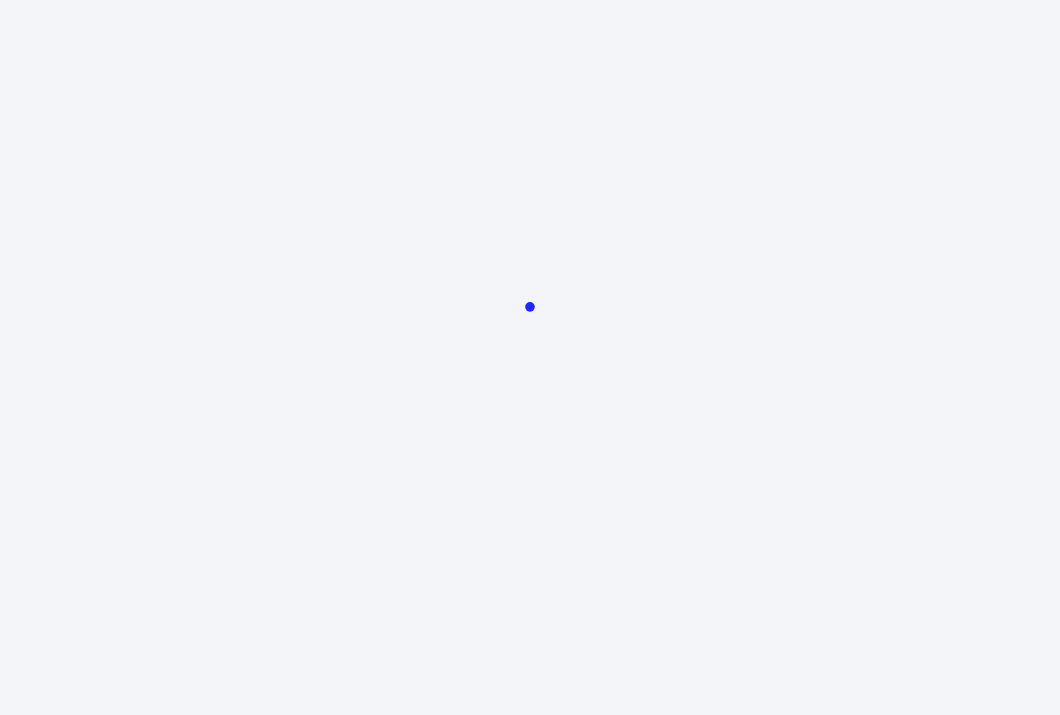 scroll, scrollTop: 0, scrollLeft: 0, axis: both 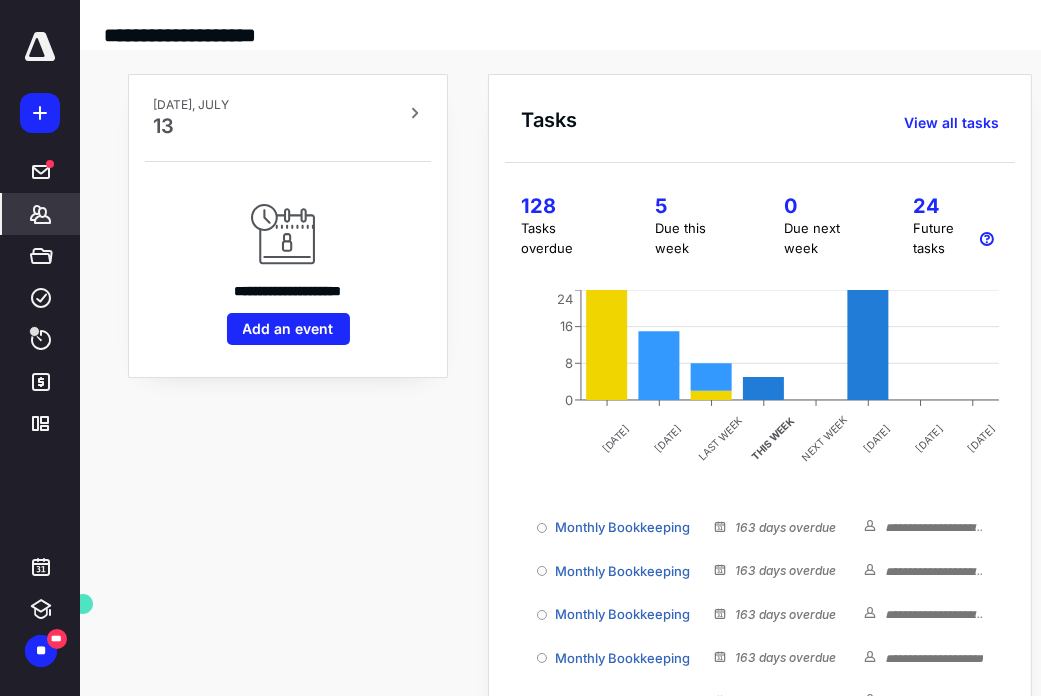 click 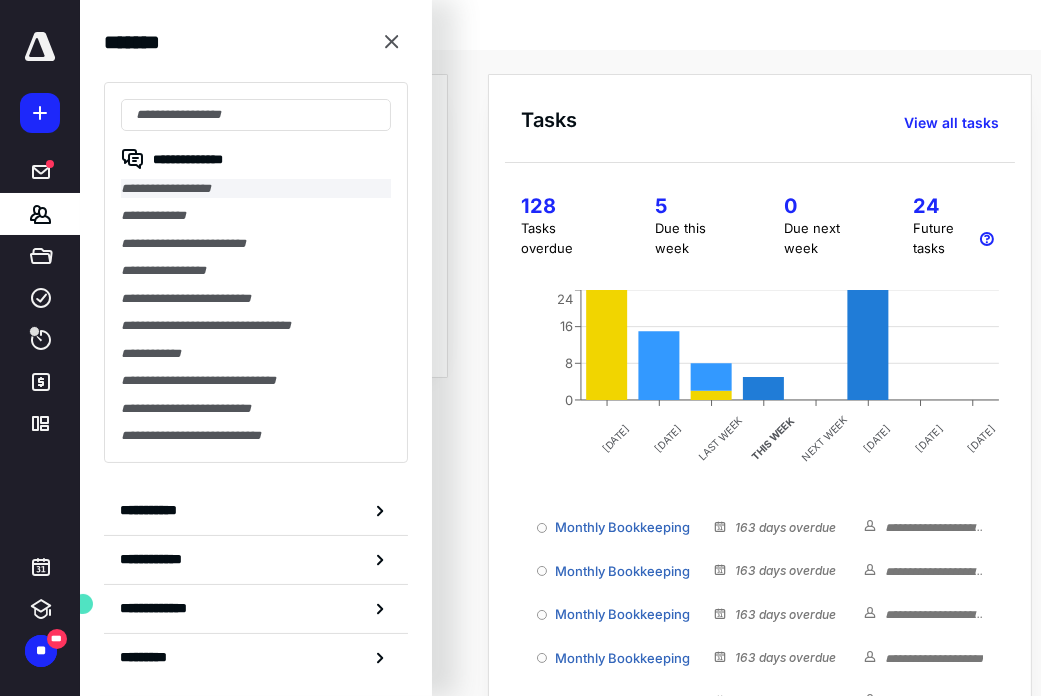 click on "**********" at bounding box center (256, 188) 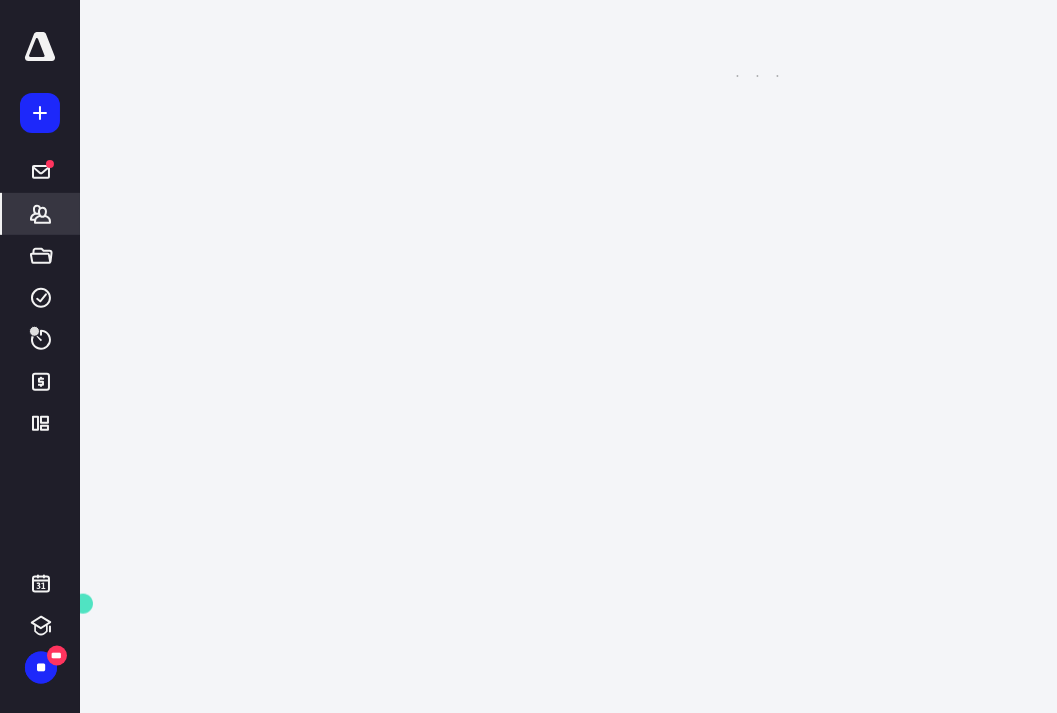 click on "**********" at bounding box center [529, 0] 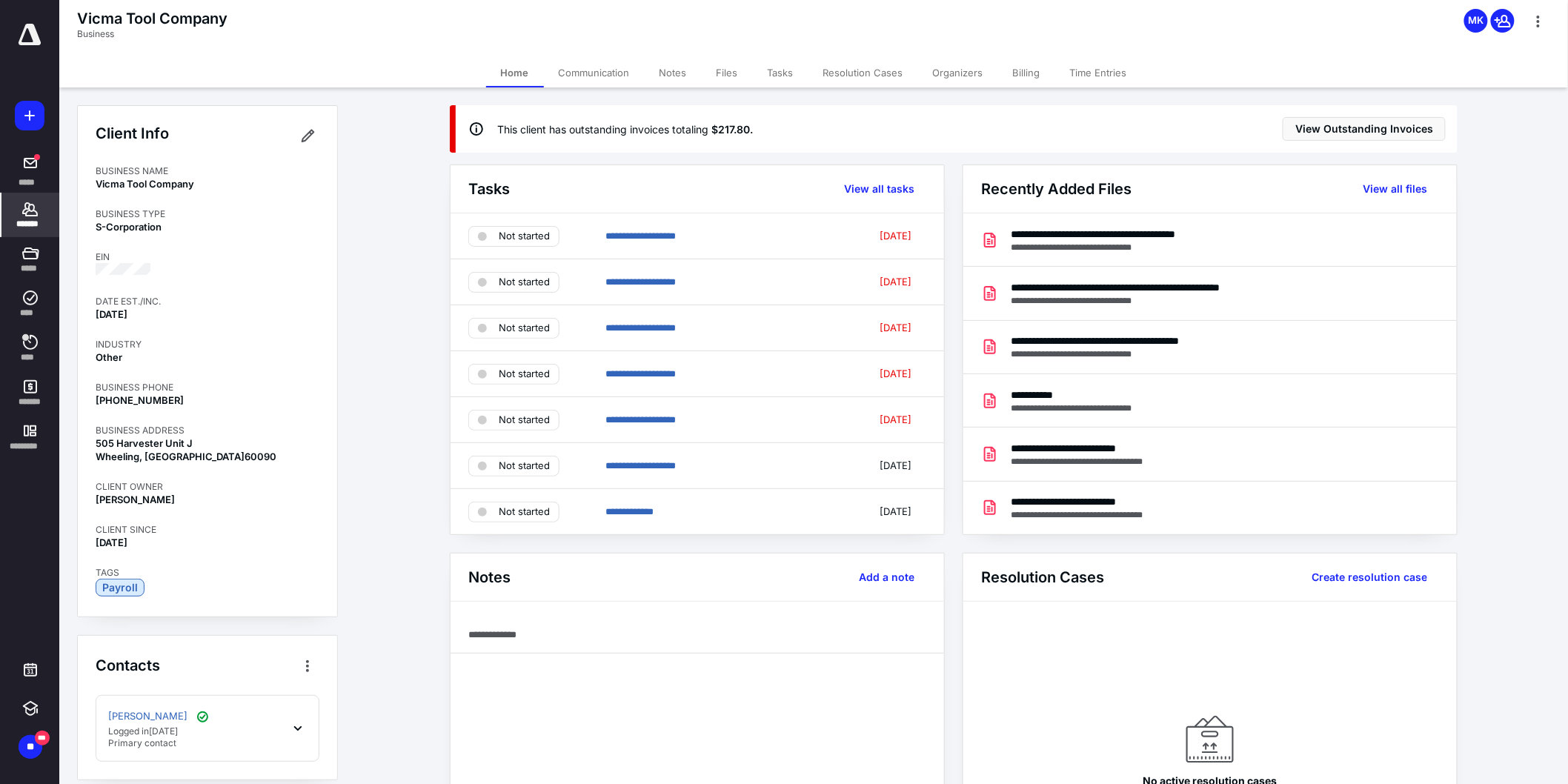 click on "Files" at bounding box center [727, 73] 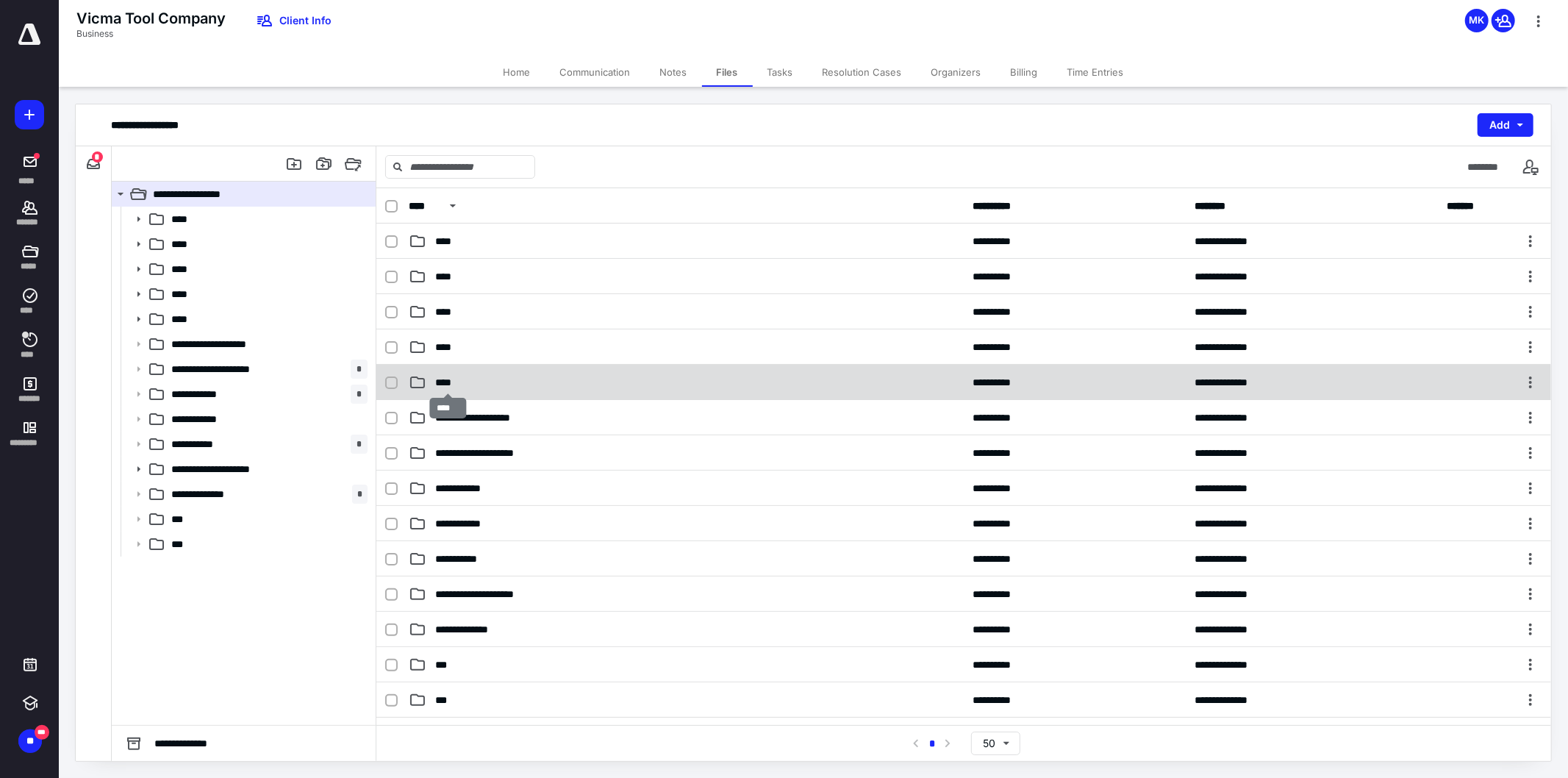 click on "****" at bounding box center [448, 382] 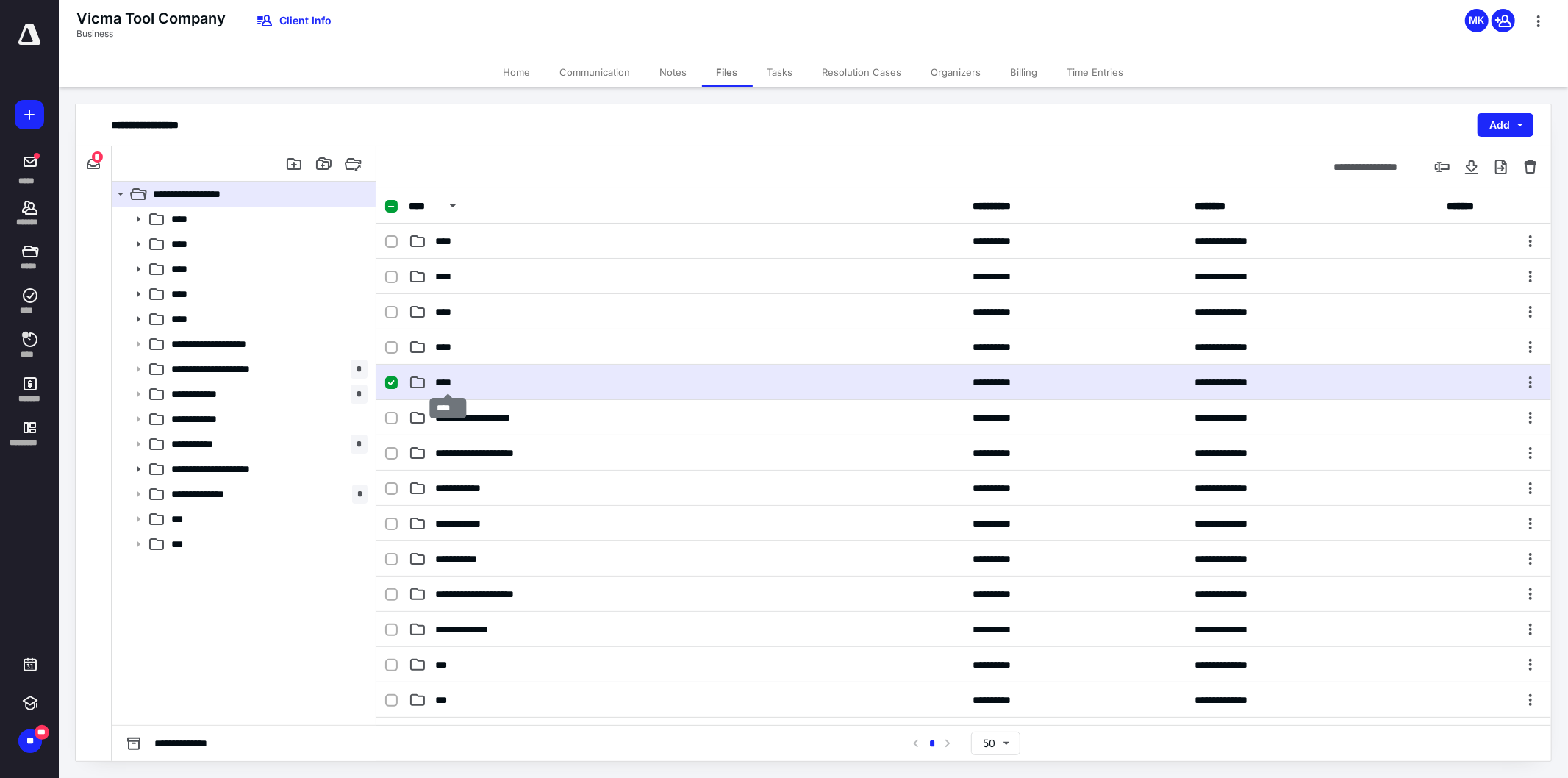 click on "****" at bounding box center [448, 382] 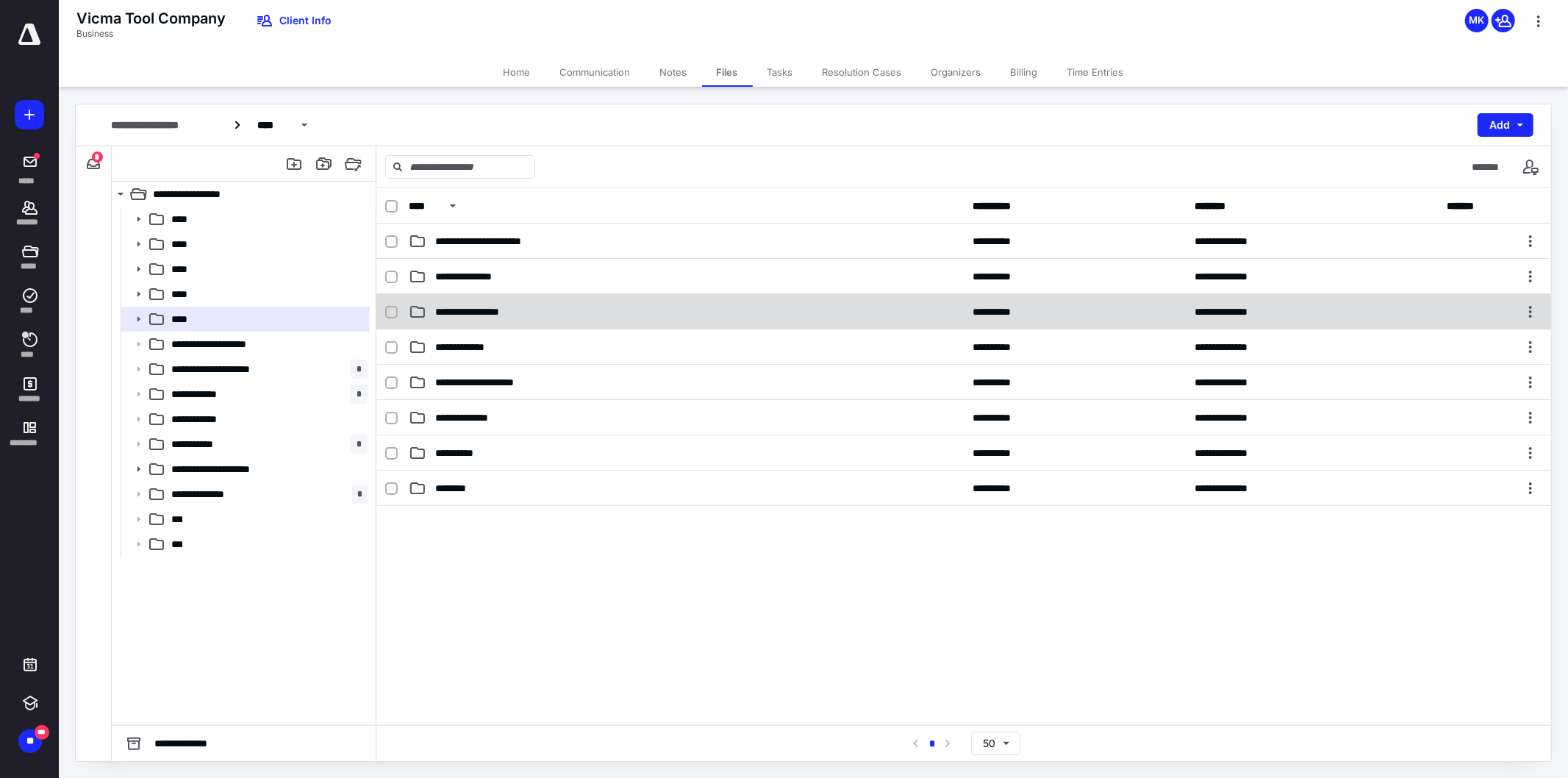 click on "**********" at bounding box center (484, 312) 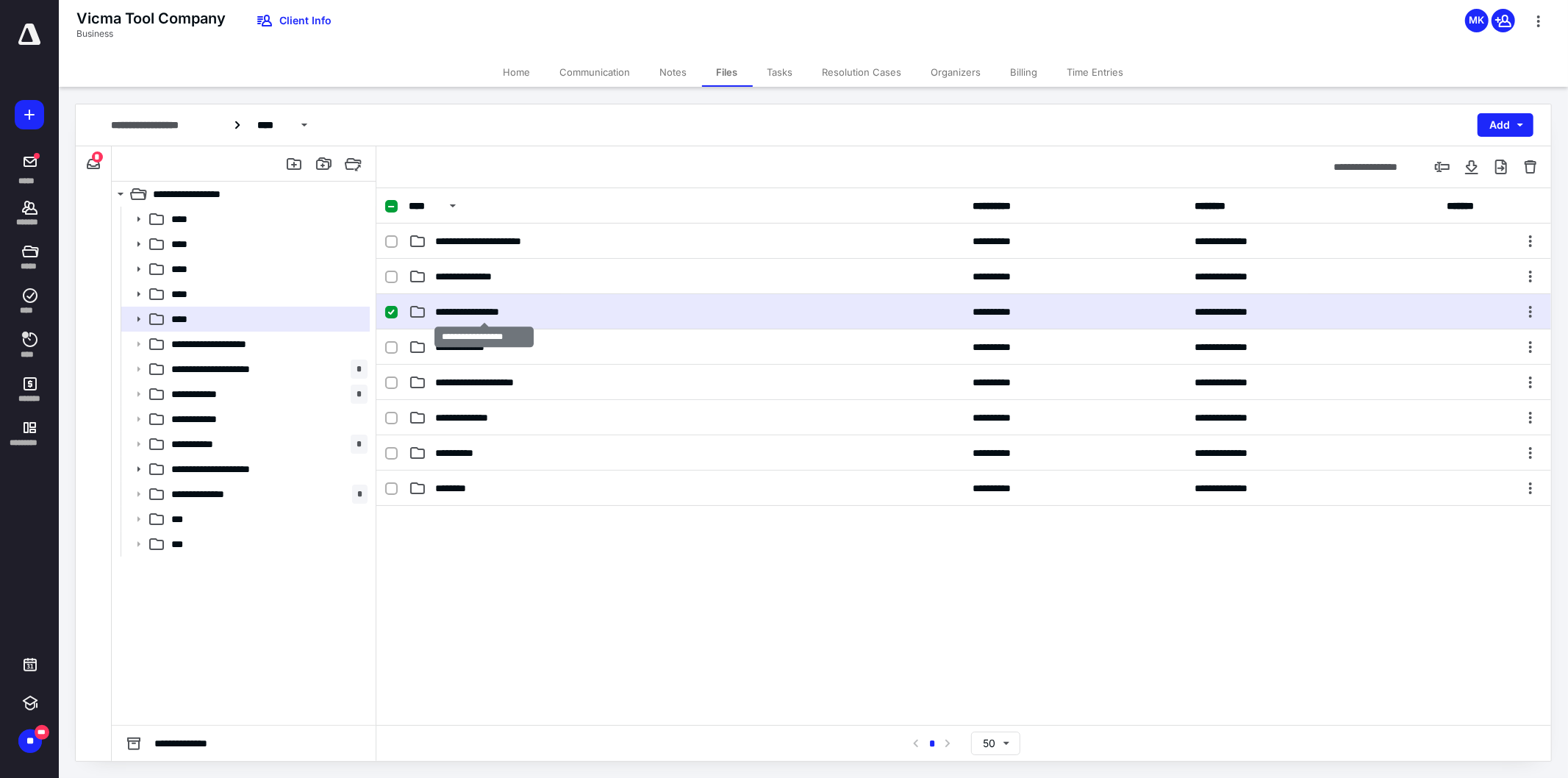 click on "**********" at bounding box center [484, 312] 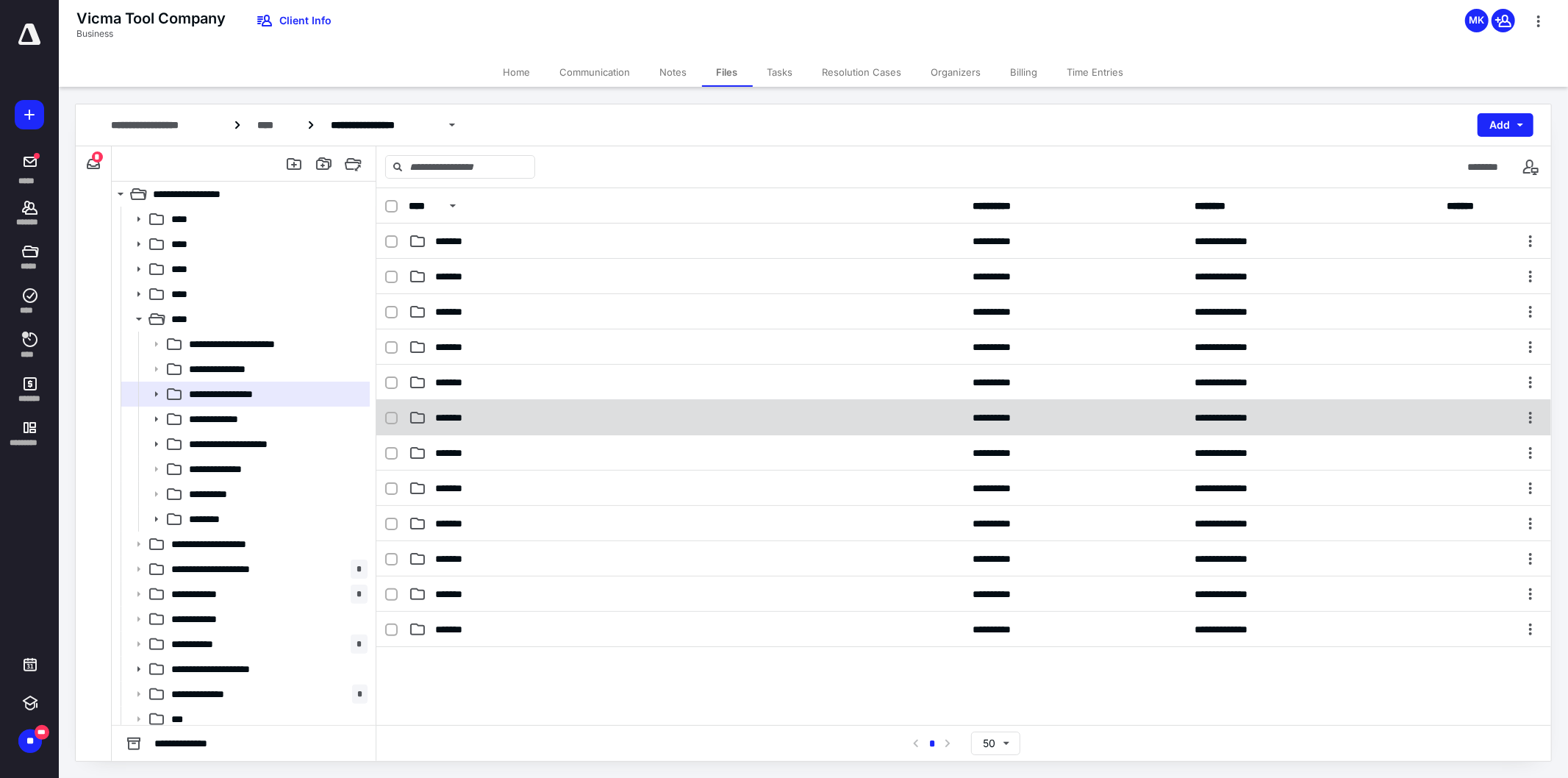 click on "*******" at bounding box center (456, 418) 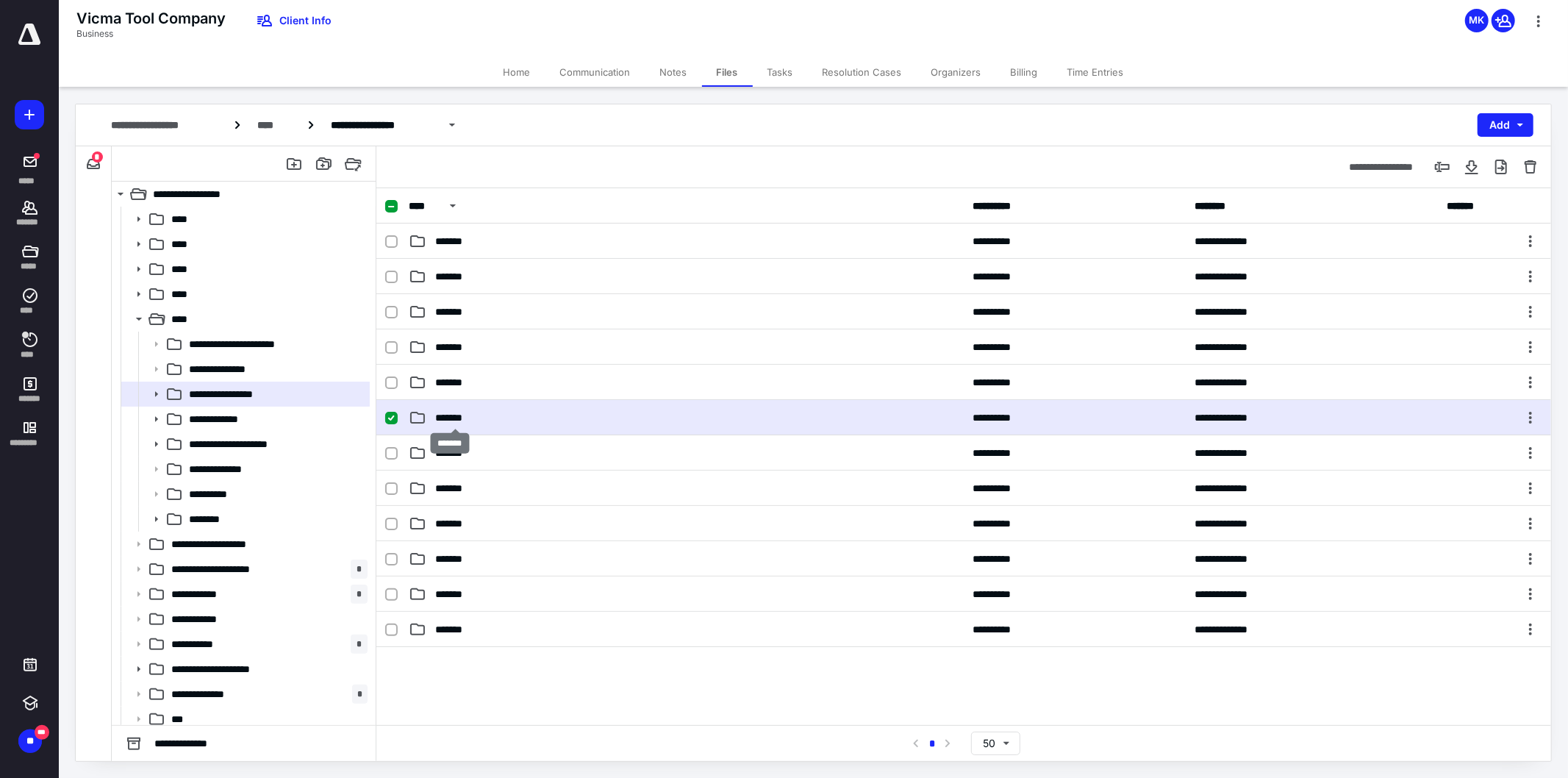 click on "*******" at bounding box center (456, 418) 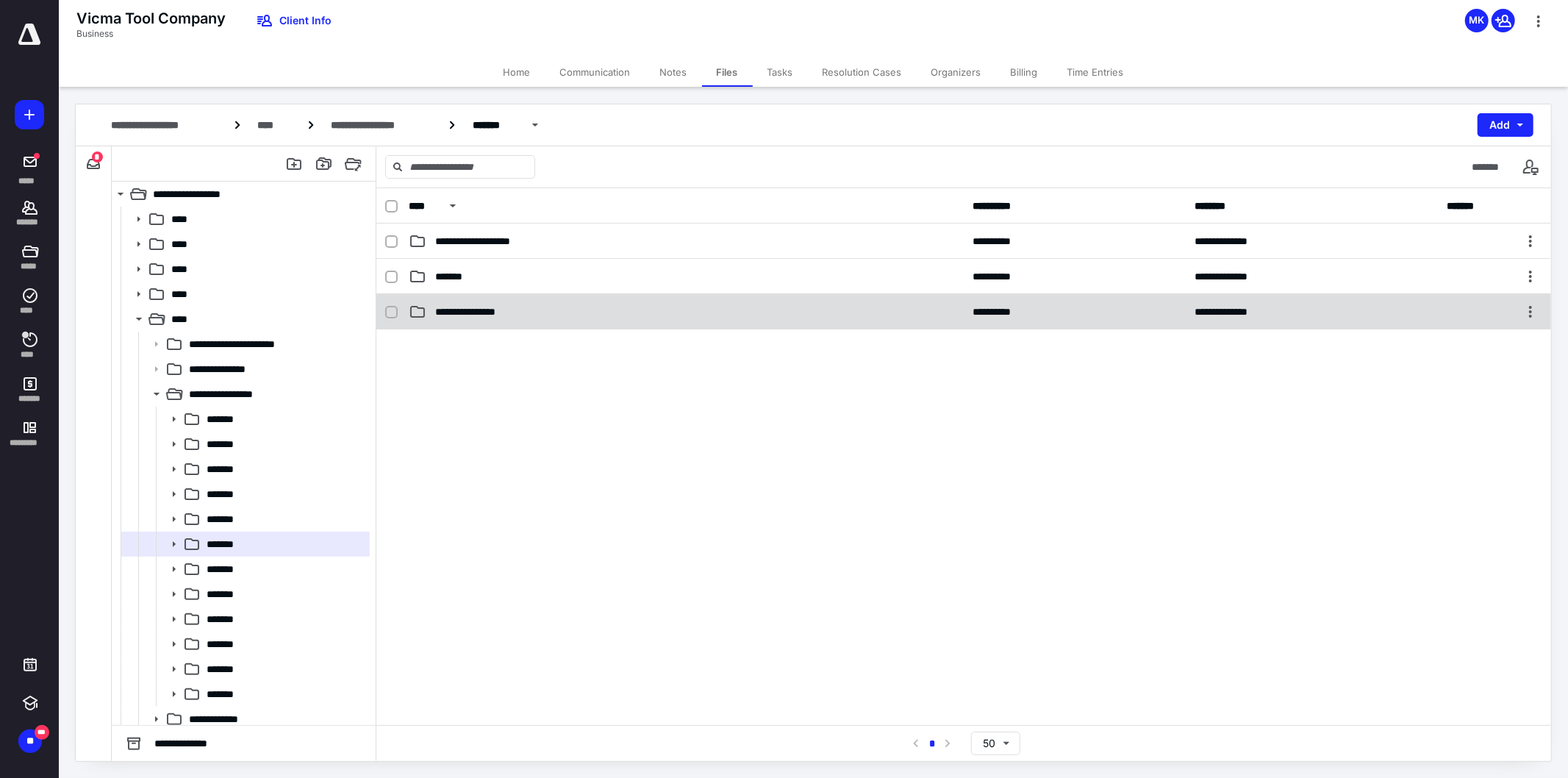 click on "**********" at bounding box center [482, 312] 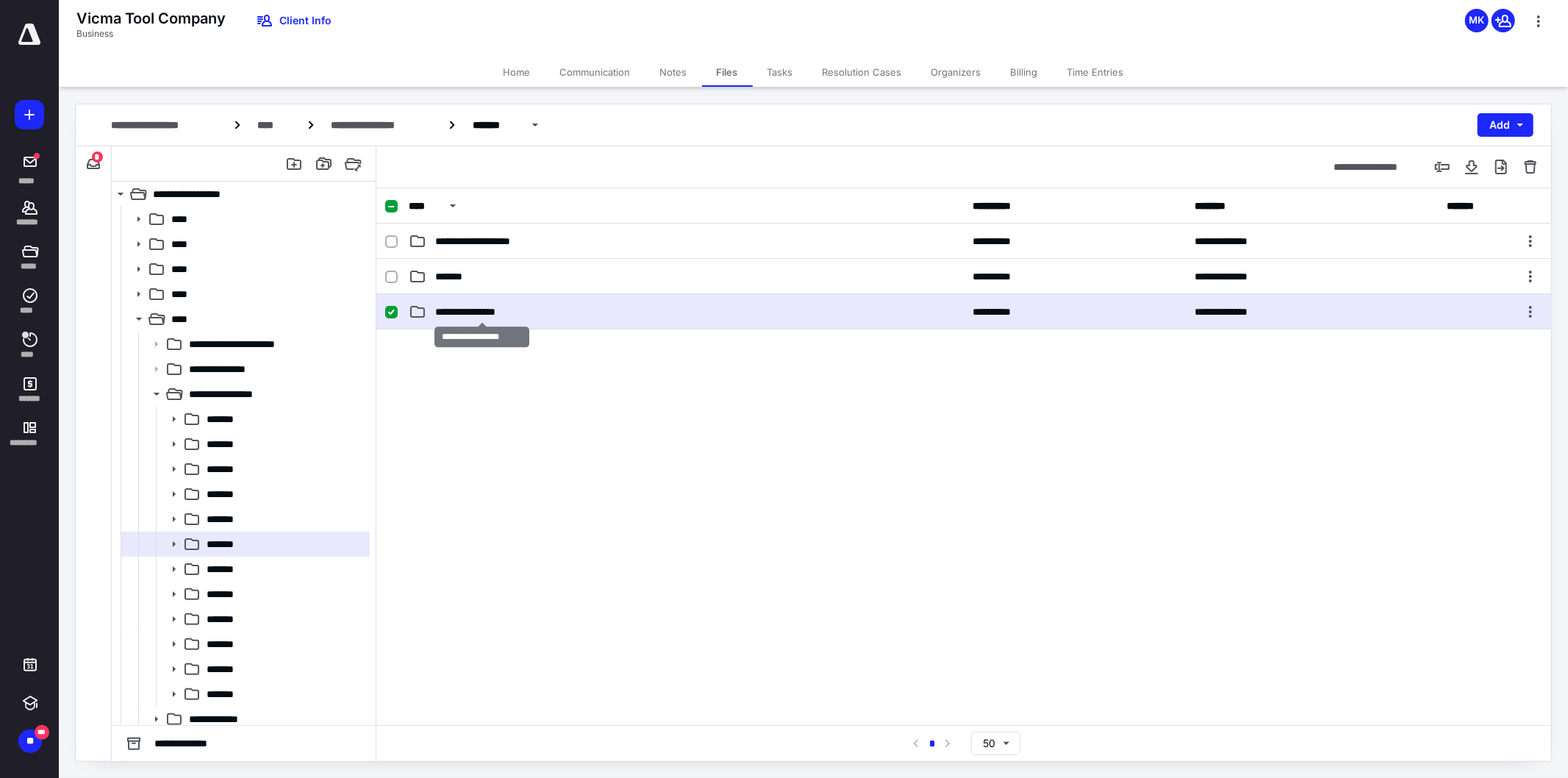 click on "**********" at bounding box center (482, 312) 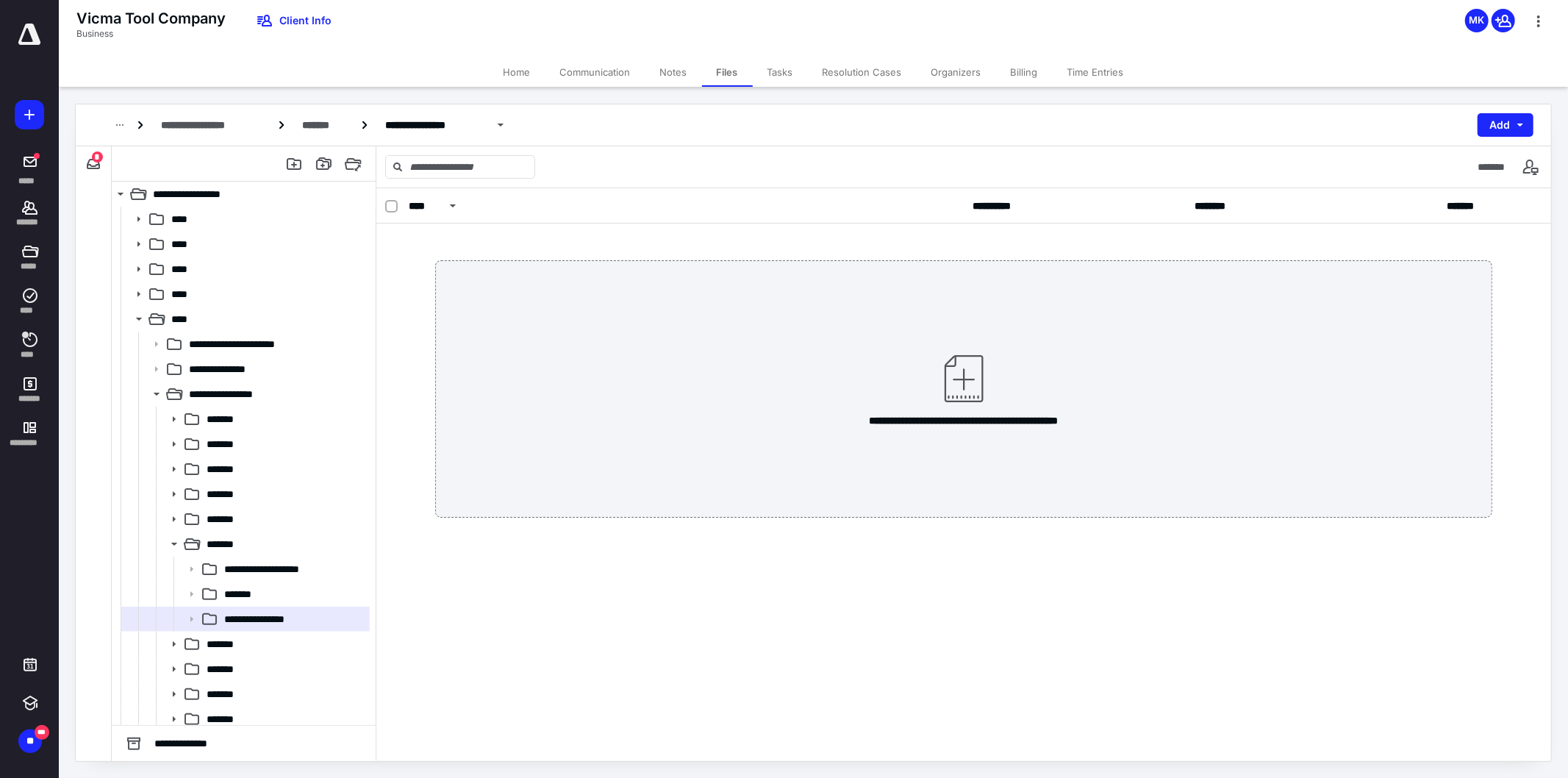 click on "*" at bounding box center [97, 157] 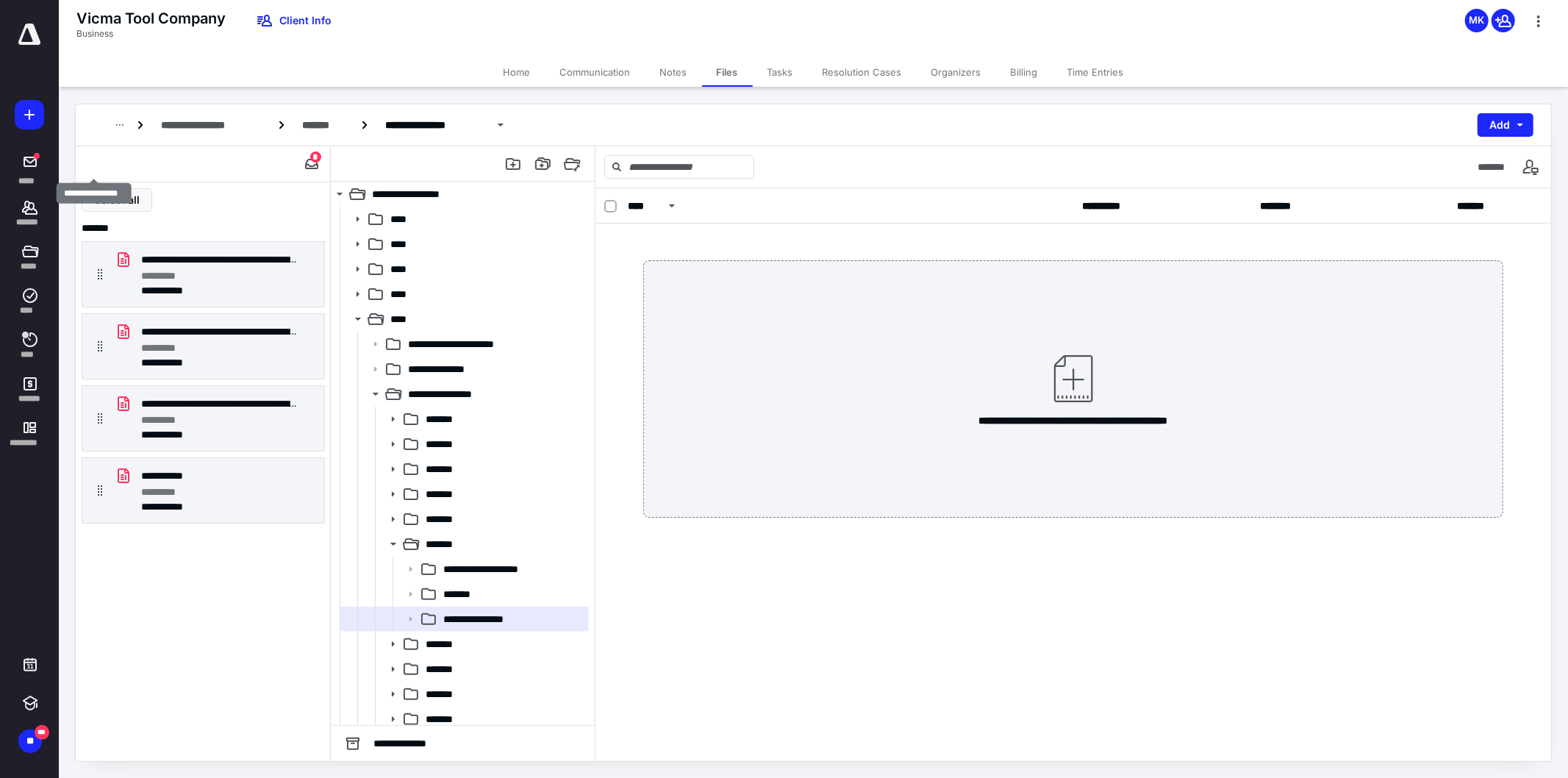 click on "*" at bounding box center (315, 157) 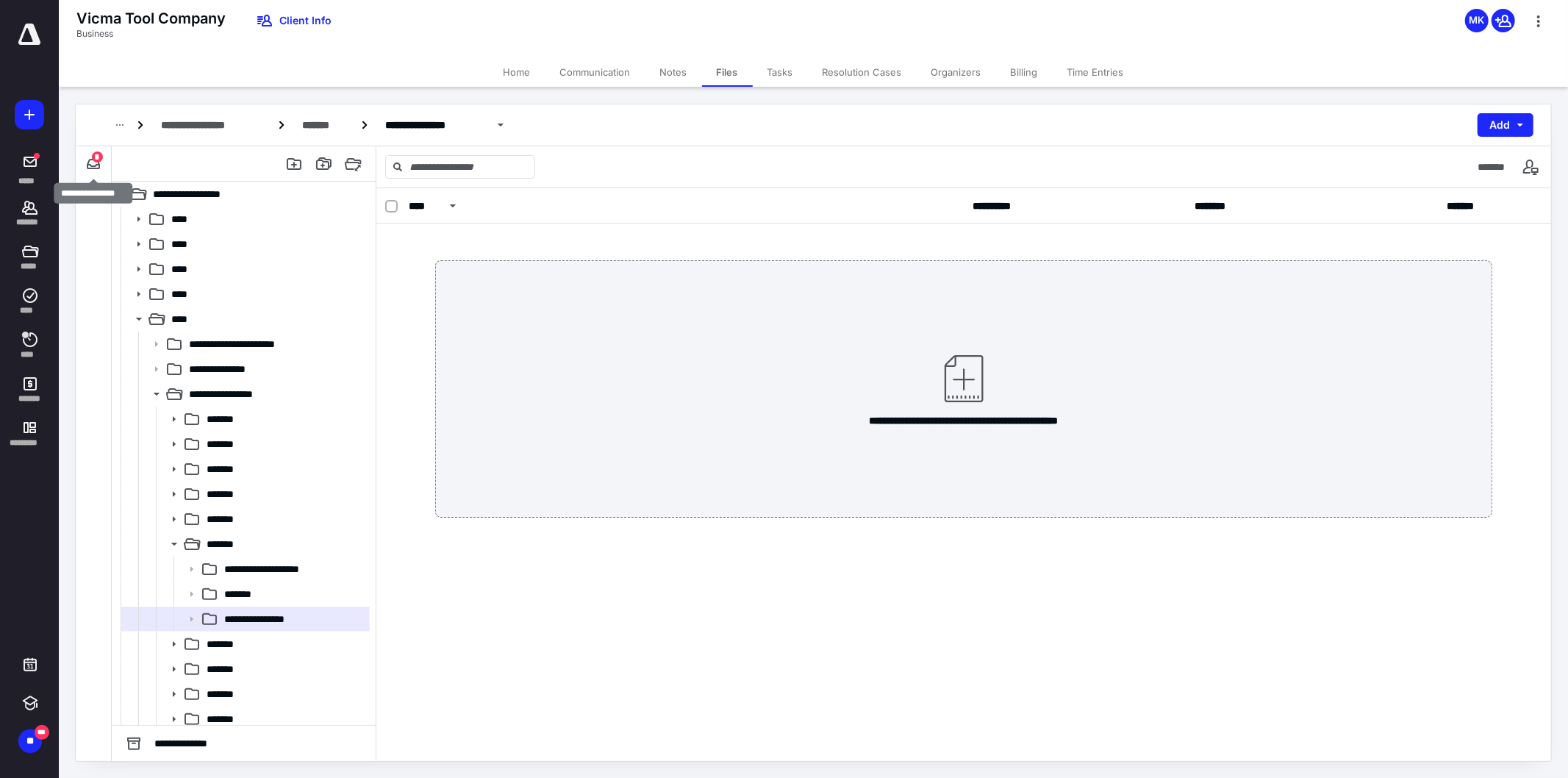 click on "*" at bounding box center (97, 157) 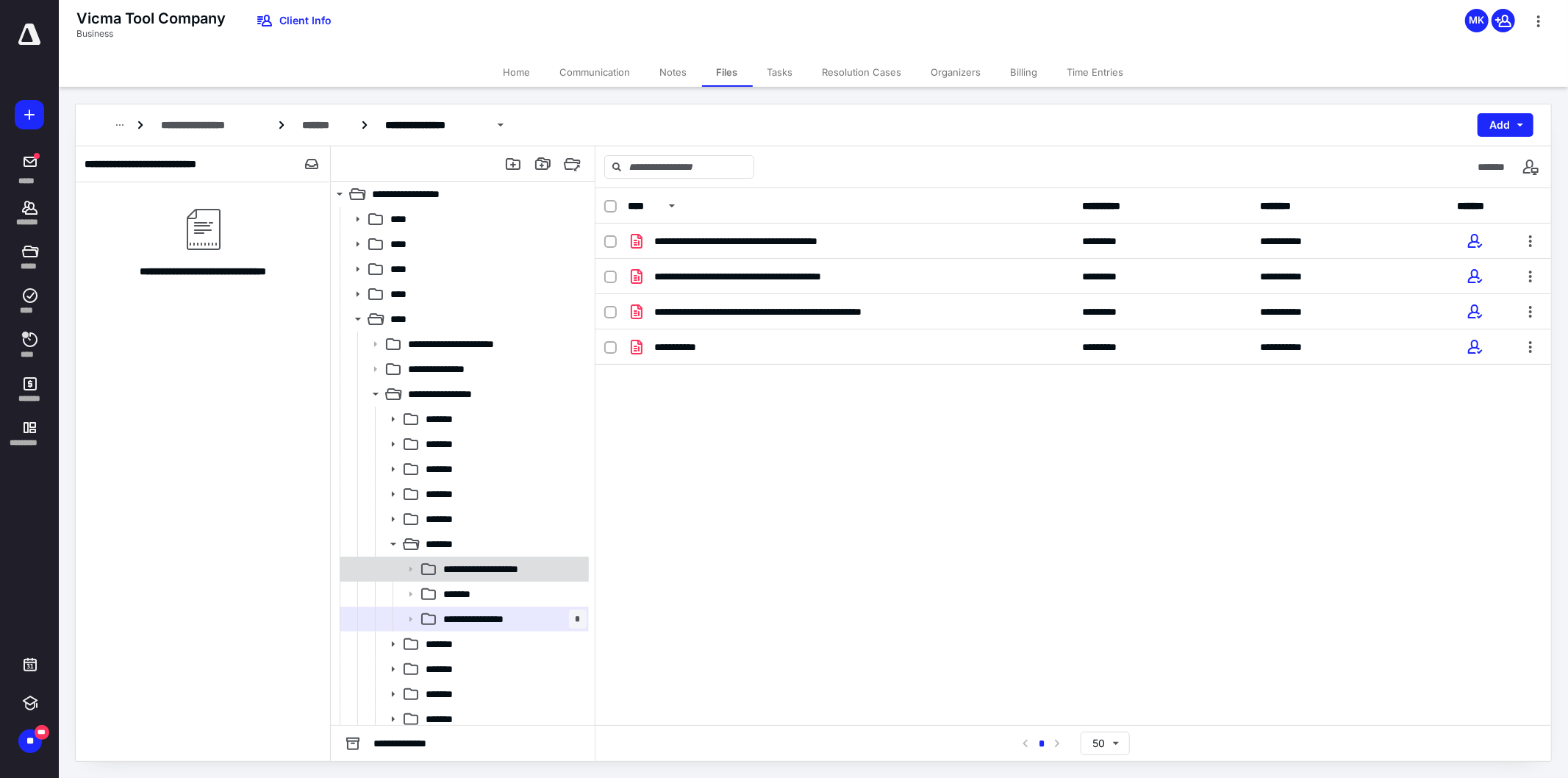 click on "**********" at bounding box center (493, 569) 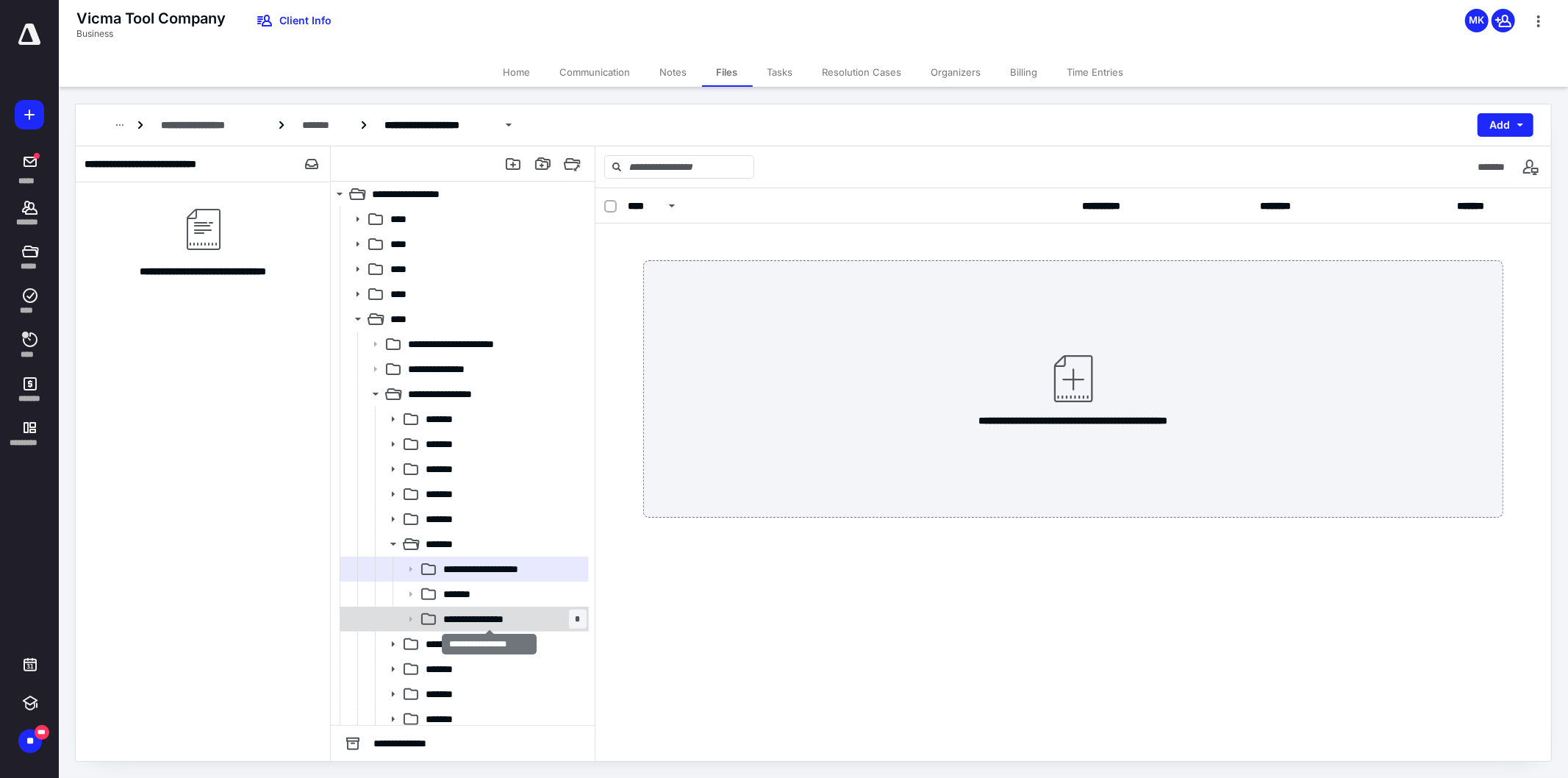 click on "**********" at bounding box center [490, 619] 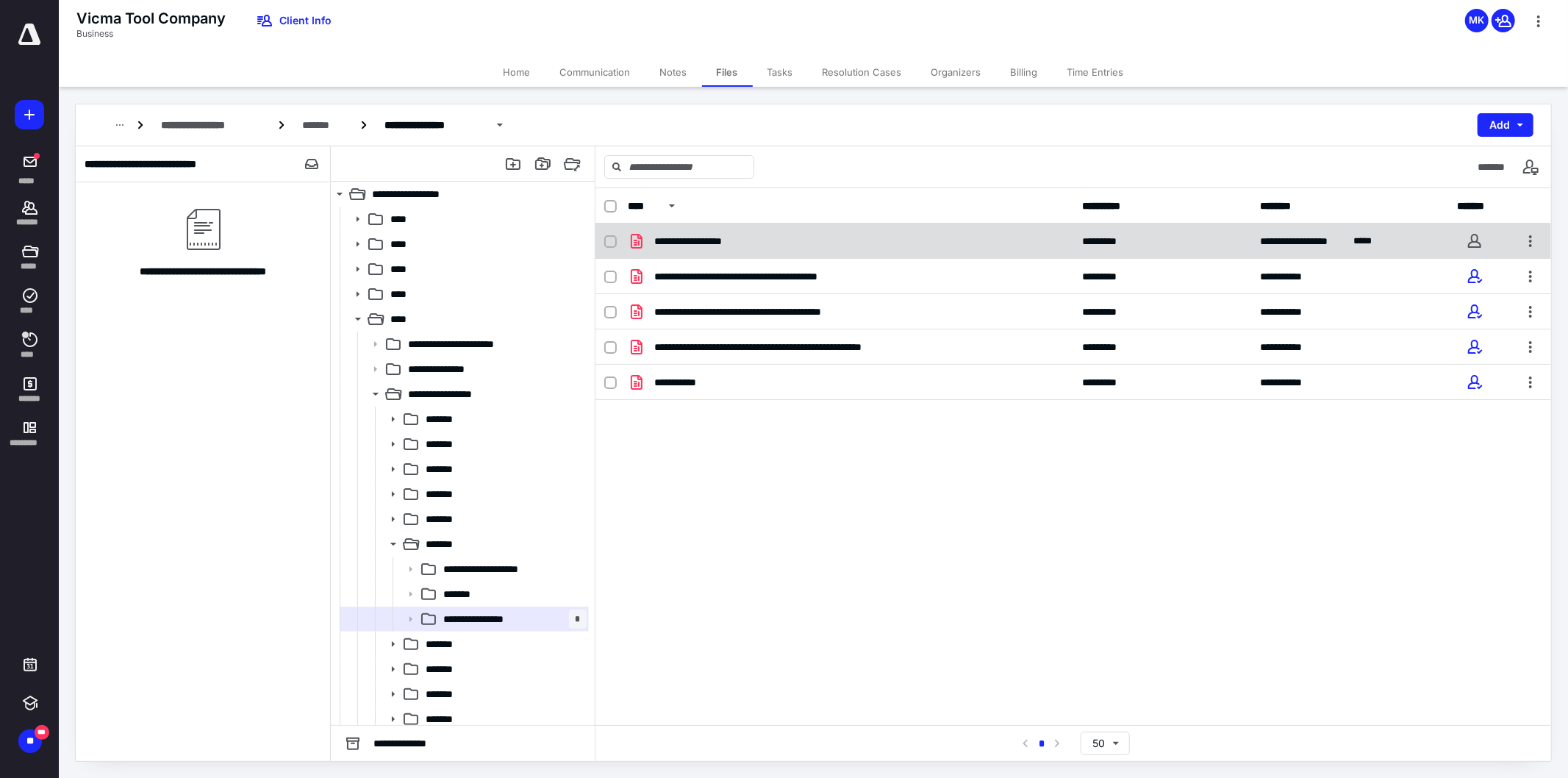 click on "**********" at bounding box center [1073, 241] 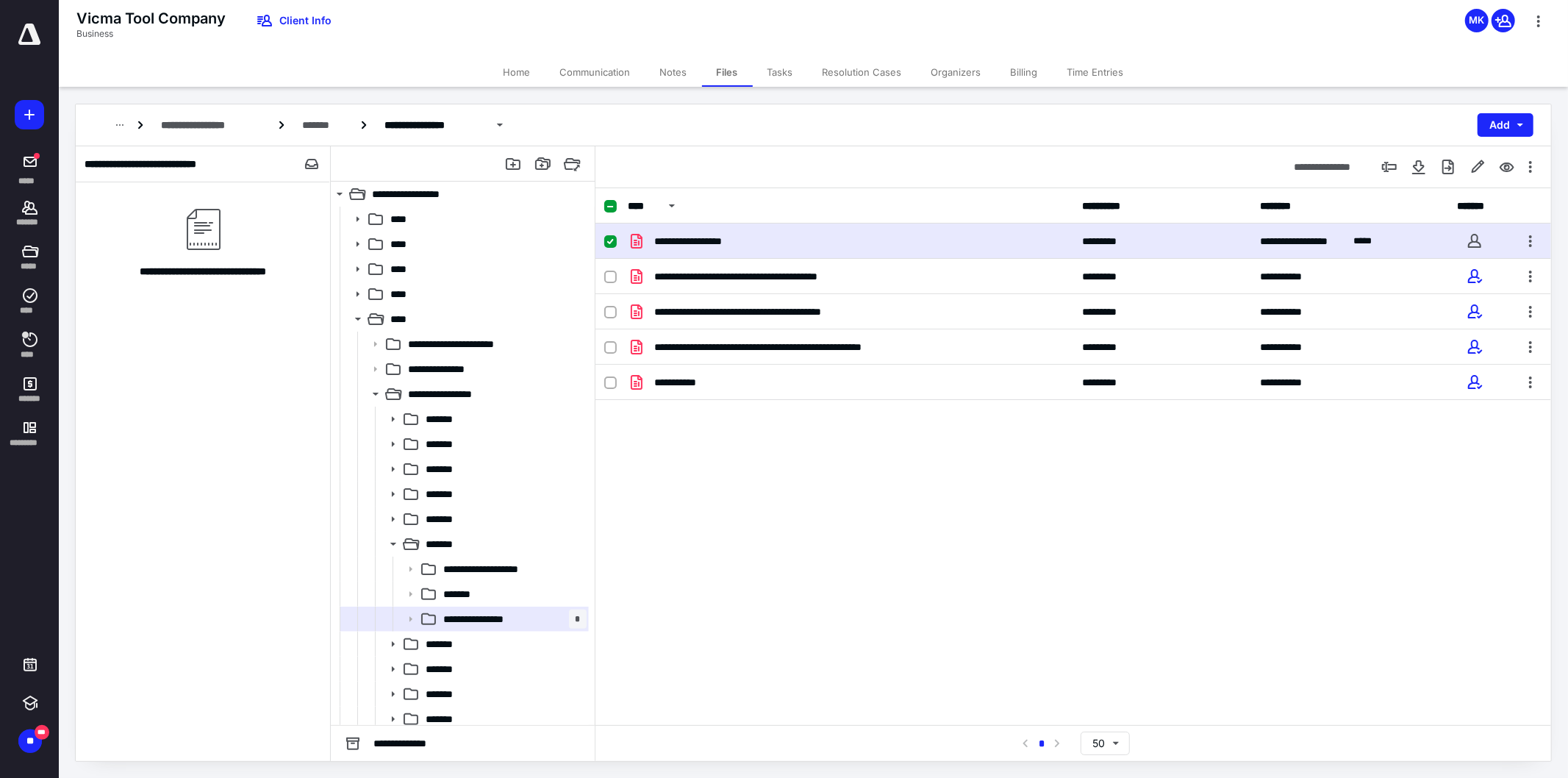 click on "**********" at bounding box center (1073, 241) 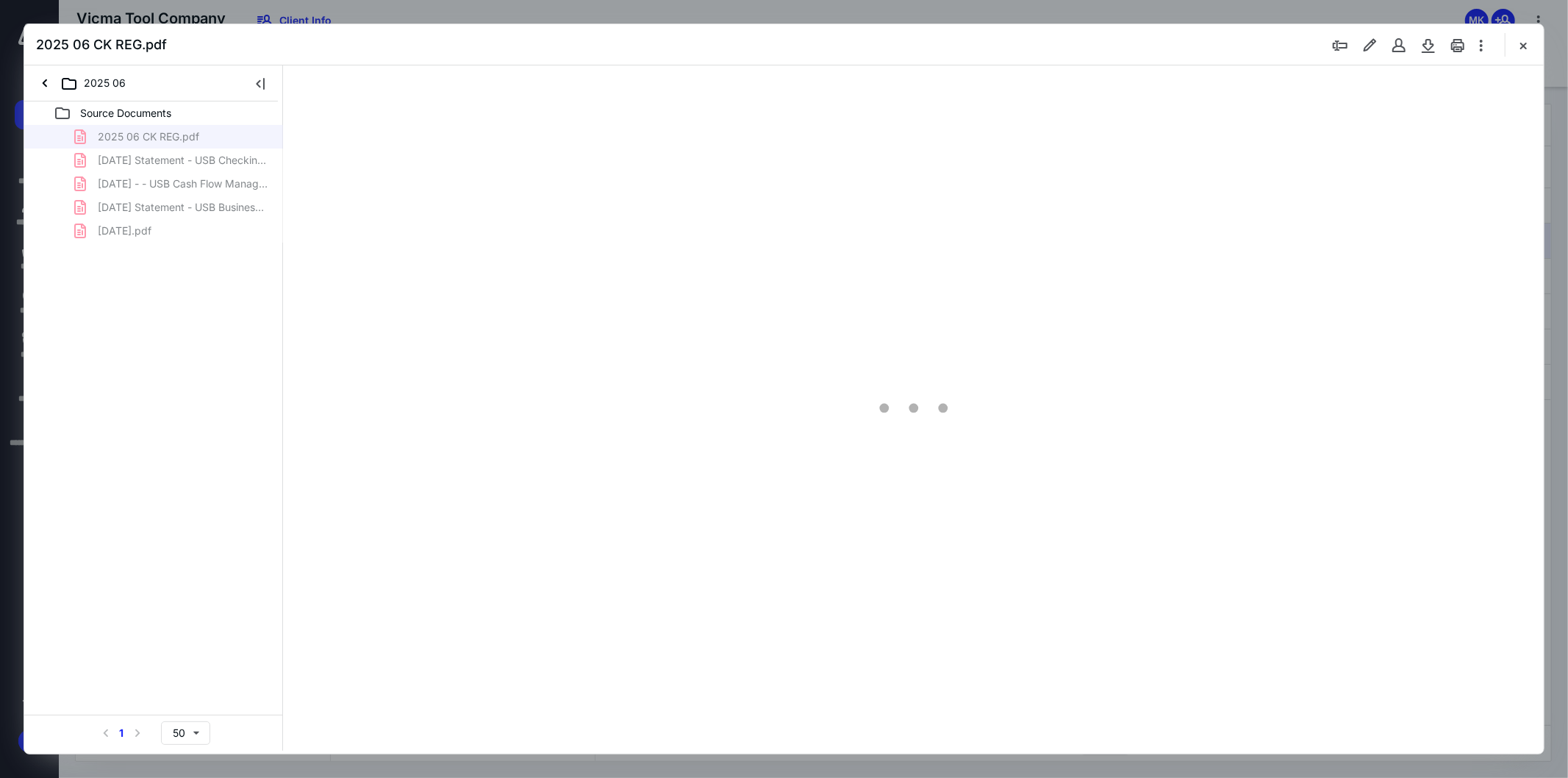 scroll, scrollTop: 0, scrollLeft: 0, axis: both 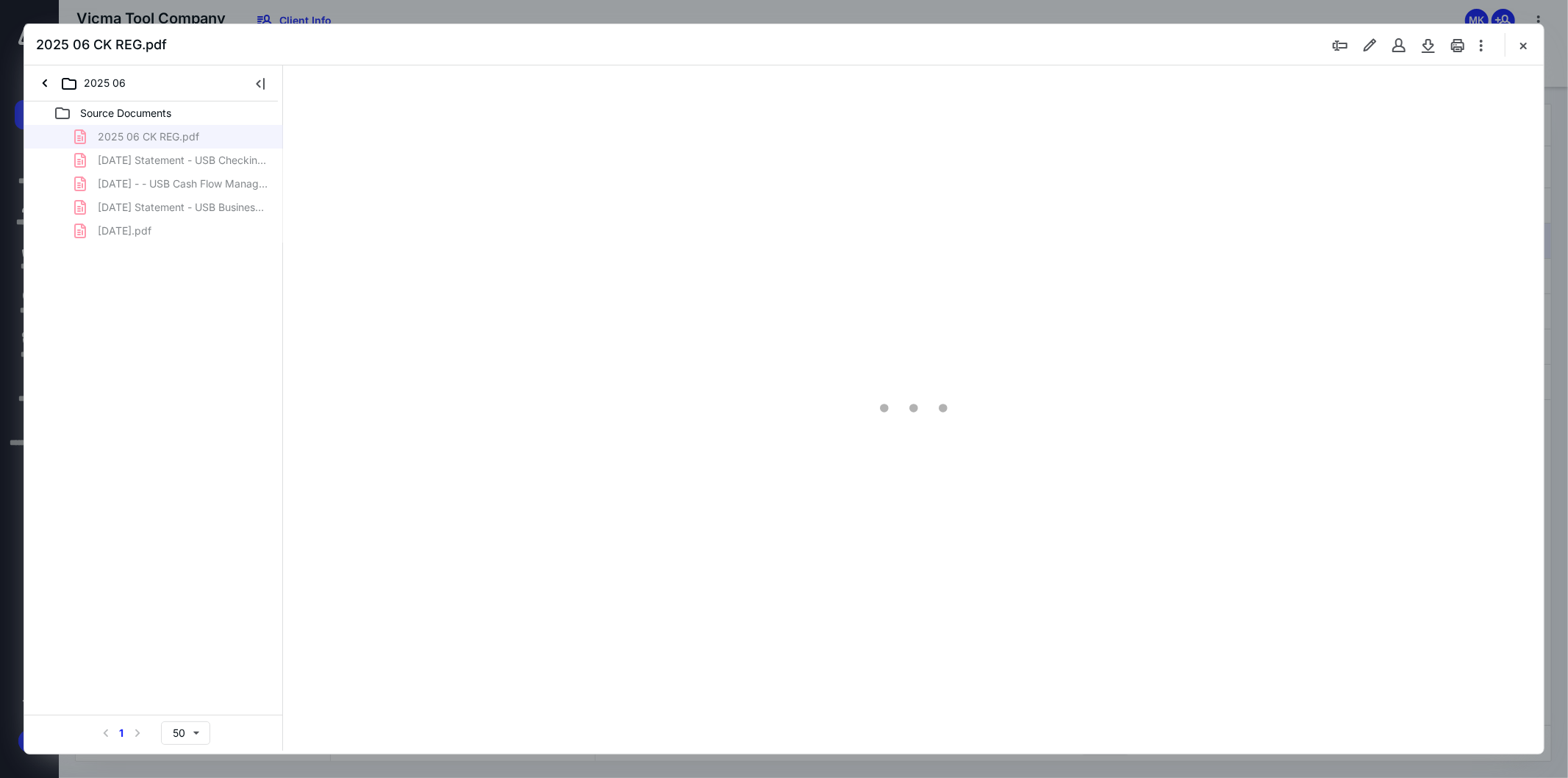 type on "107" 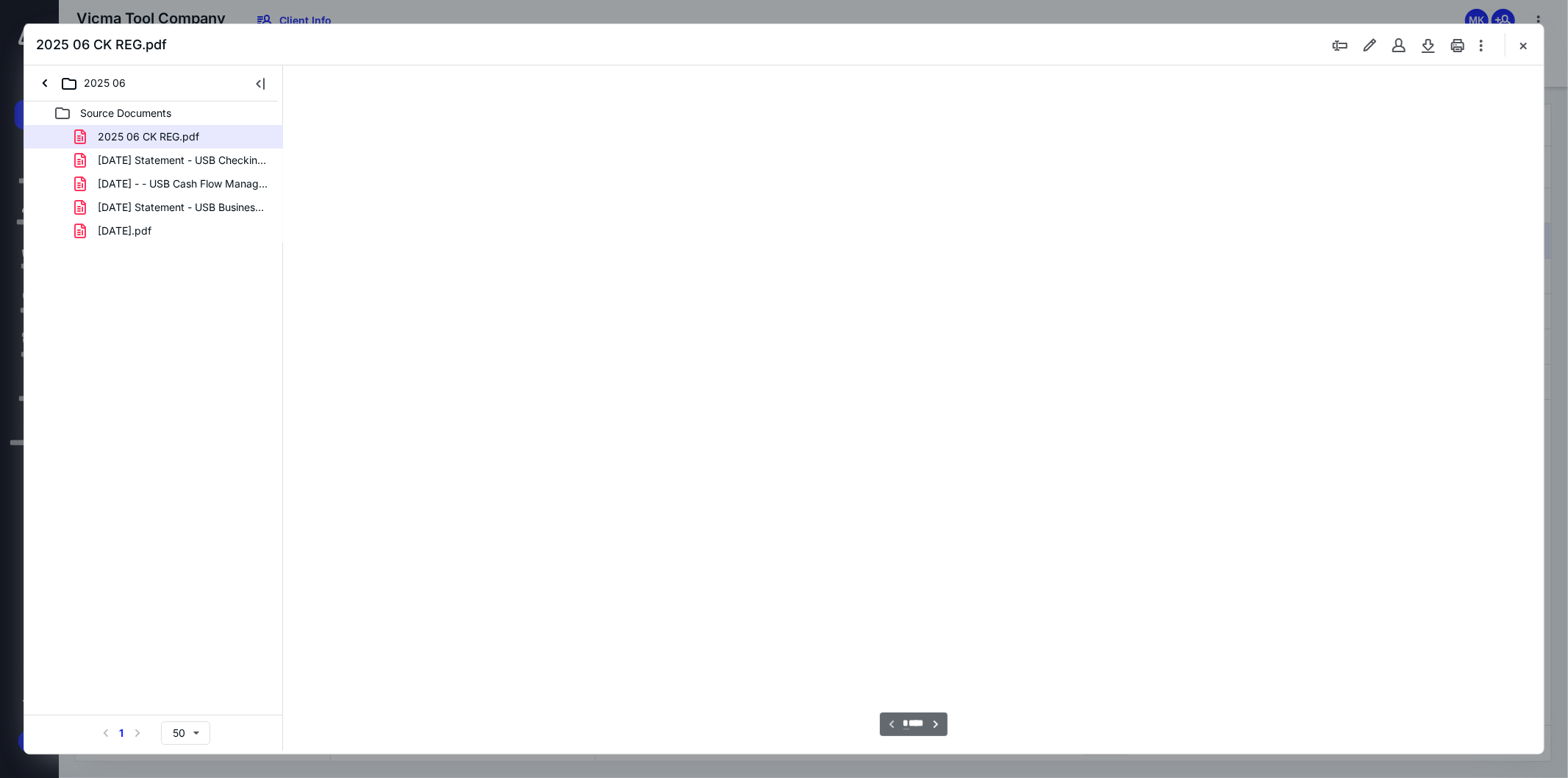 scroll, scrollTop: 59, scrollLeft: 0, axis: vertical 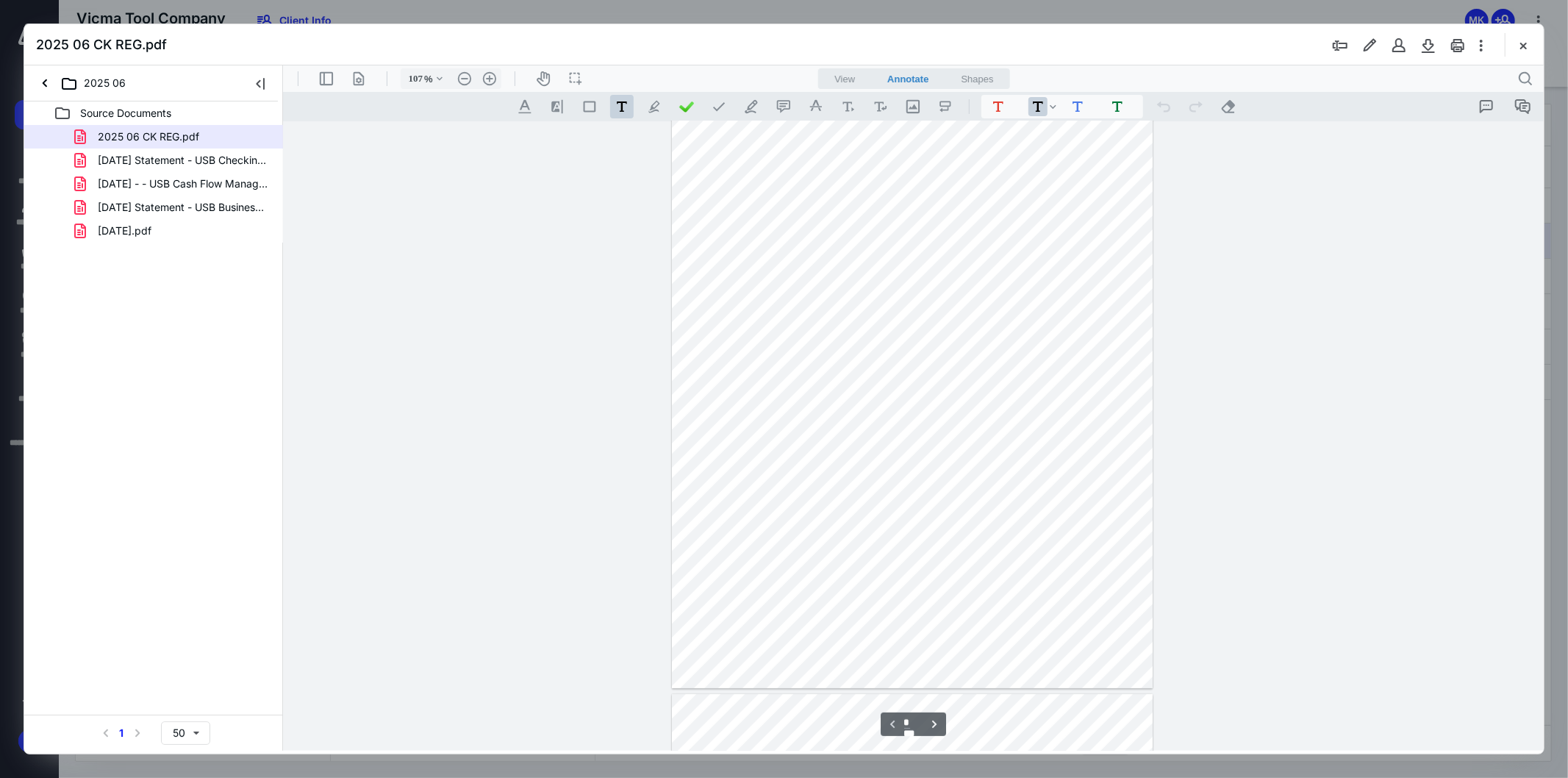 type on "*" 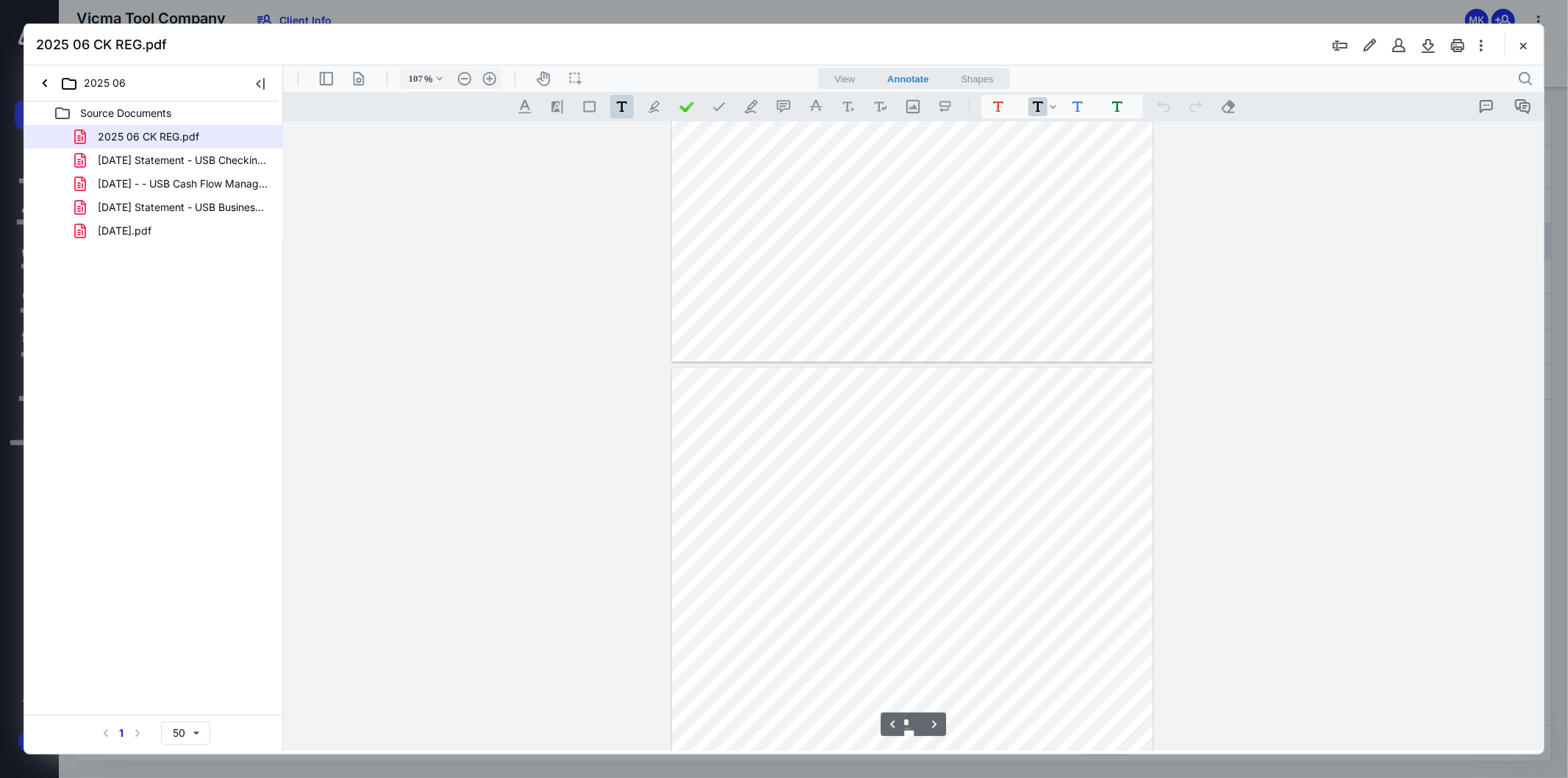 scroll, scrollTop: 630, scrollLeft: 0, axis: vertical 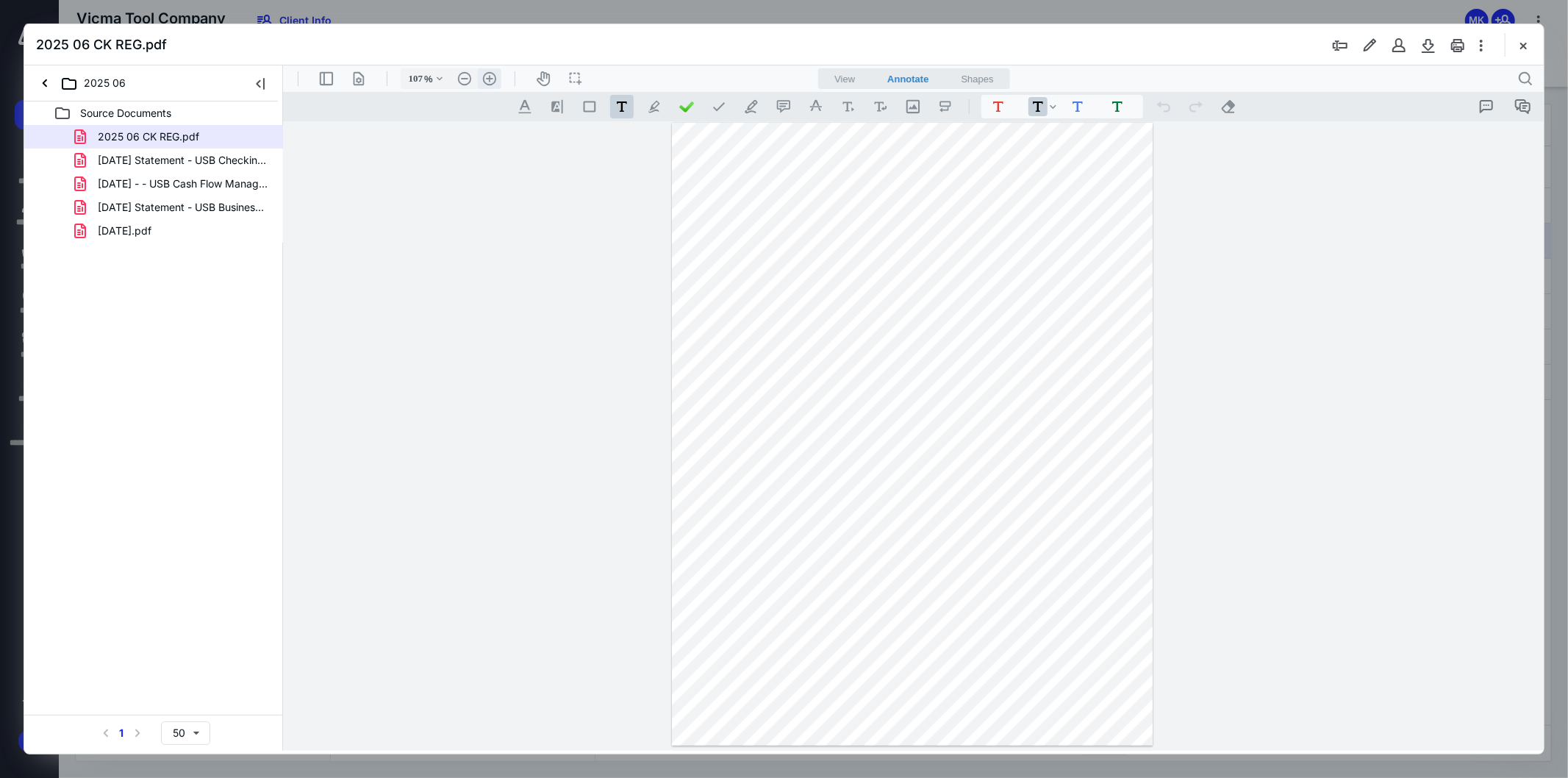 click on ".cls-1{fill:#abb0c4;} icon - header - zoom - in - line" at bounding box center [489, 78] 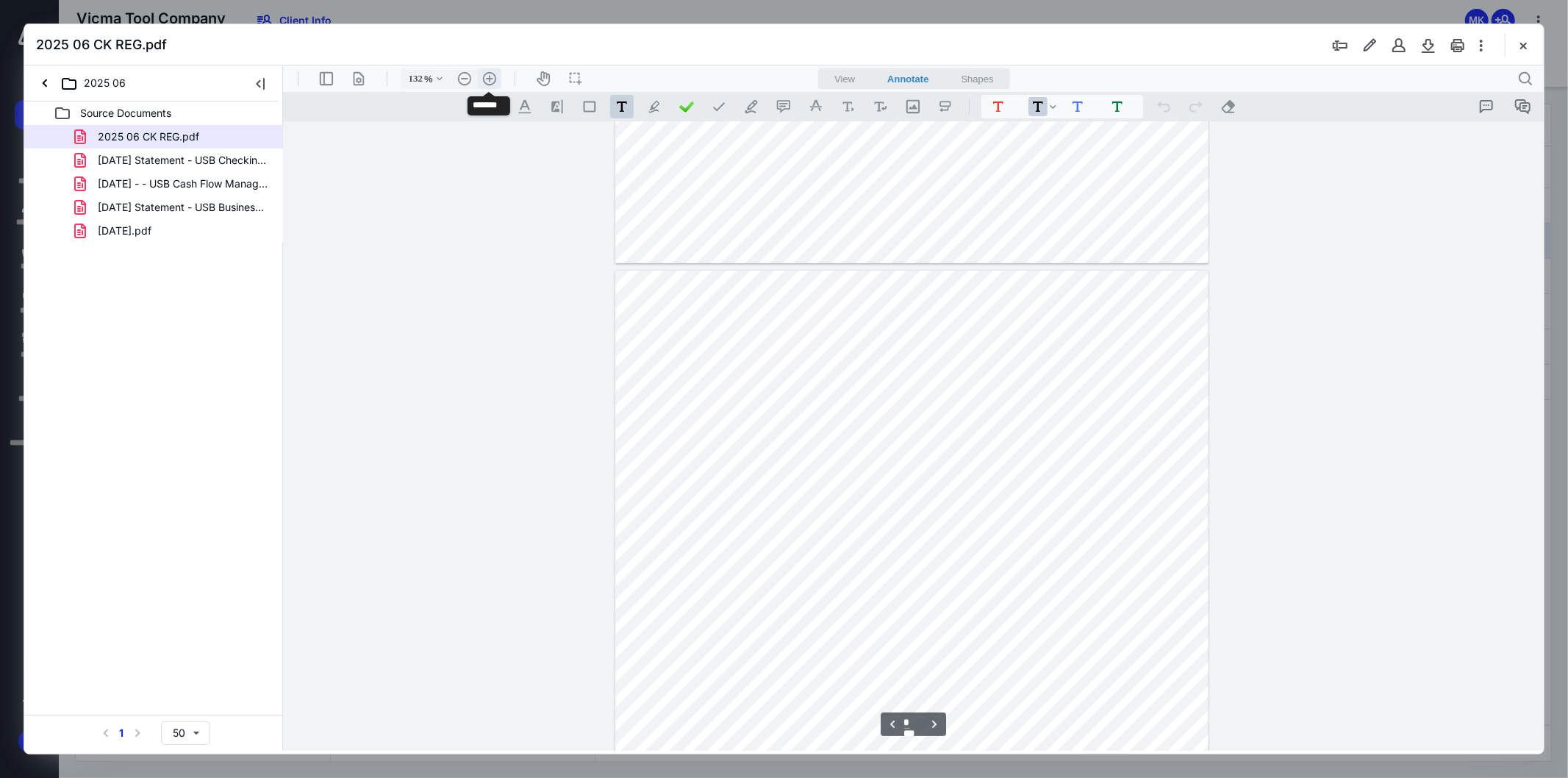 click on ".cls-1{fill:#abb0c4;} icon - header - zoom - in - line" at bounding box center (489, 78) 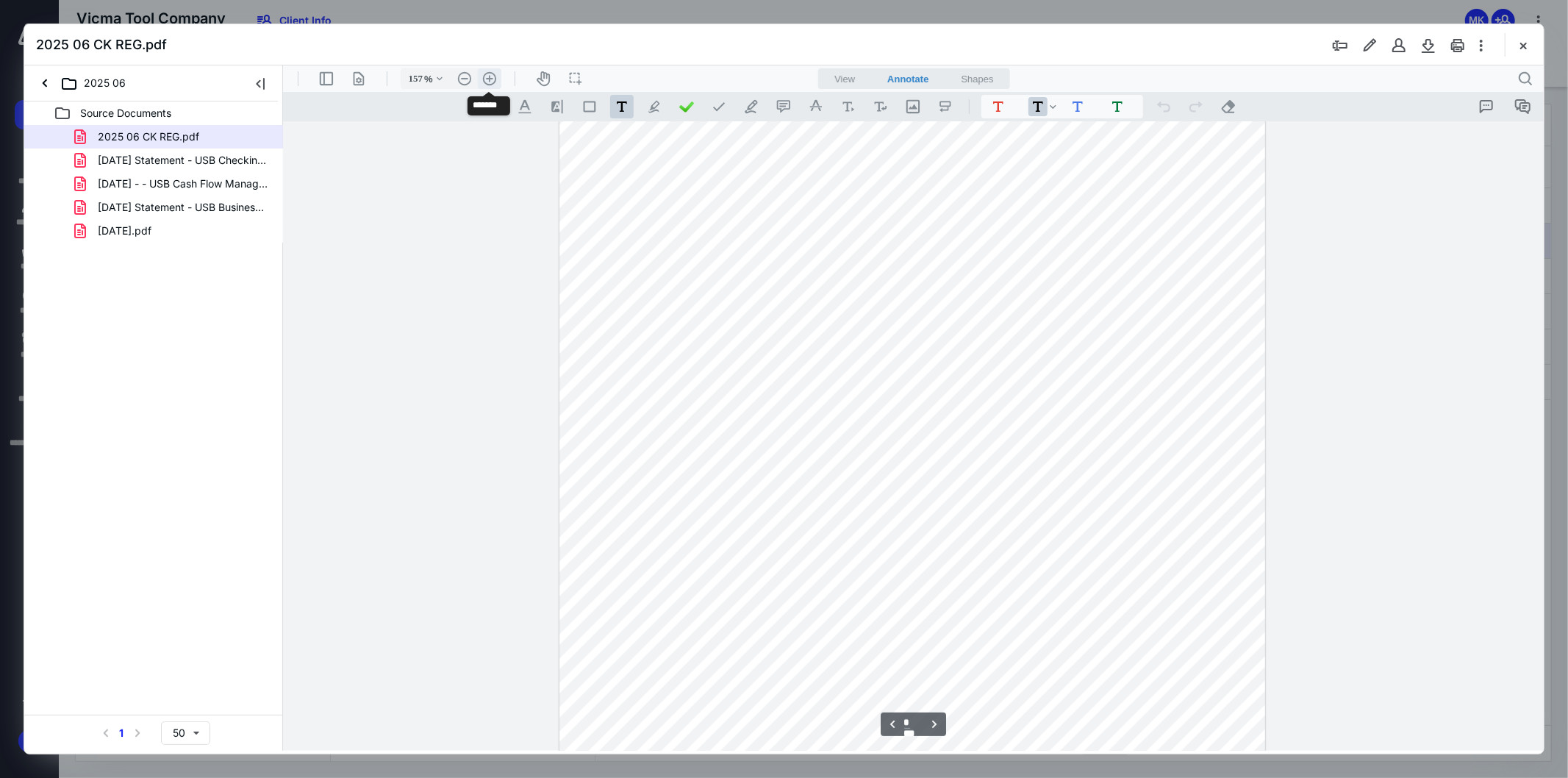 click on ".cls-1{fill:#abb0c4;} icon - header - zoom - in - line" at bounding box center (489, 78) 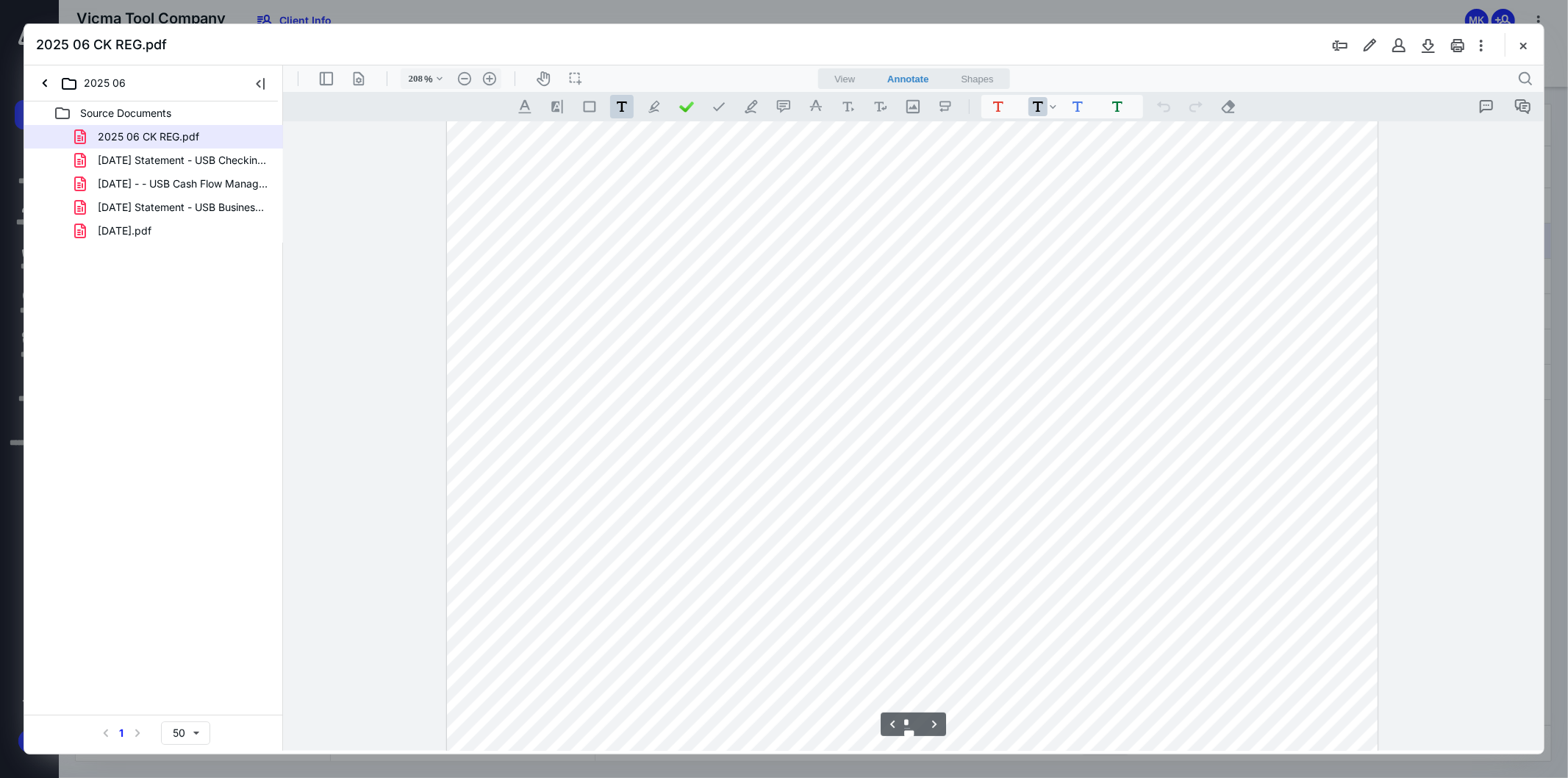scroll, scrollTop: 1732, scrollLeft: 0, axis: vertical 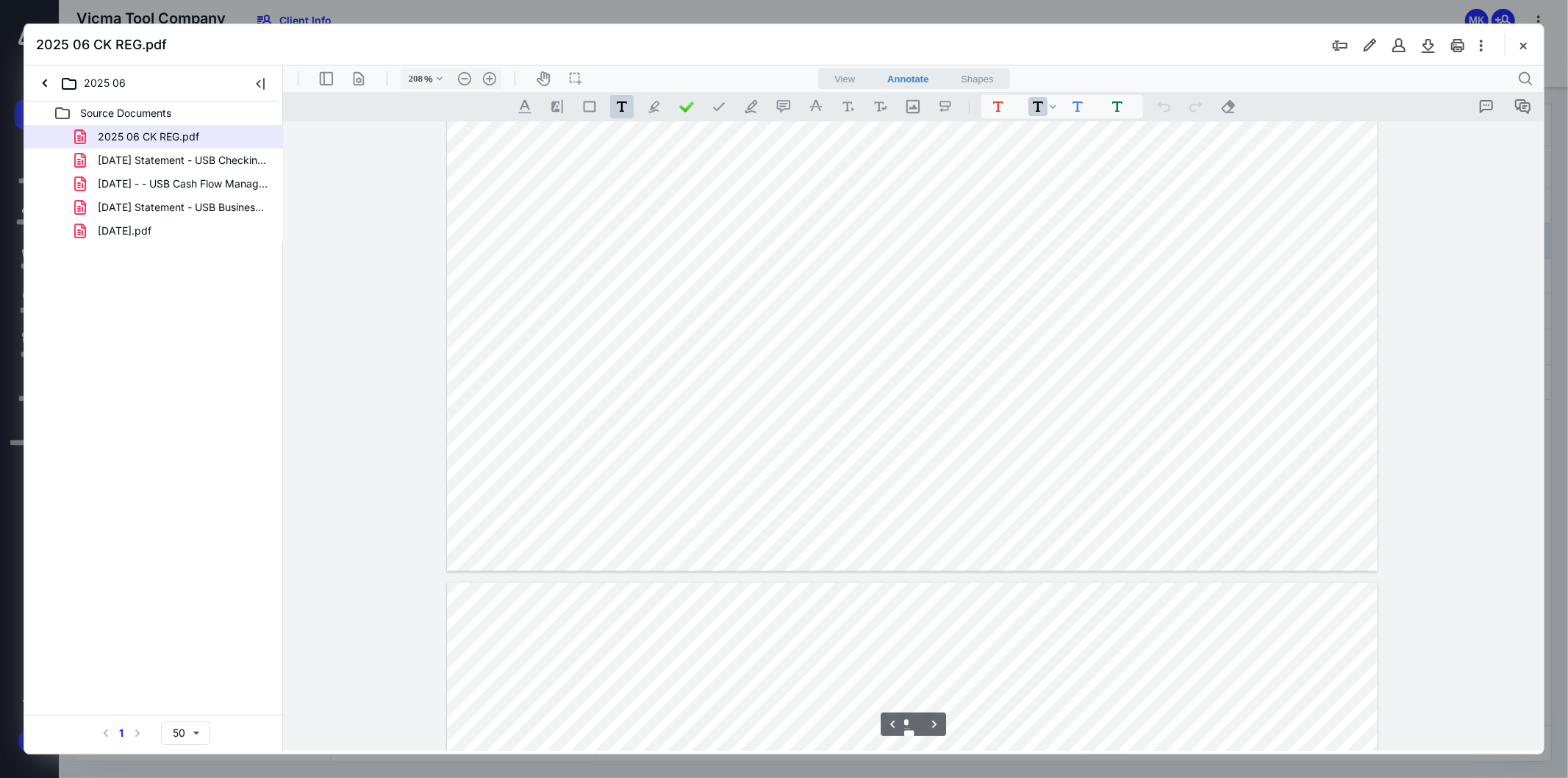 type on "*" 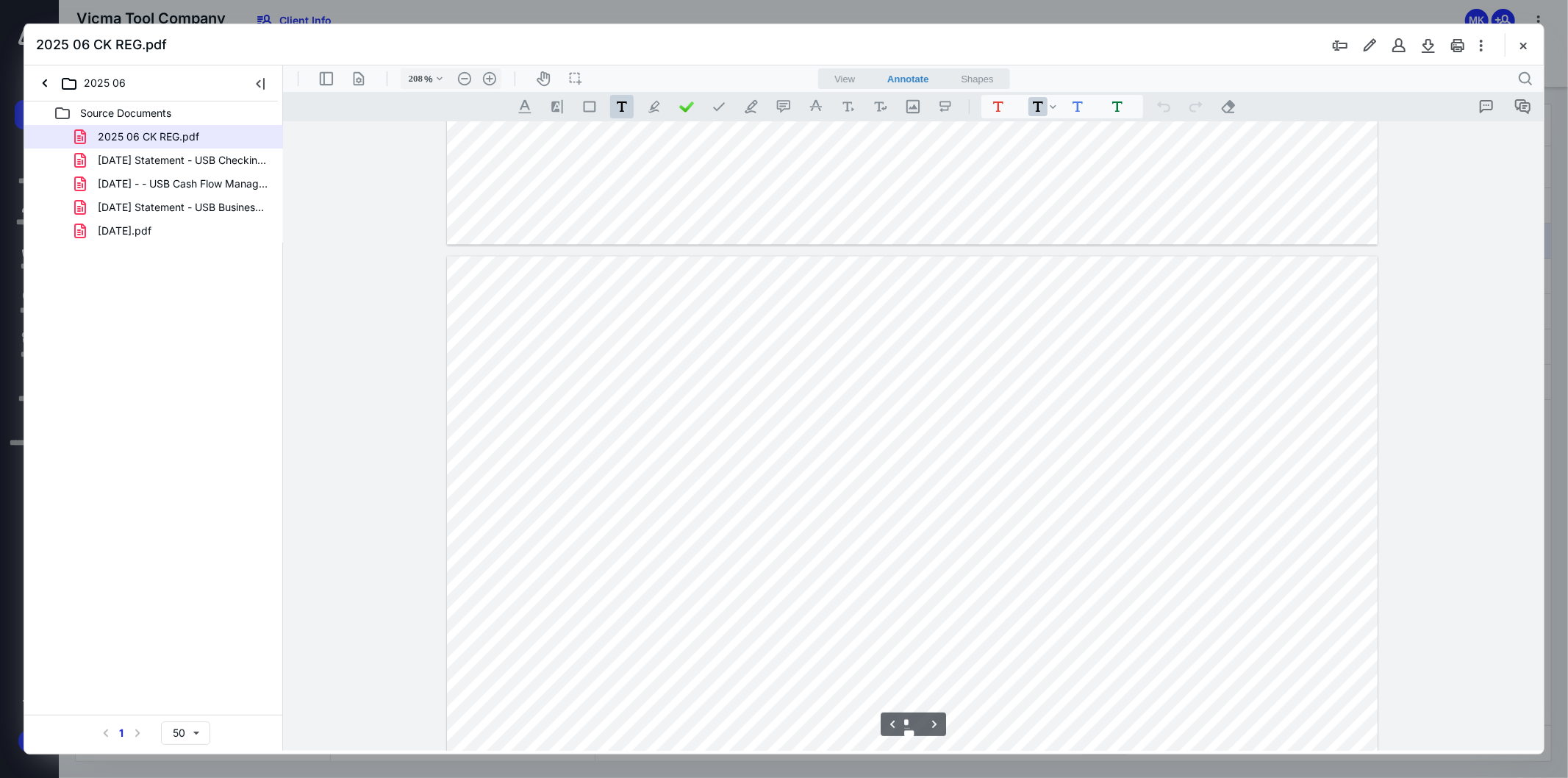 scroll, scrollTop: 2468, scrollLeft: 0, axis: vertical 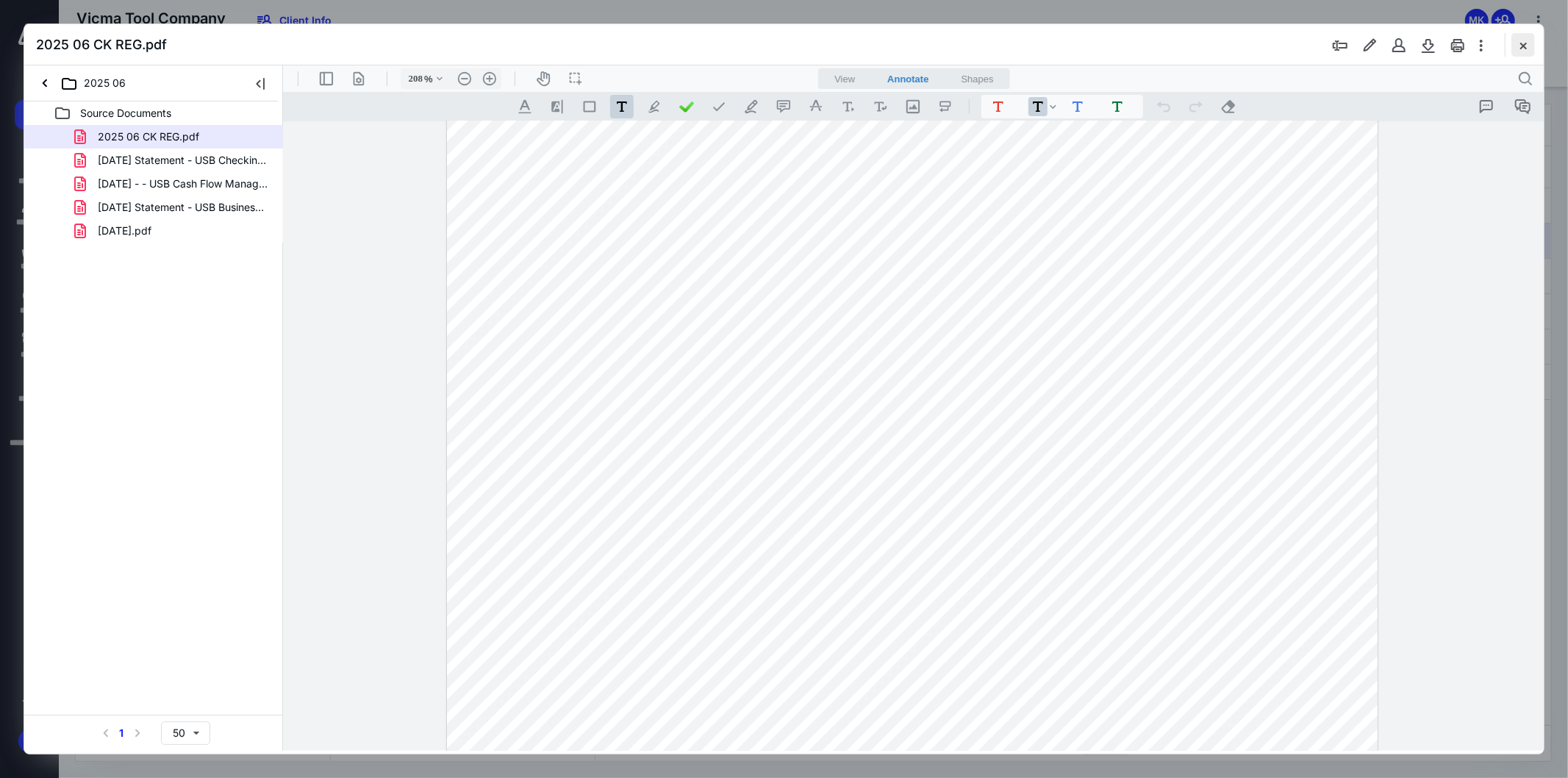 click at bounding box center [1523, 45] 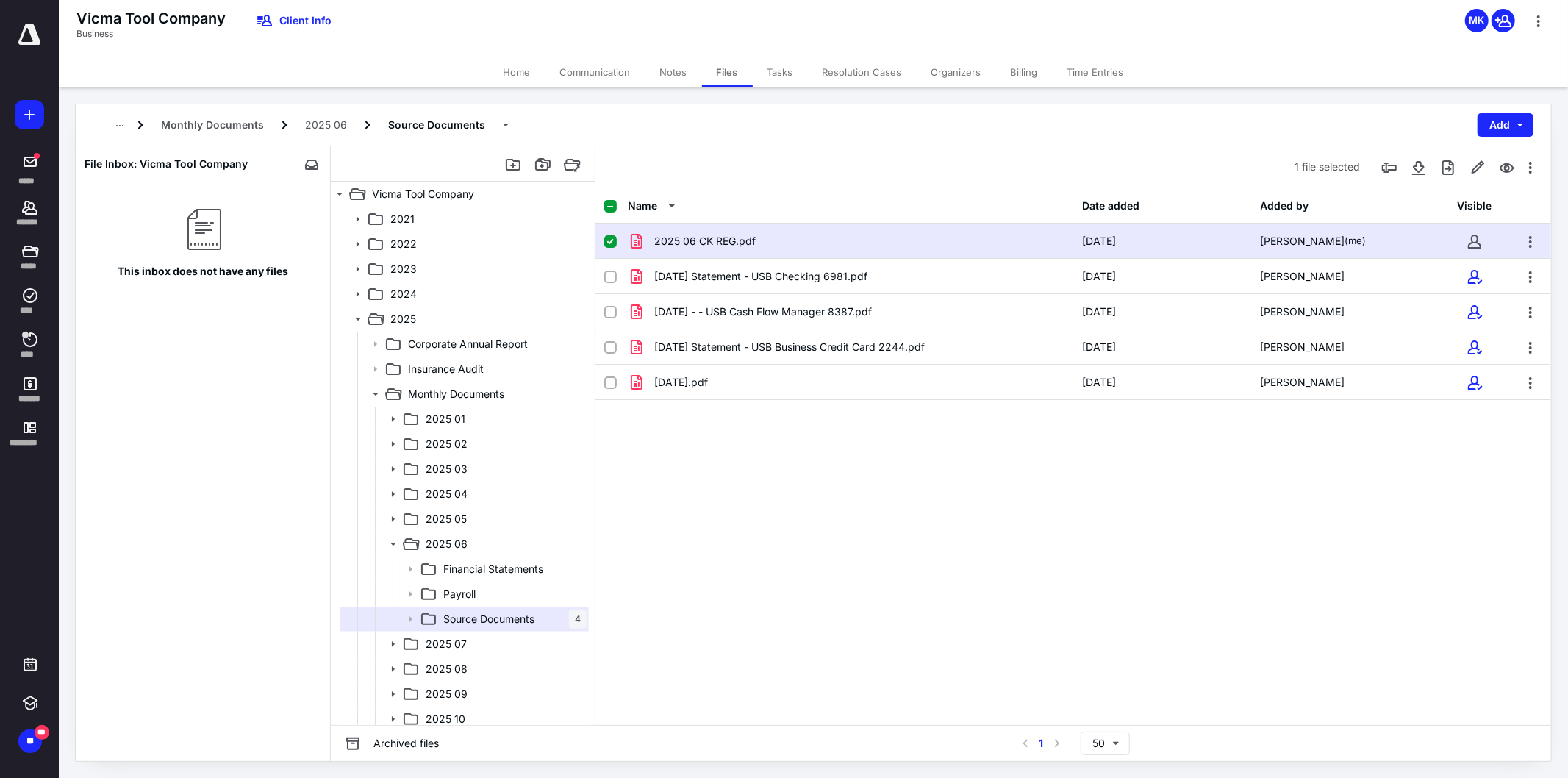 click on "Files" at bounding box center [727, 72] 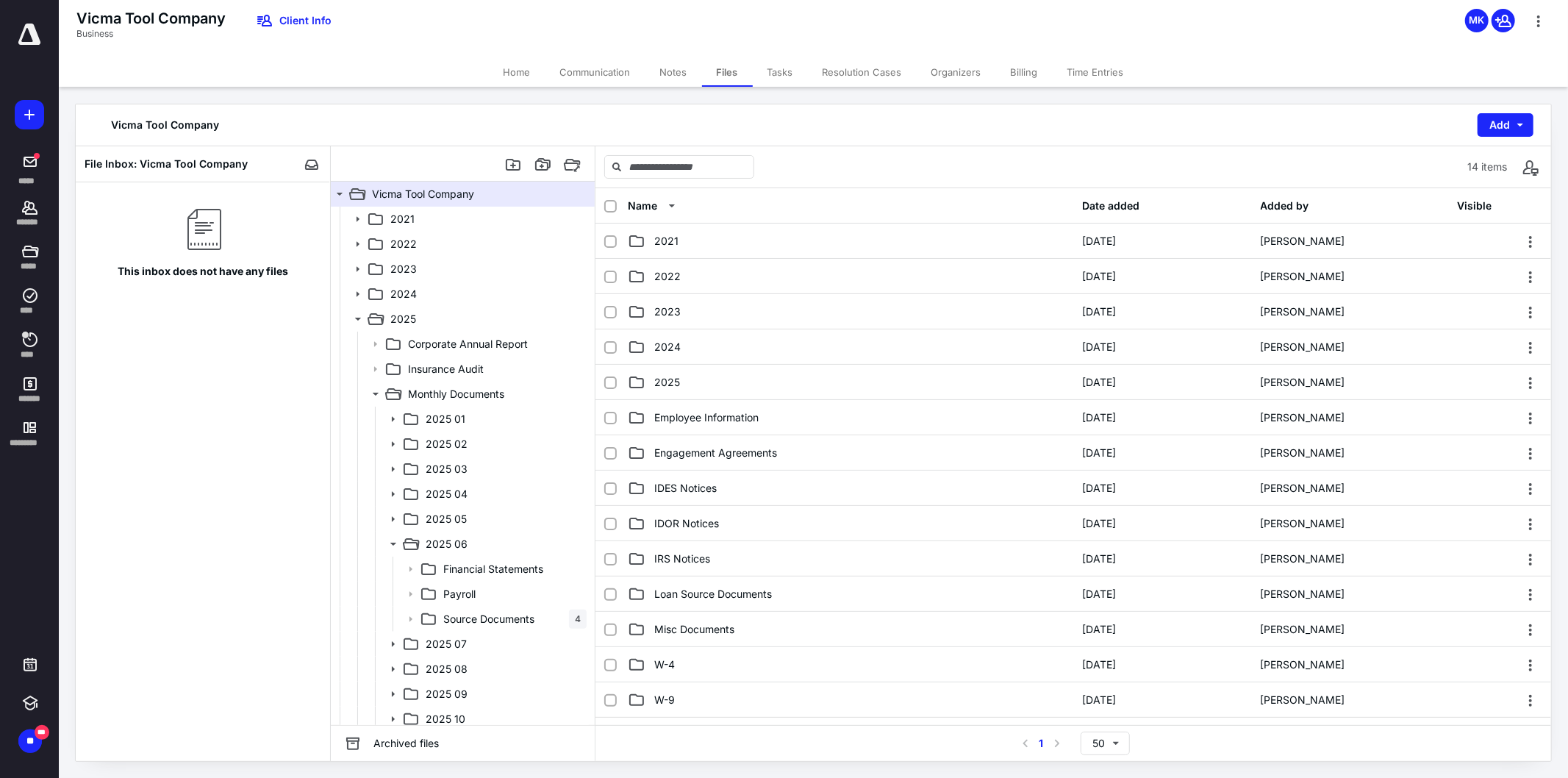 click on "Notes" at bounding box center (673, 72) 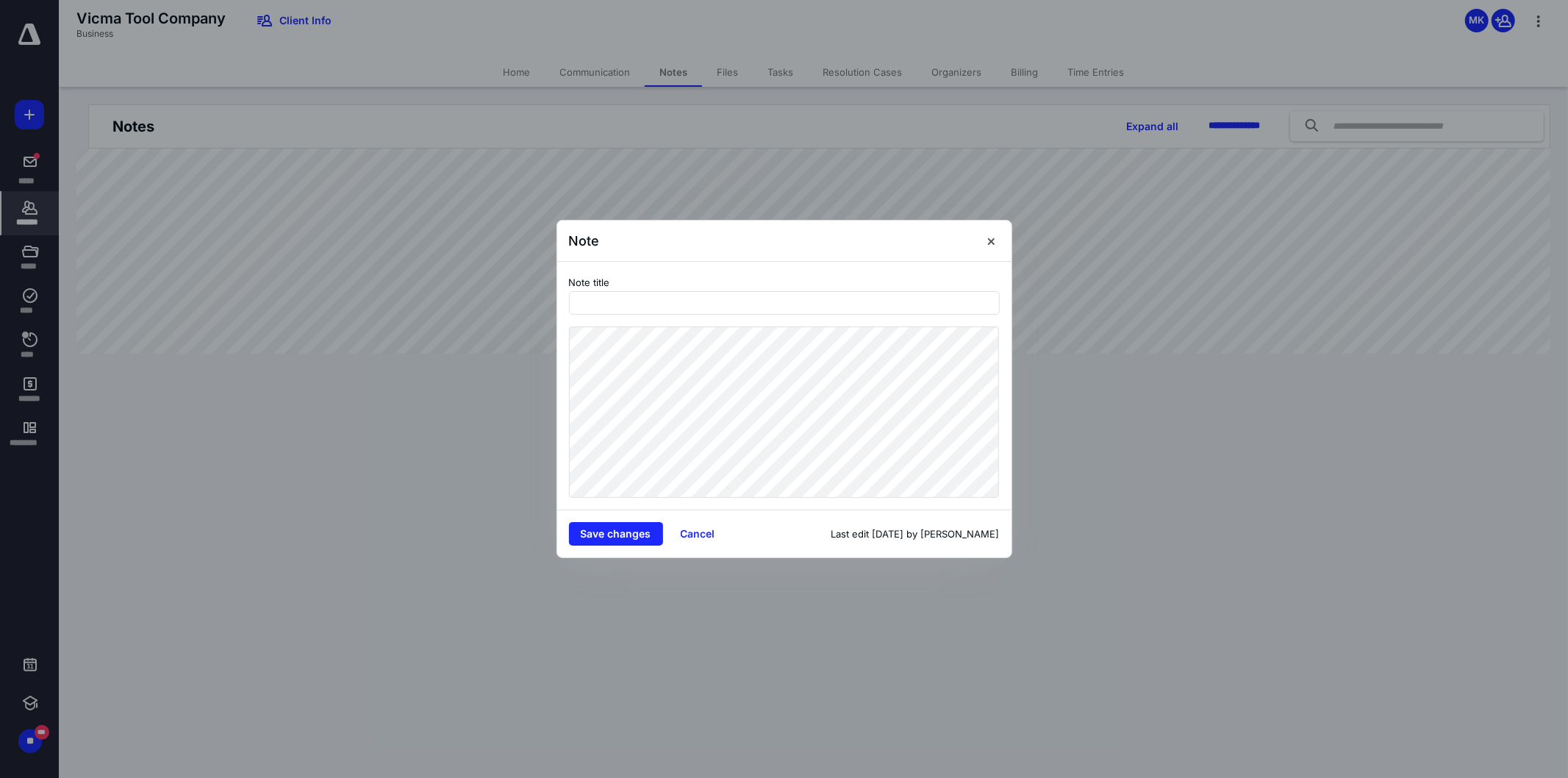 click on "Note Note title Save changes Cancel Last edit [DATE] by [PERSON_NAME]" at bounding box center [784, 389] 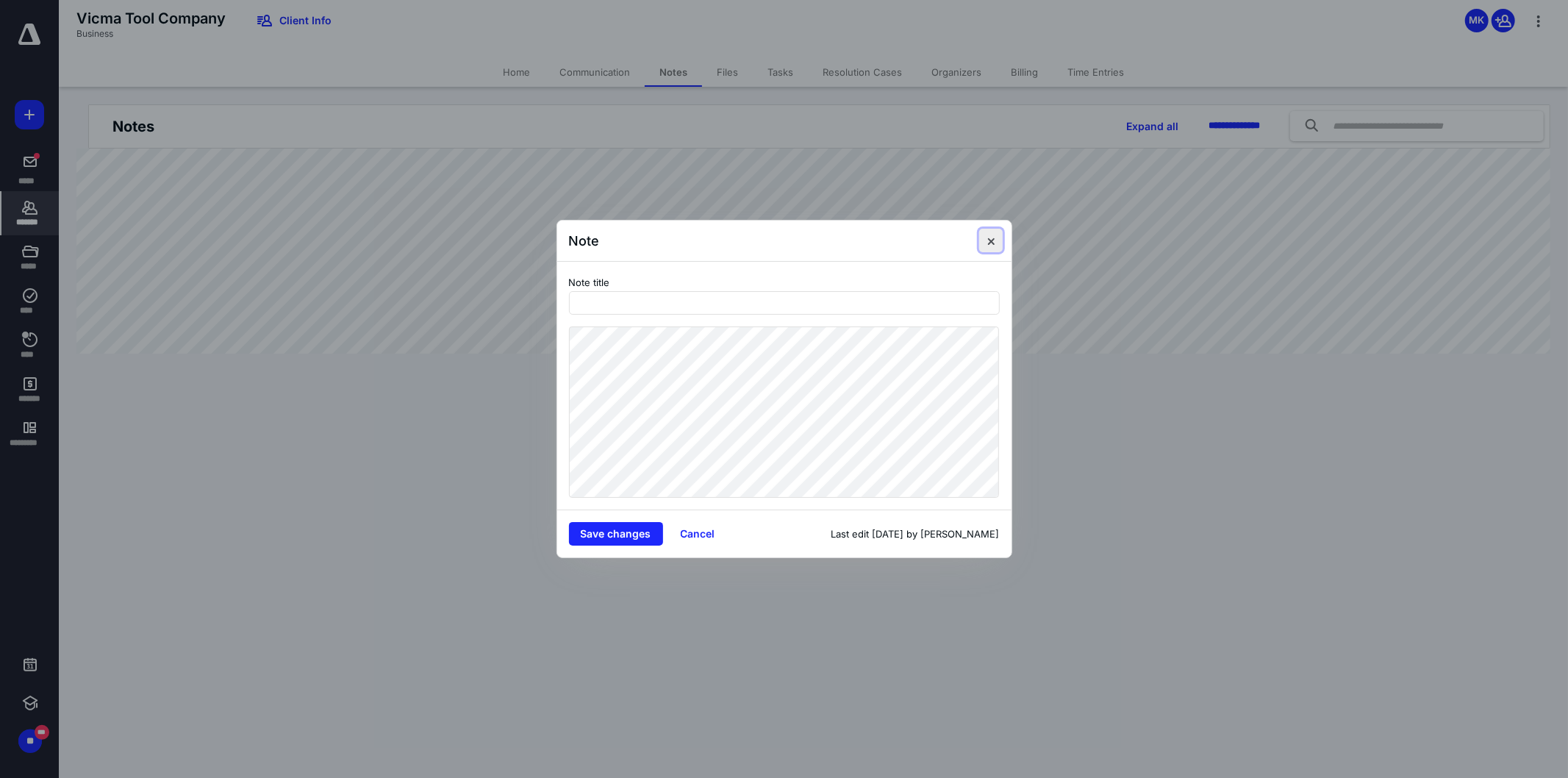 click at bounding box center [991, 240] 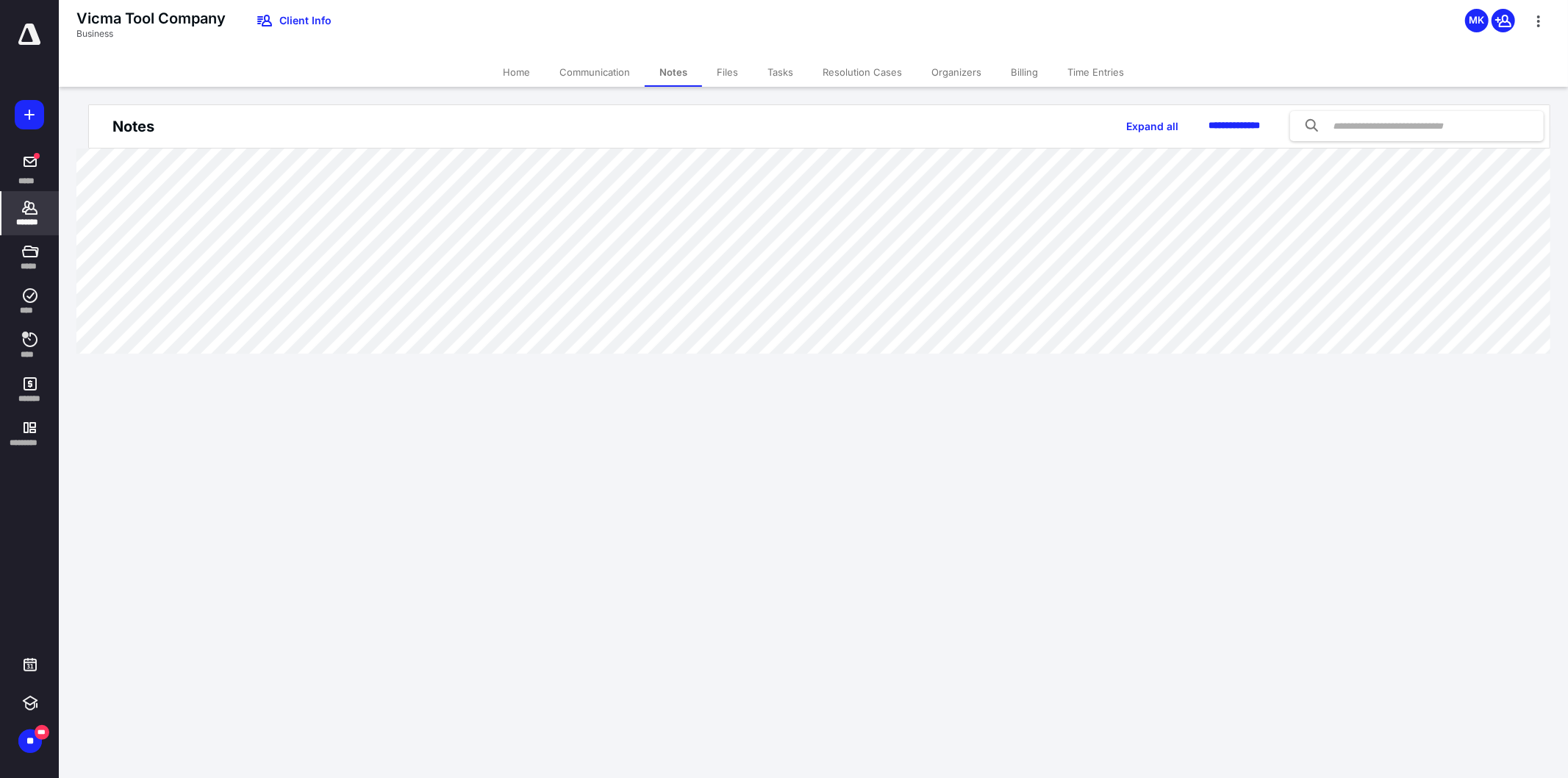 click on "Files" at bounding box center (727, 72) 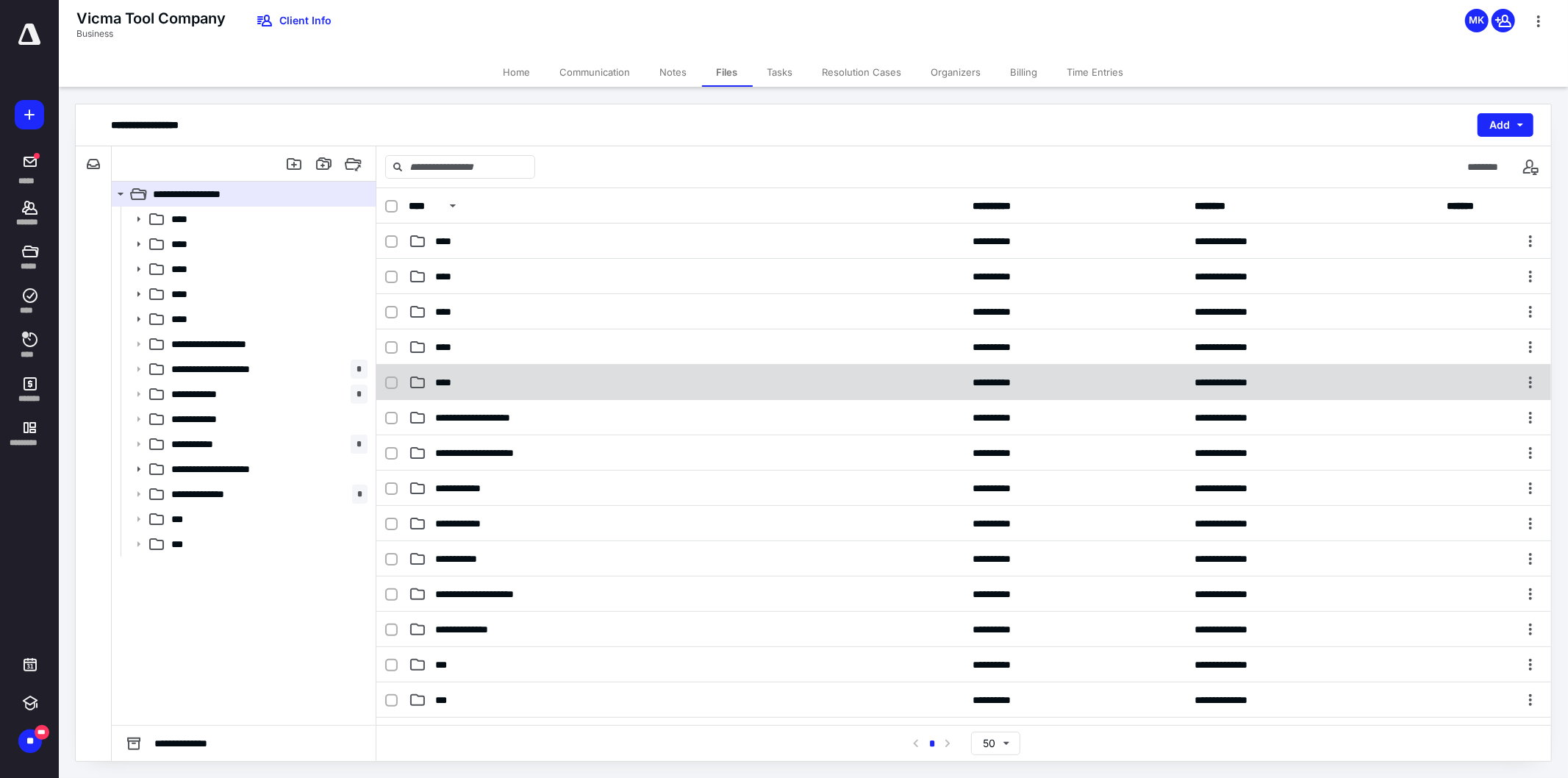 click on "****" at bounding box center [448, 382] 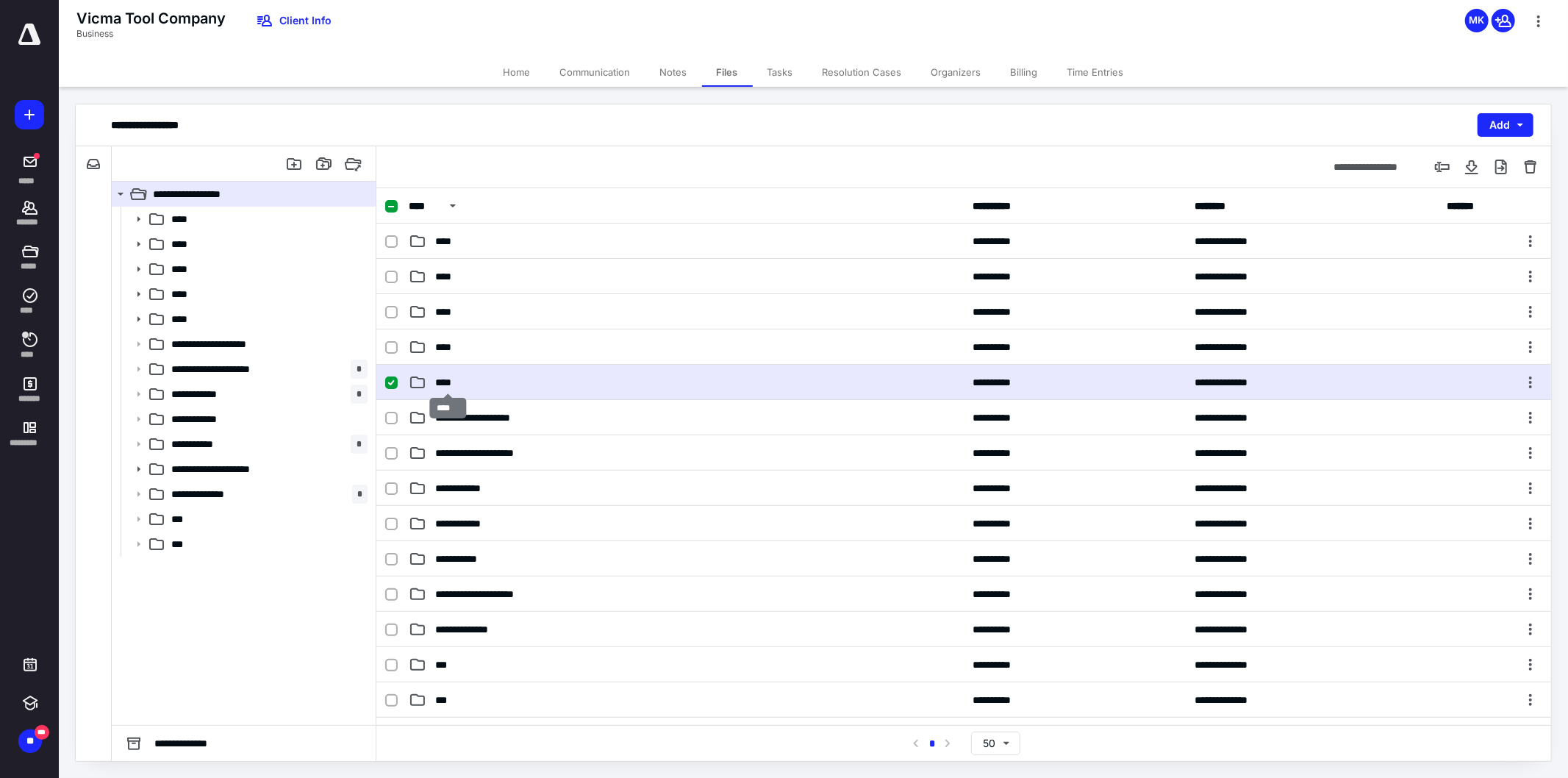 click on "****" at bounding box center (448, 382) 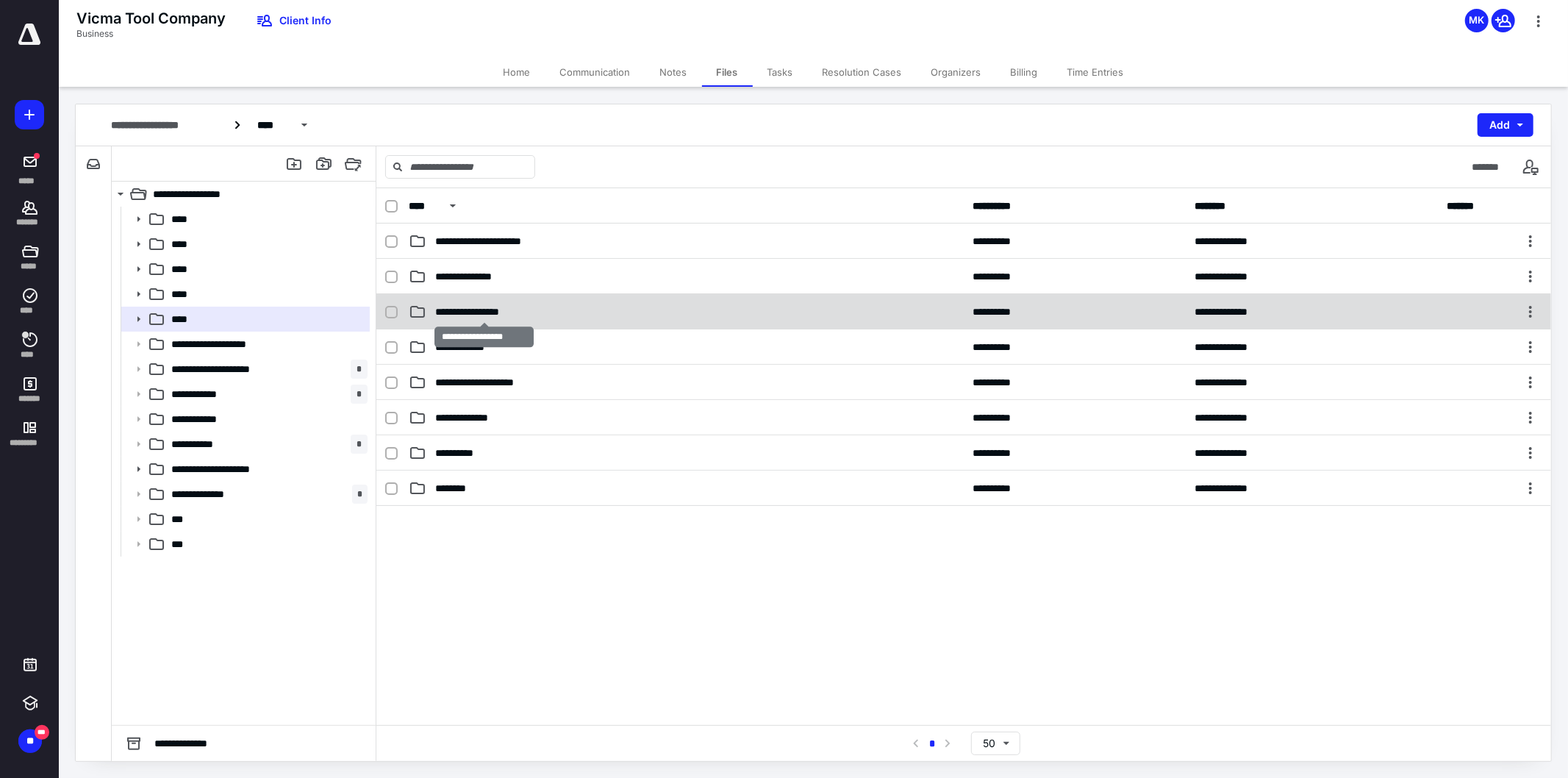 click on "**********" at bounding box center (484, 312) 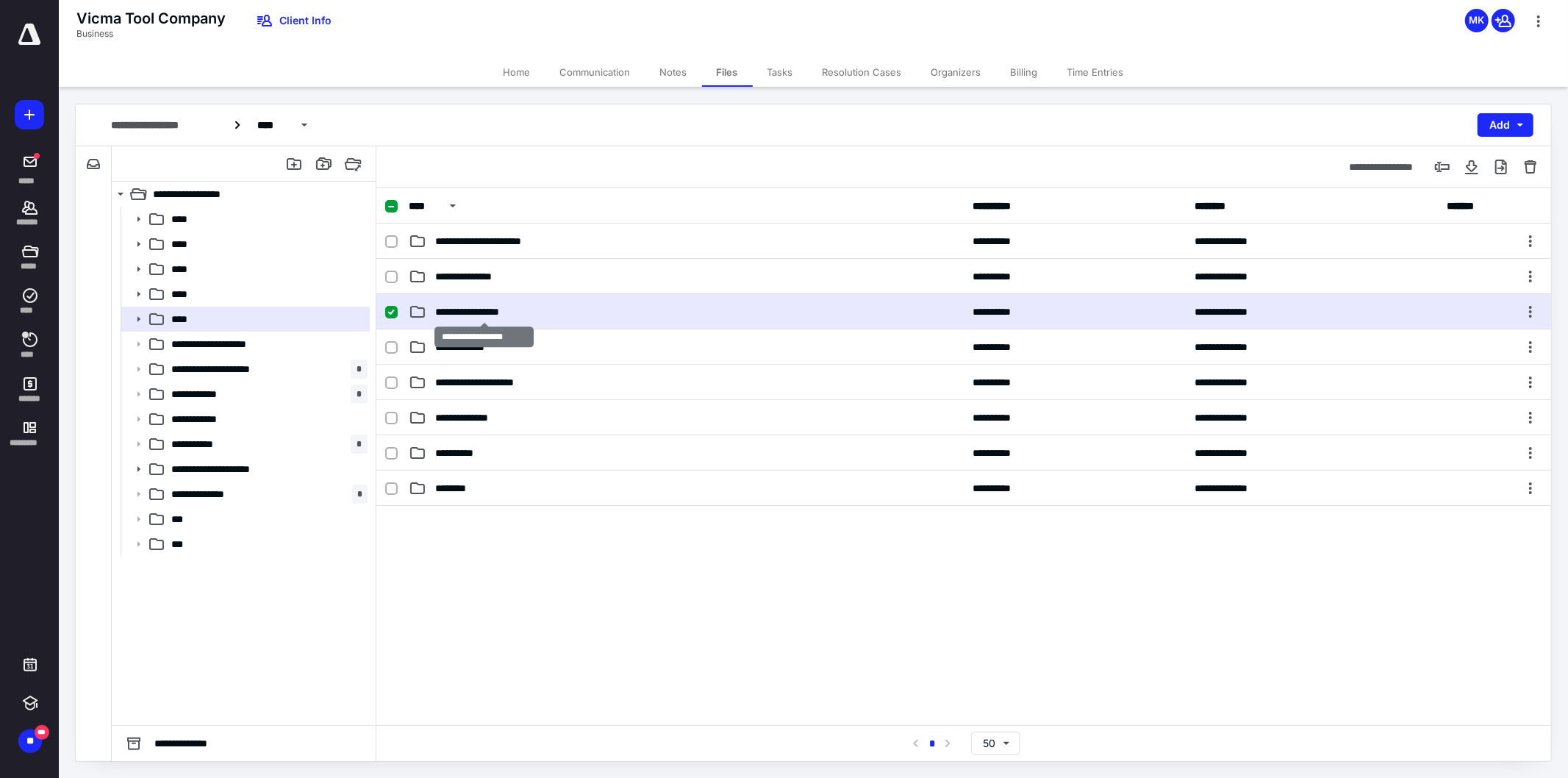 click on "**********" at bounding box center (484, 312) 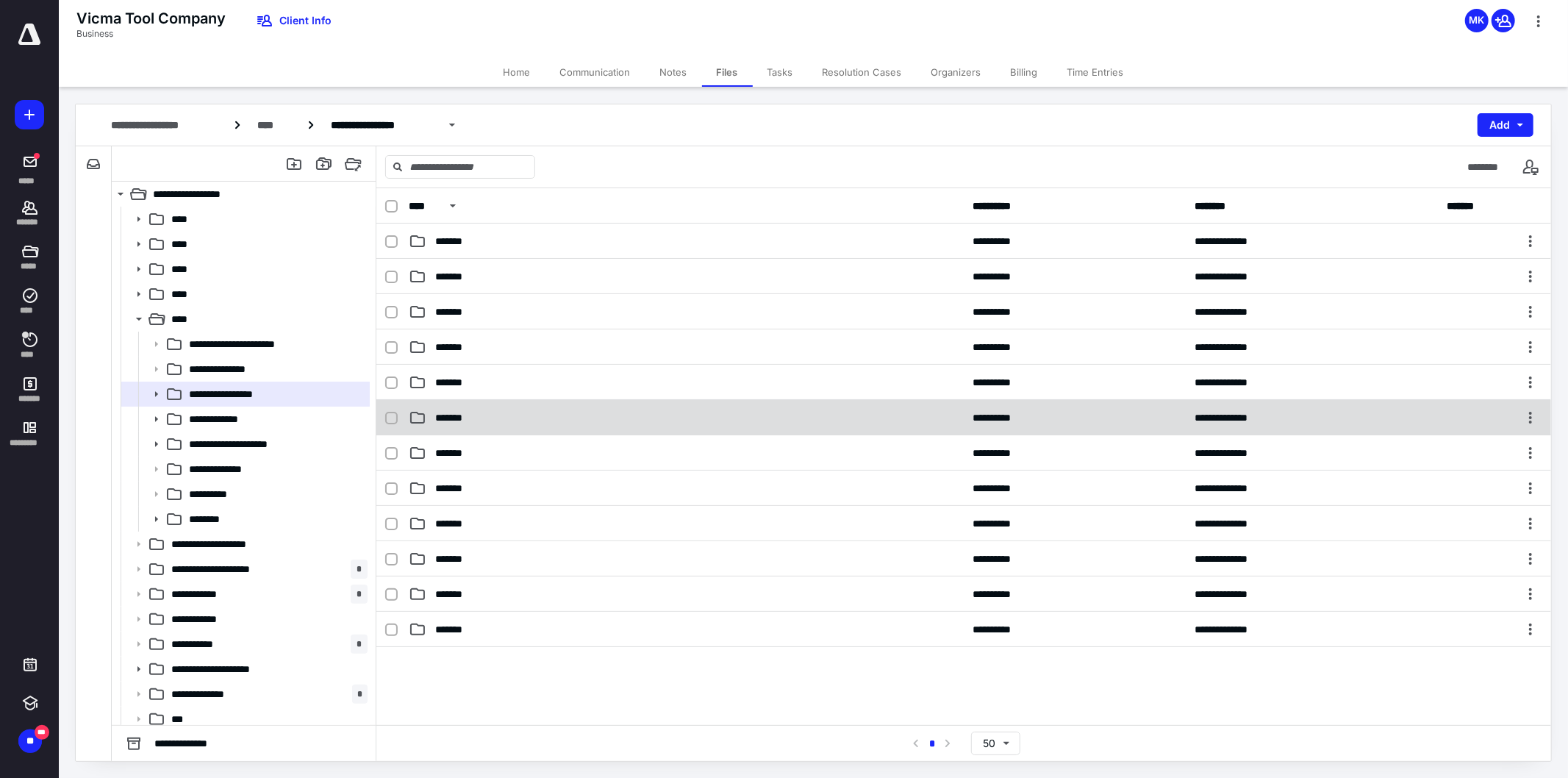 click on "*******" at bounding box center (456, 418) 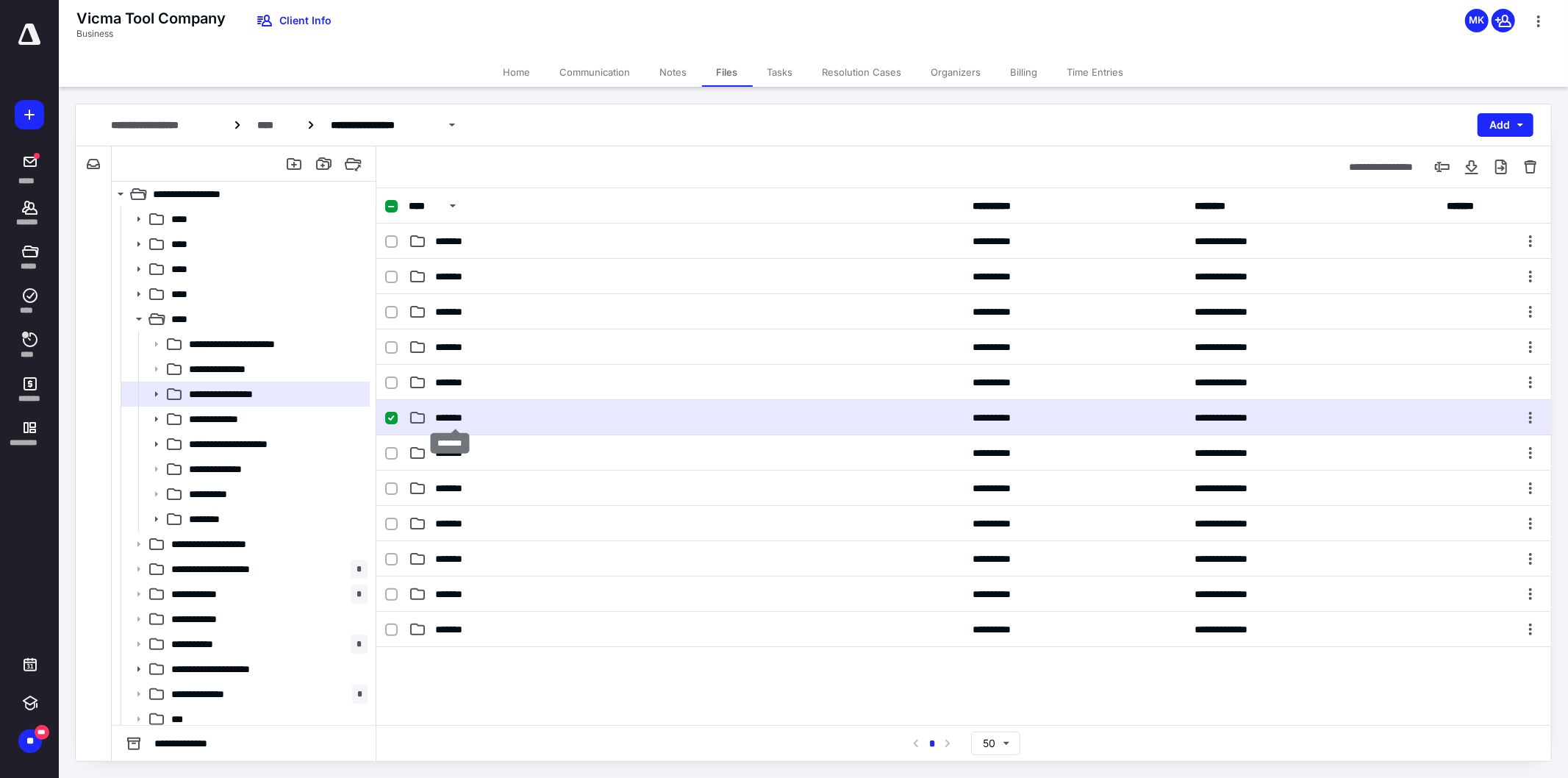 click on "*******" at bounding box center [456, 418] 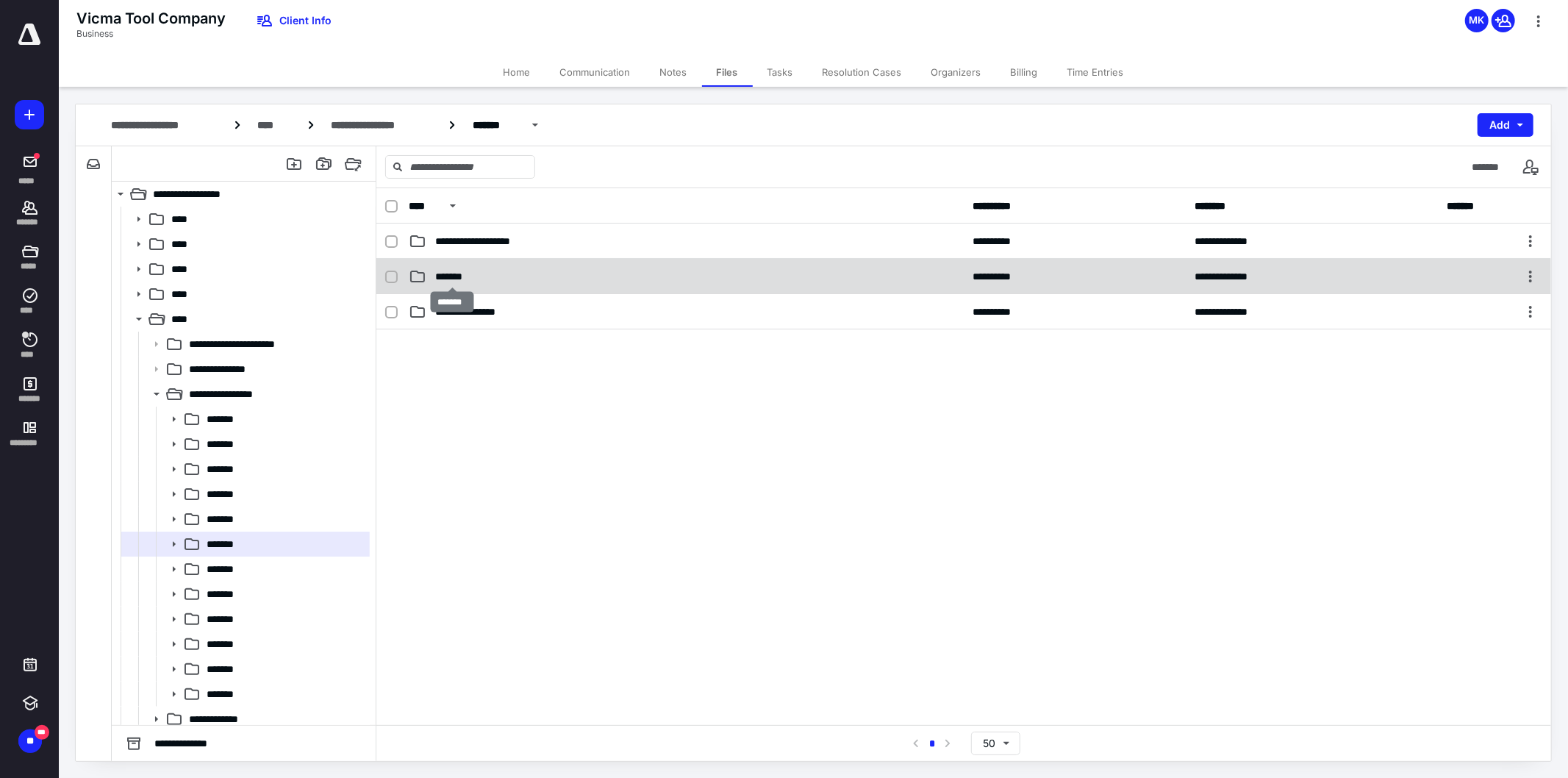 click on "*******" at bounding box center (451, 276) 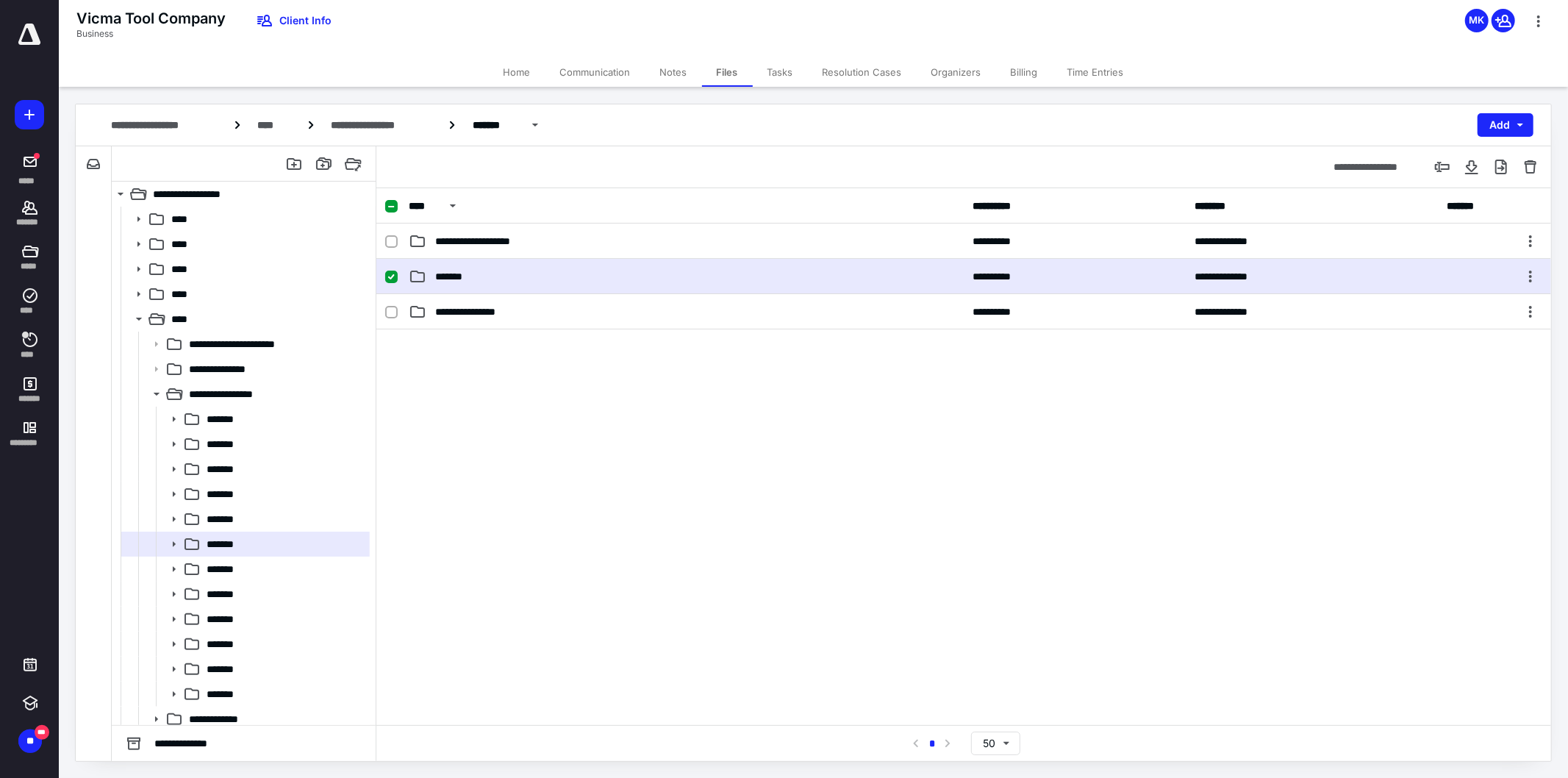 click on "*******" at bounding box center (451, 276) 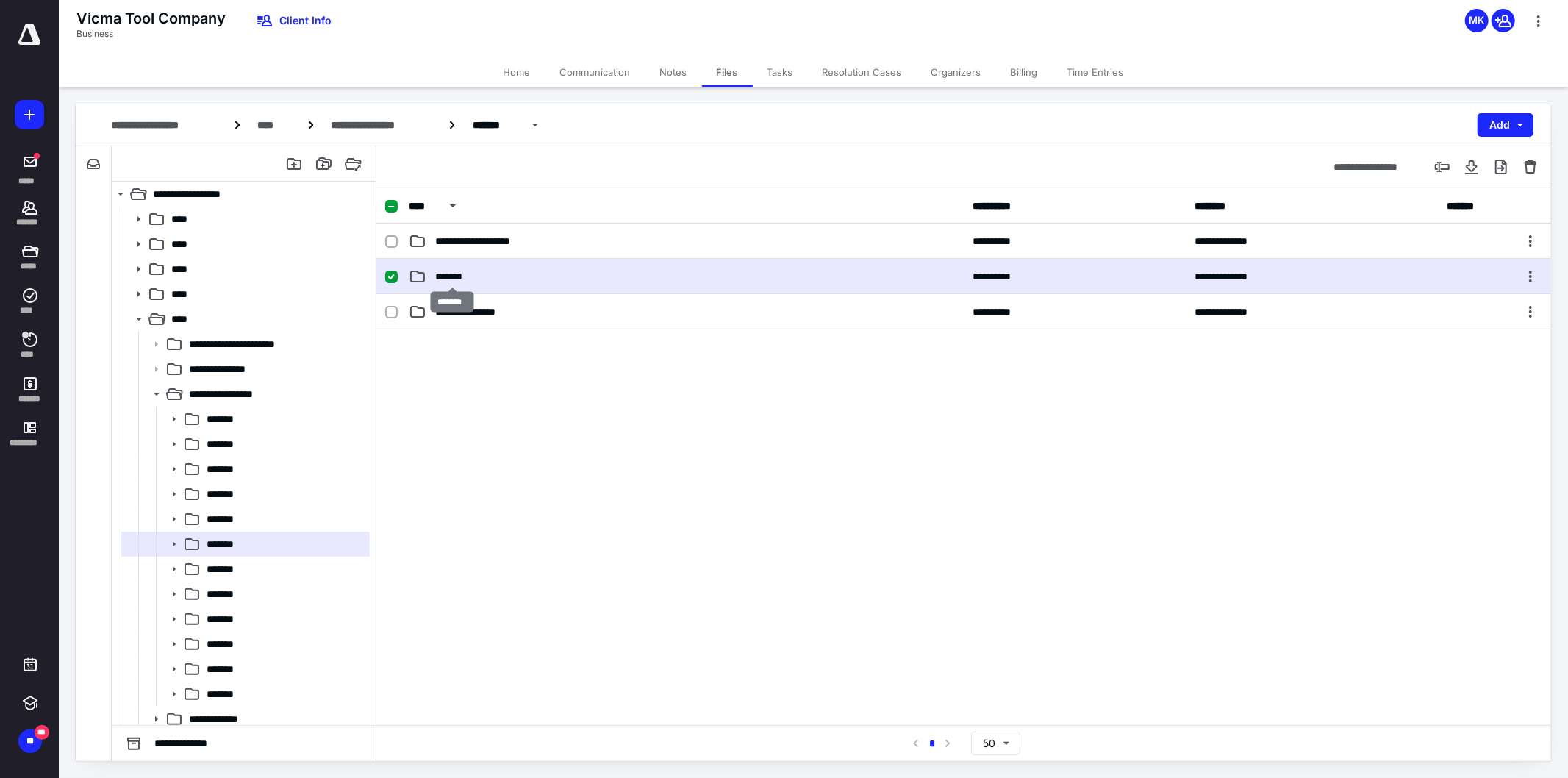 click on "*******" at bounding box center (451, 276) 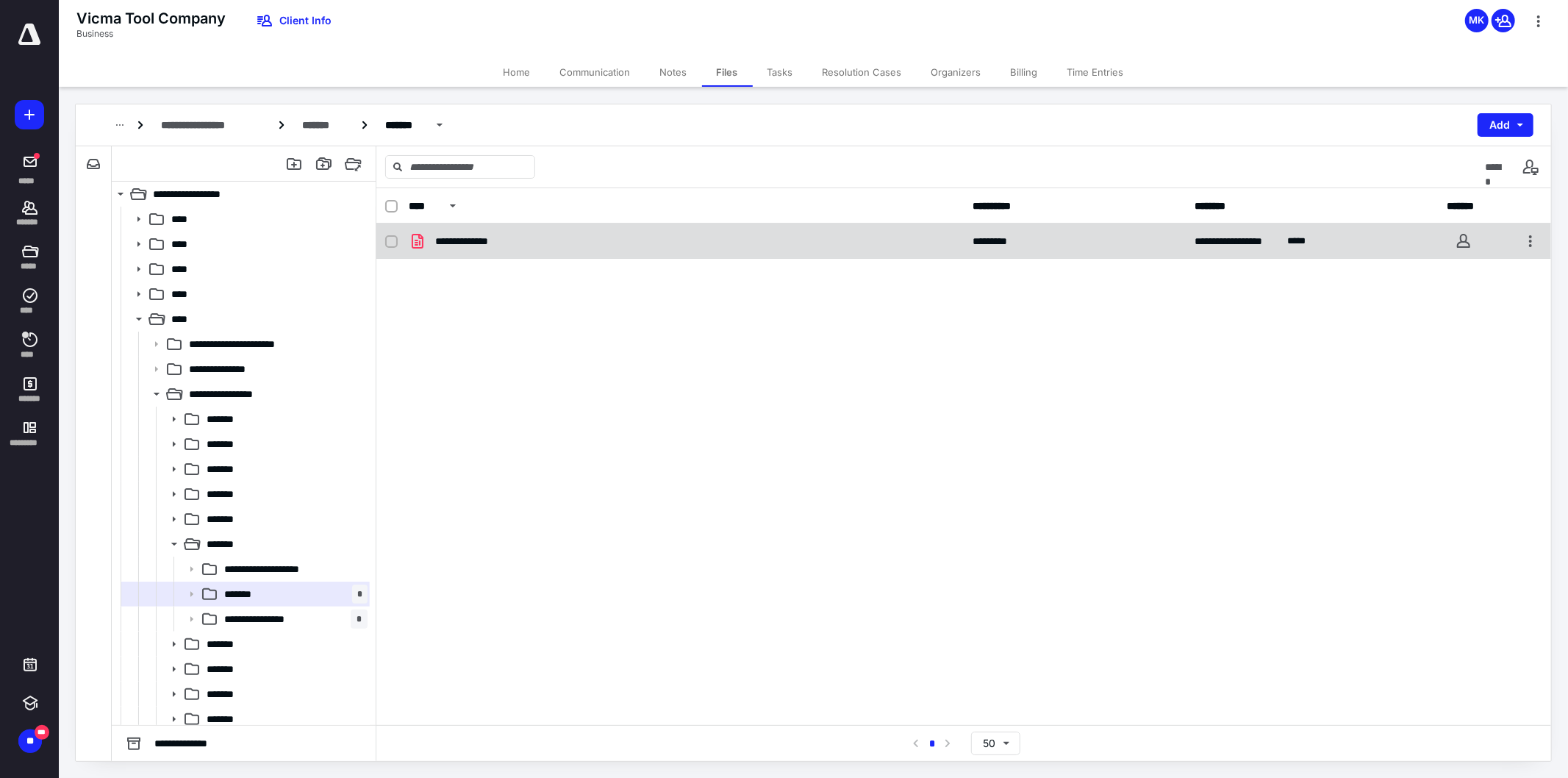 click on "**********" at bounding box center [964, 241] 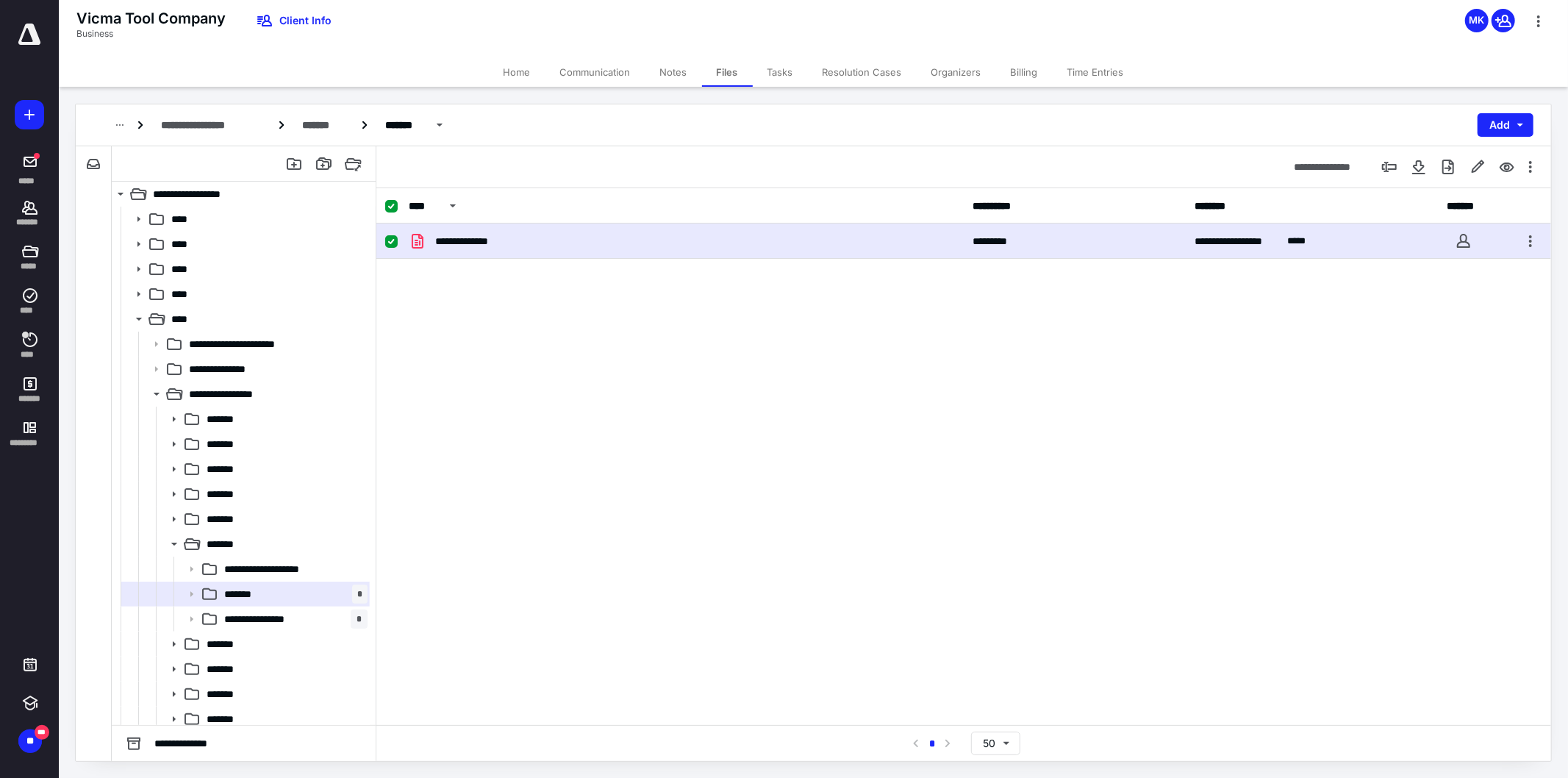 click on "**********" at bounding box center (473, 241) 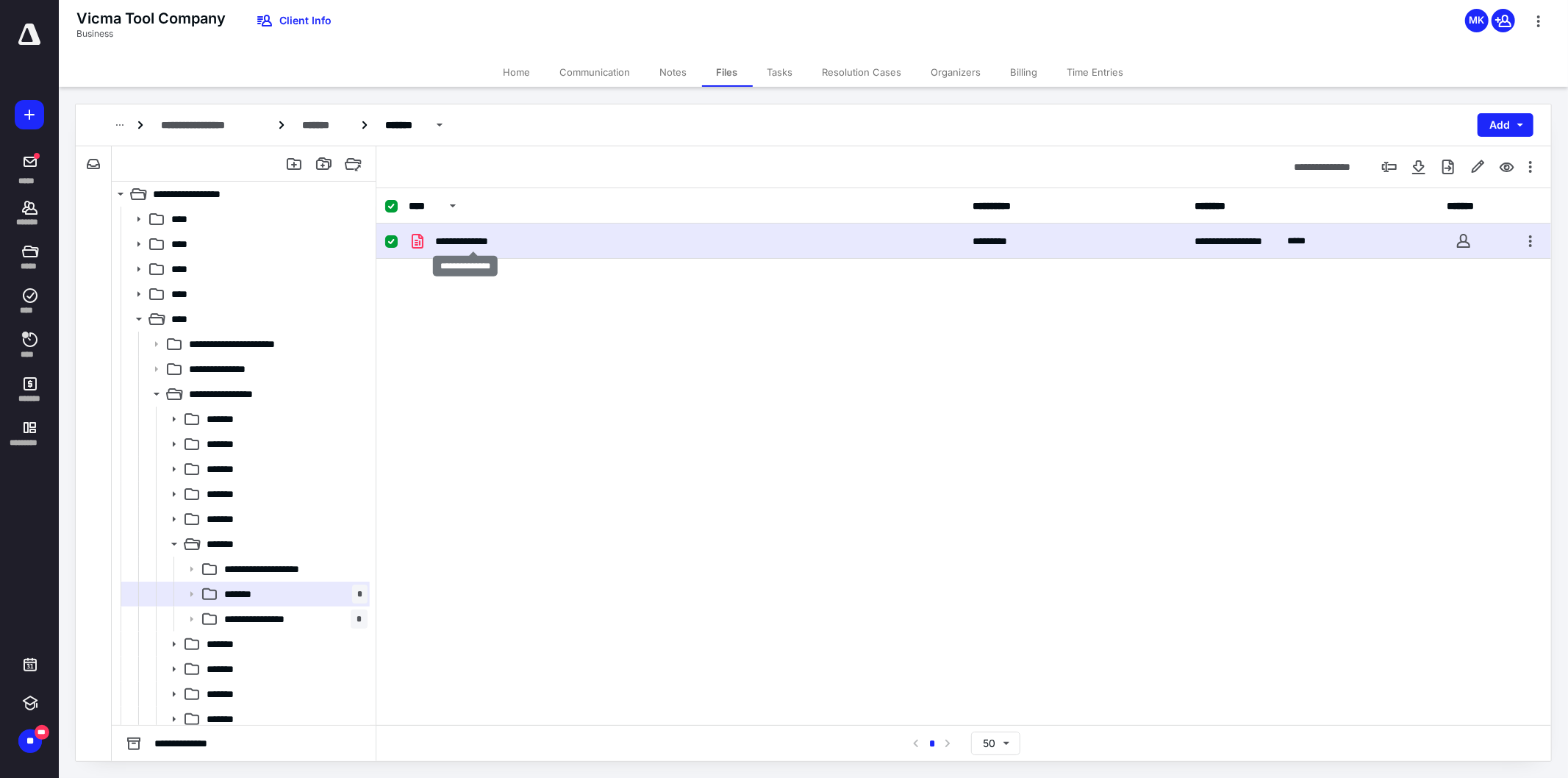 click on "**********" at bounding box center (473, 241) 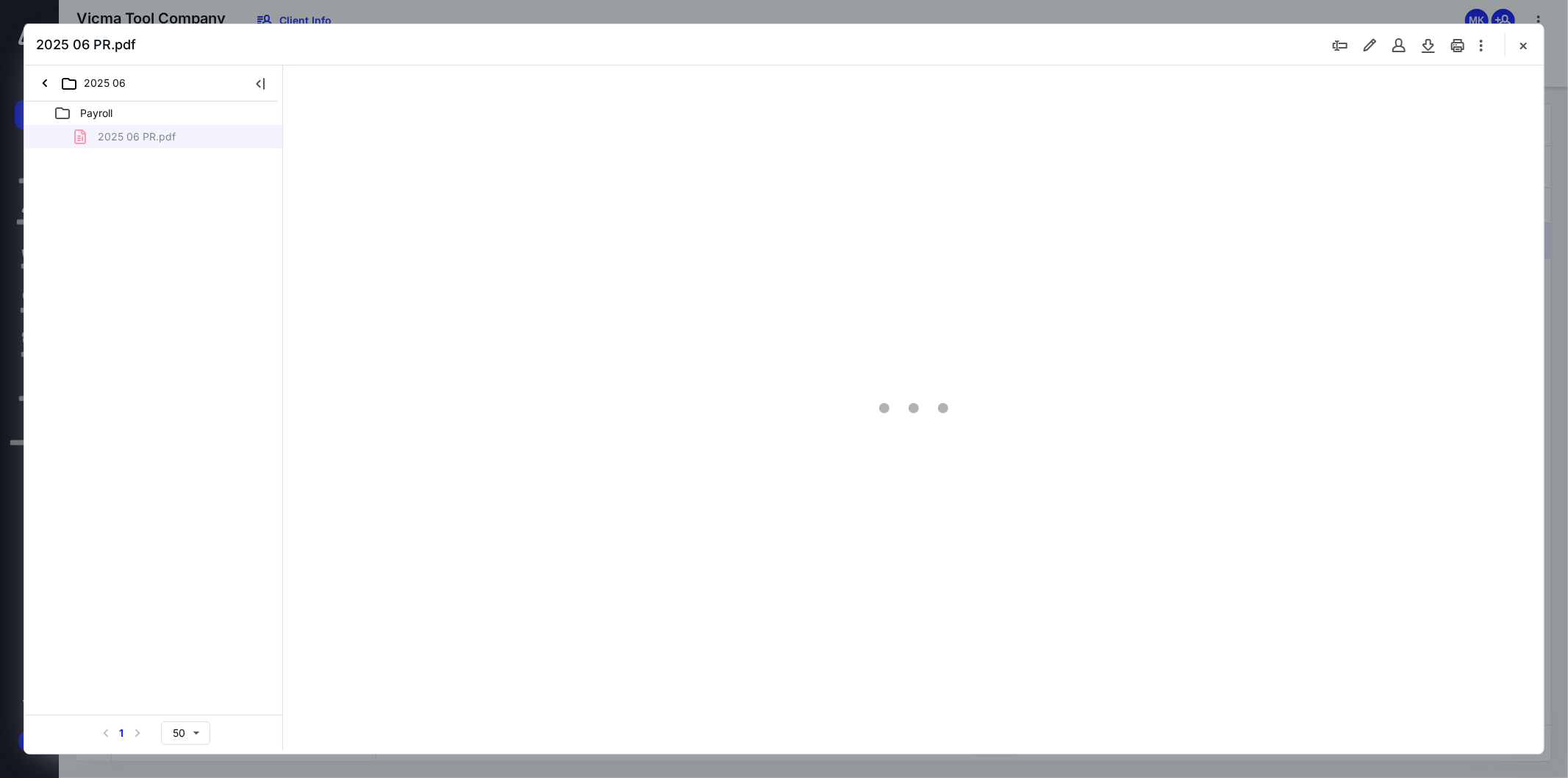 scroll, scrollTop: 0, scrollLeft: 0, axis: both 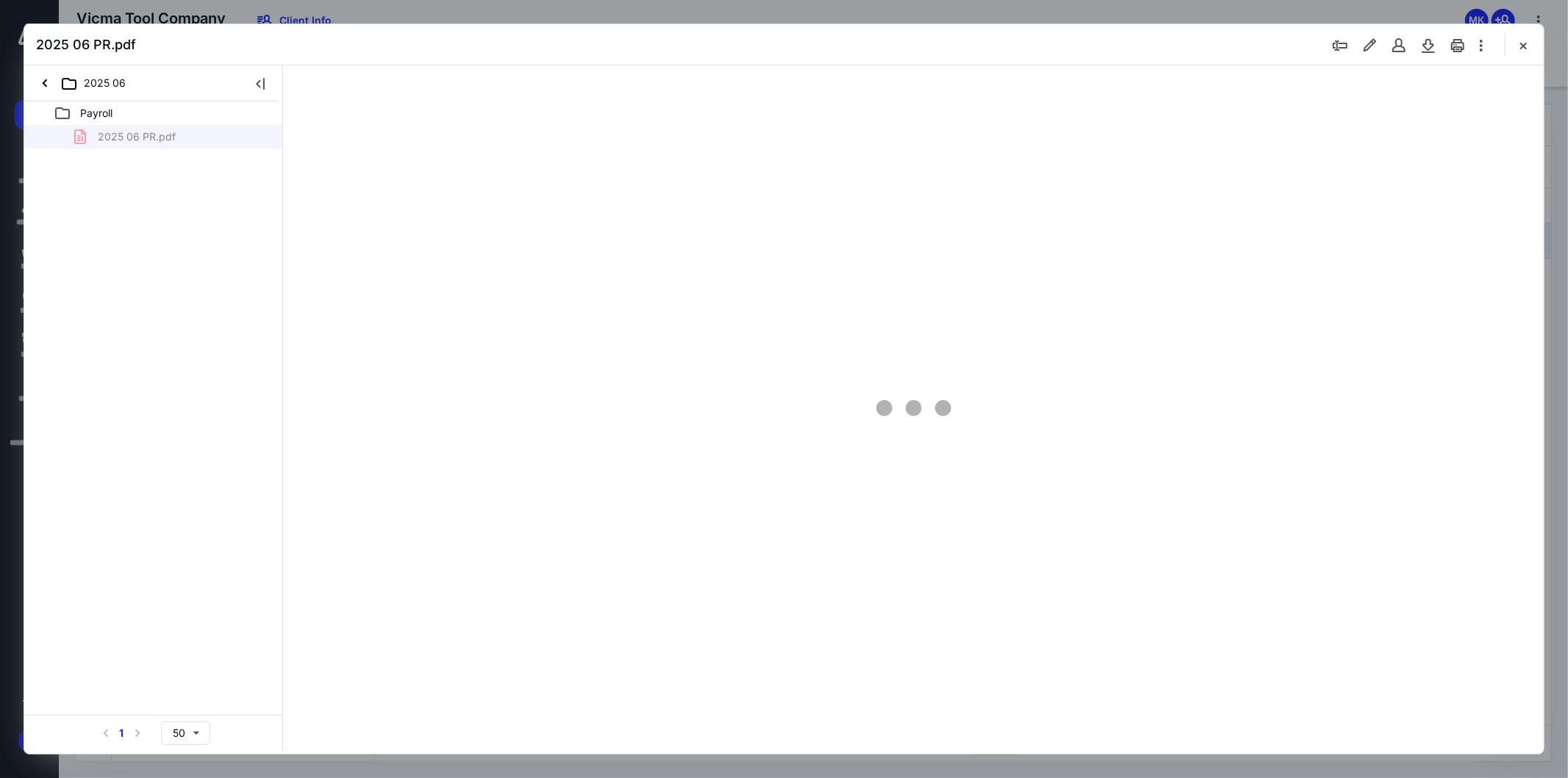 type on "107" 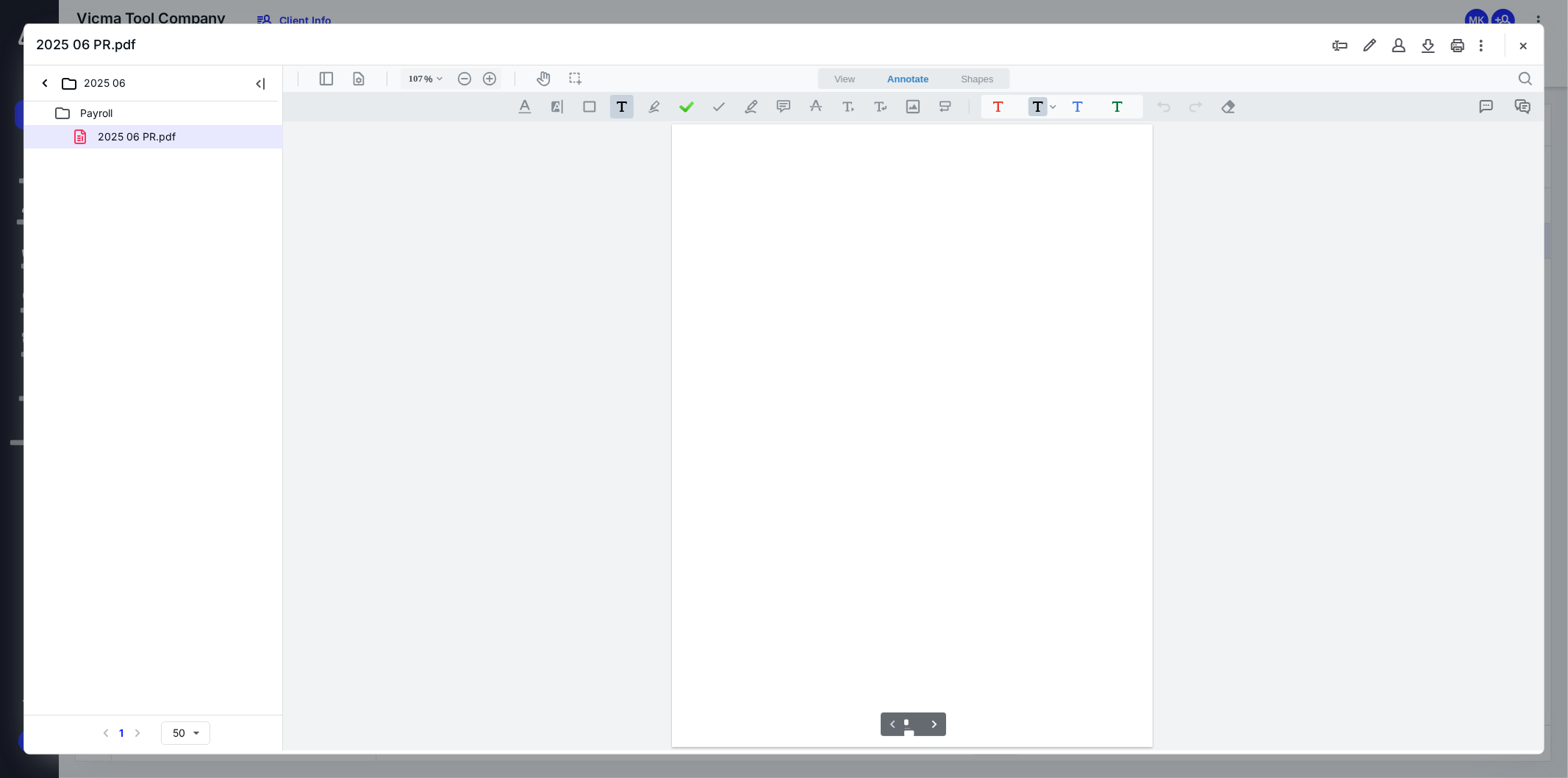 scroll, scrollTop: 59, scrollLeft: 0, axis: vertical 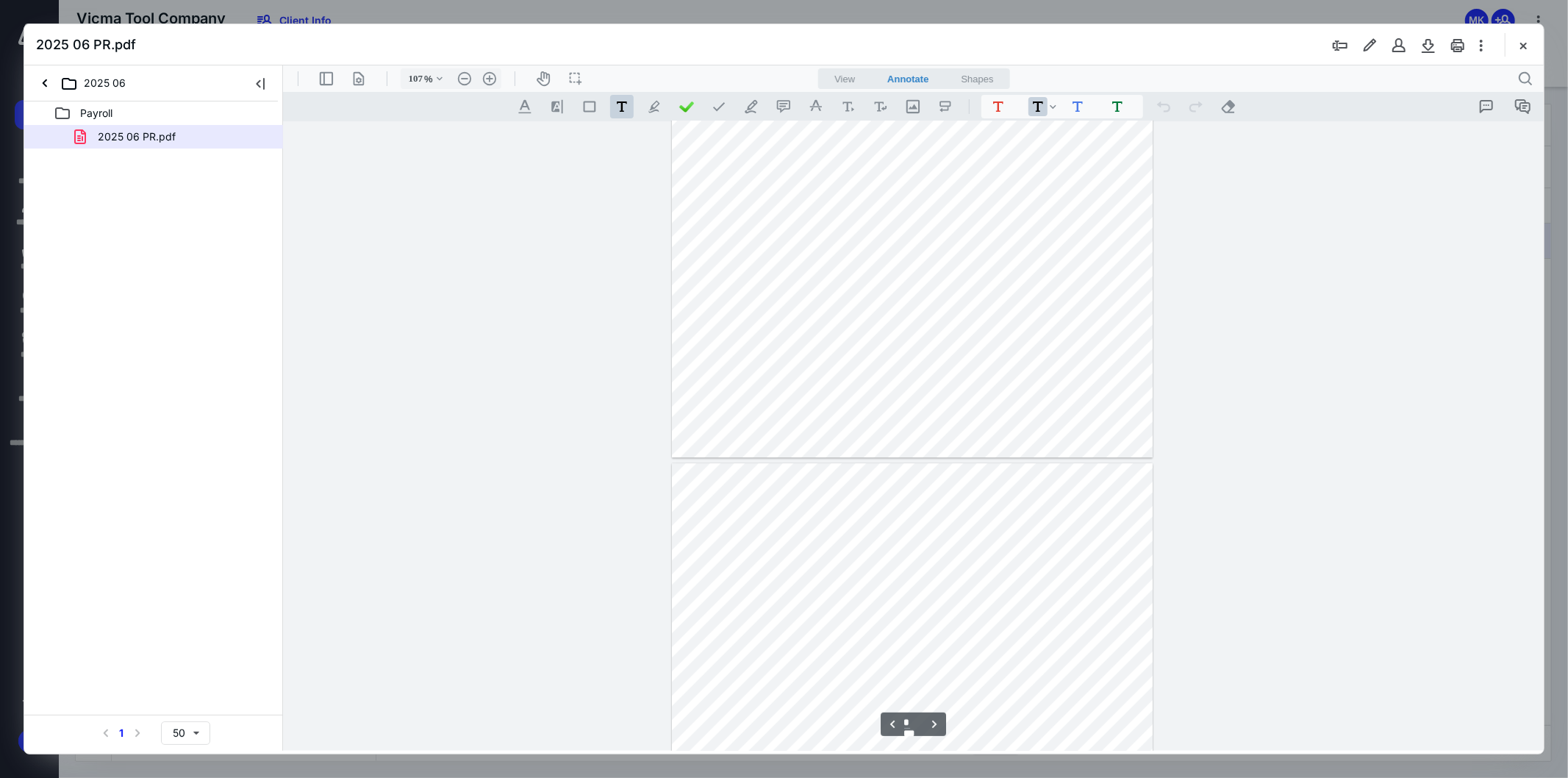 type on "*" 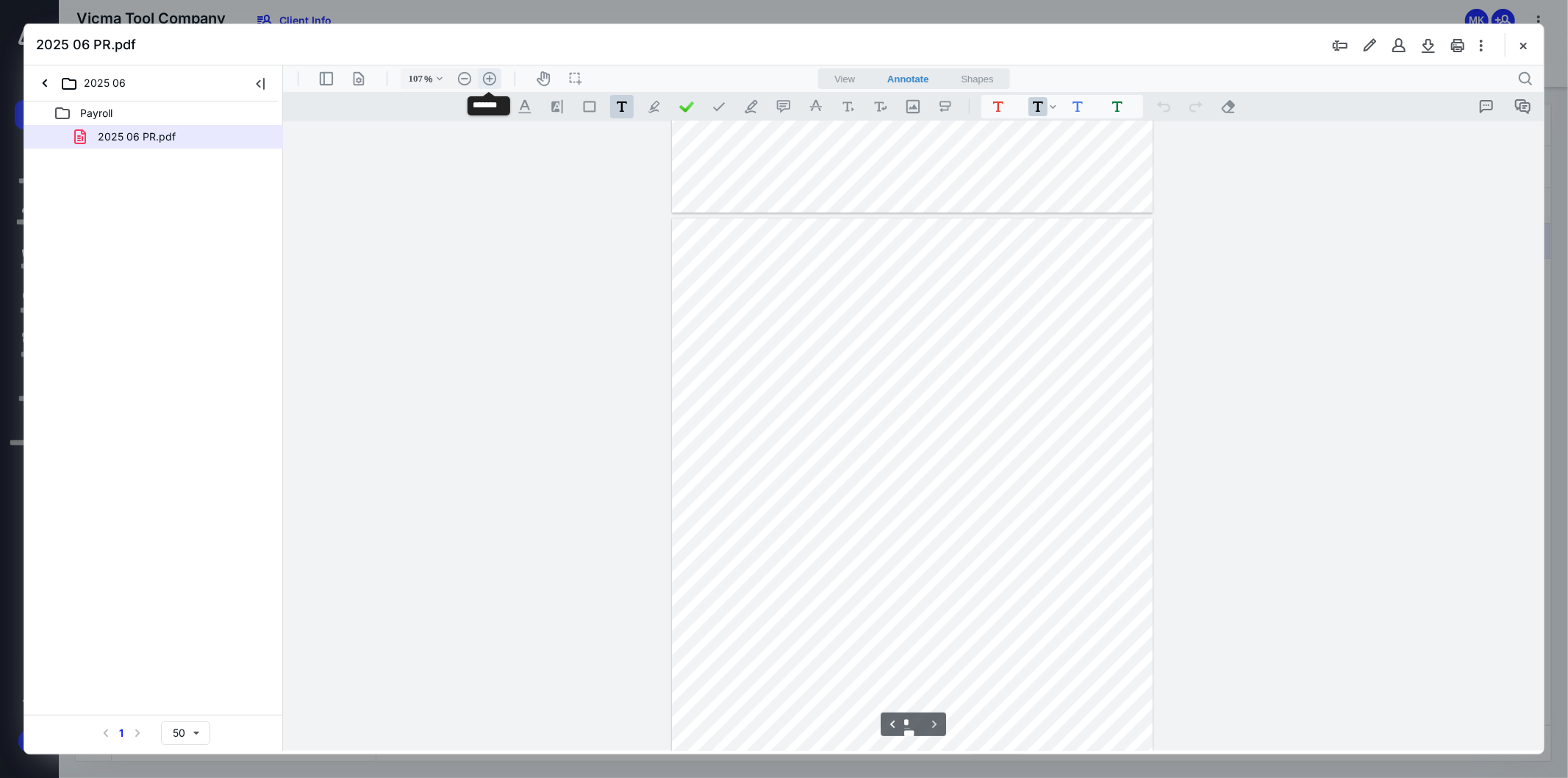click on ".cls-1{fill:#abb0c4;} icon - header - zoom - in - line" at bounding box center (489, 78) 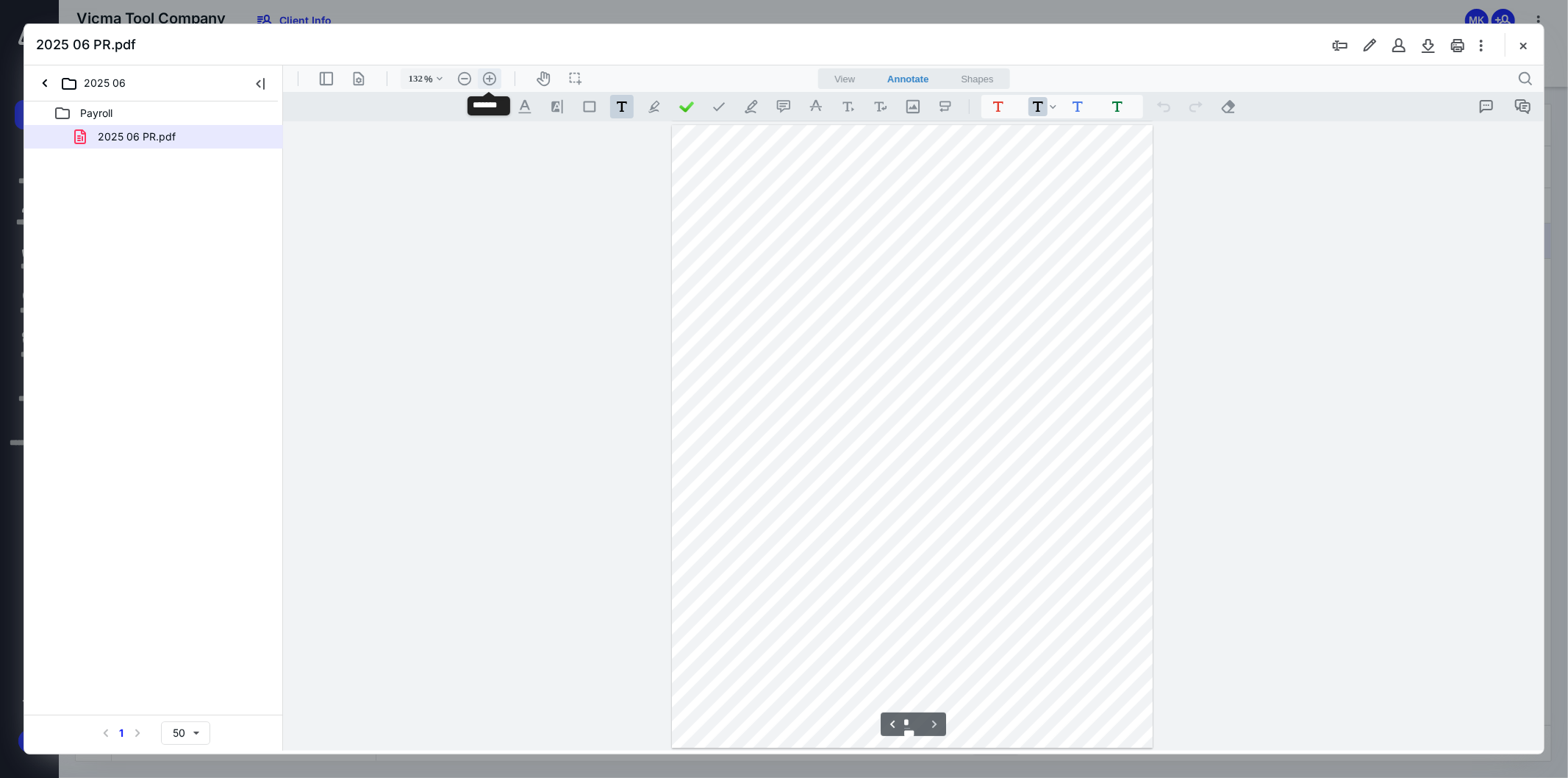 click on ".cls-1{fill:#abb0c4;} icon - header - zoom - in - line" at bounding box center (489, 78) 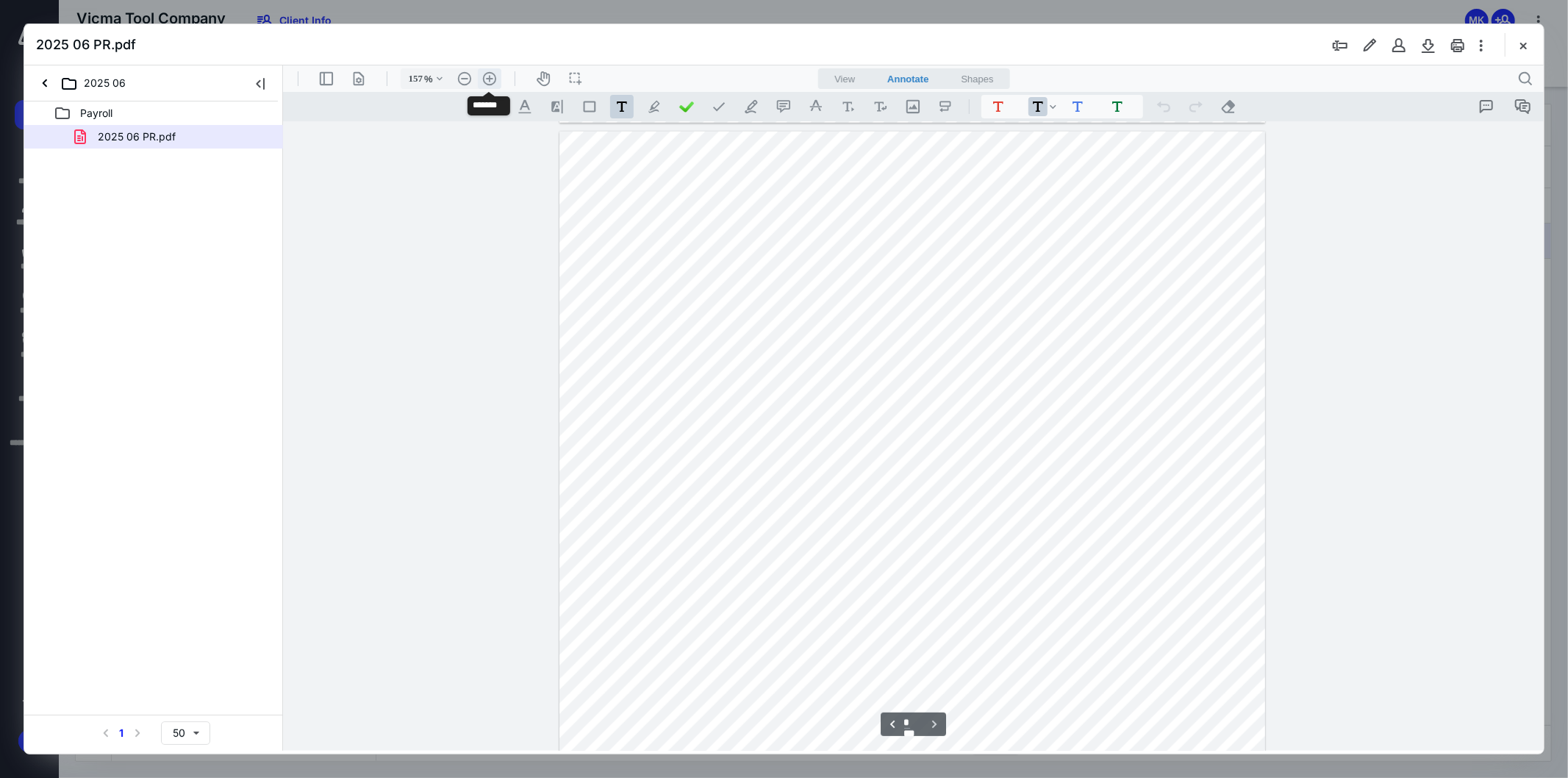 click on ".cls-1{fill:#abb0c4;} icon - header - zoom - in - line" at bounding box center (489, 78) 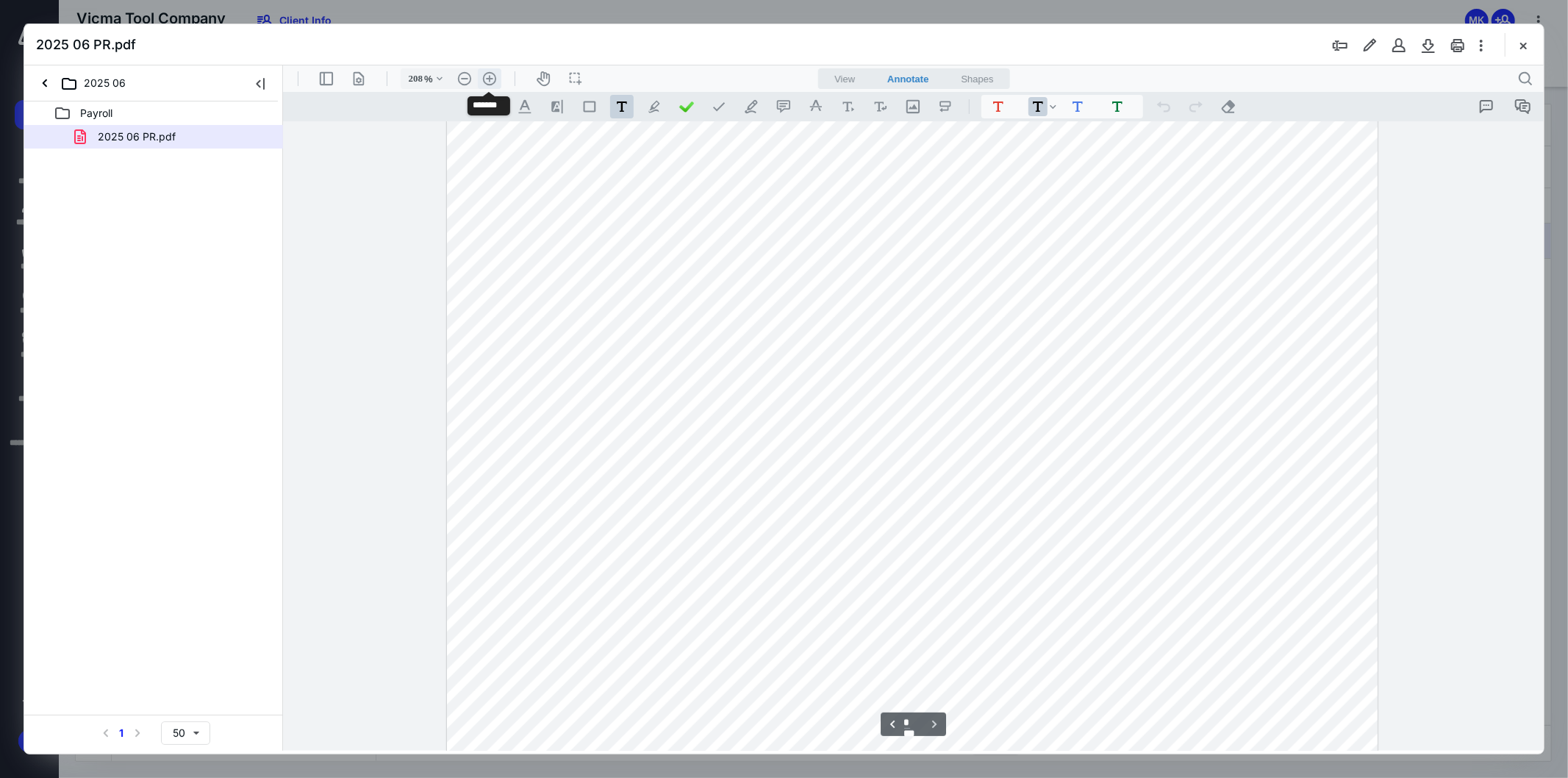 scroll, scrollTop: 8601, scrollLeft: 0, axis: vertical 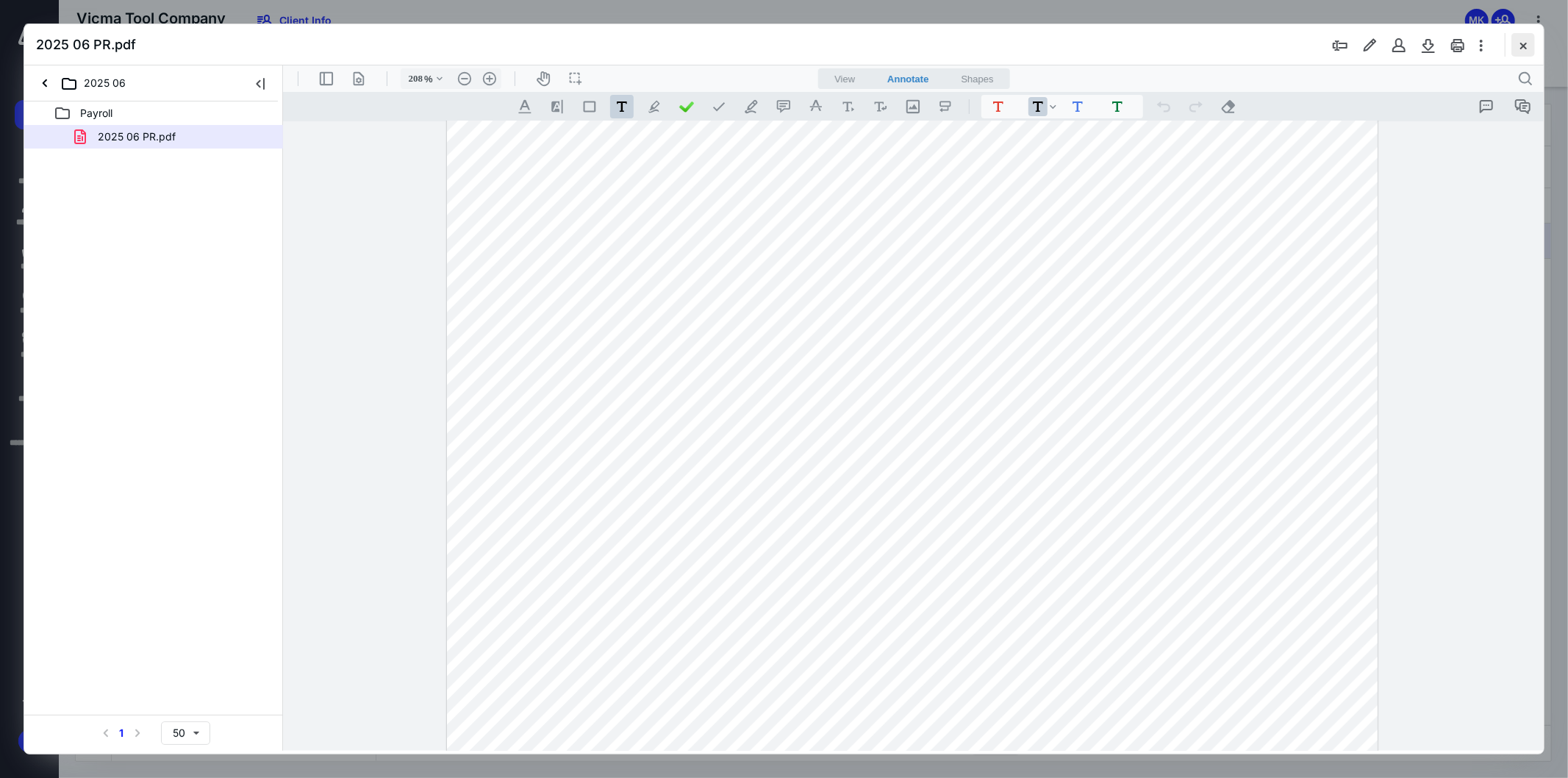 click at bounding box center (1523, 45) 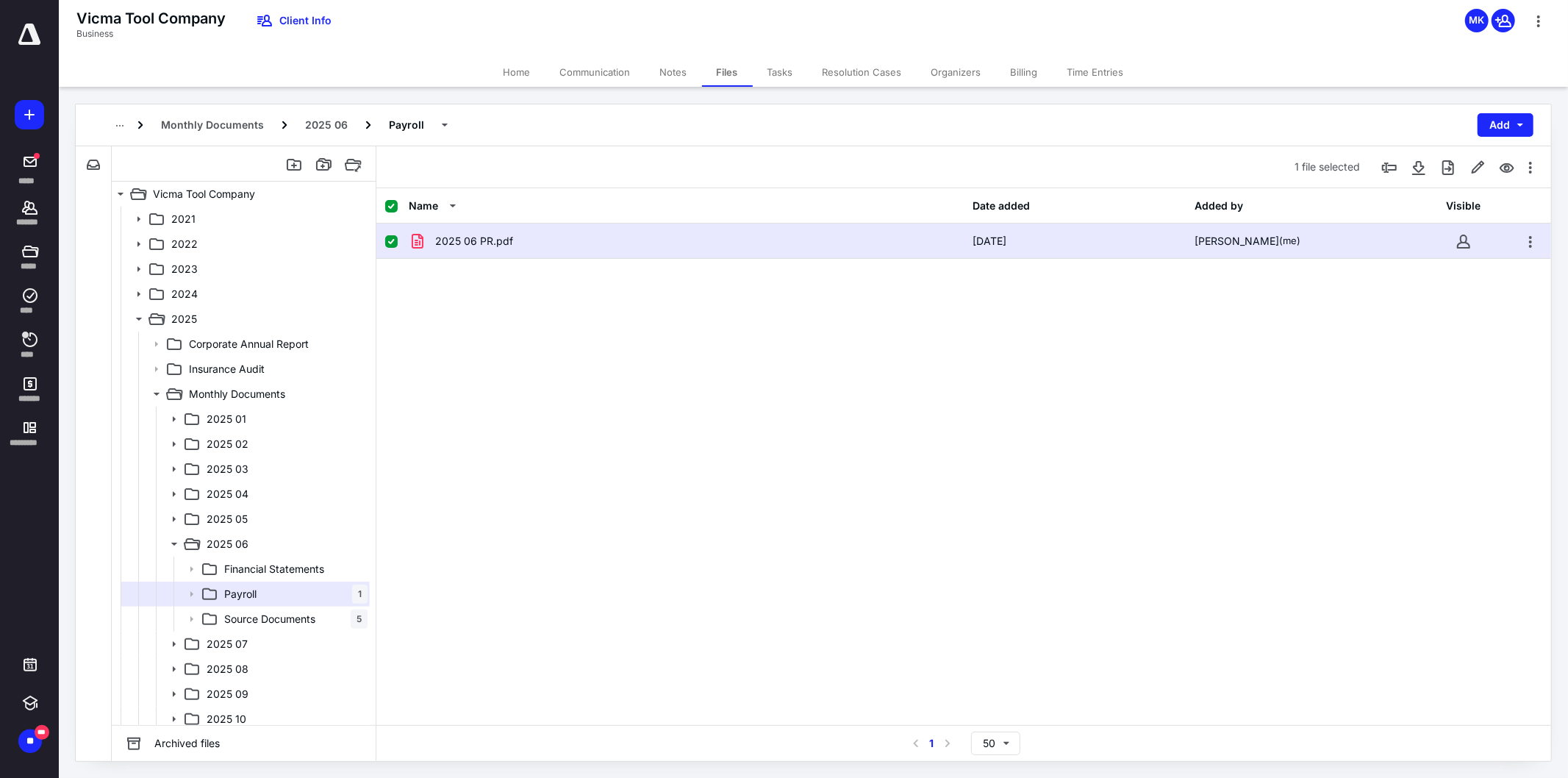 checkbox on "false" 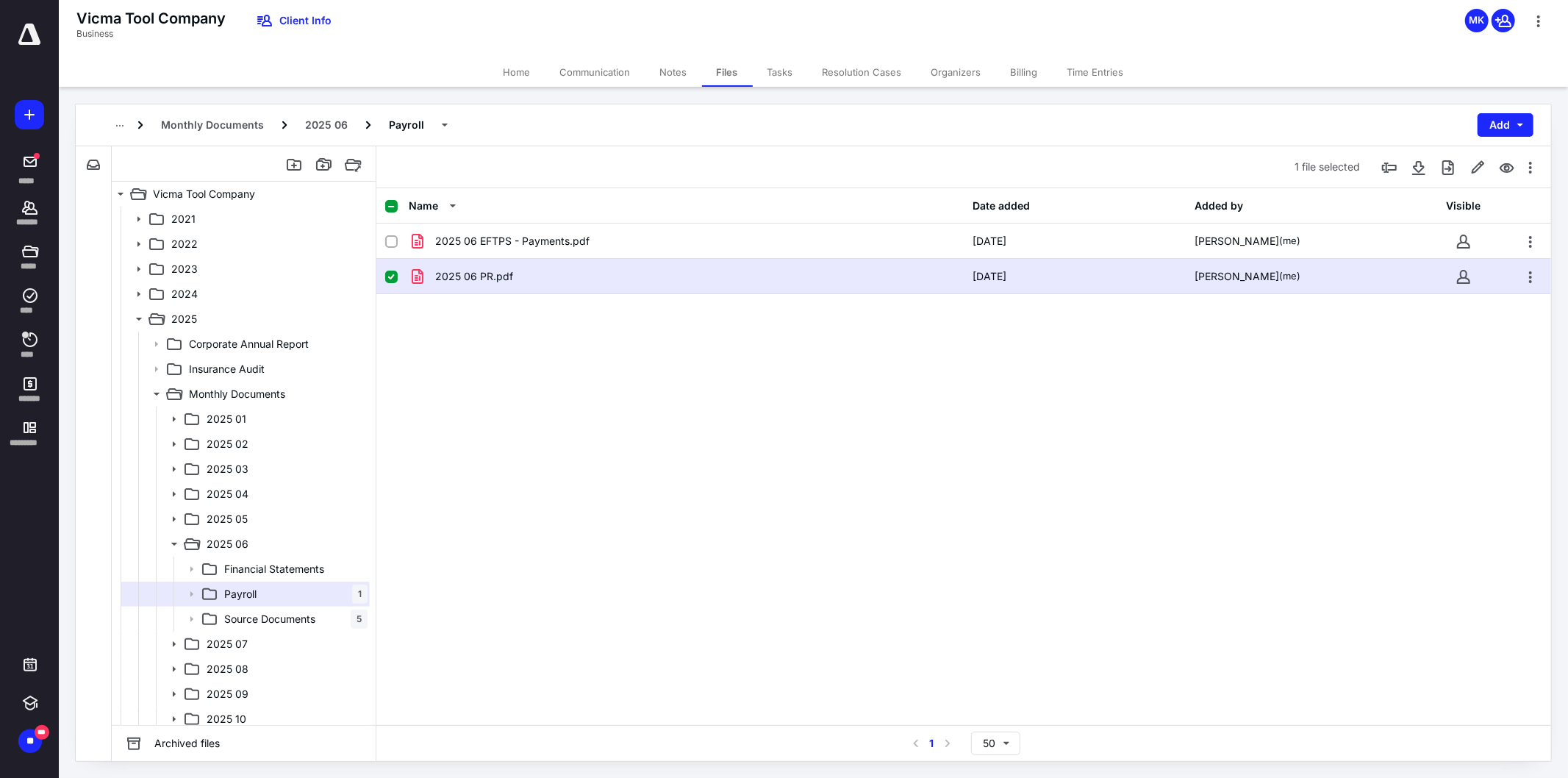 click on "2025 06 PR.pdf" at bounding box center [474, 276] 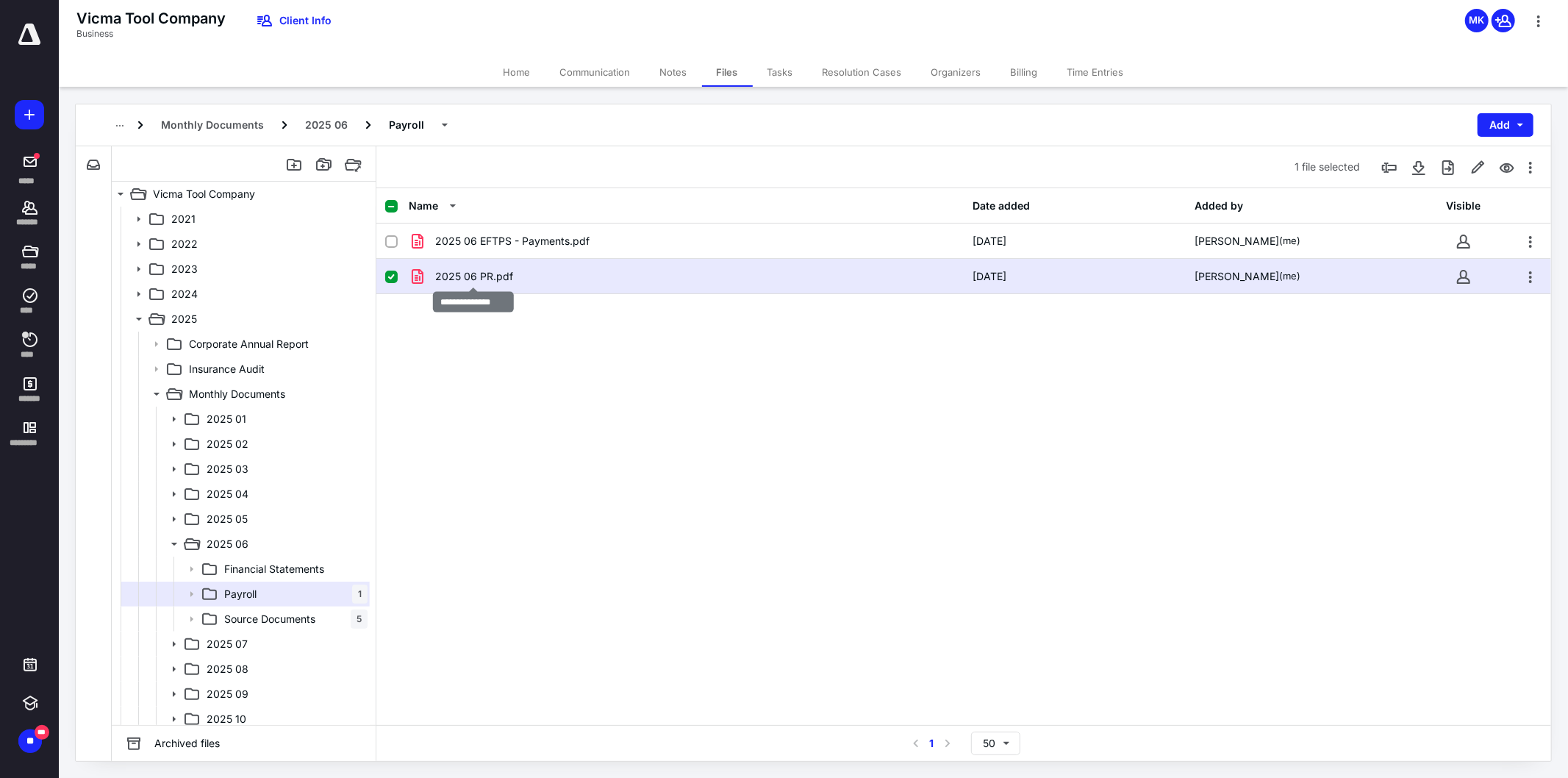 click on "2025 06 PR.pdf" at bounding box center [474, 276] 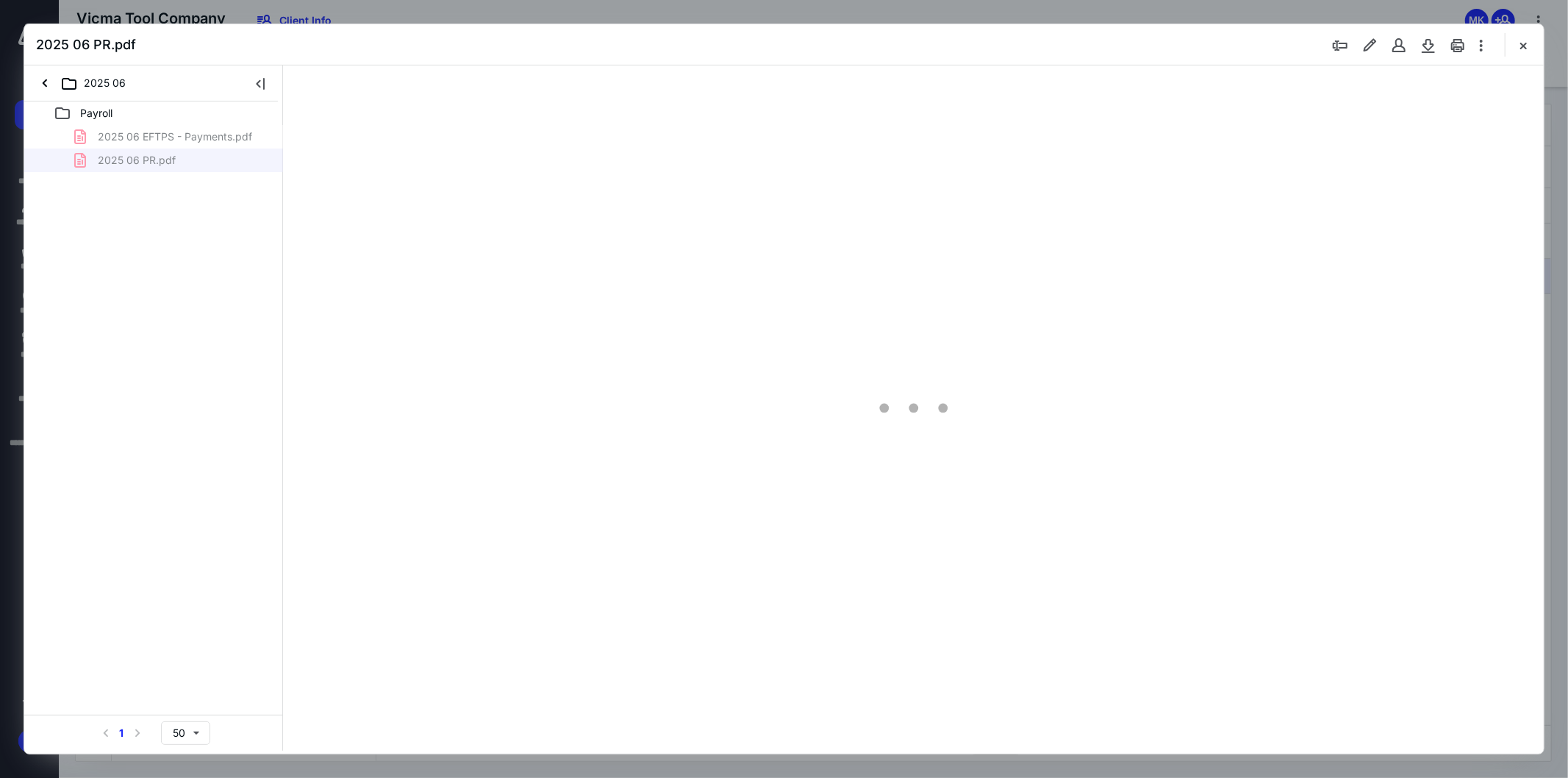 scroll, scrollTop: 0, scrollLeft: 0, axis: both 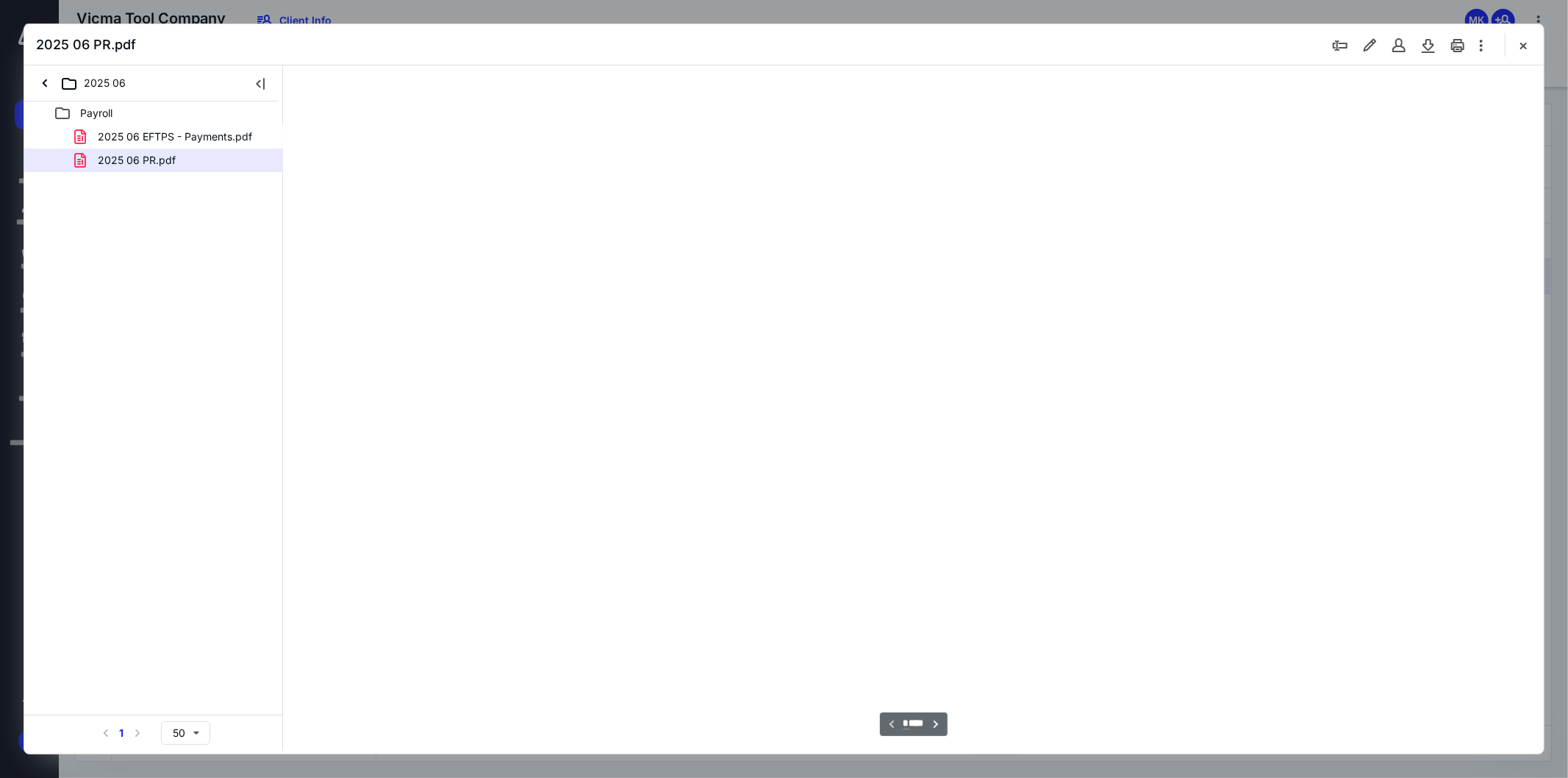 type on "107" 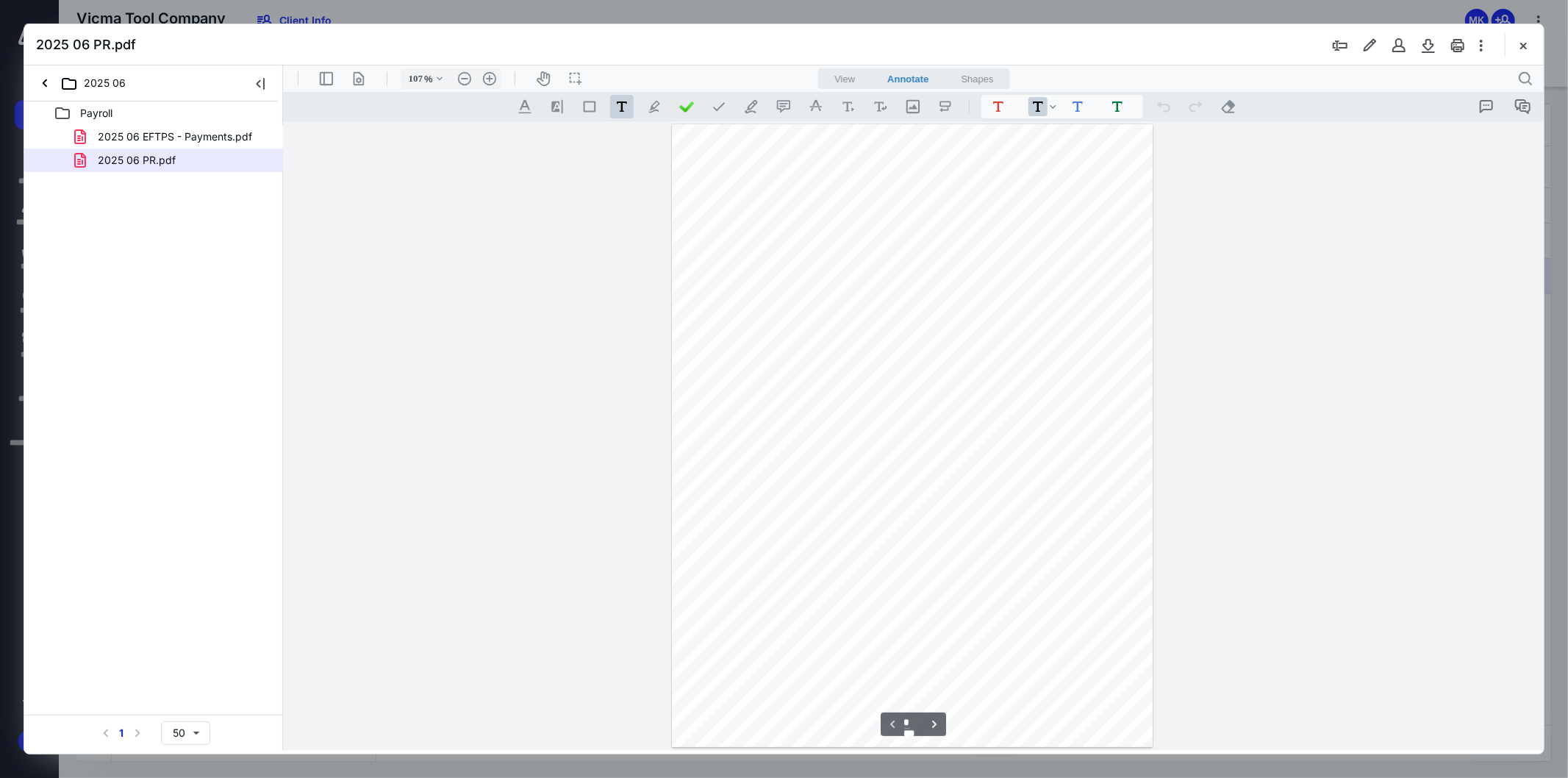 scroll, scrollTop: 59, scrollLeft: 0, axis: vertical 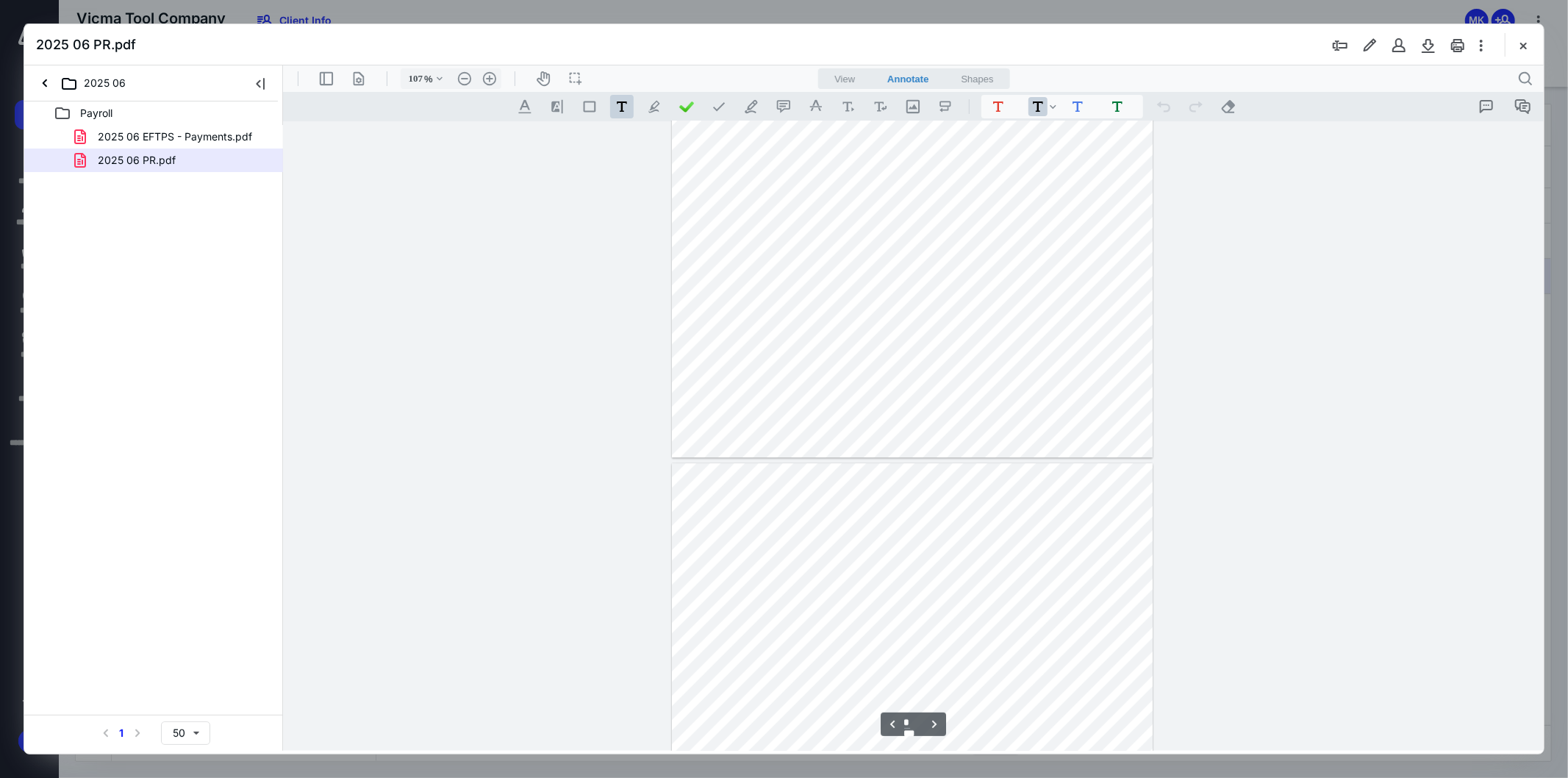 type on "*" 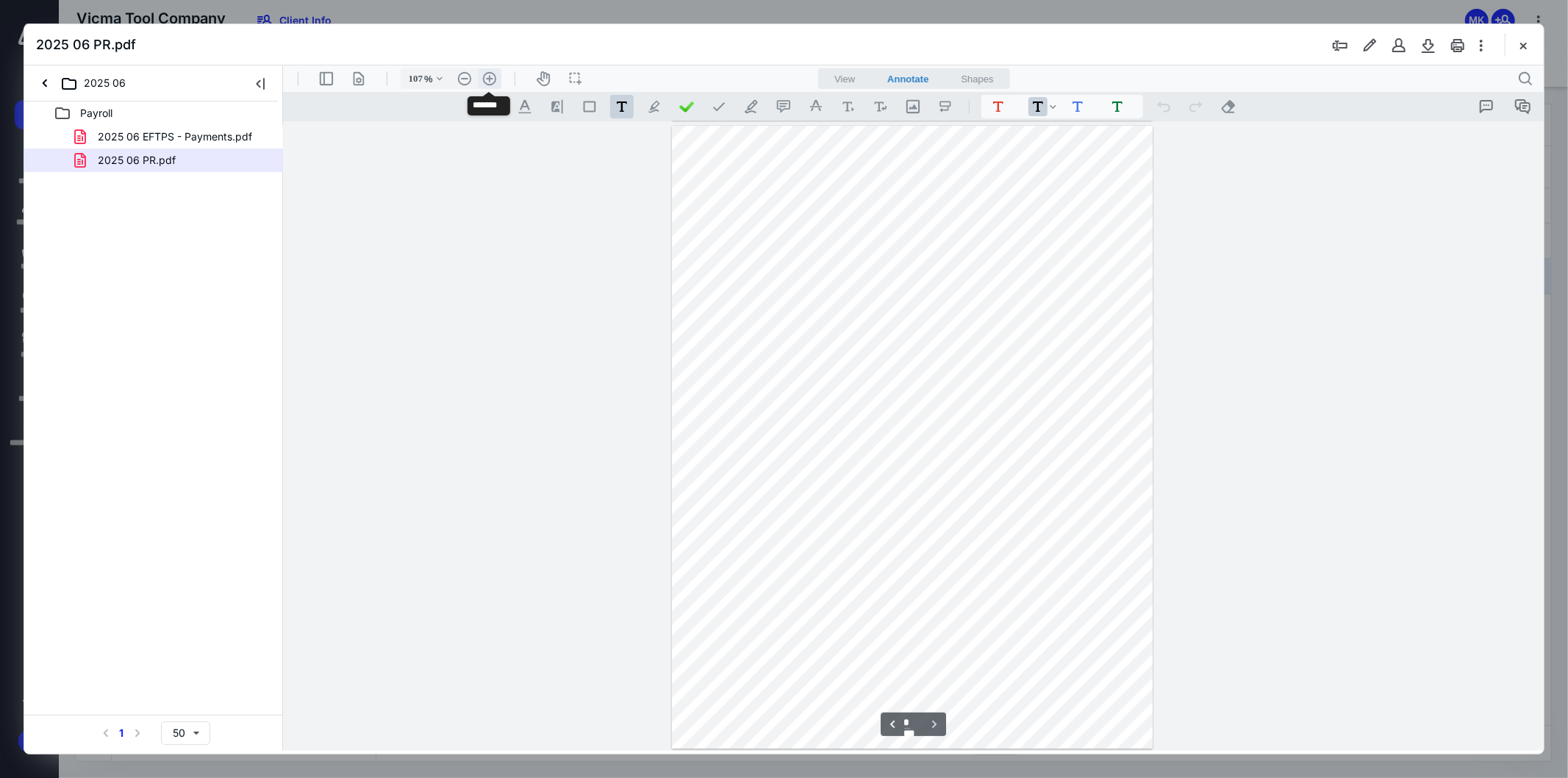 click on ".cls-1{fill:#abb0c4;} icon - header - zoom - in - line" at bounding box center [489, 78] 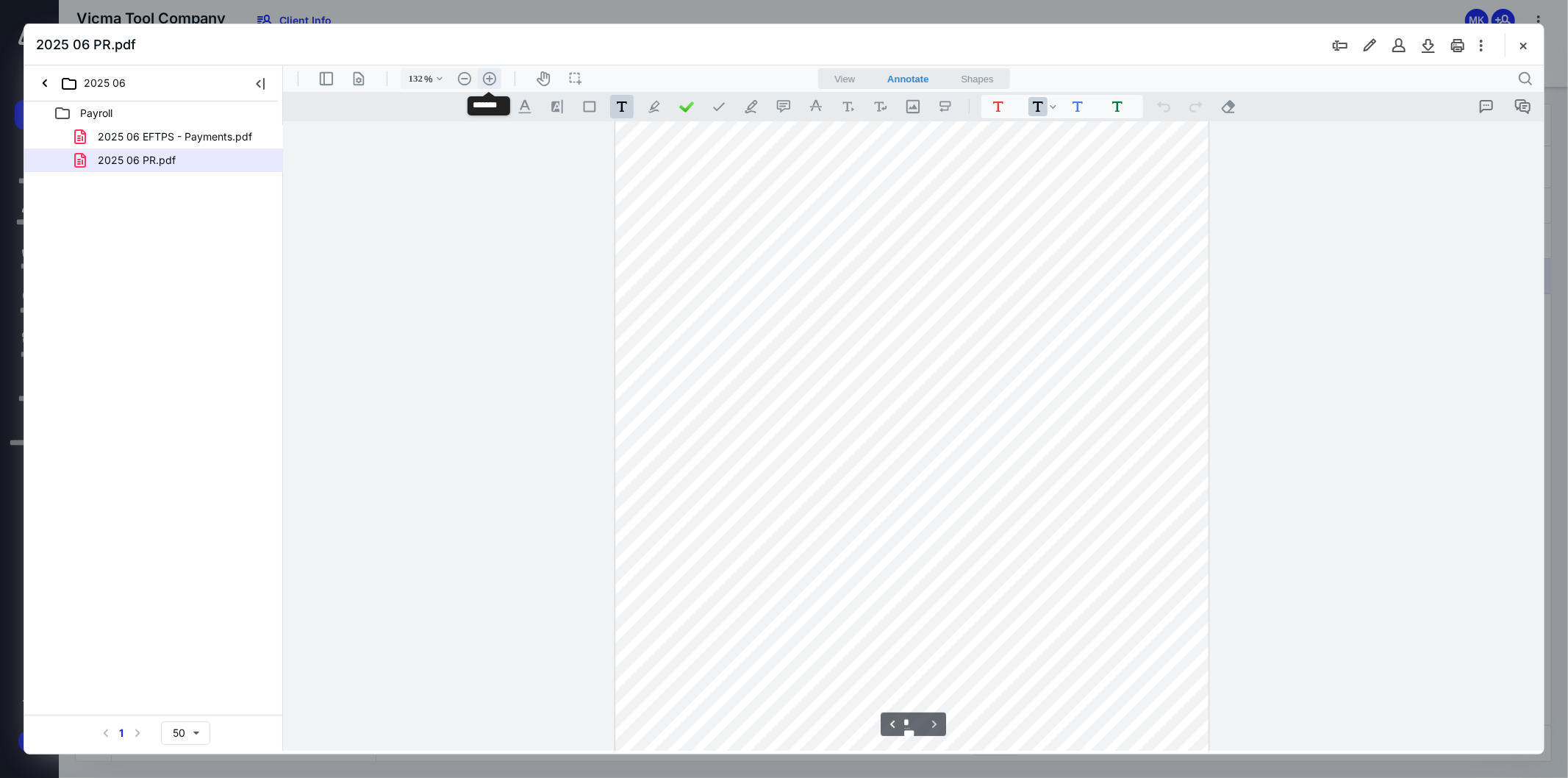 click on ".cls-1{fill:#abb0c4;} icon - header - zoom - in - line" at bounding box center (489, 78) 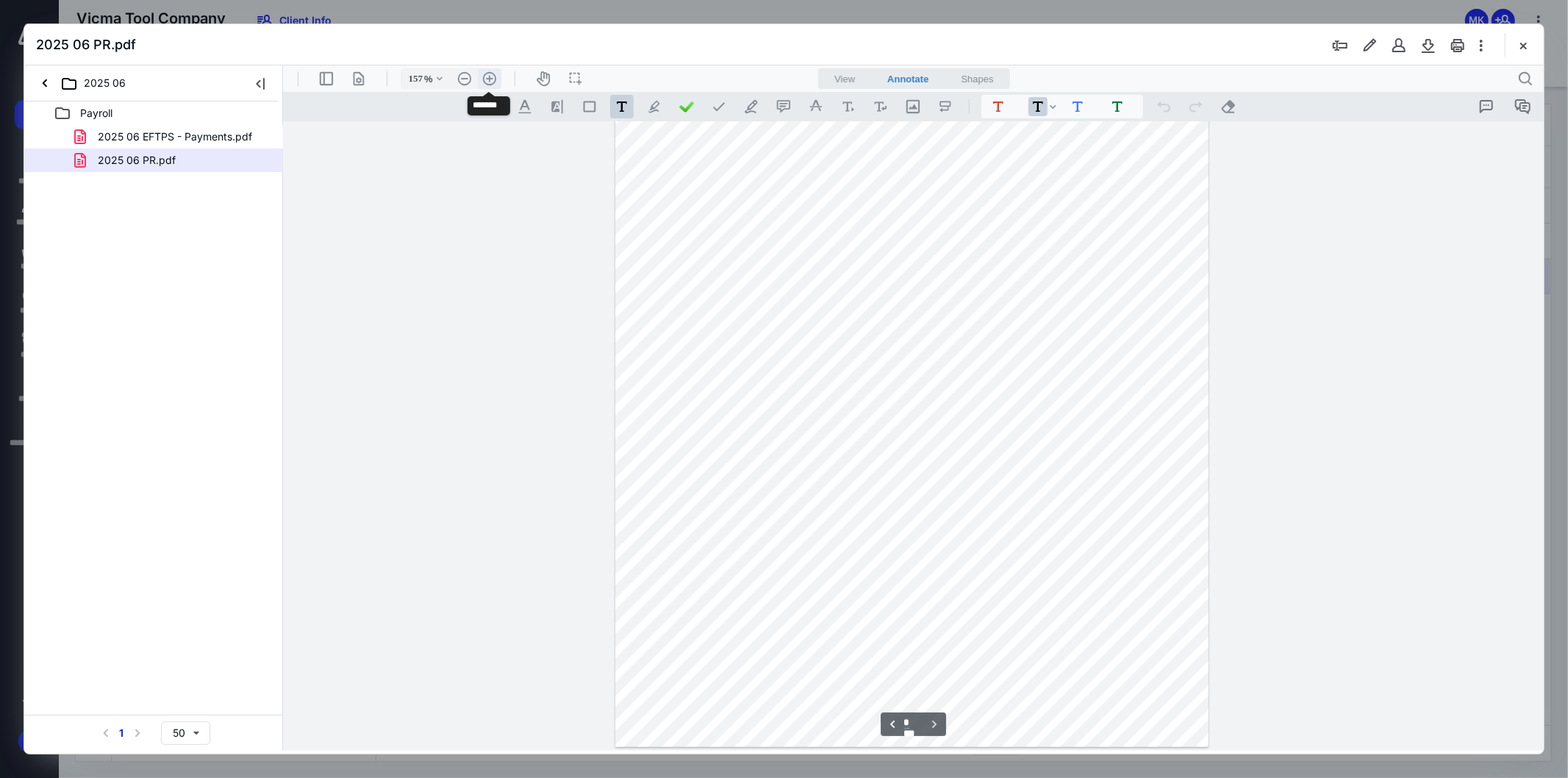 click on ".cls-1{fill:#abb0c4;} icon - header - zoom - in - line" at bounding box center (489, 78) 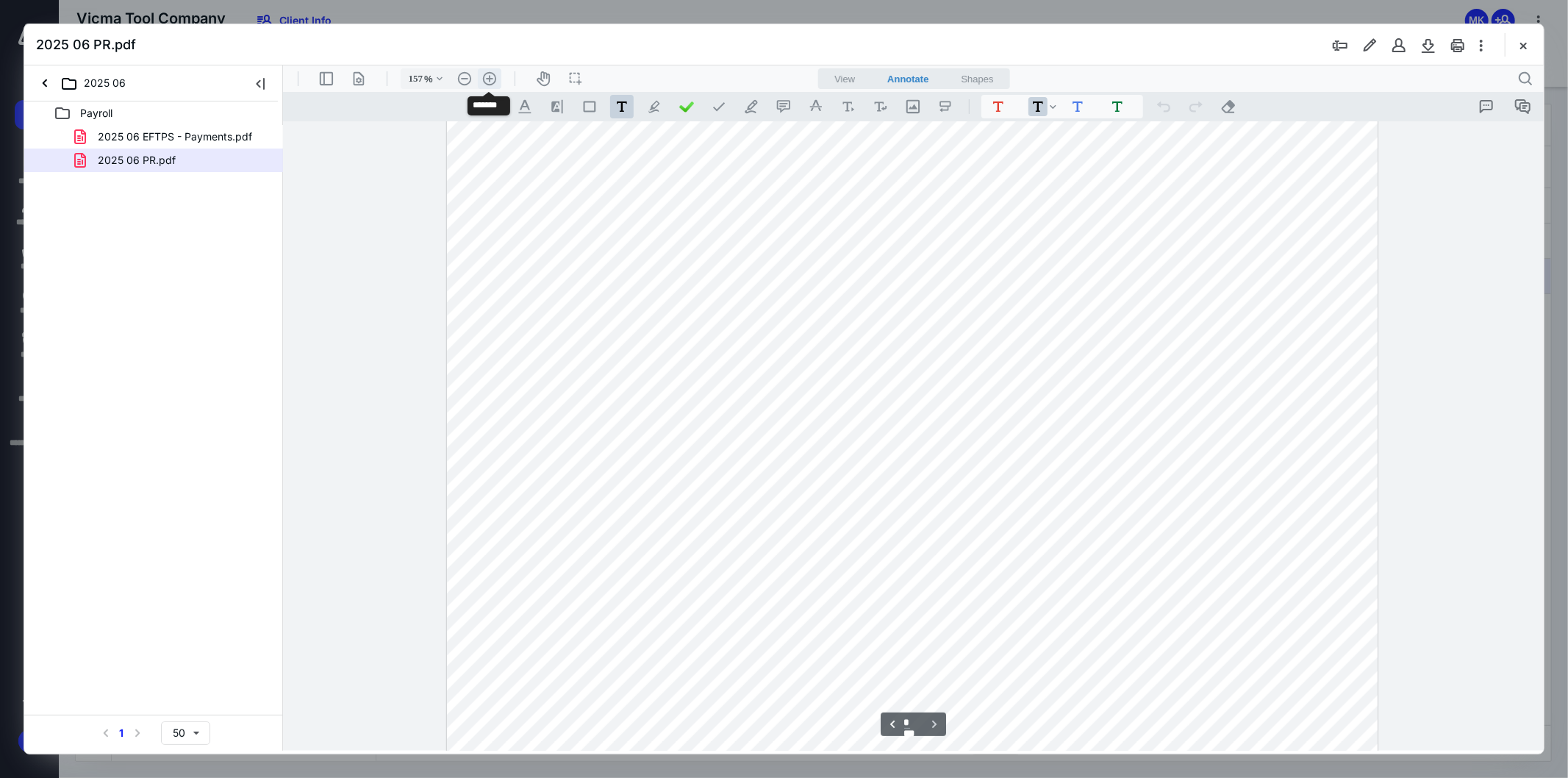 type on "208" 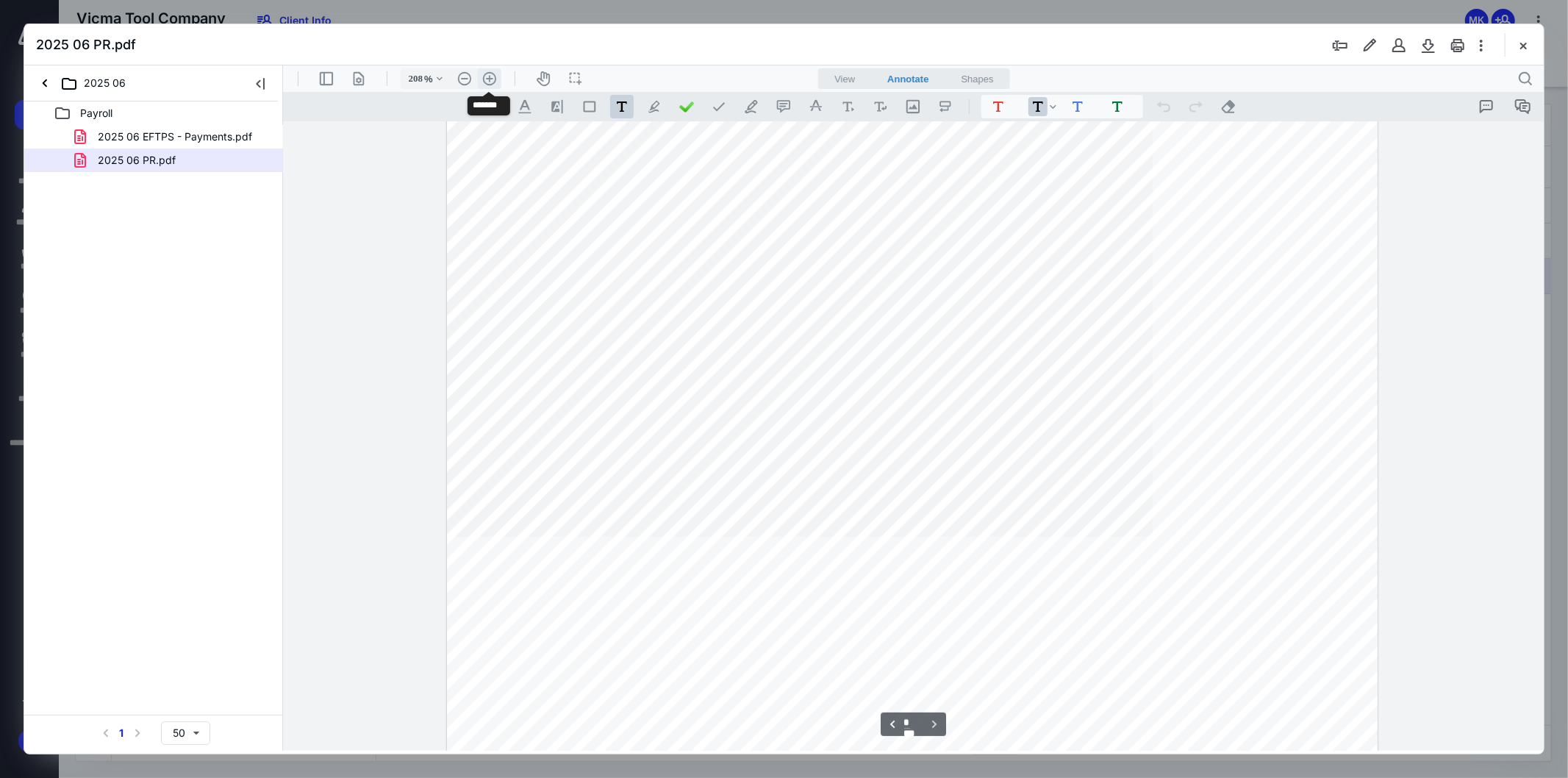 scroll, scrollTop: 8779, scrollLeft: 0, axis: vertical 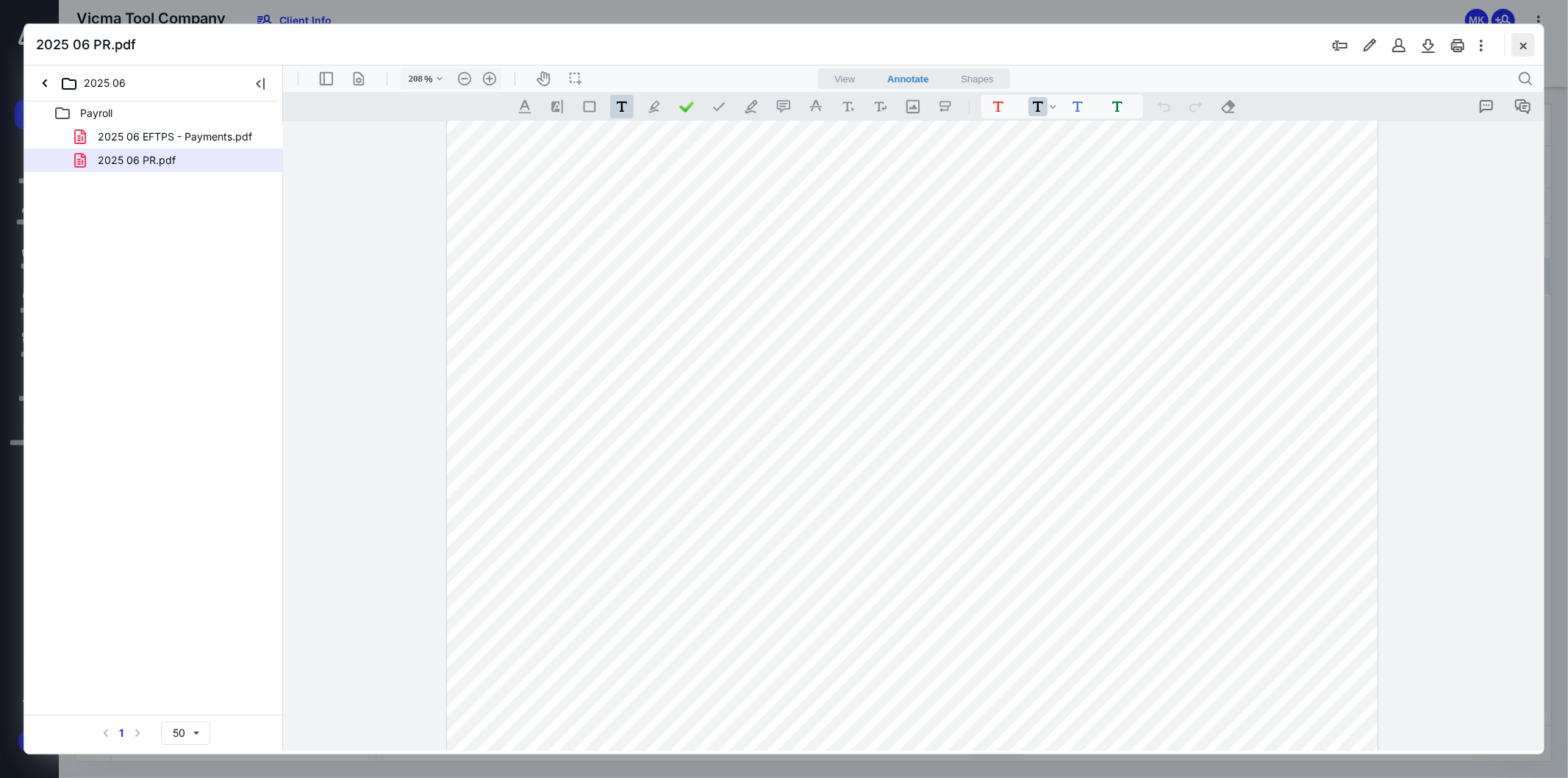 click at bounding box center (1523, 45) 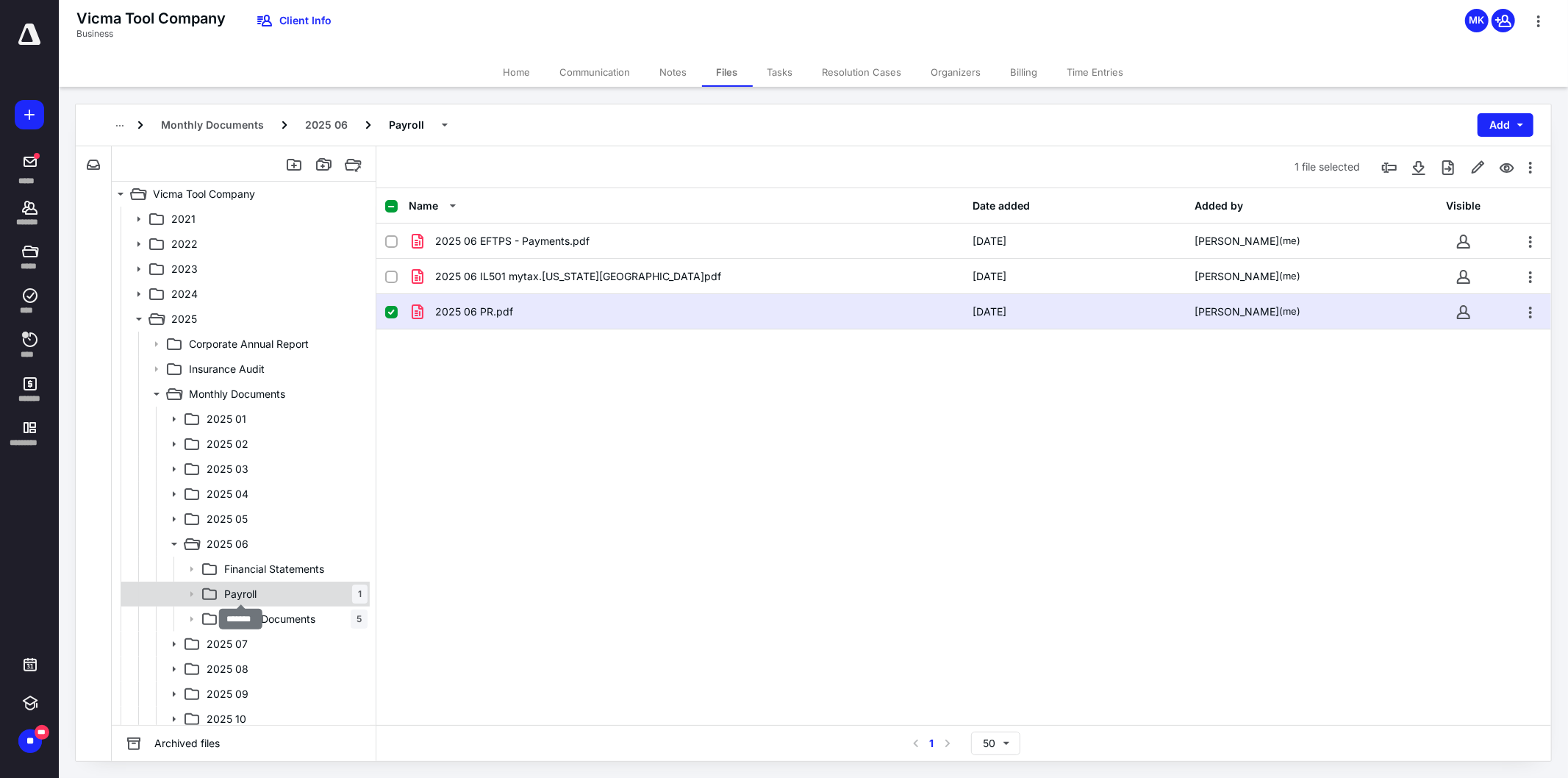 click on "Payroll" at bounding box center (240, 594) 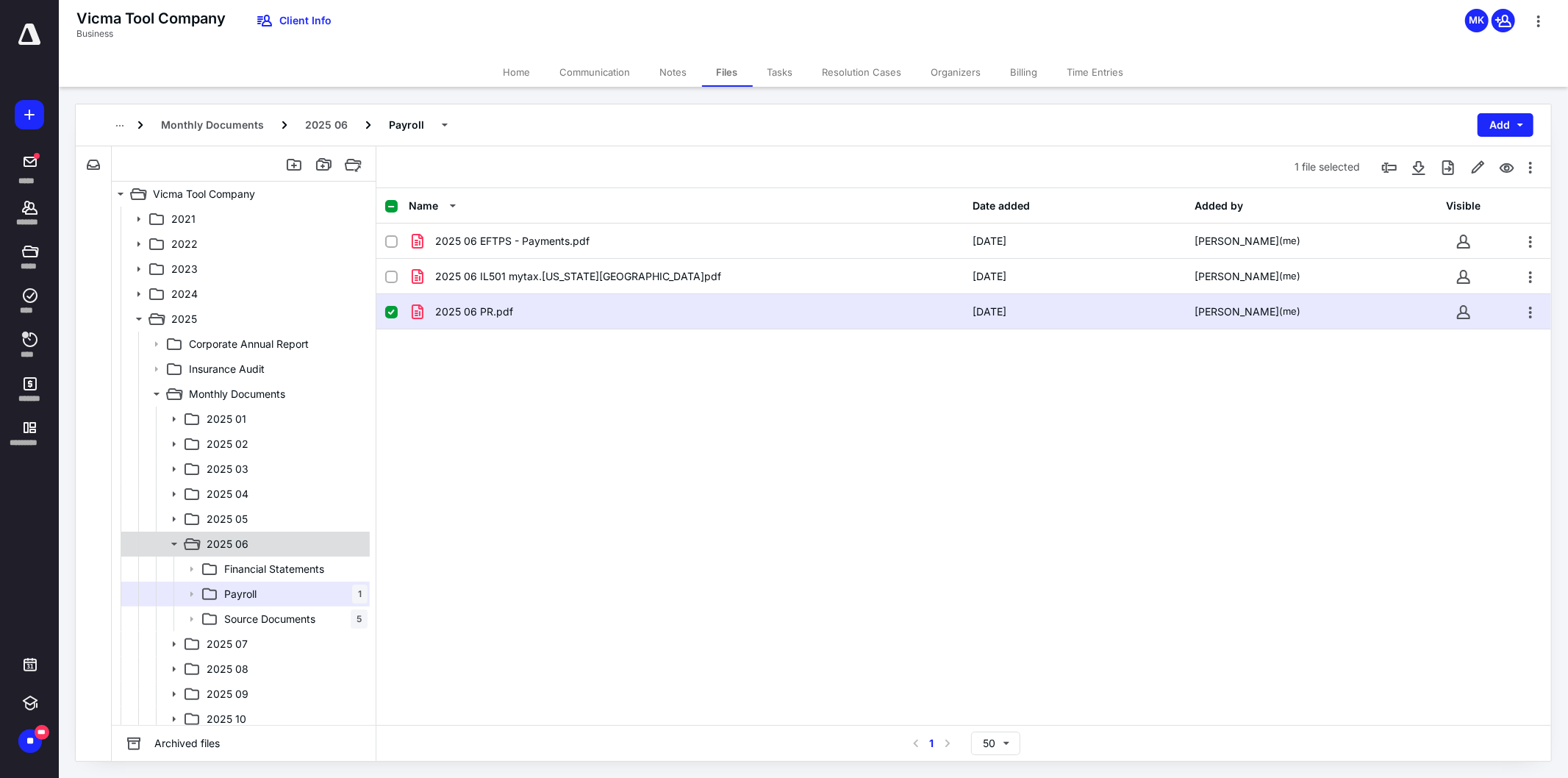 click on "2025 06" at bounding box center (244, 544) 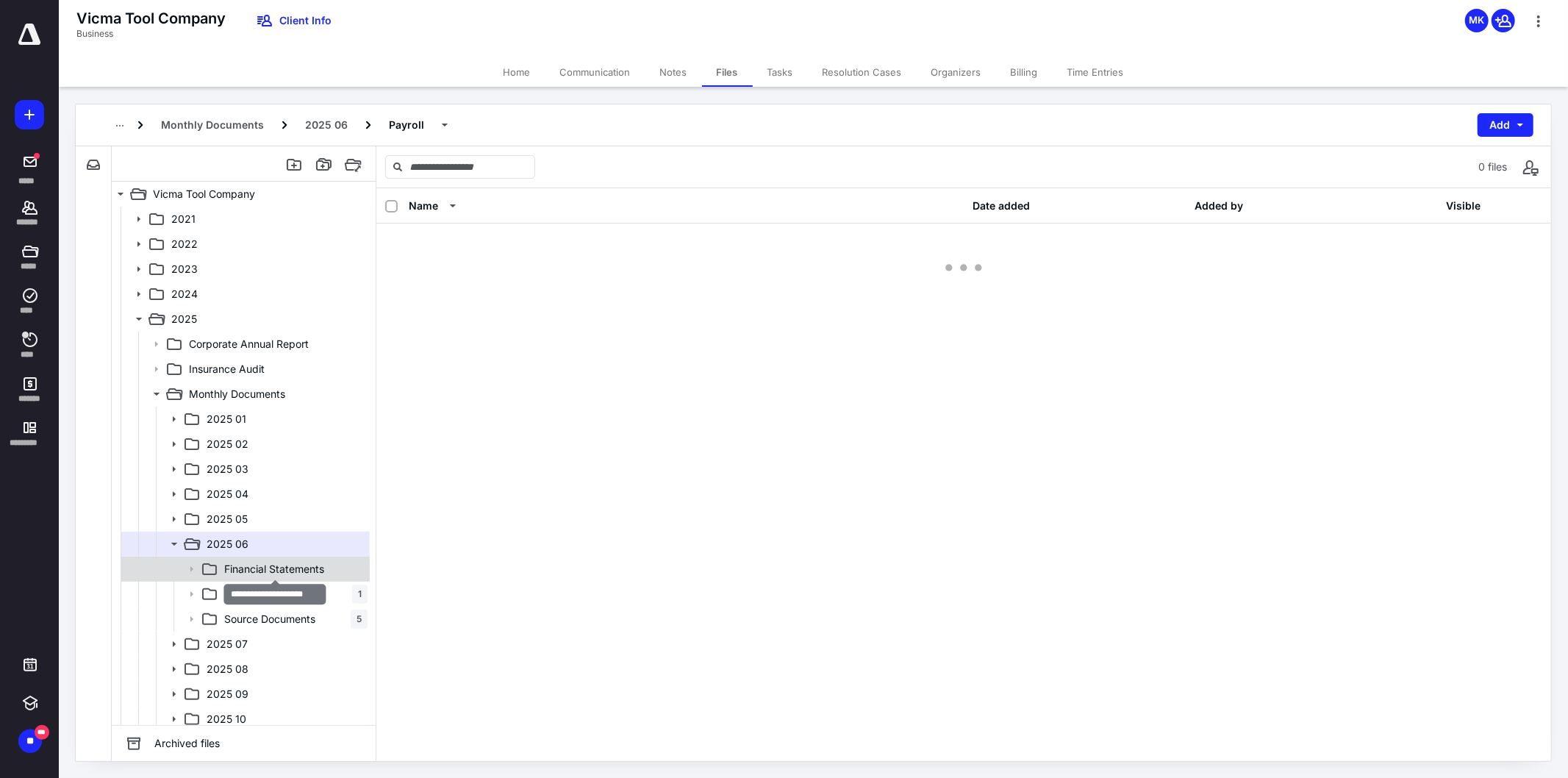 click on "Financial Statements" at bounding box center [274, 569] 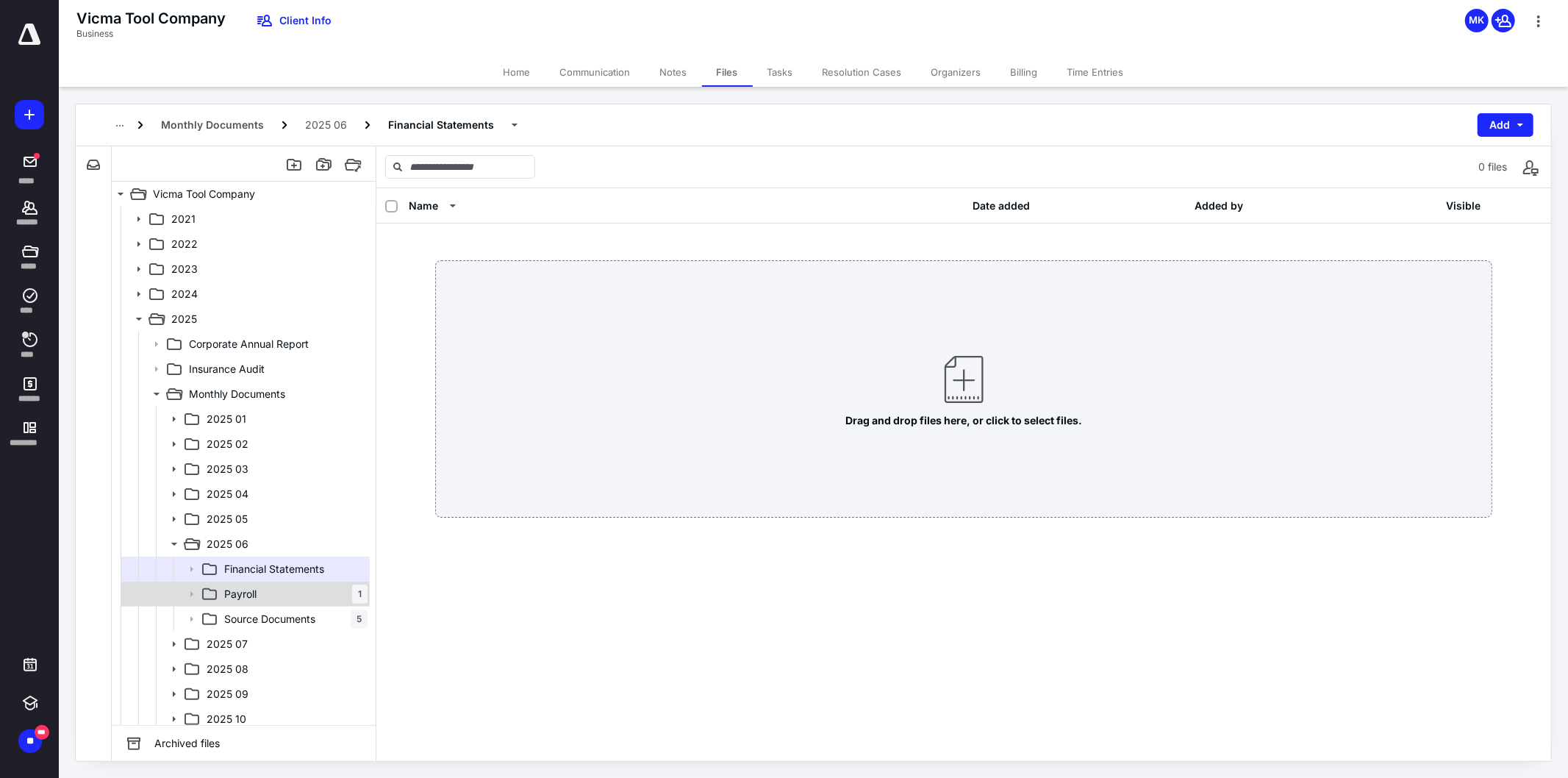 scroll, scrollTop: 245, scrollLeft: 0, axis: vertical 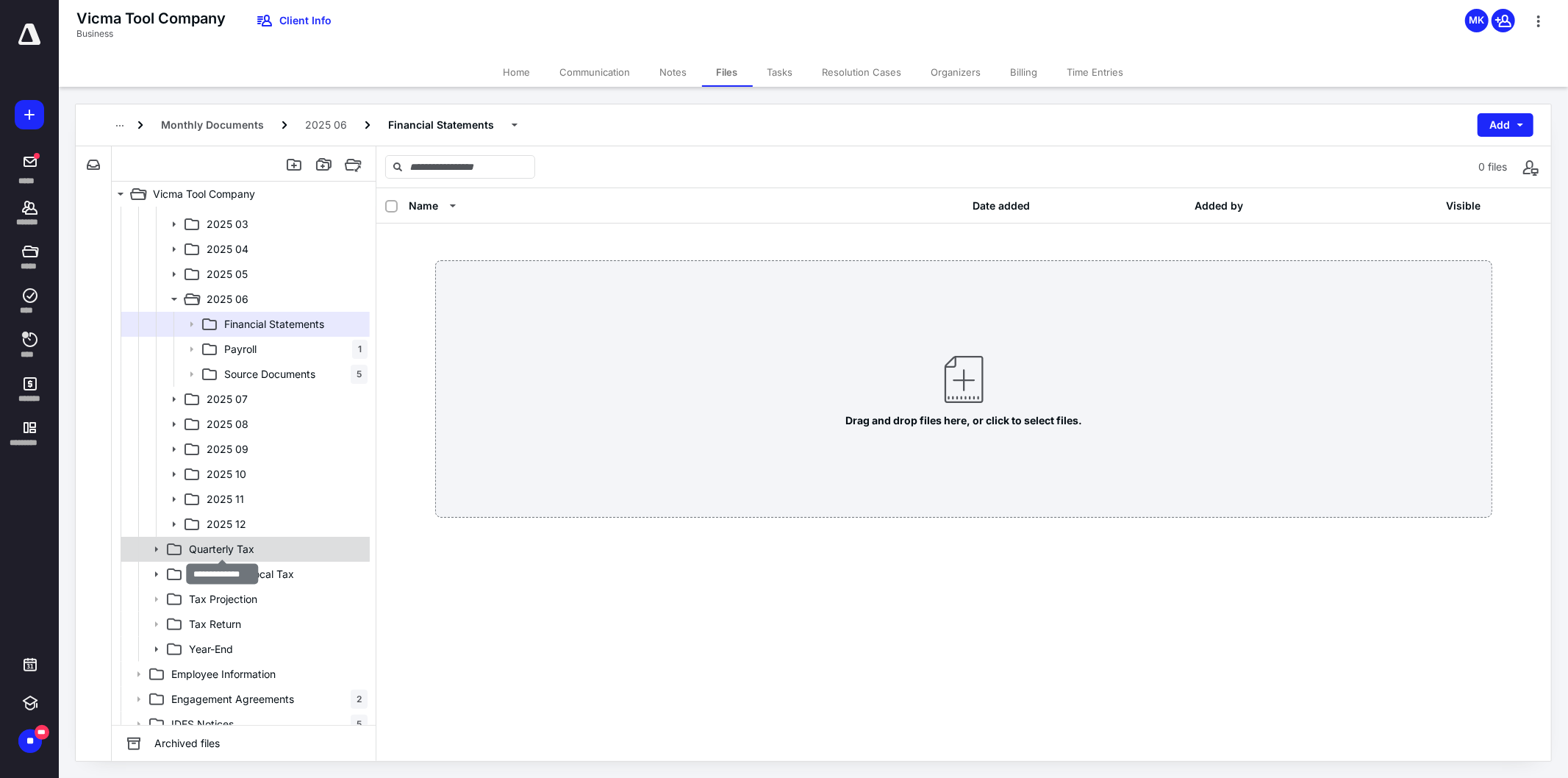click on "Quarterly Tax" at bounding box center (221, 549) 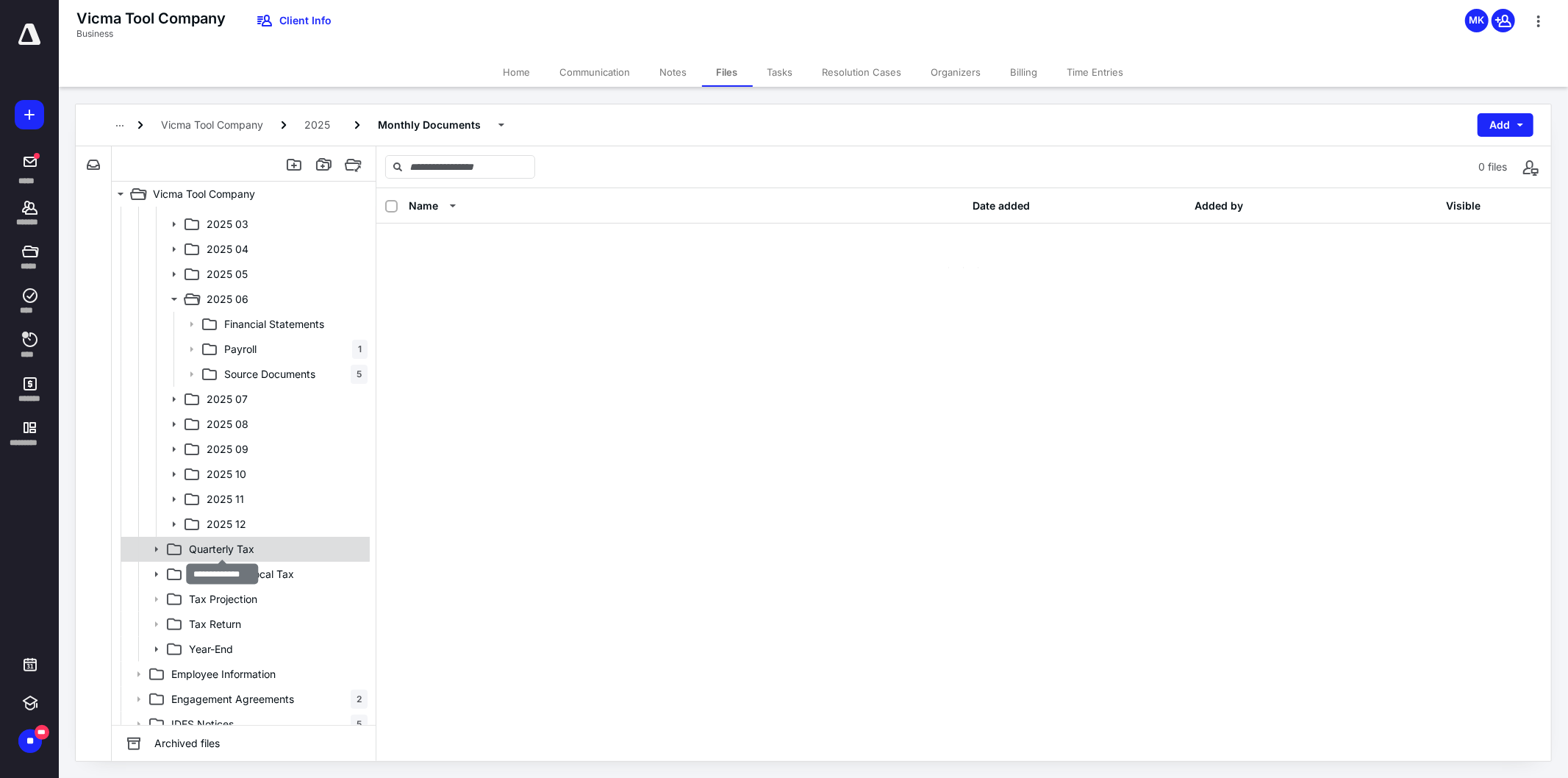 click on "Quarterly Tax" at bounding box center (221, 549) 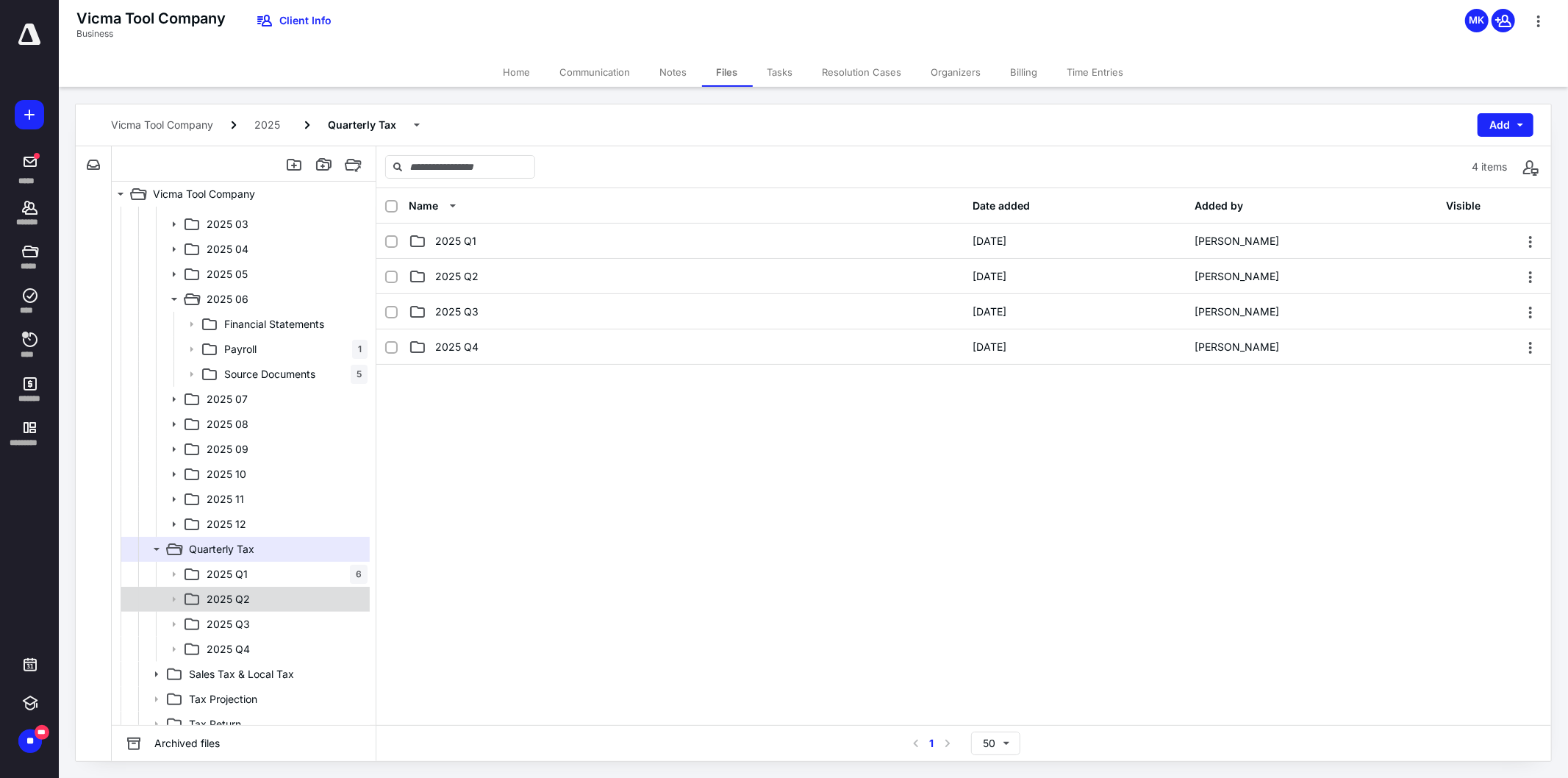 click on "2025 Q2" at bounding box center (228, 599) 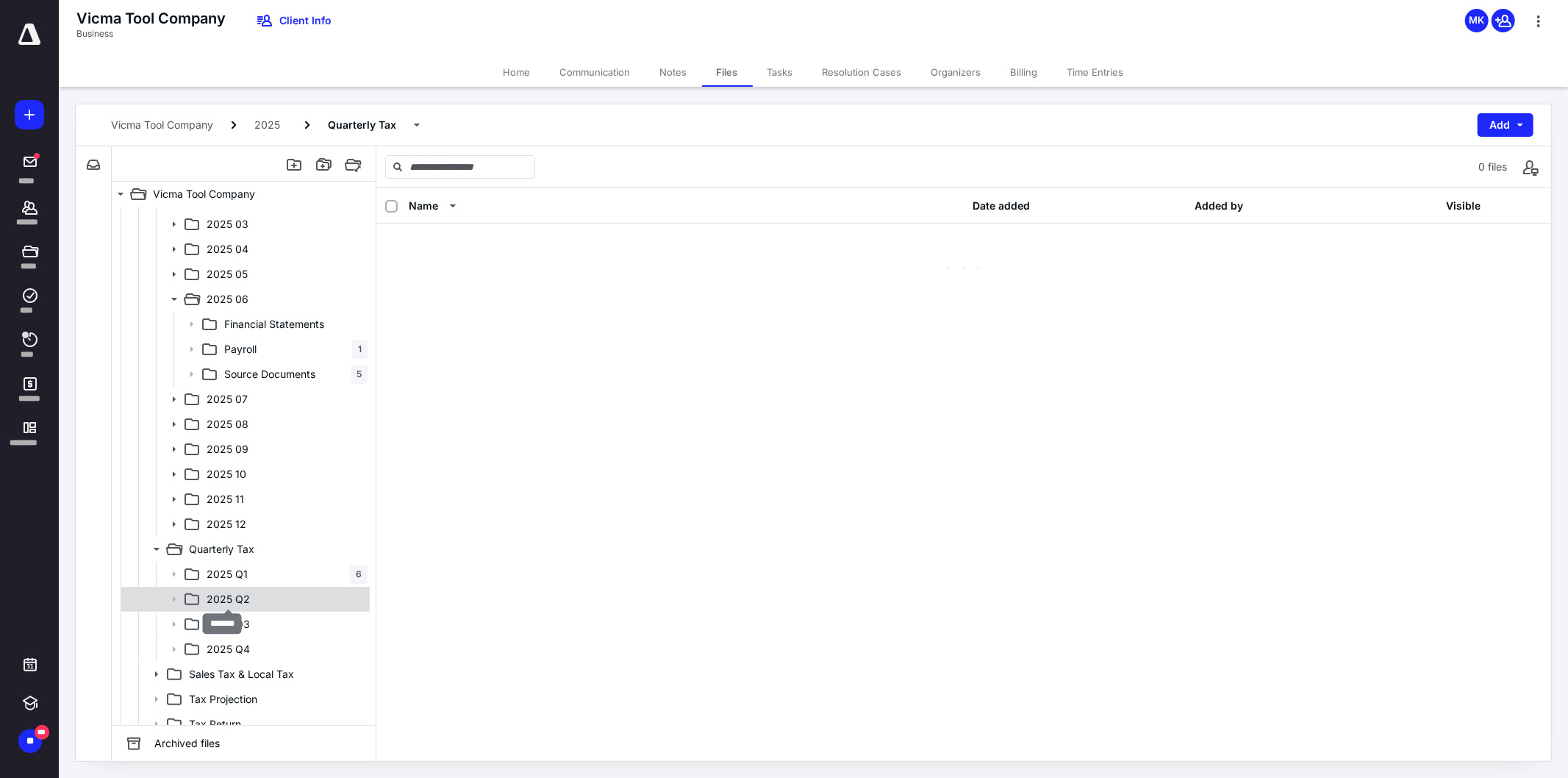 click on "2025 Q2" at bounding box center (228, 599) 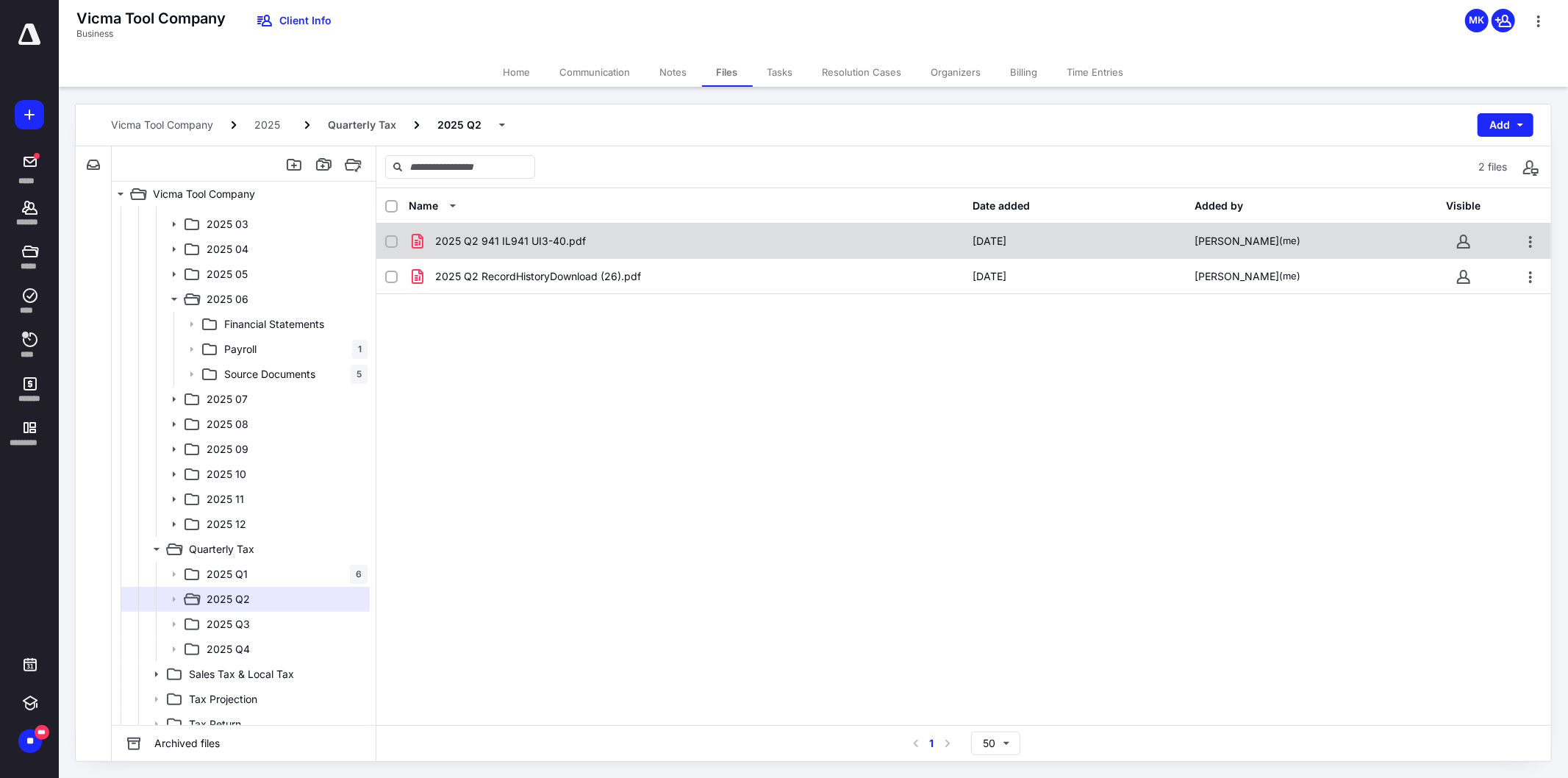 click on "2025 Q2 941 IL941 UI3-40.pdf" at bounding box center [686, 241] 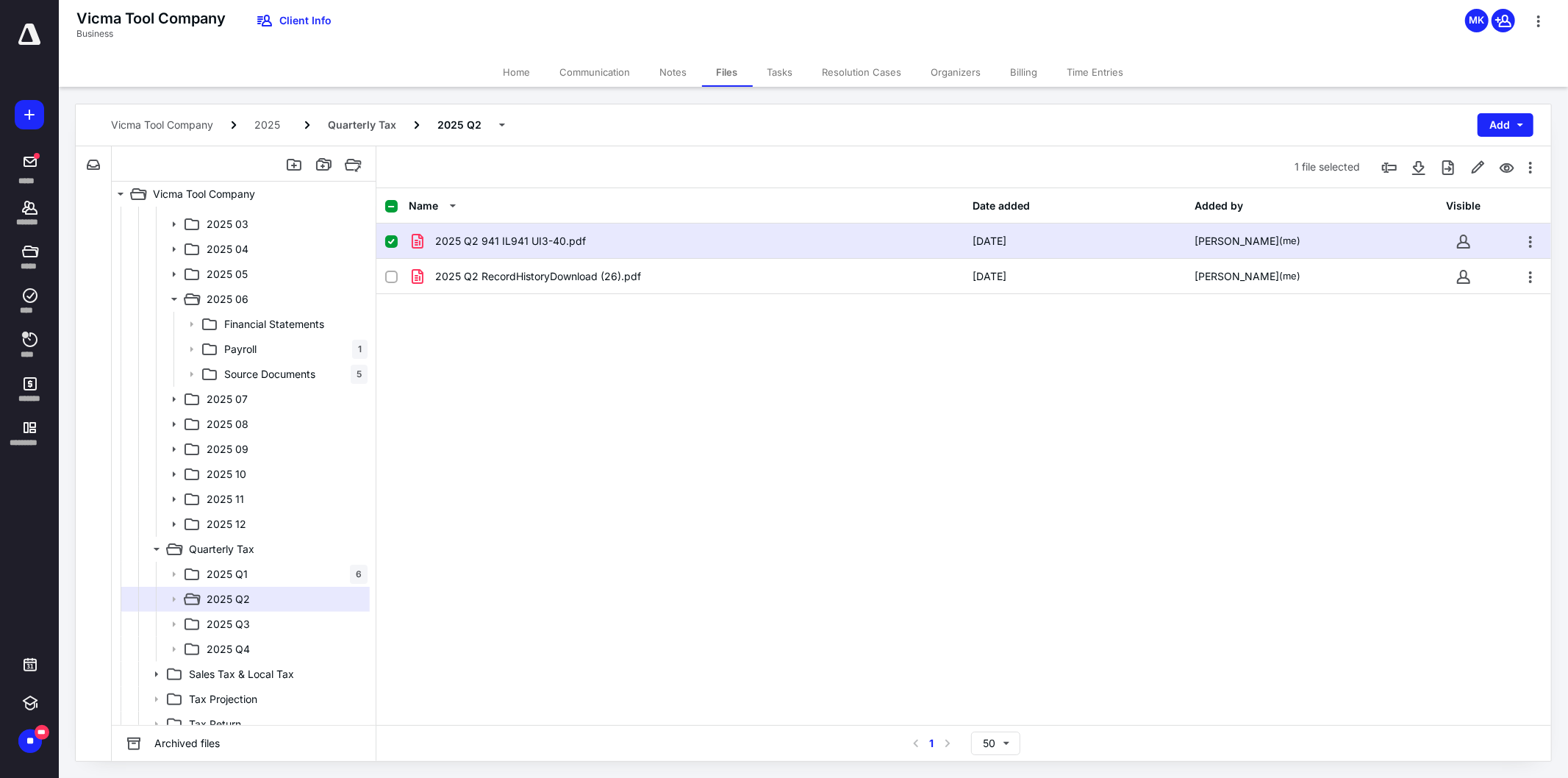 click on "2025 Q2 941 IL941 UI3-40.pdf" at bounding box center [686, 241] 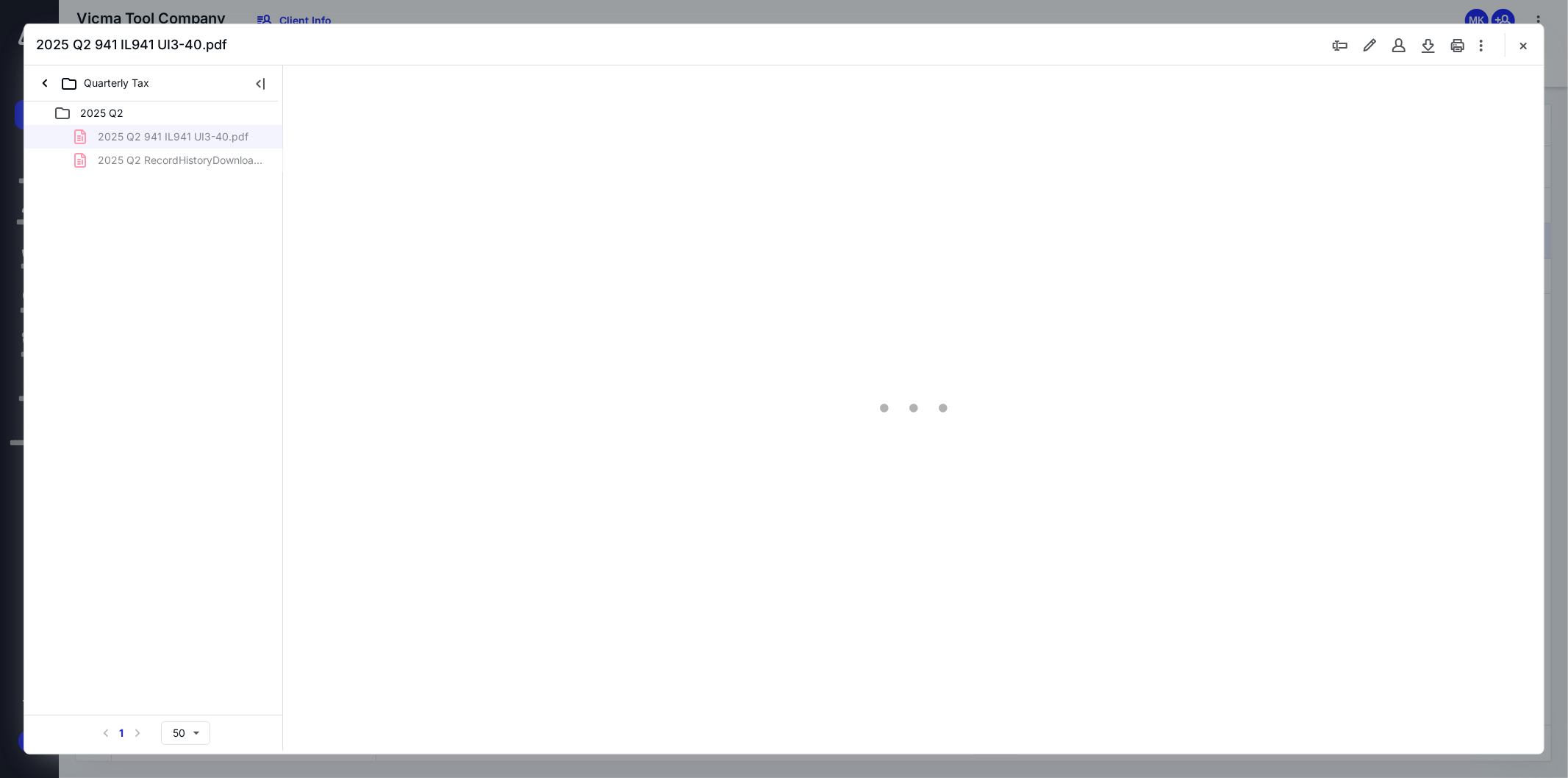 scroll, scrollTop: 0, scrollLeft: 0, axis: both 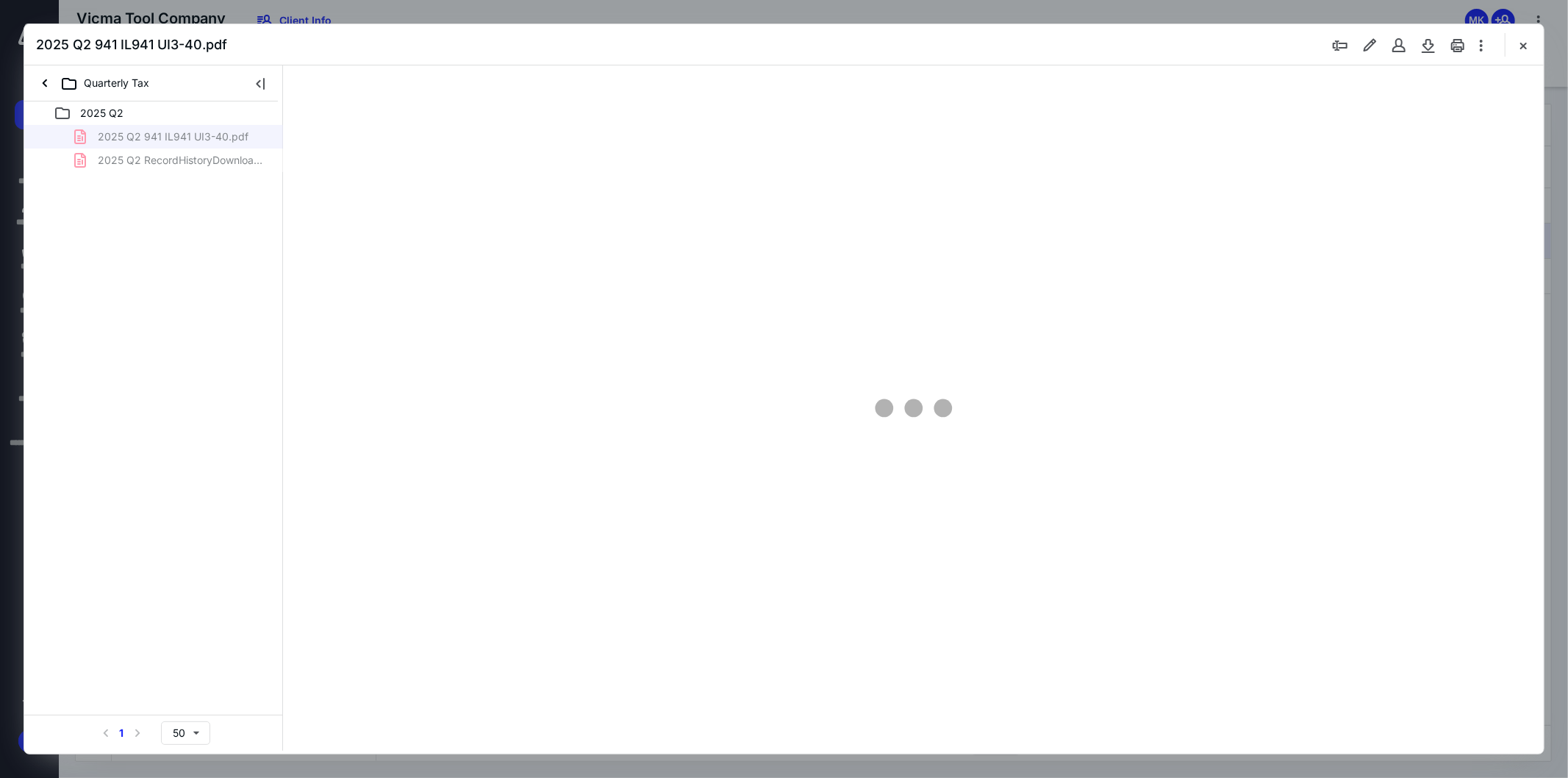 type on "107" 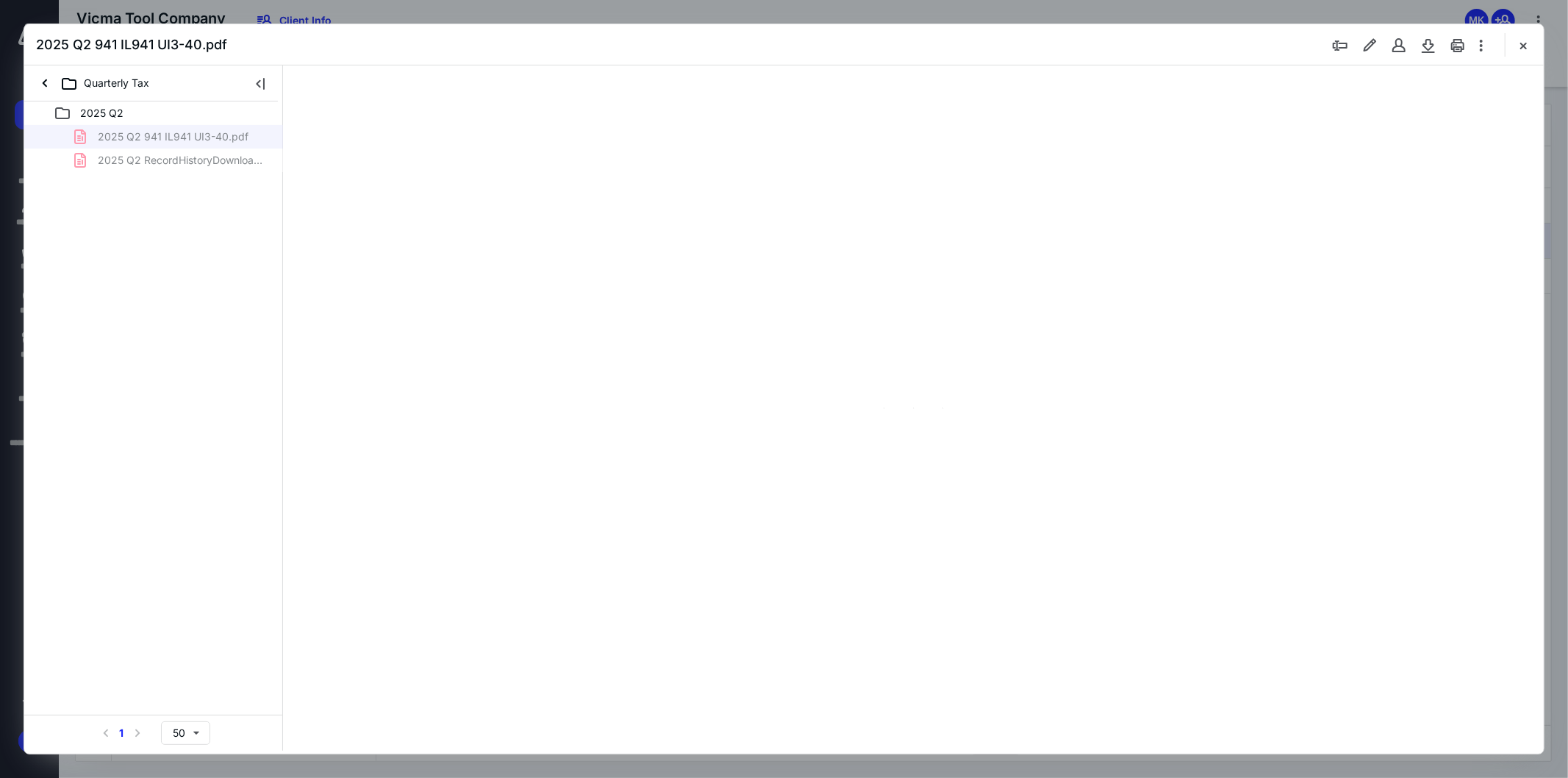 scroll, scrollTop: 59, scrollLeft: 0, axis: vertical 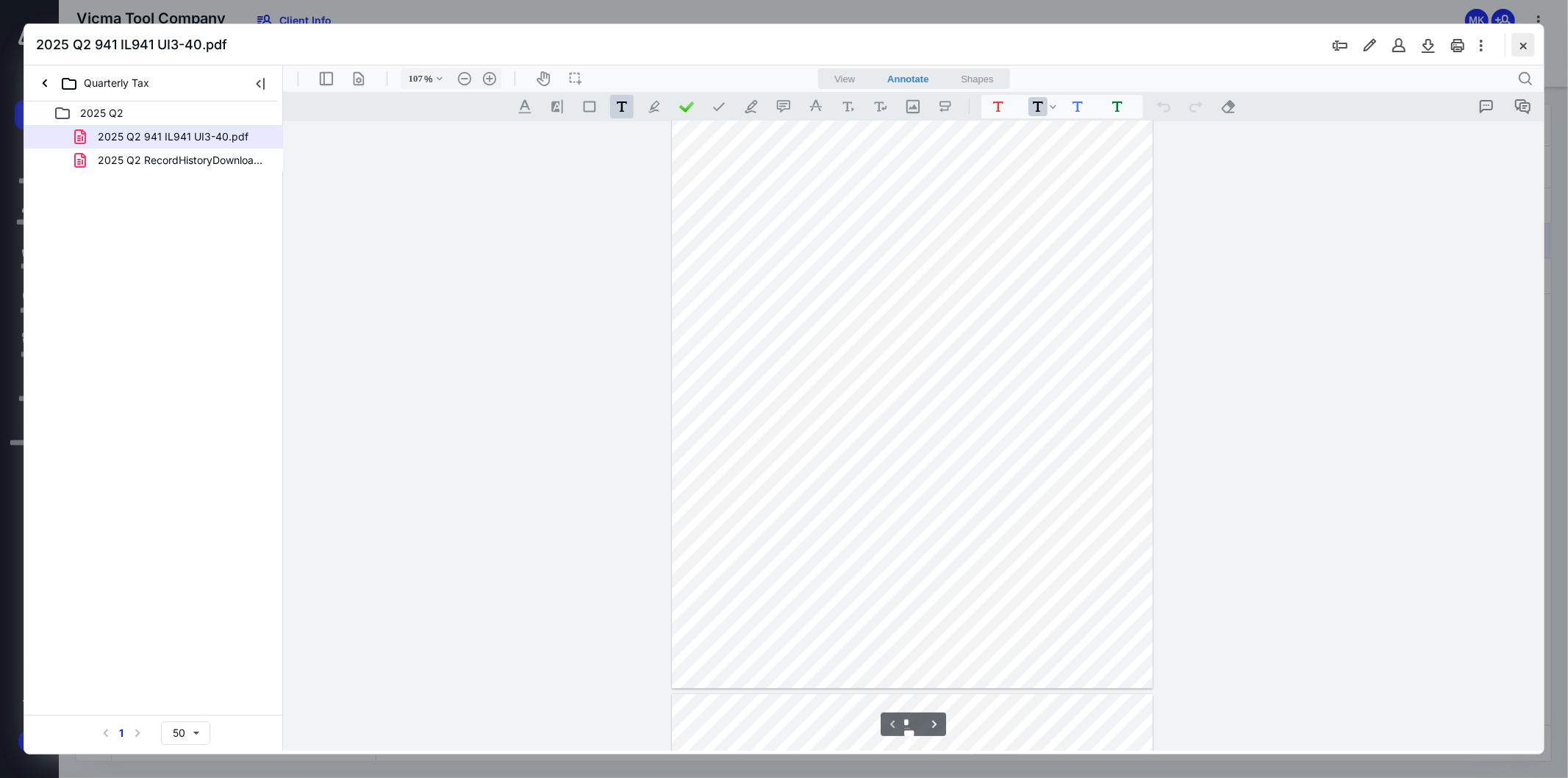 click at bounding box center [1523, 45] 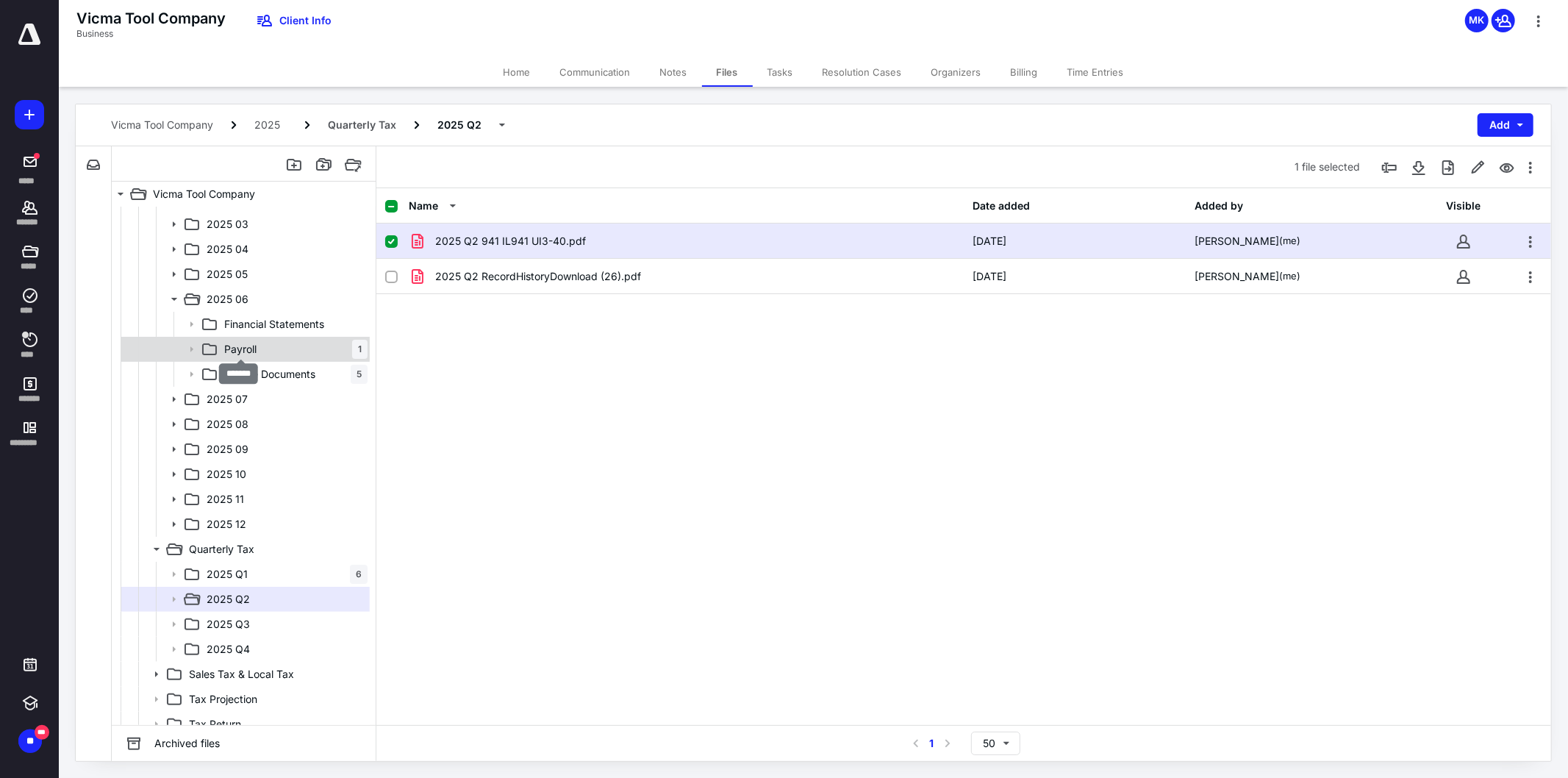 click on "Payroll" at bounding box center (240, 349) 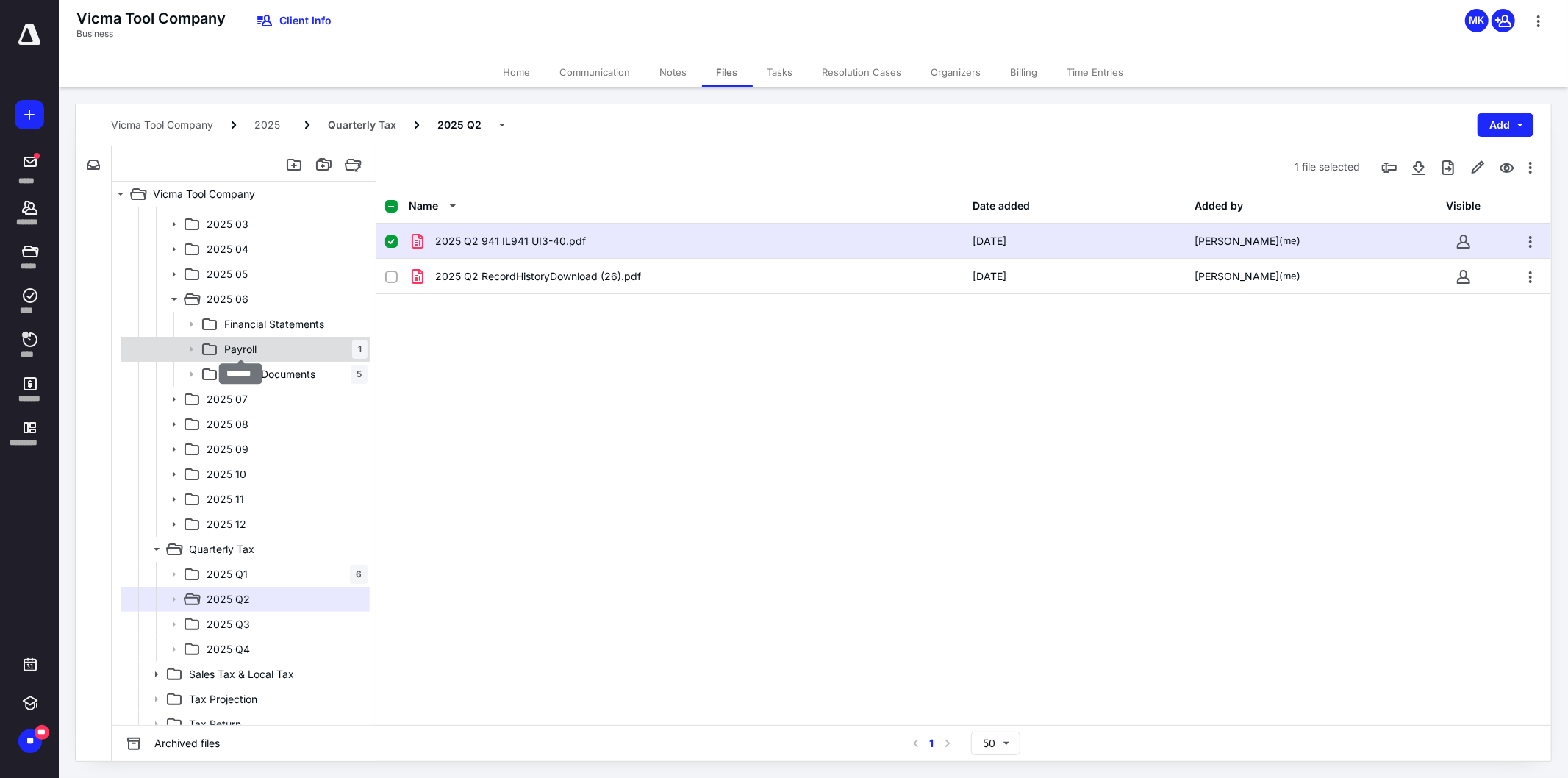 click on "Payroll" at bounding box center [240, 349] 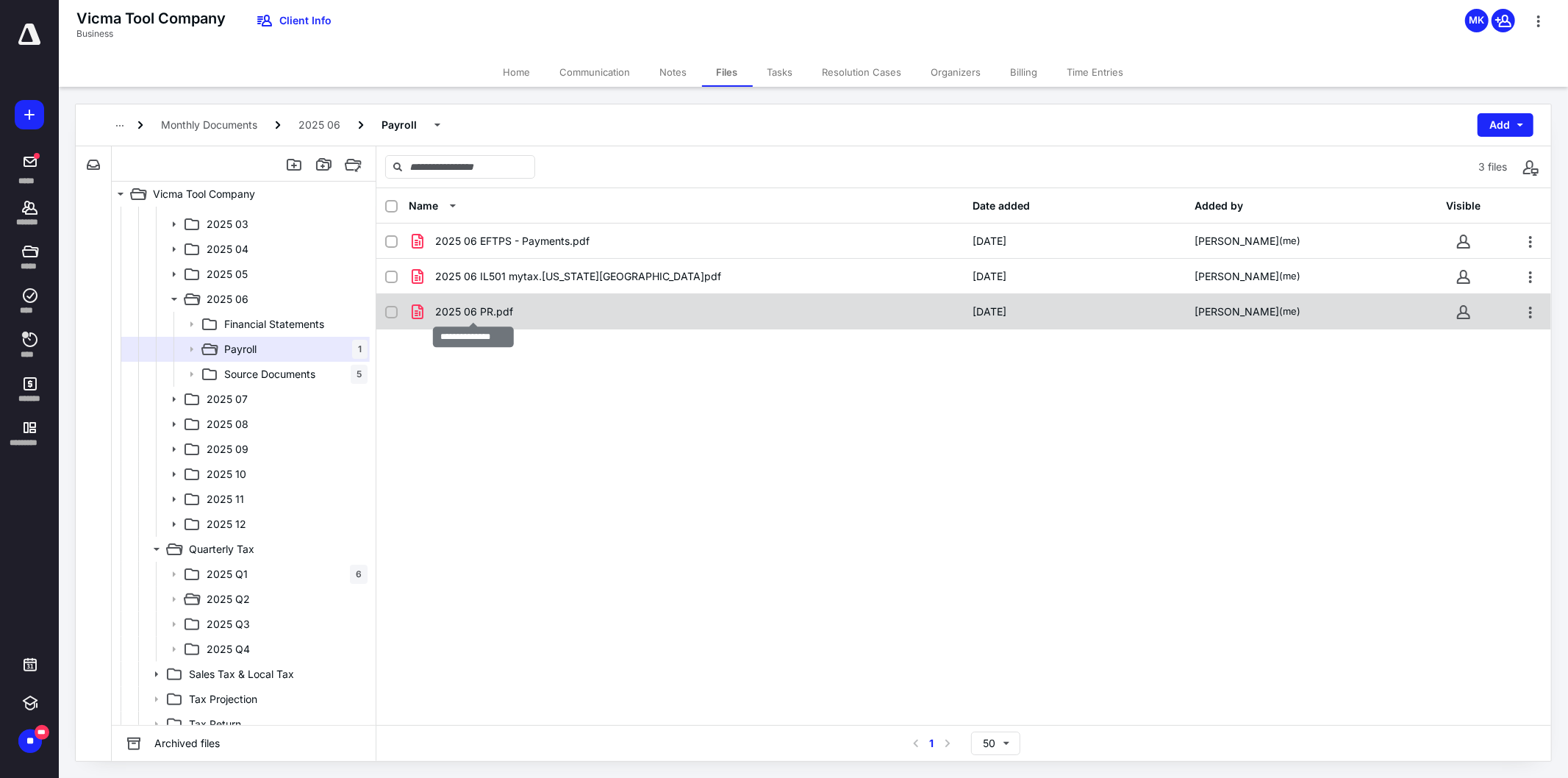 click on "2025 06 PR.pdf" at bounding box center [474, 312] 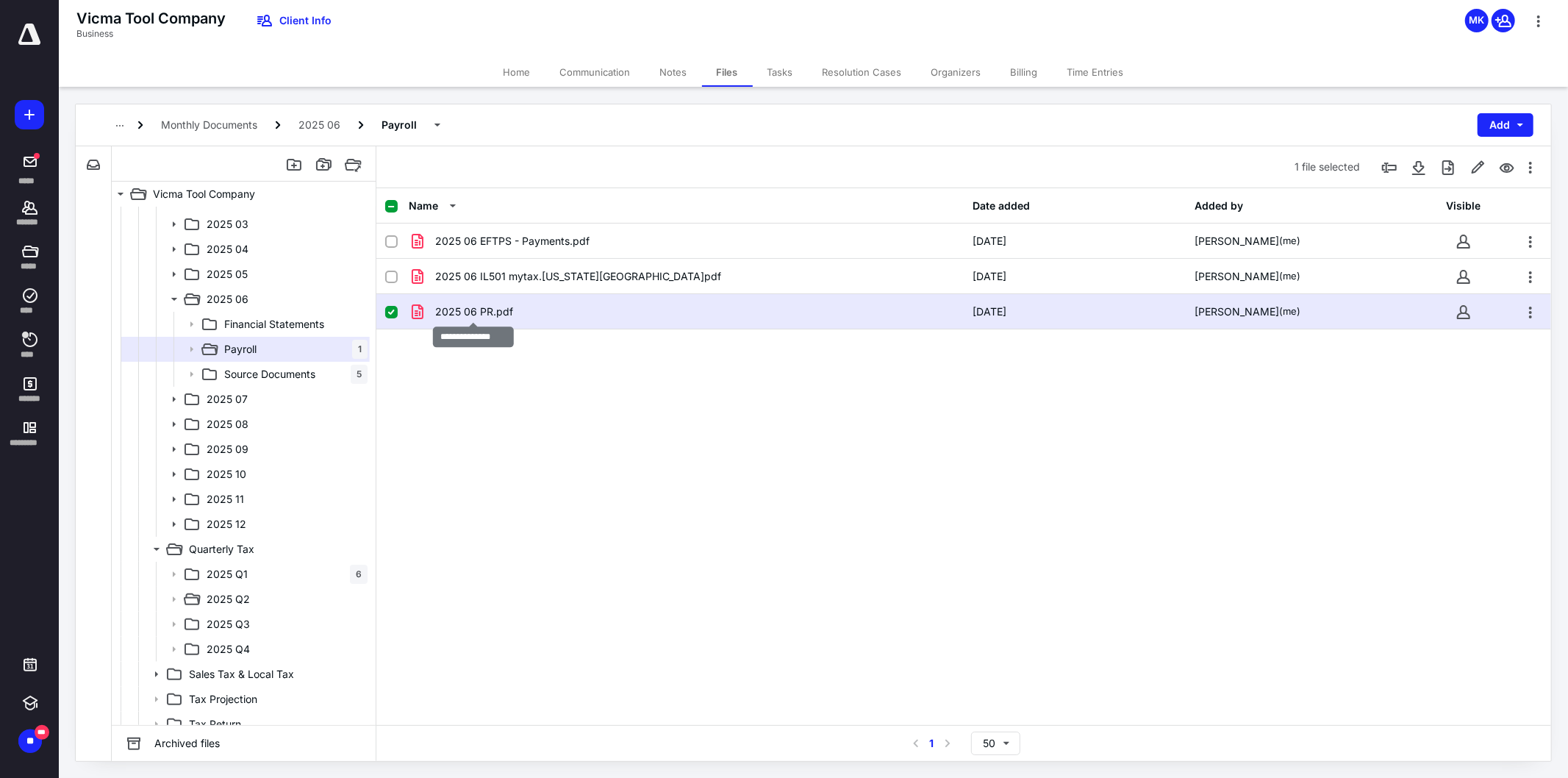 click on "2025 06 PR.pdf" at bounding box center [474, 312] 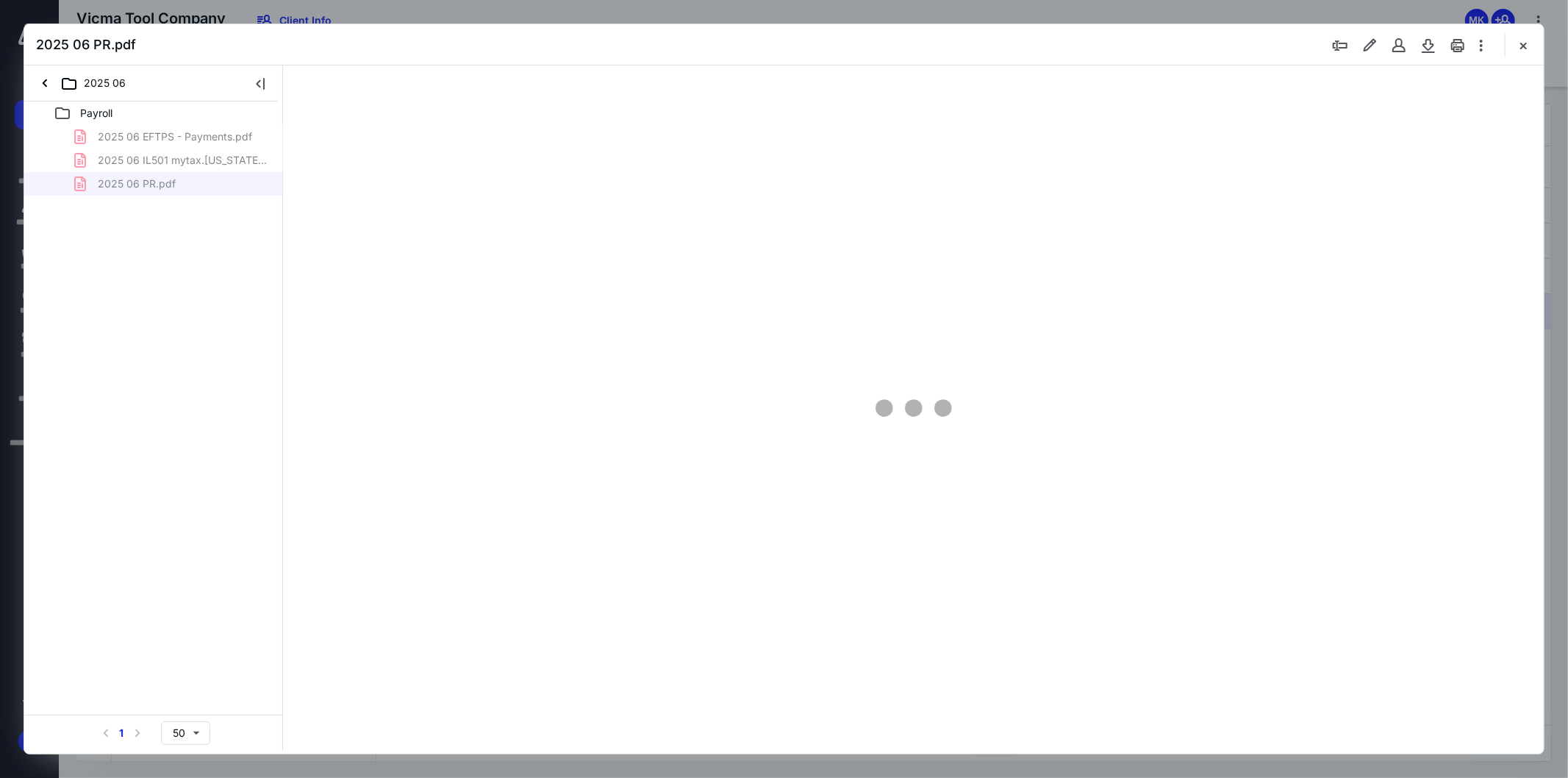 scroll, scrollTop: 0, scrollLeft: 0, axis: both 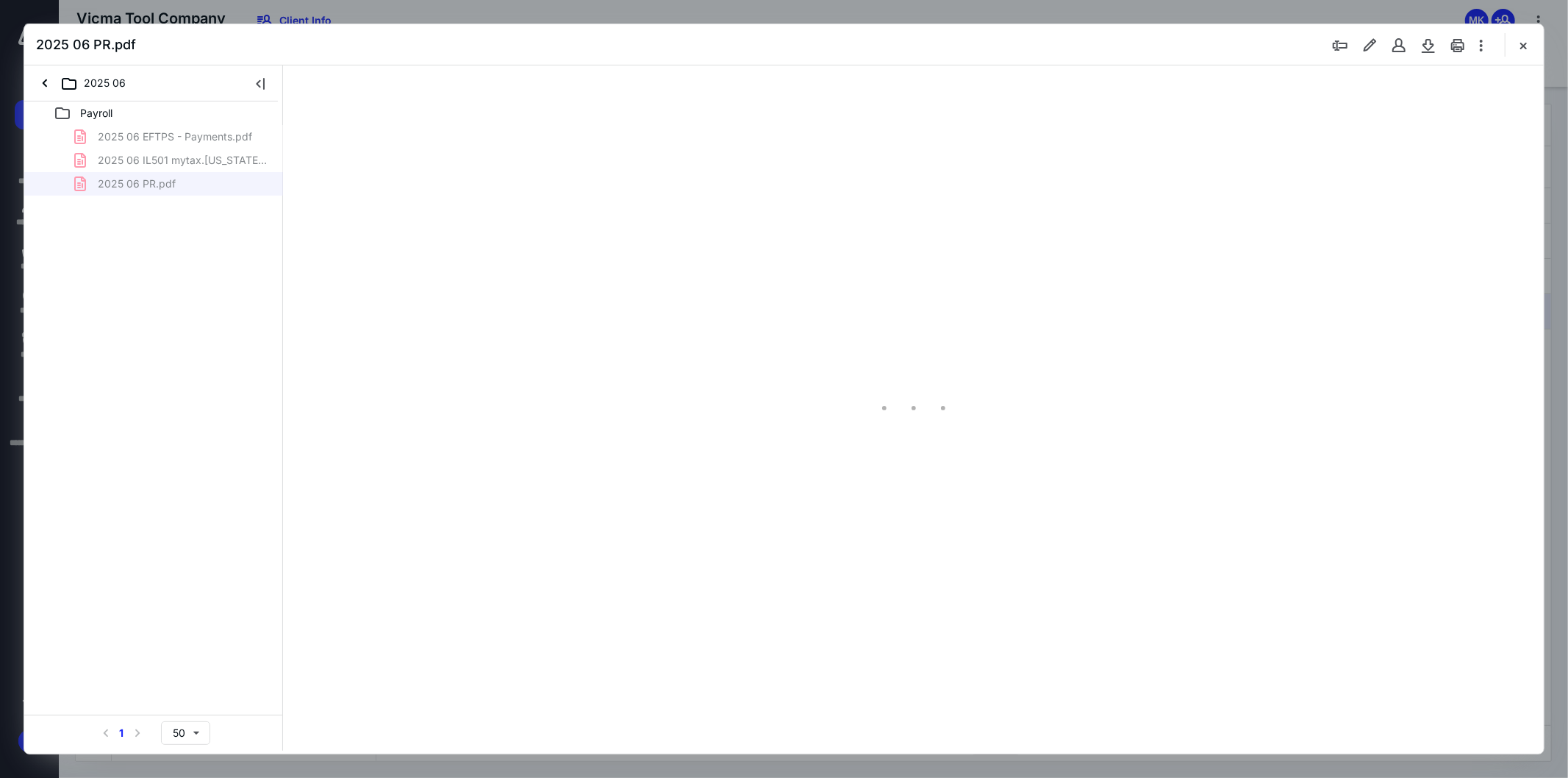 type on "107" 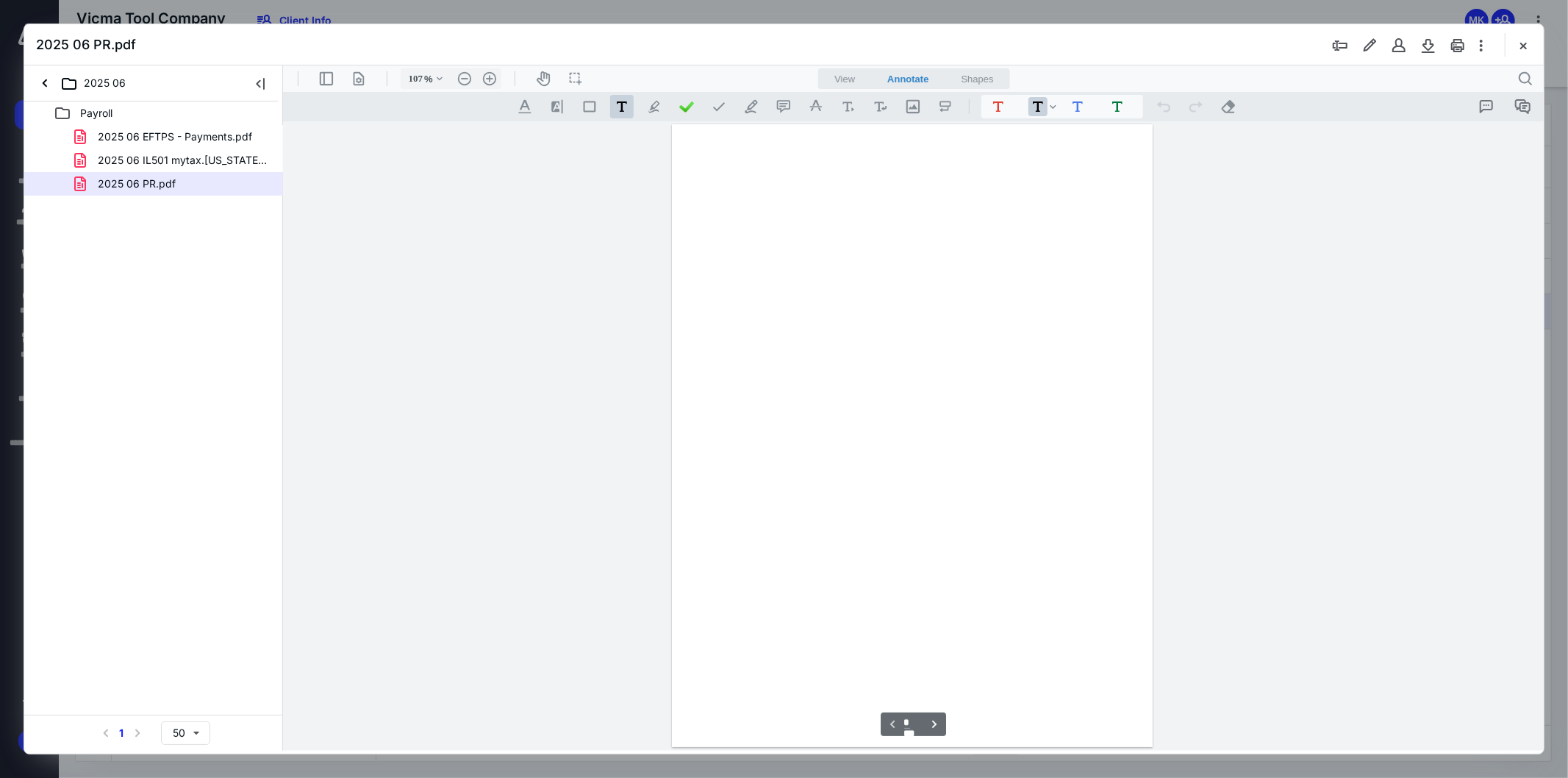 scroll, scrollTop: 59, scrollLeft: 0, axis: vertical 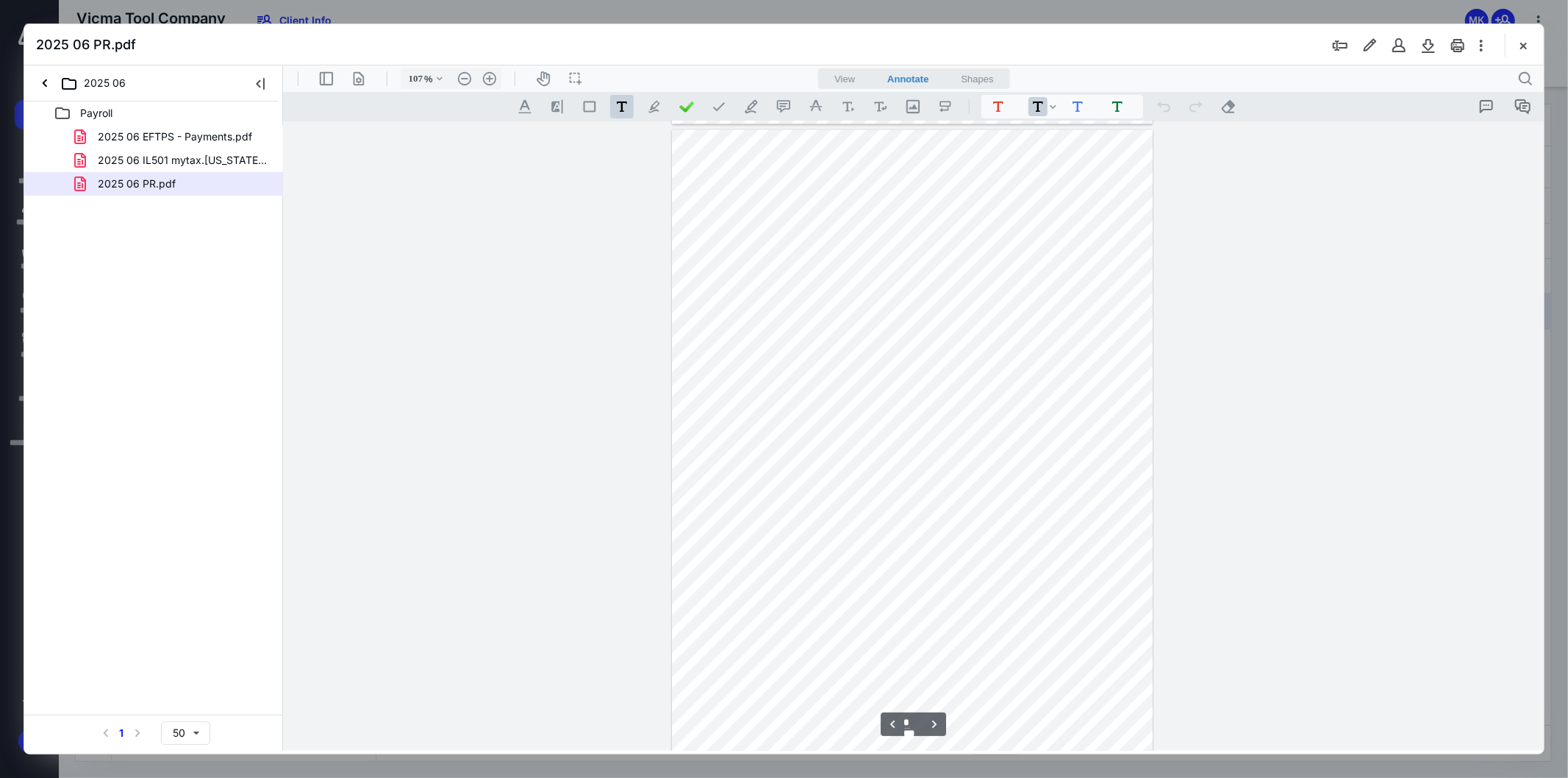 type on "*" 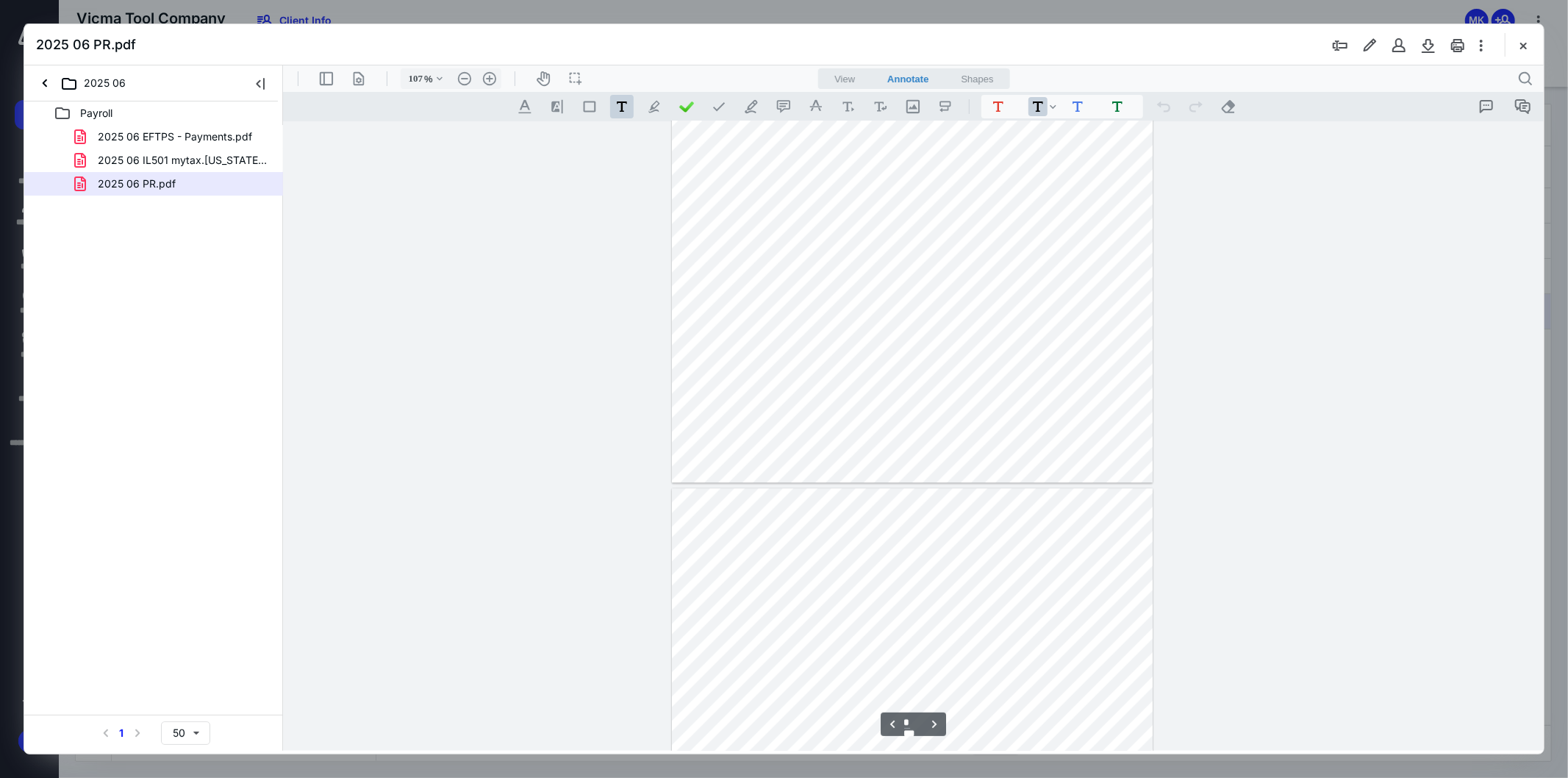 scroll, scrollTop: 3163, scrollLeft: 0, axis: vertical 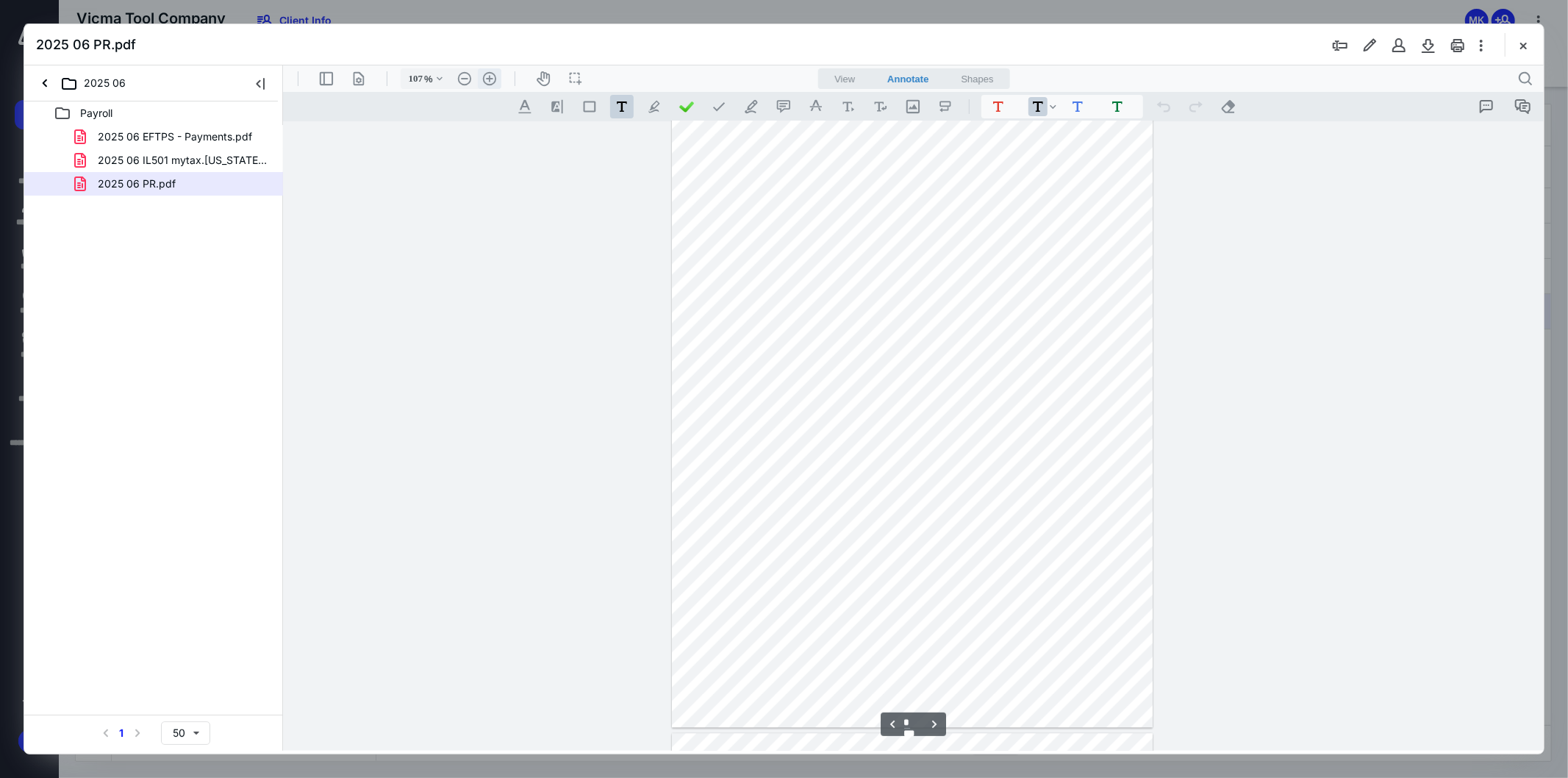 click on ".cls-1{fill:#abb0c4;} icon - header - zoom - in - line" at bounding box center (489, 78) 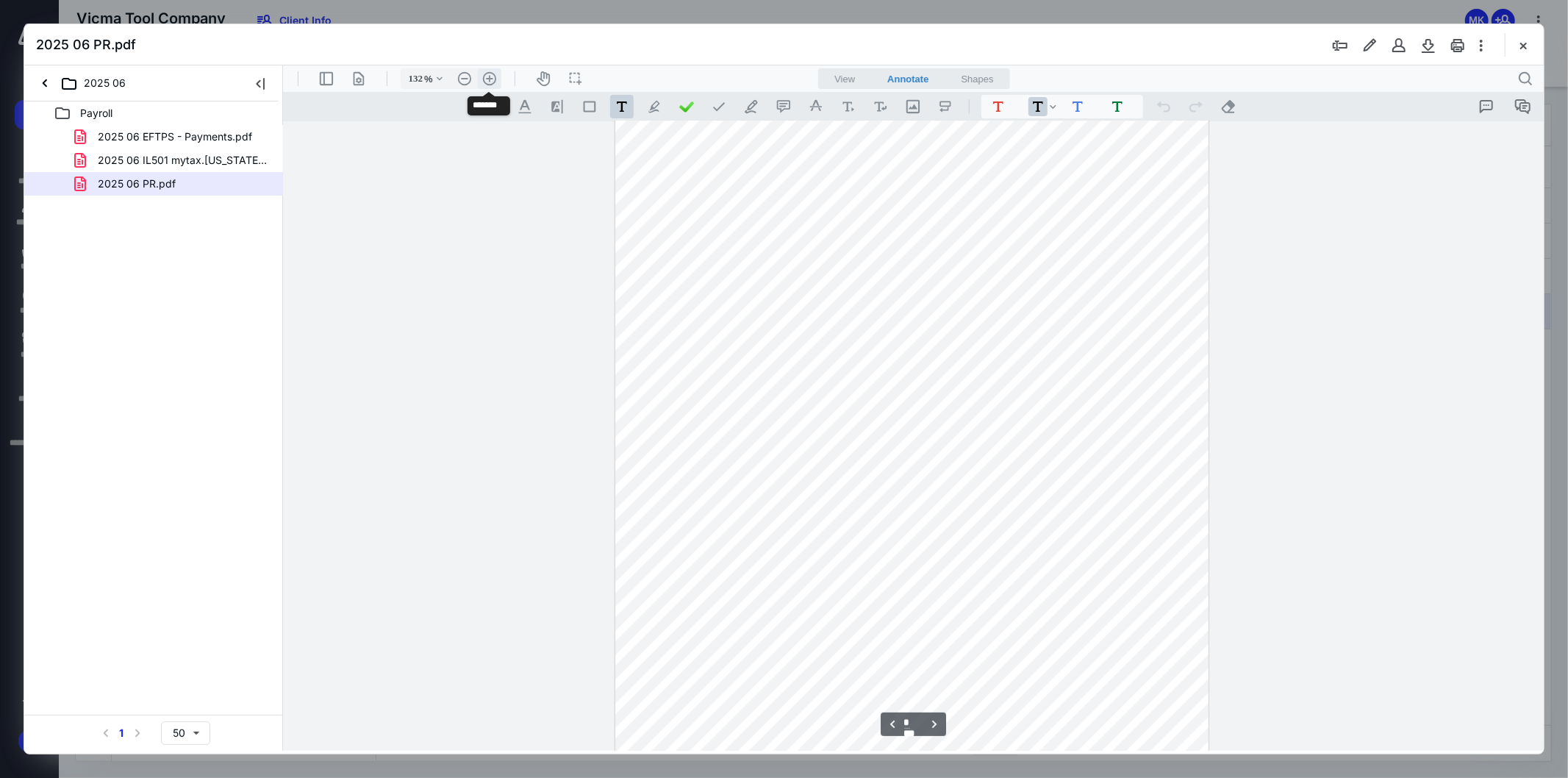 click on ".cls-1{fill:#abb0c4;} icon - header - zoom - in - line" at bounding box center [489, 78] 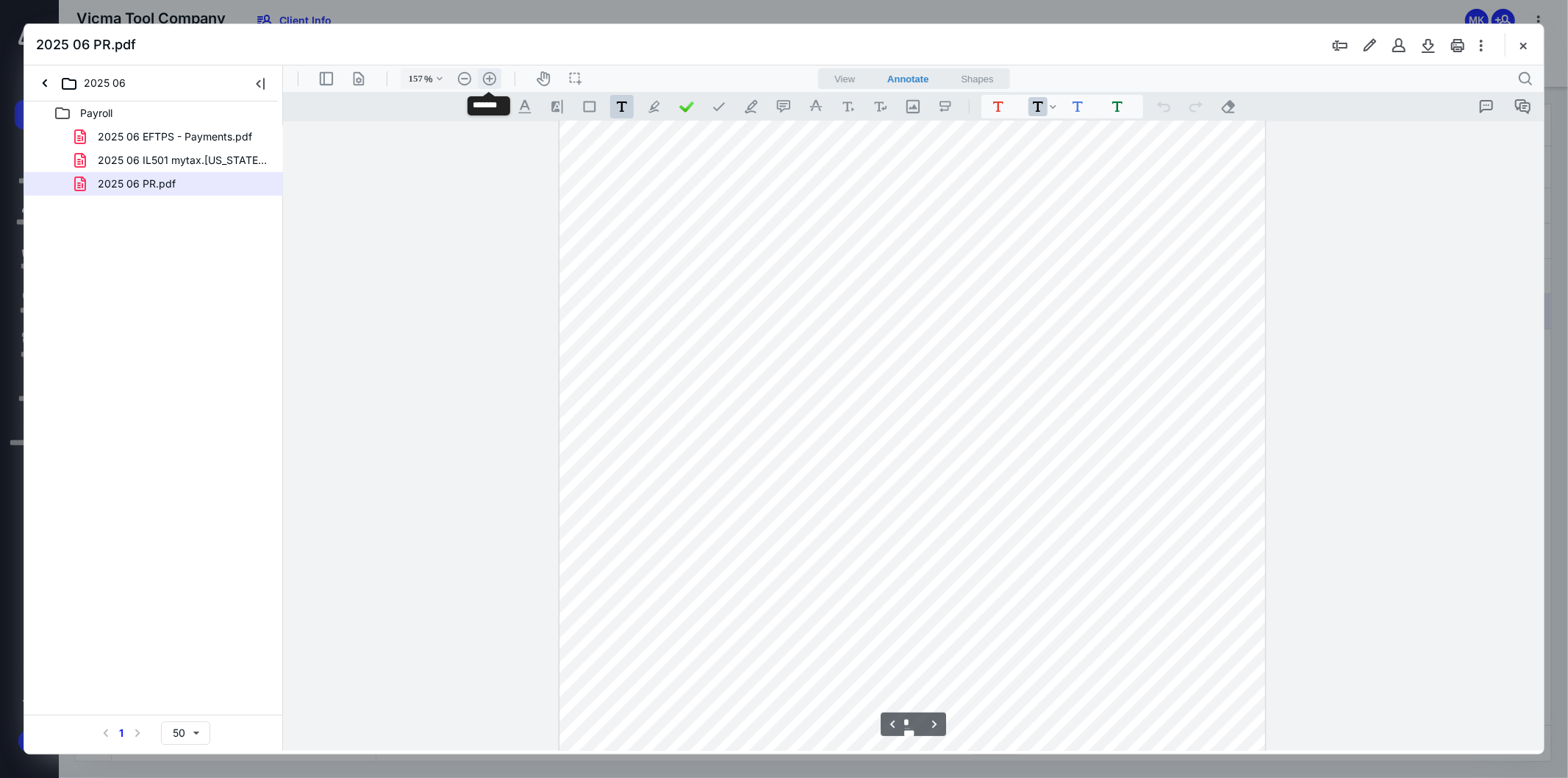 click on ".cls-1{fill:#abb0c4;} icon - header - zoom - in - line" at bounding box center [489, 78] 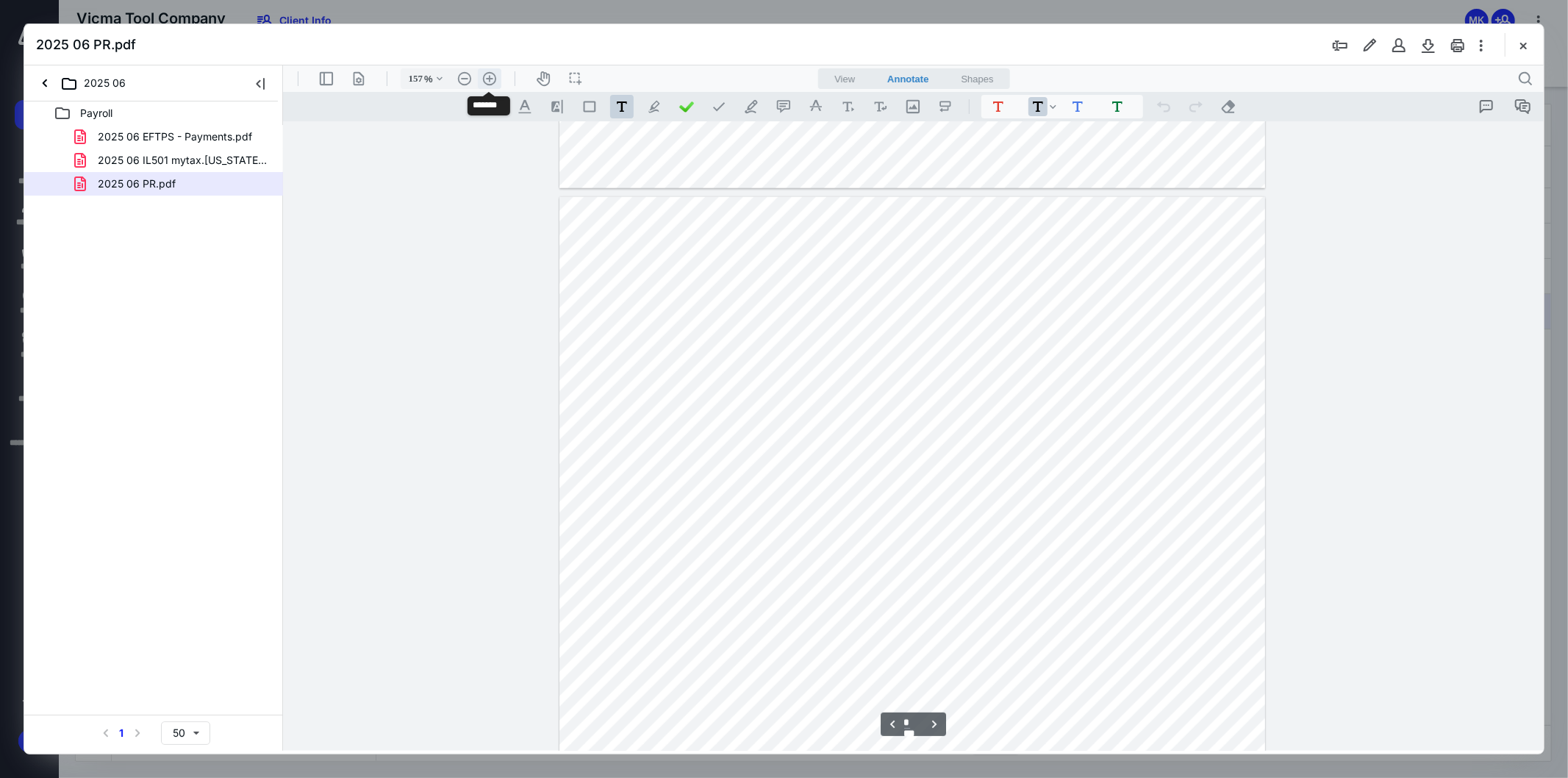 type on "208" 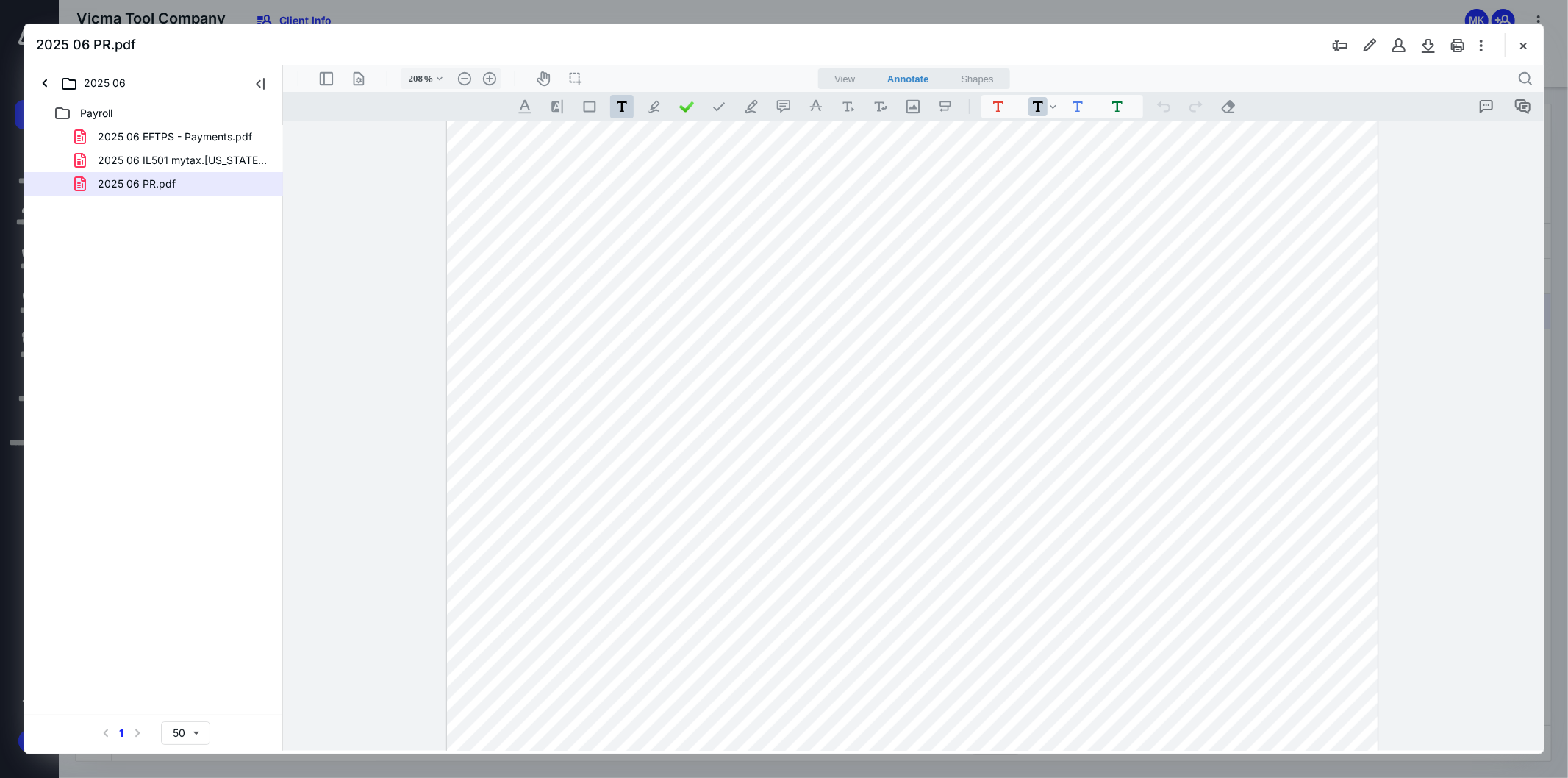 scroll, scrollTop: 6225, scrollLeft: 0, axis: vertical 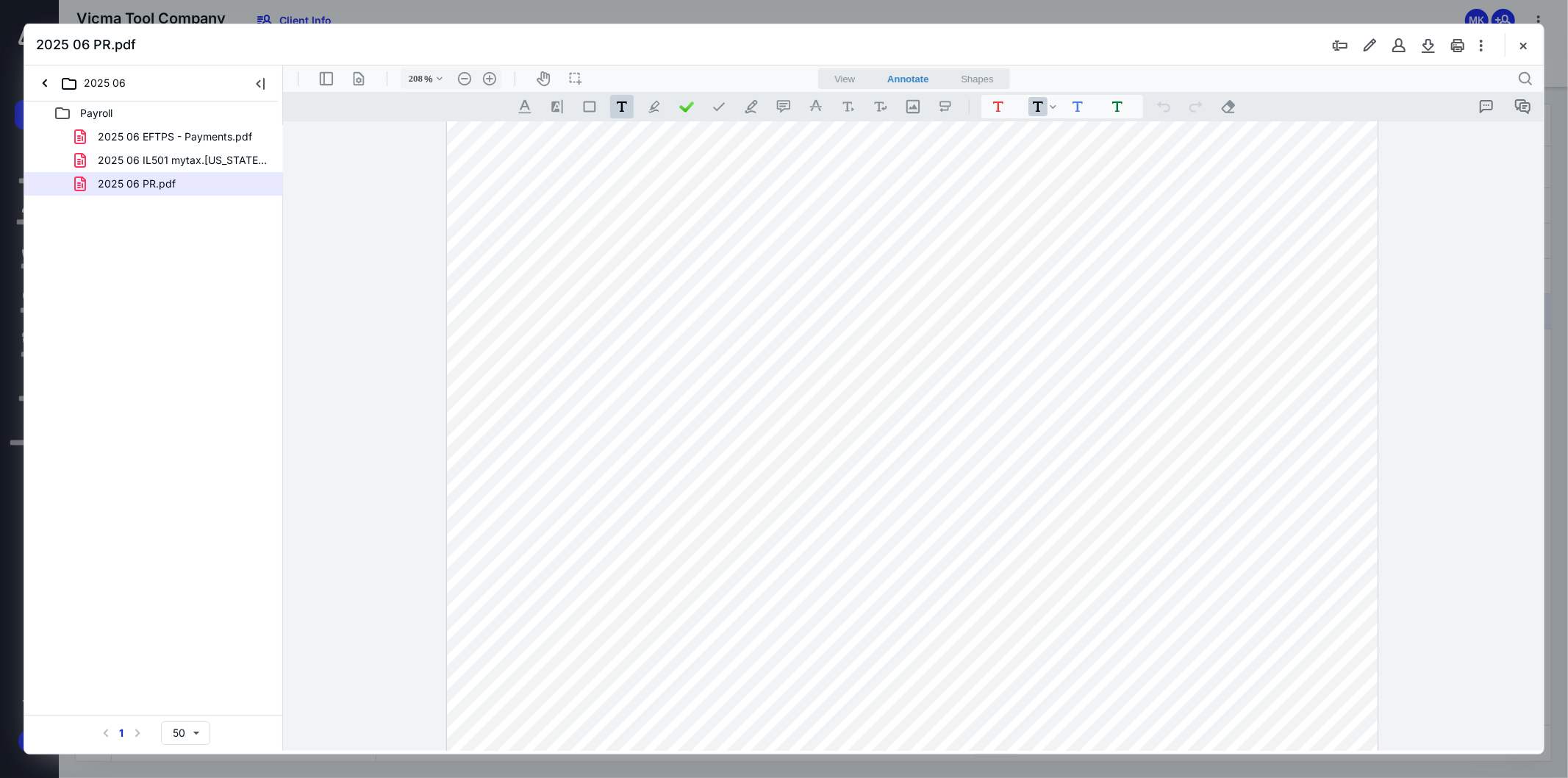 drag, startPoint x: 1525, startPoint y: 44, endPoint x: 1432, endPoint y: 79, distance: 99.368 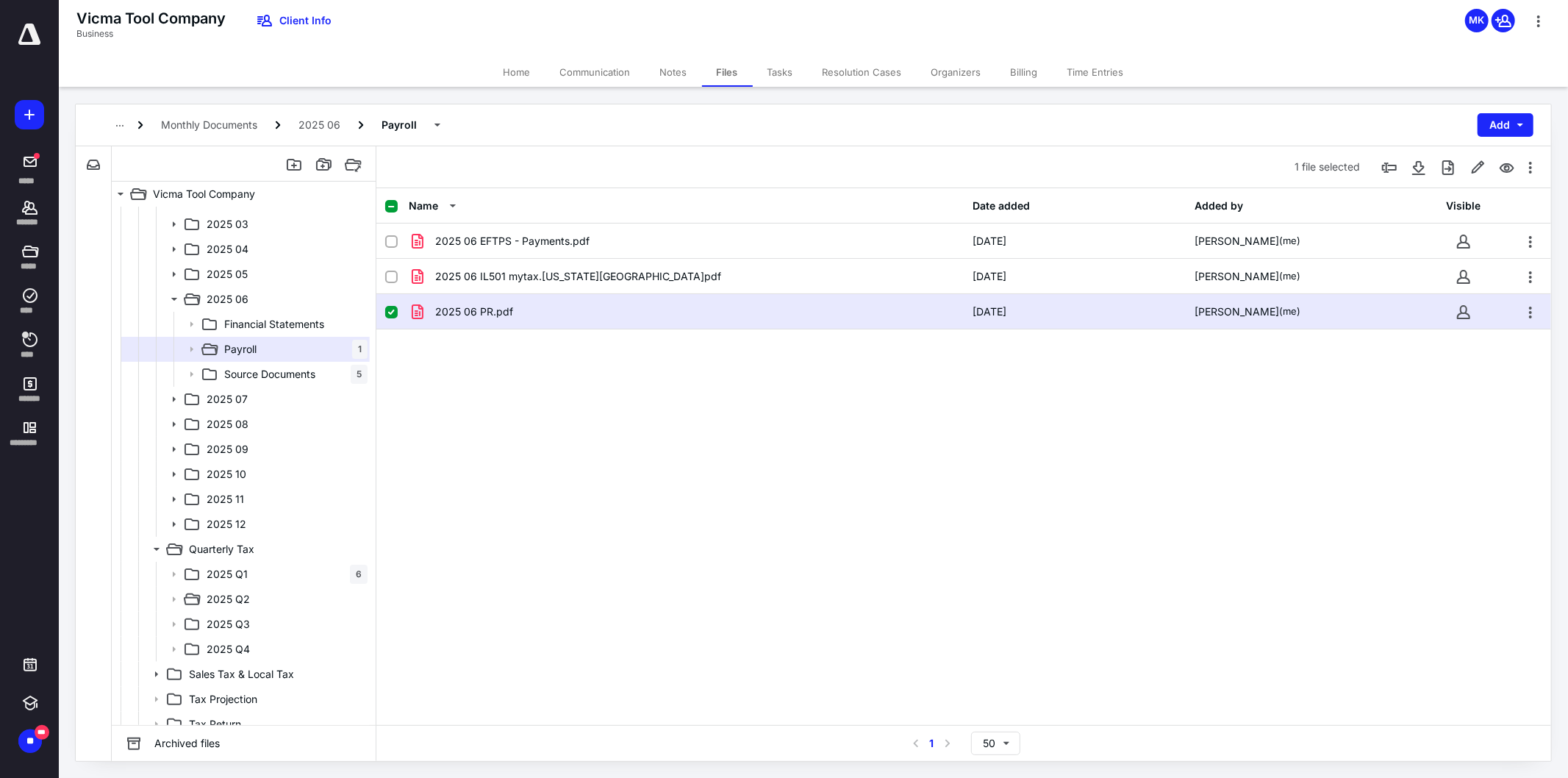 click on "2025 Q2" at bounding box center (228, 599) 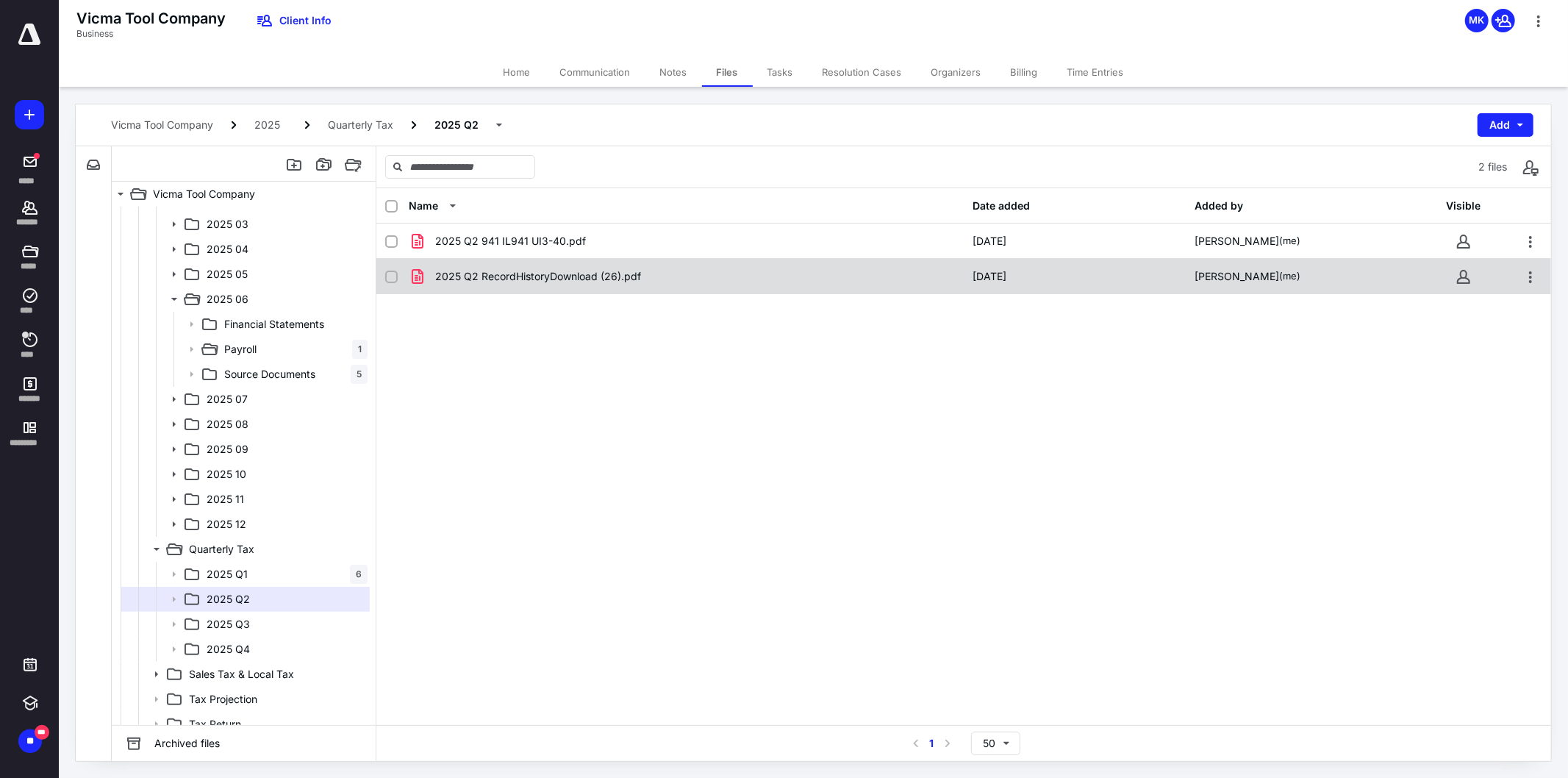 click on "2025 Q2 RecordHistoryDownload (26).pdf" at bounding box center [538, 276] 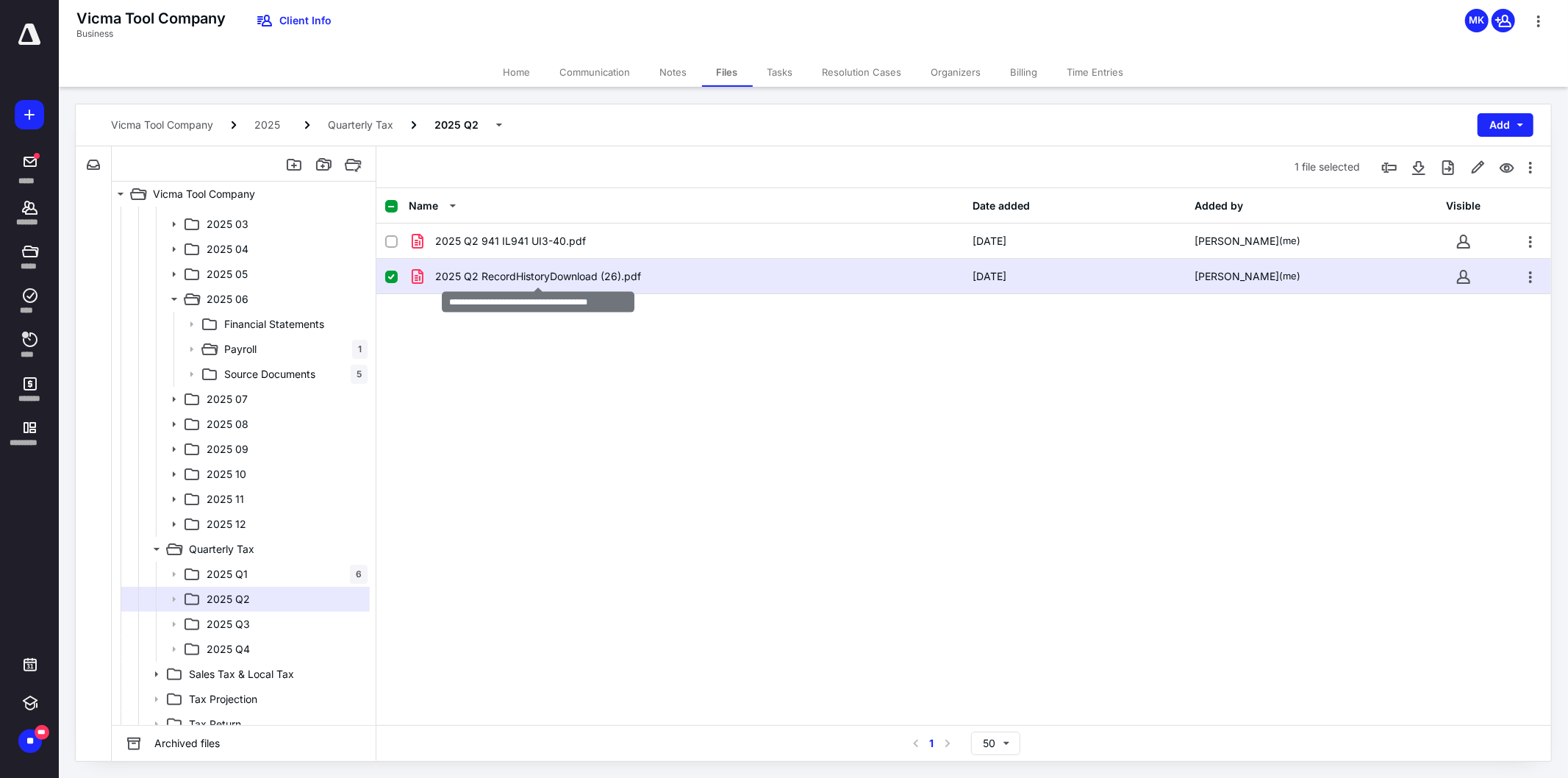 click on "2025 Q2 RecordHistoryDownload (26).pdf" at bounding box center [538, 276] 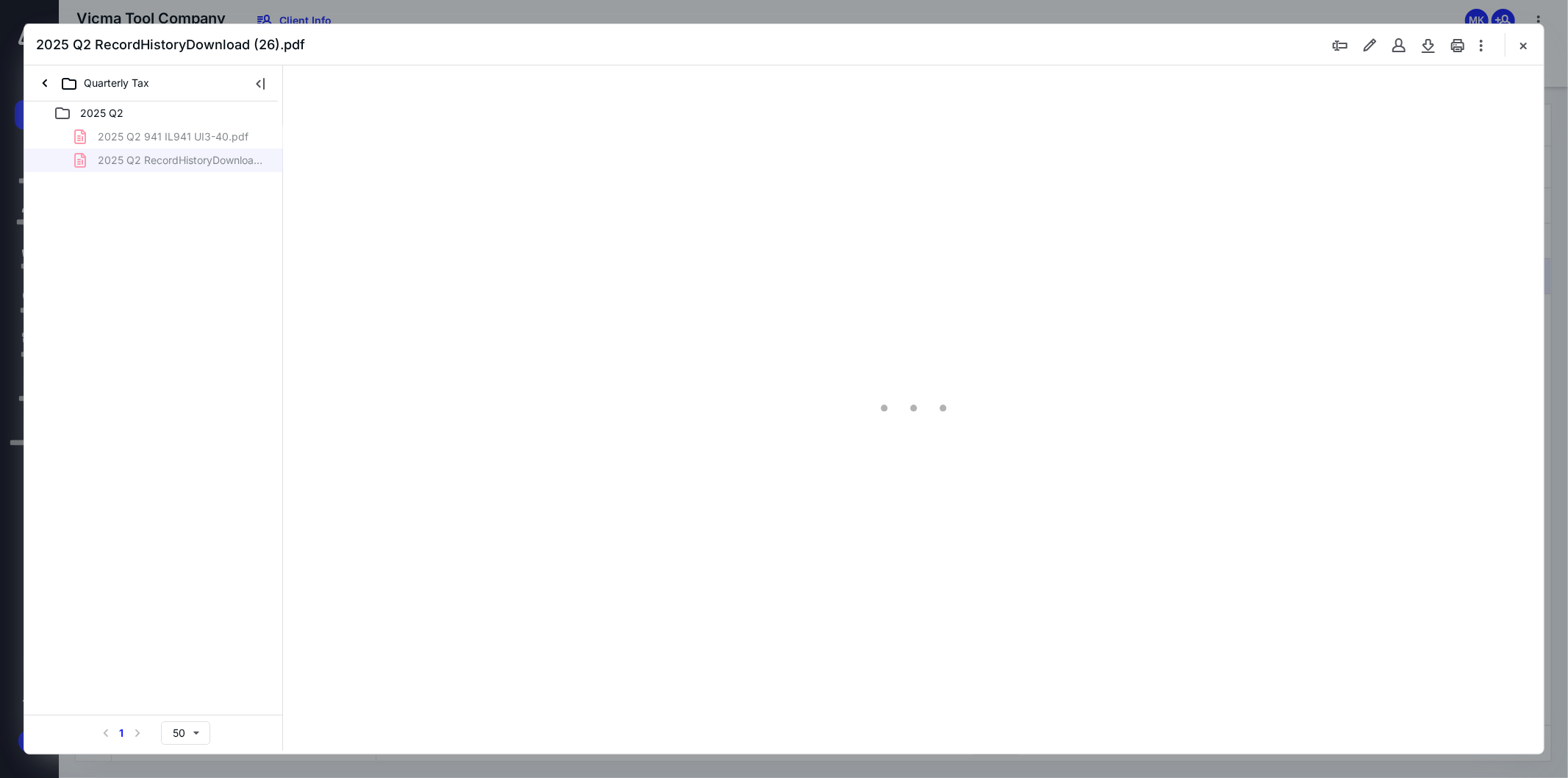 scroll, scrollTop: 0, scrollLeft: 0, axis: both 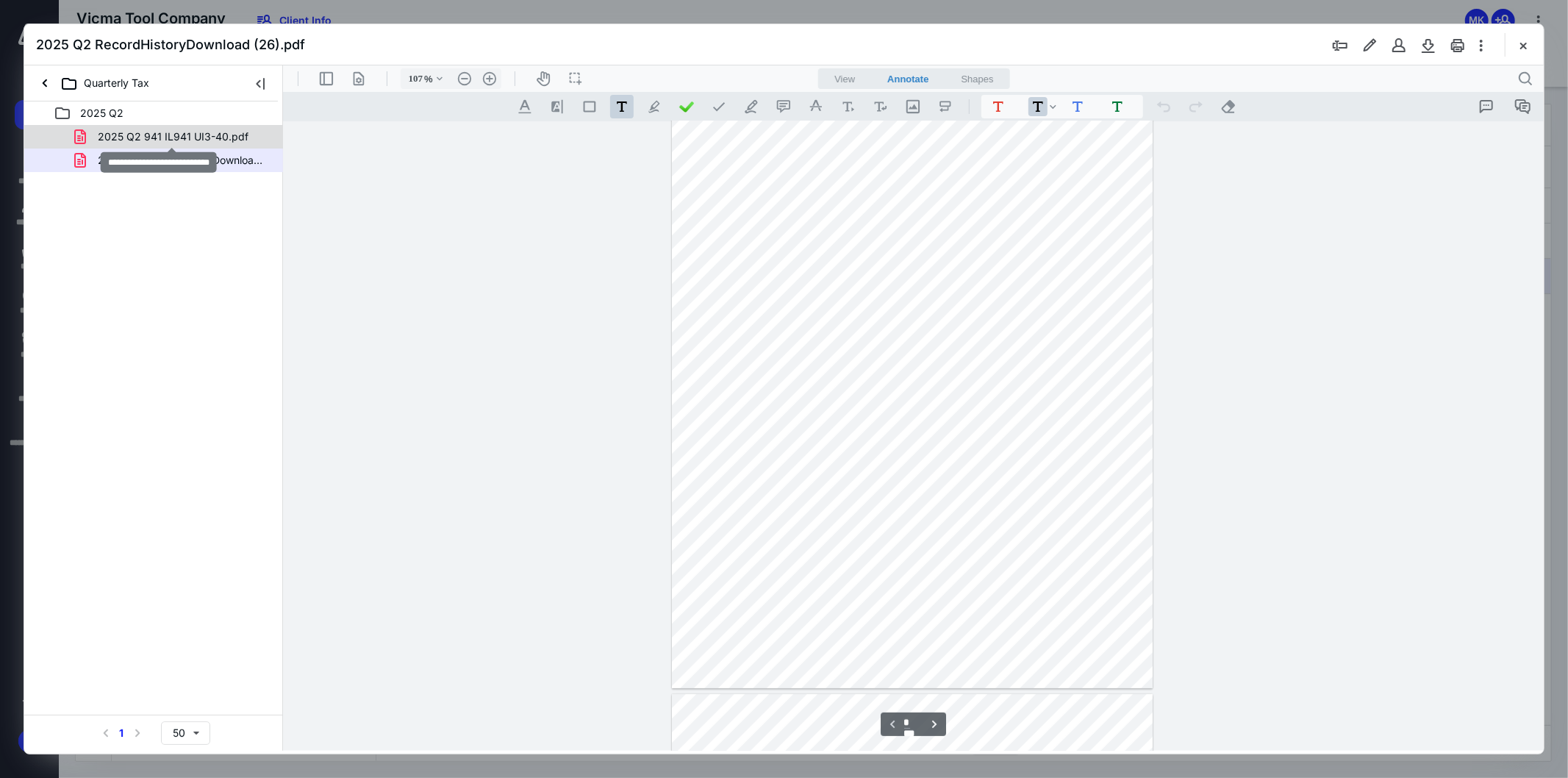 click on "2025 Q2 941 IL941 UI3-40.pdf" at bounding box center [173, 137] 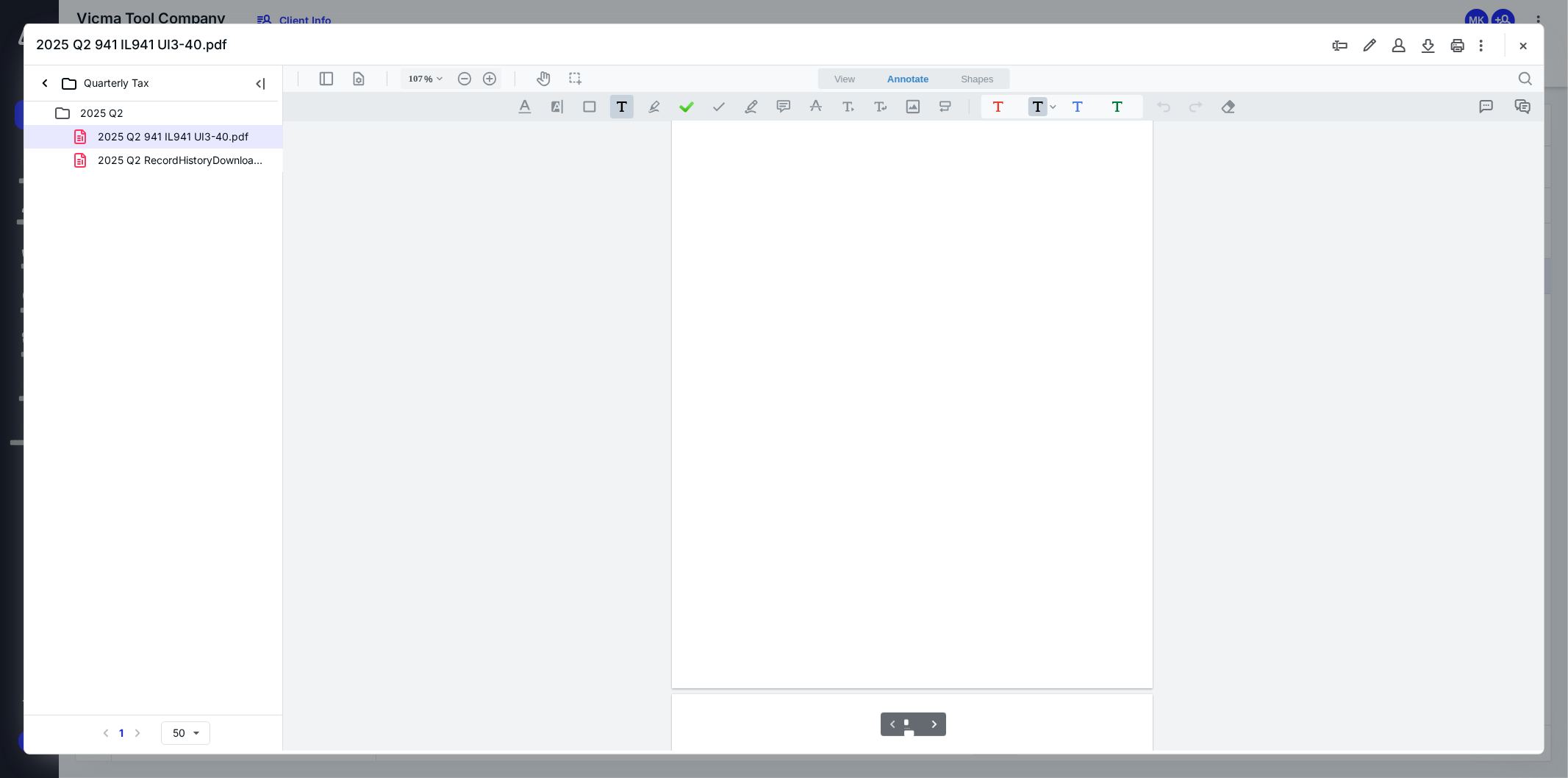 scroll, scrollTop: 59, scrollLeft: 0, axis: vertical 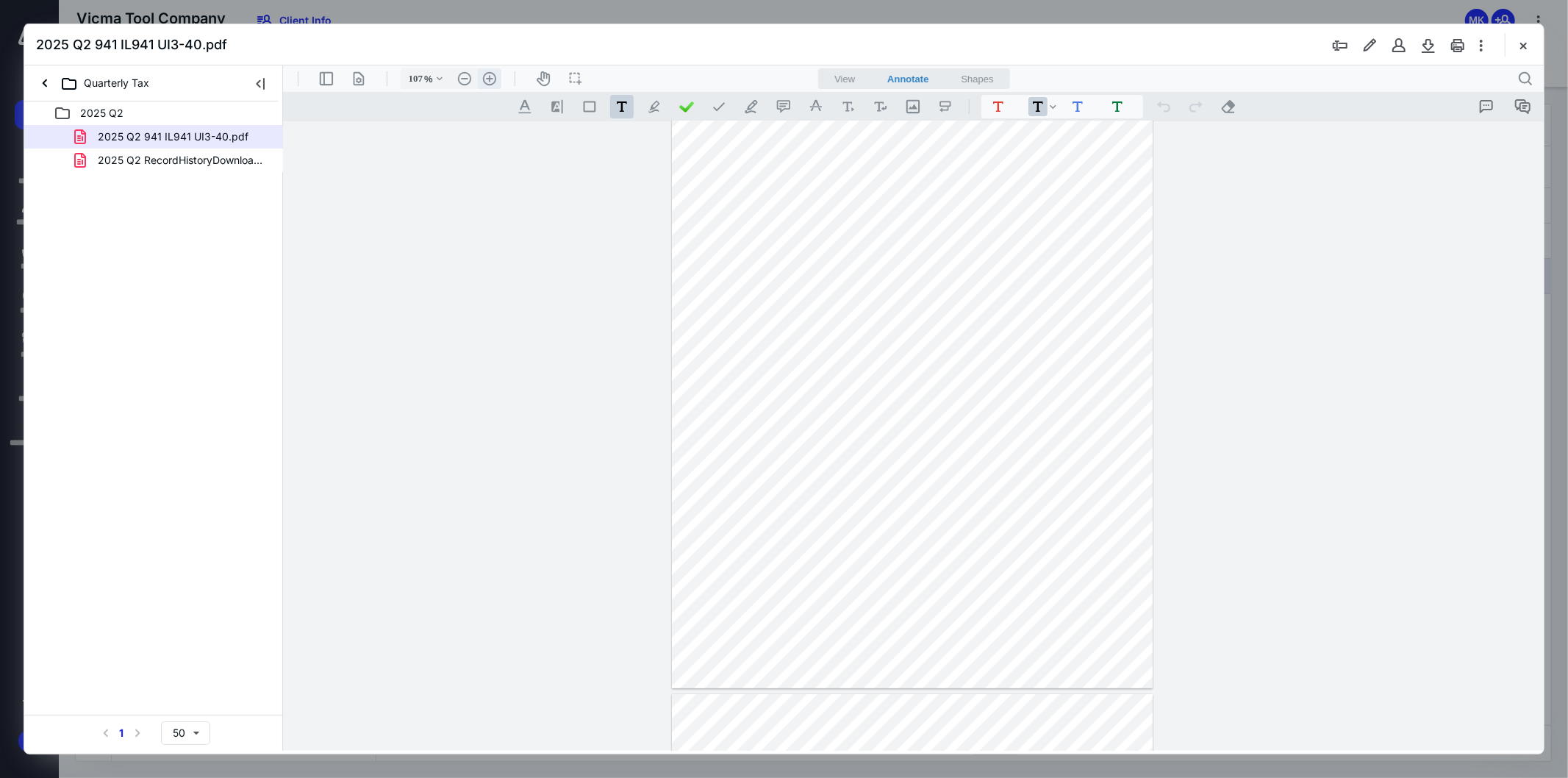 click on ".cls-1{fill:#abb0c4;} icon - header - zoom - in - line" at bounding box center (489, 78) 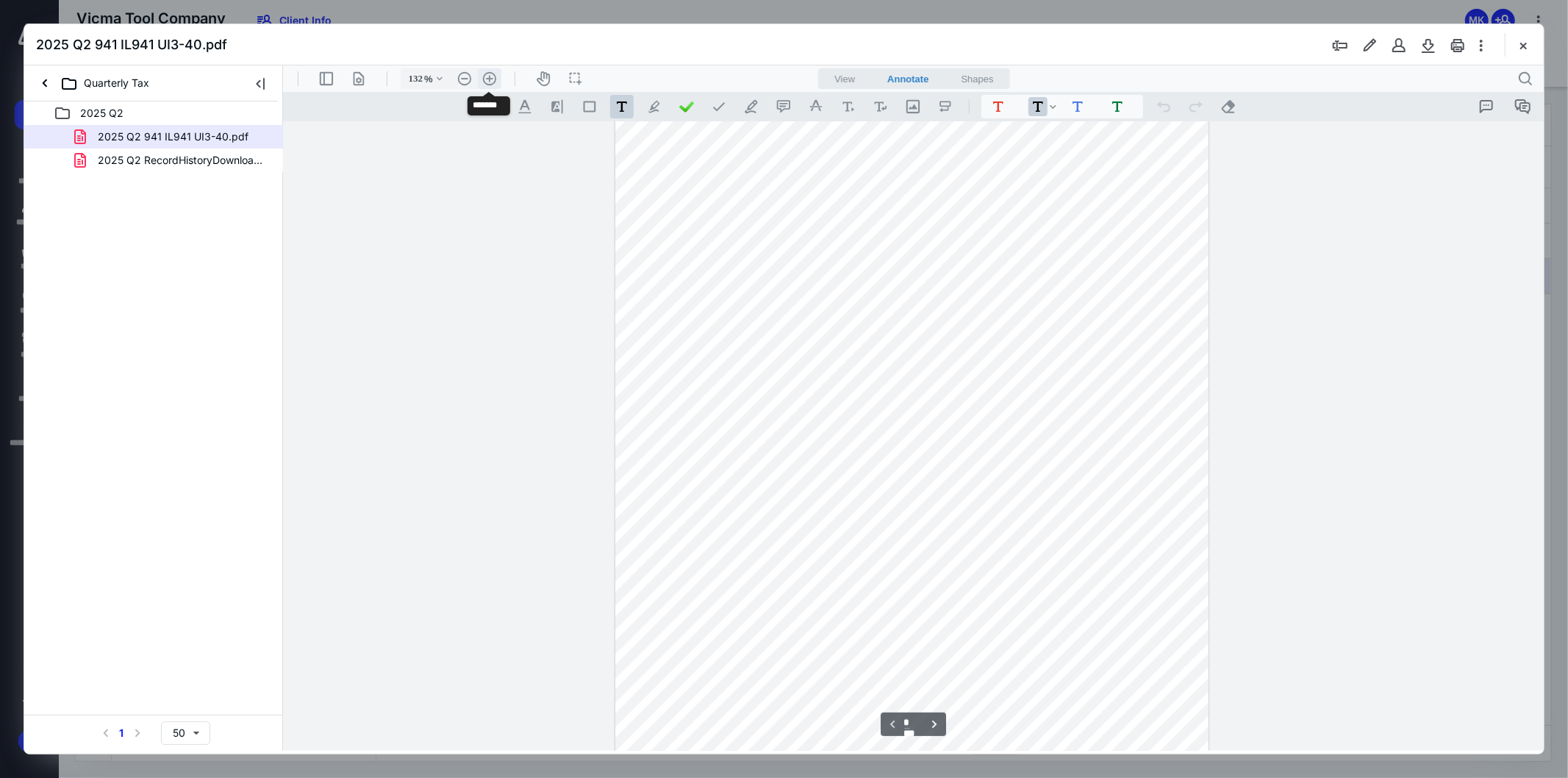 click on ".cls-1{fill:#abb0c4;} icon - header - zoom - in - line" at bounding box center [489, 78] 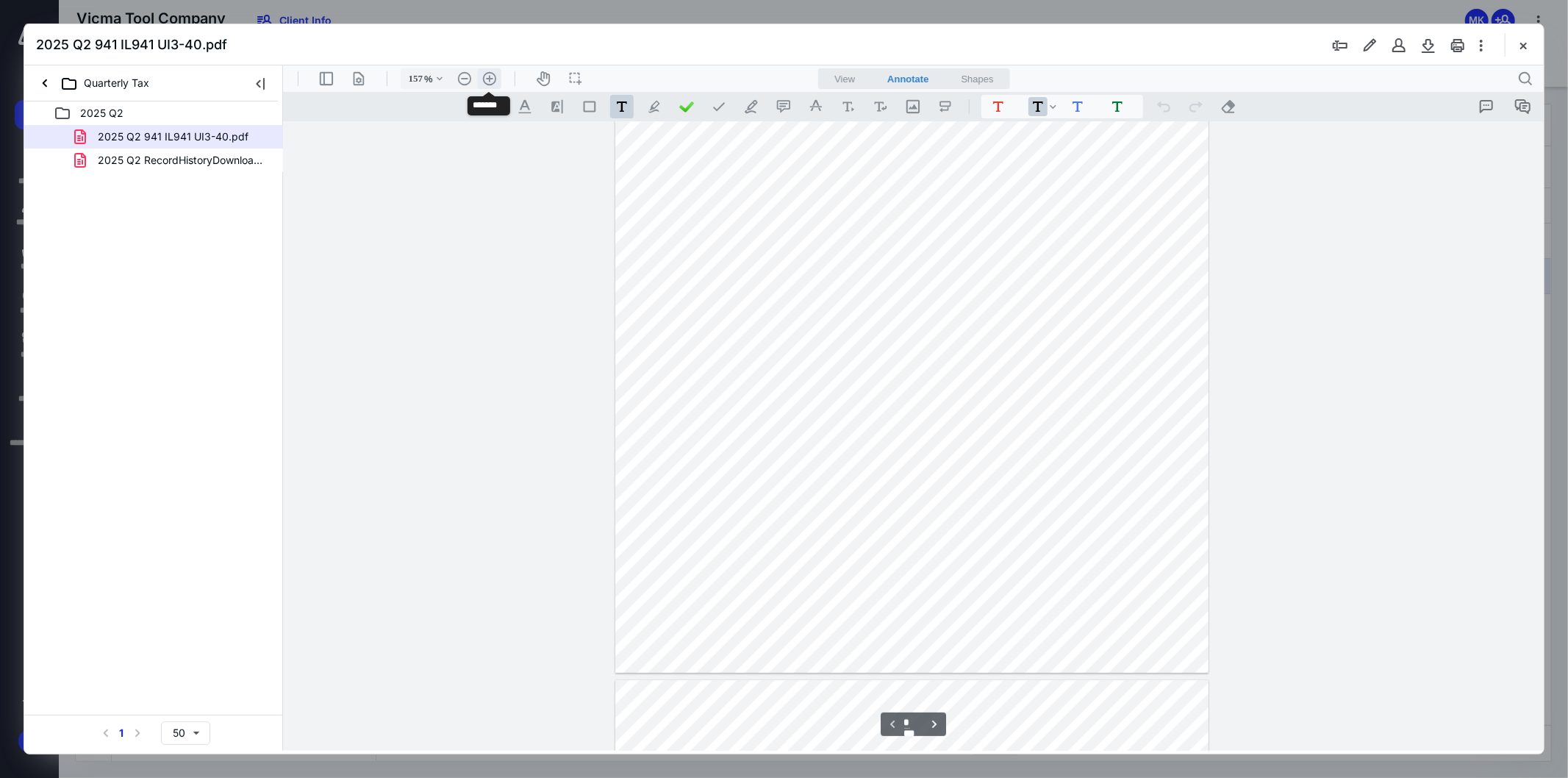 click on ".cls-1{fill:#abb0c4;} icon - header - zoom - in - line" at bounding box center (489, 78) 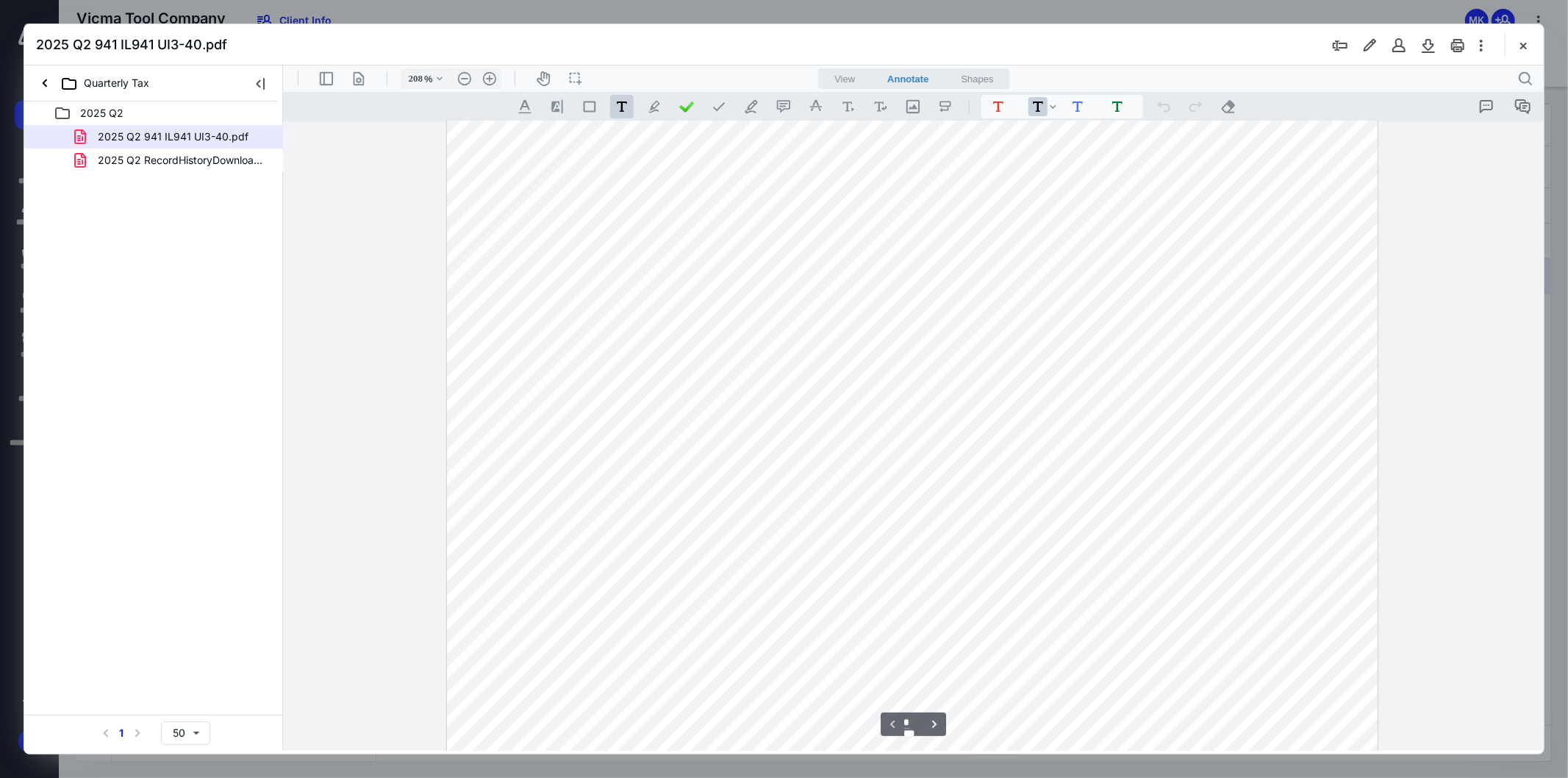 scroll, scrollTop: 0, scrollLeft: 0, axis: both 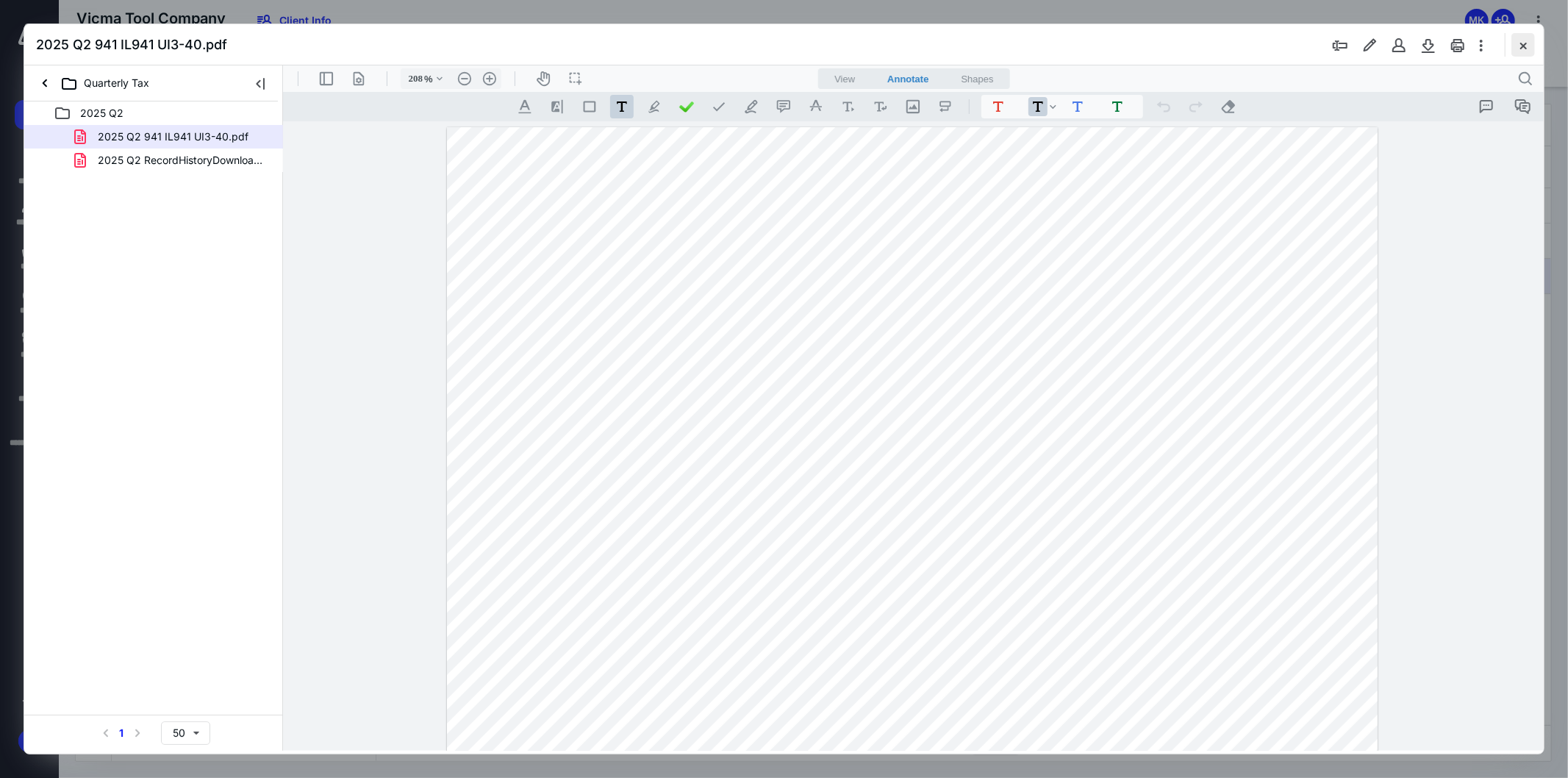 click at bounding box center (1523, 45) 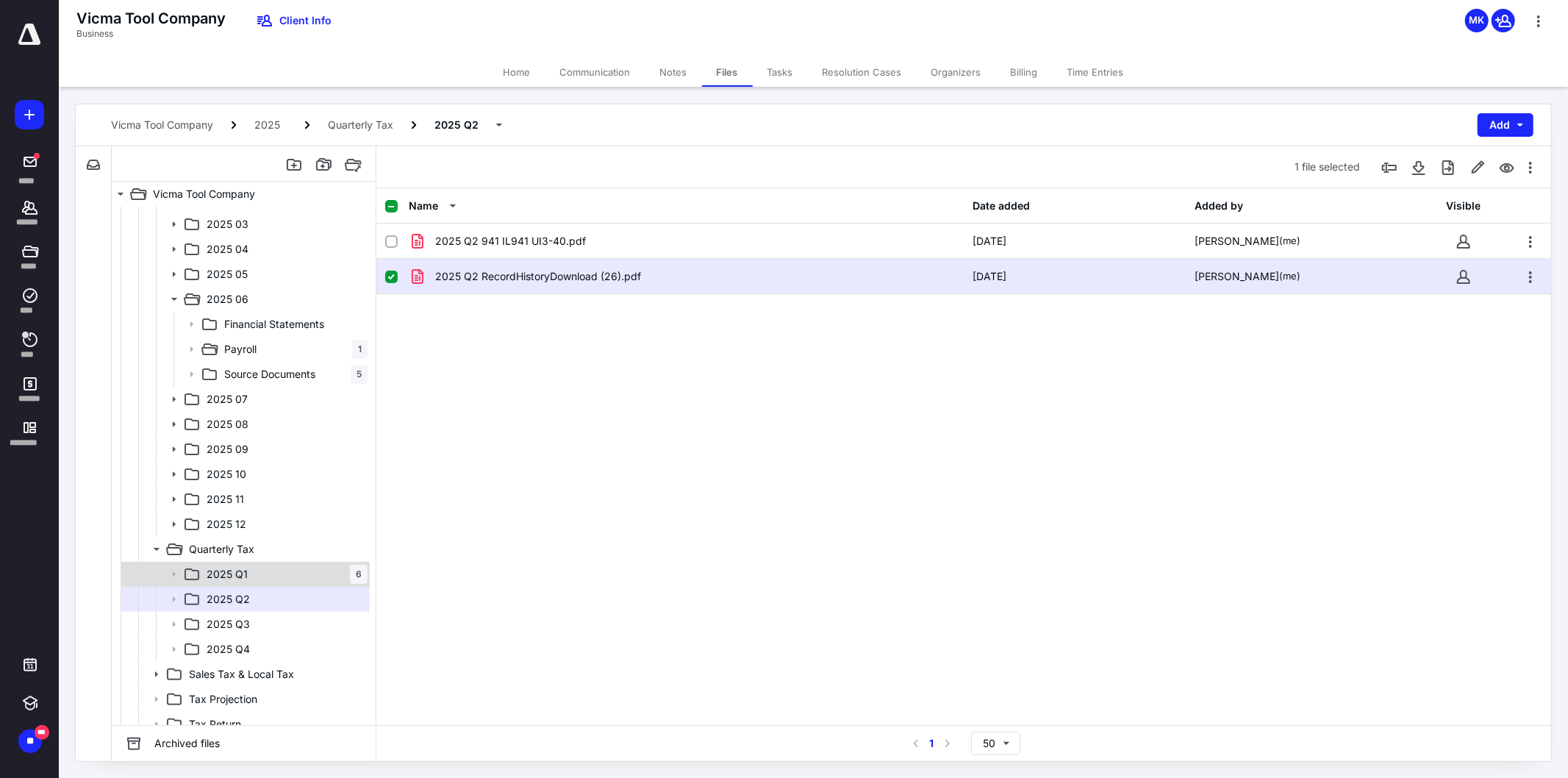 click on "2025 Q1 6" at bounding box center (284, 574) 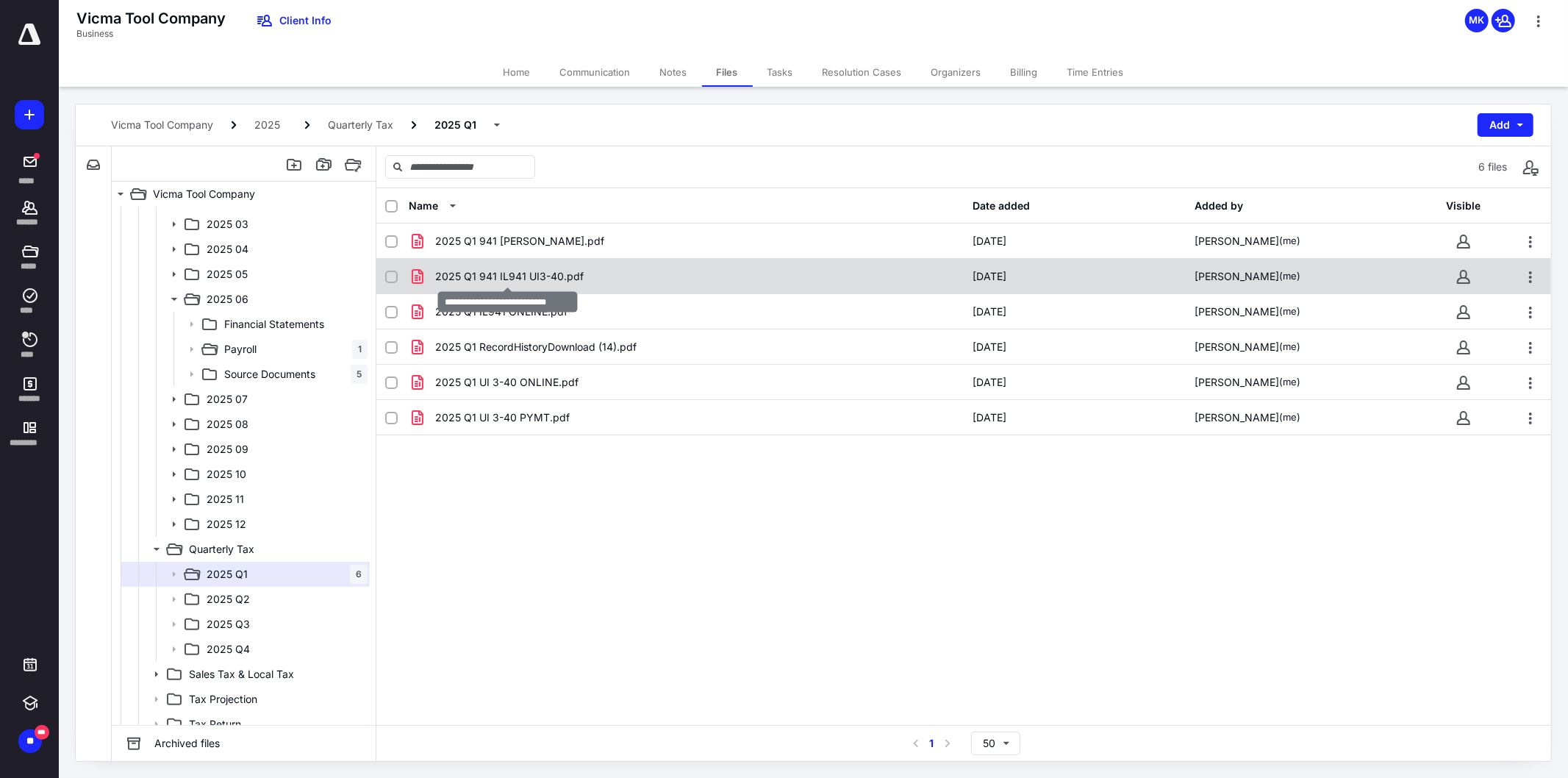 click on "2025 Q1 941 IL941 UI3-40.pdf" at bounding box center [509, 276] 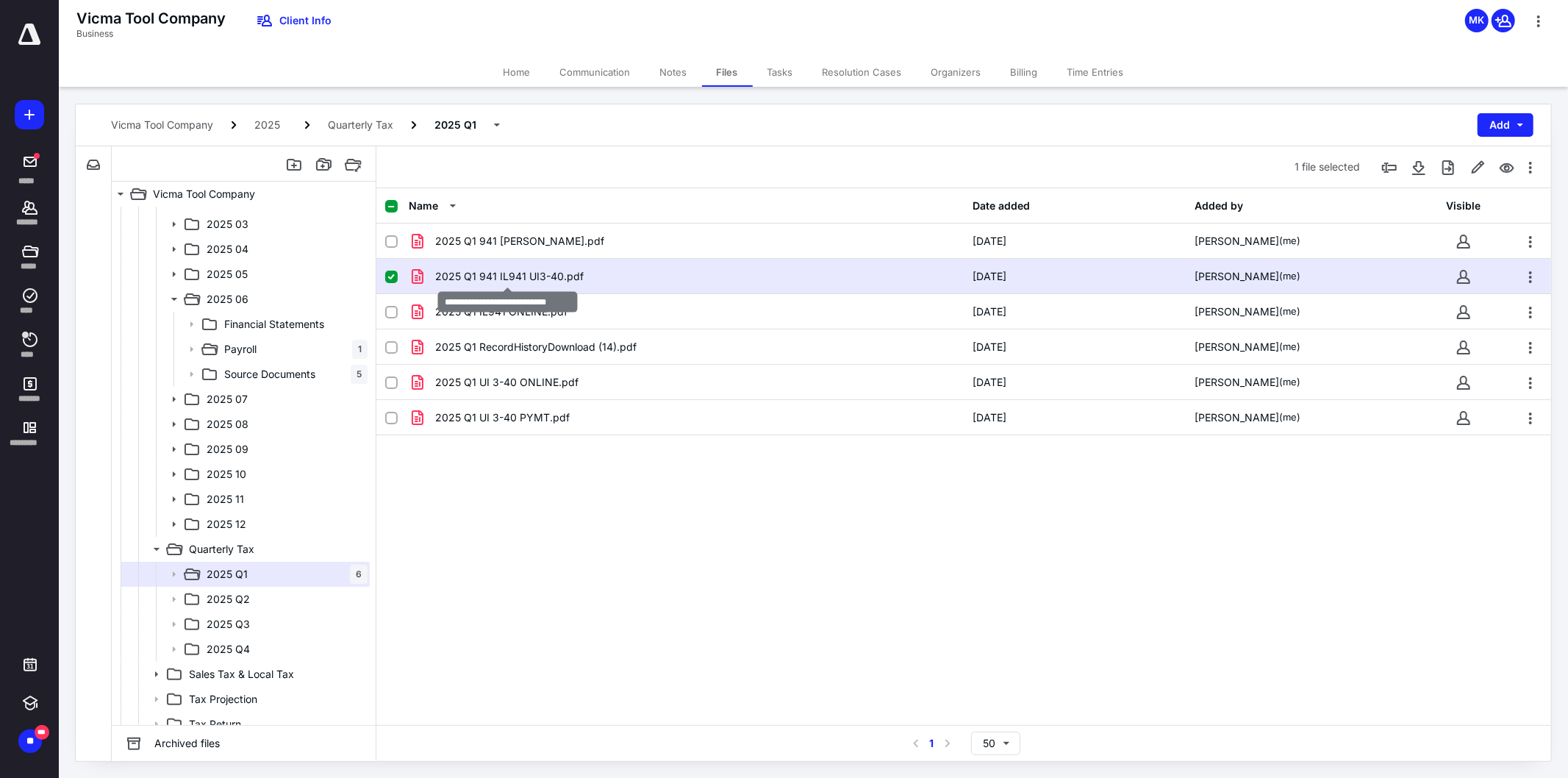 click on "2025 Q1 941 IL941 UI3-40.pdf" at bounding box center [509, 276] 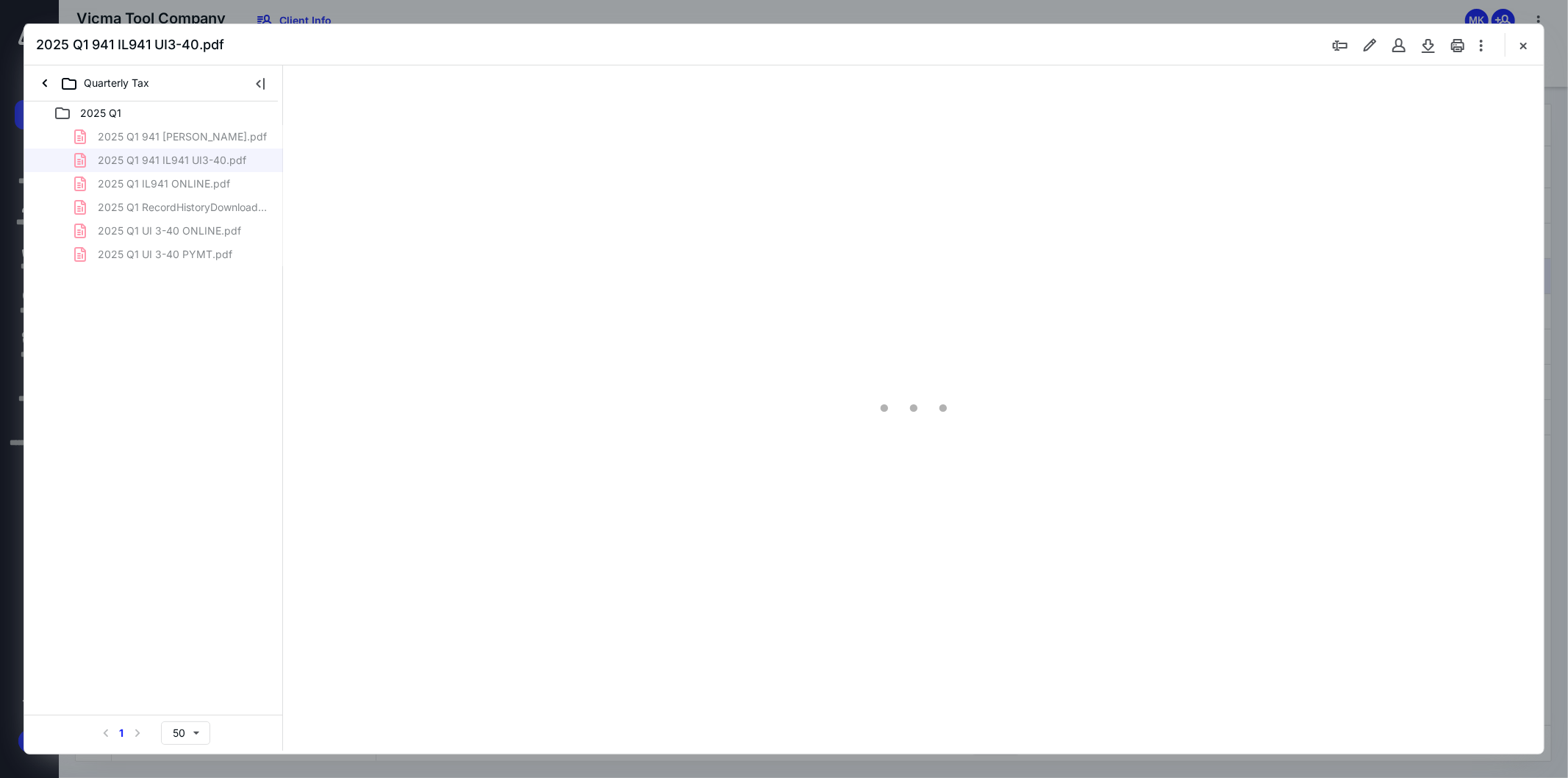 scroll, scrollTop: 0, scrollLeft: 0, axis: both 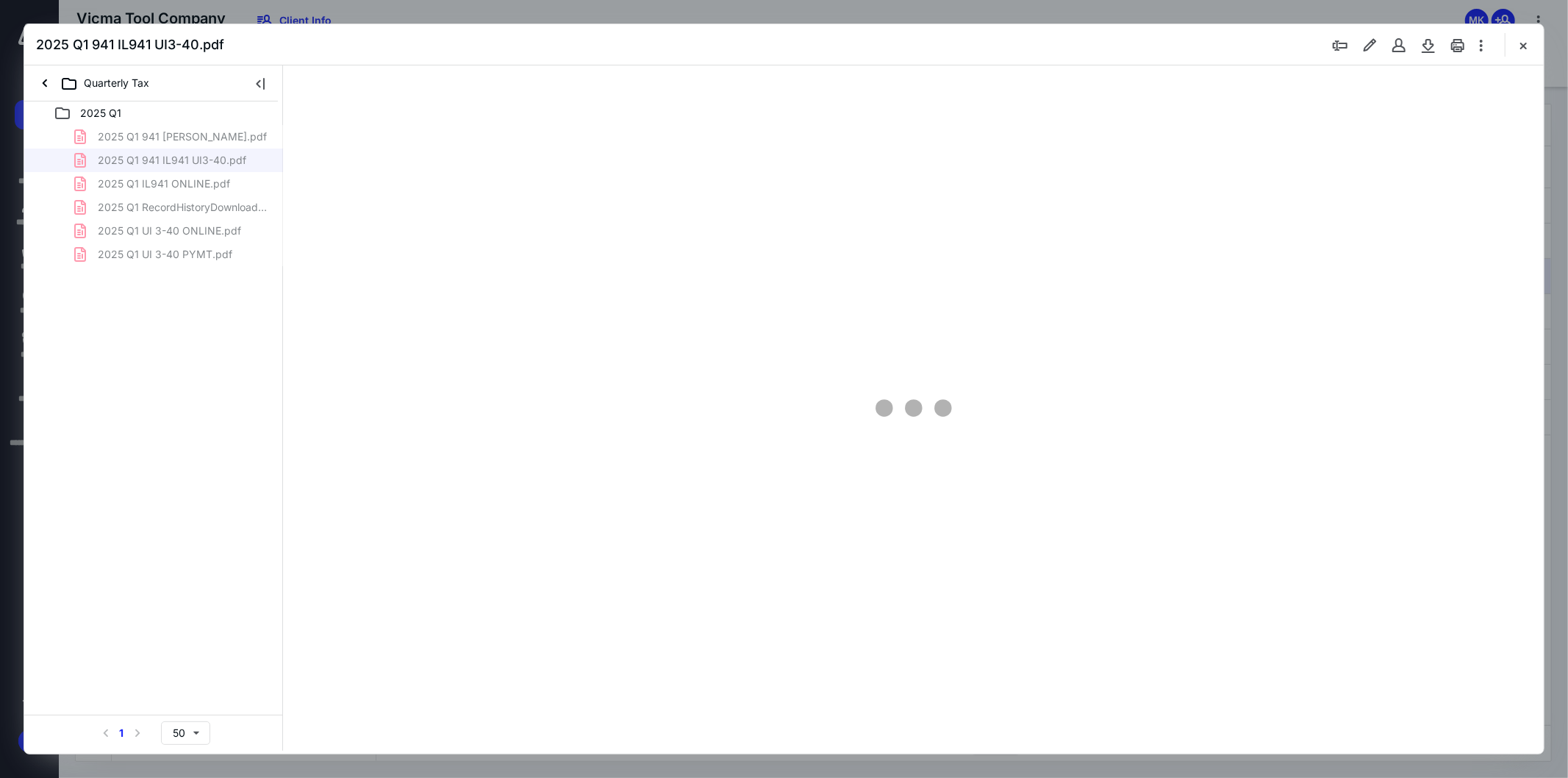 type on "107" 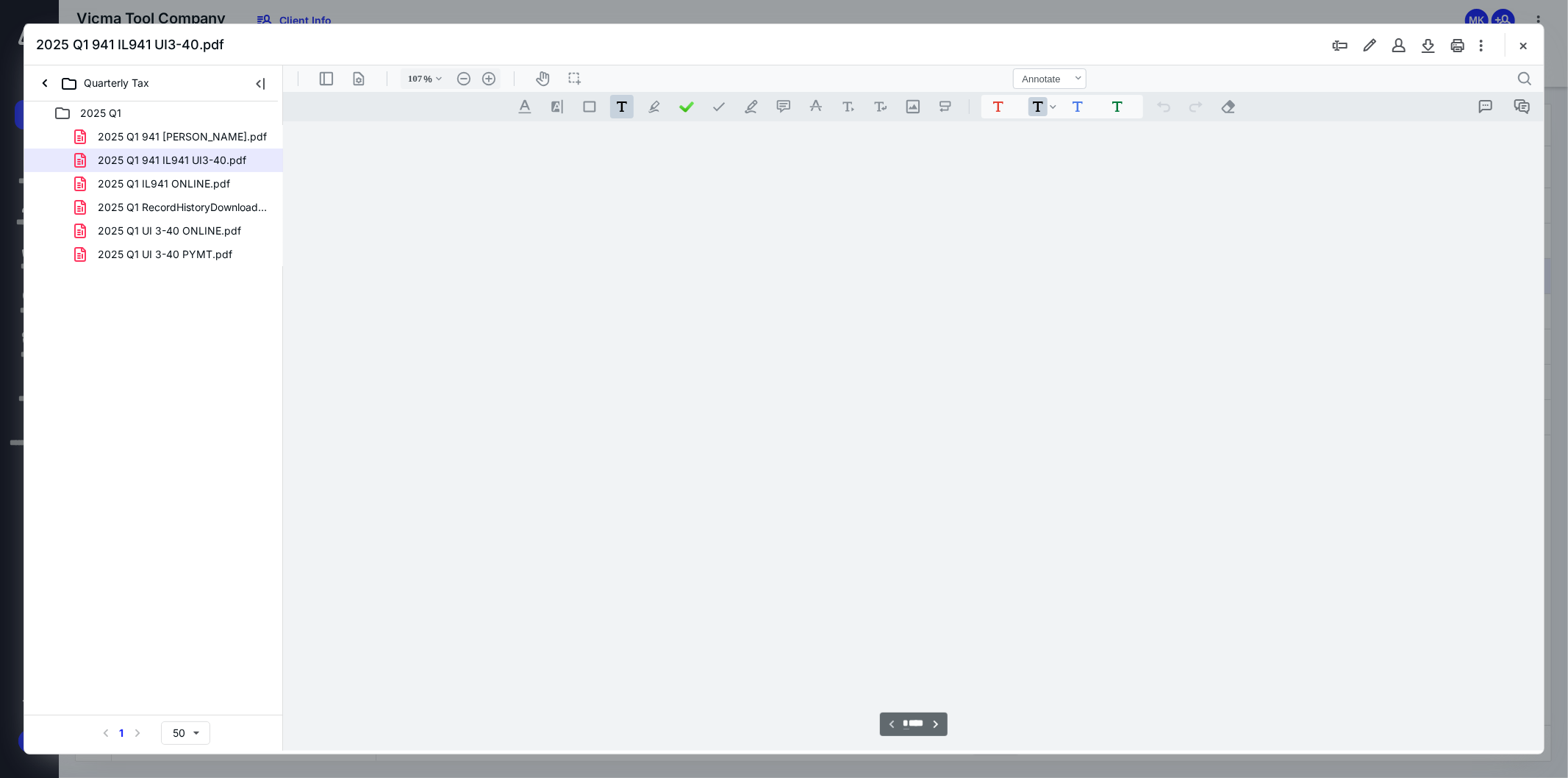 scroll, scrollTop: 59, scrollLeft: 0, axis: vertical 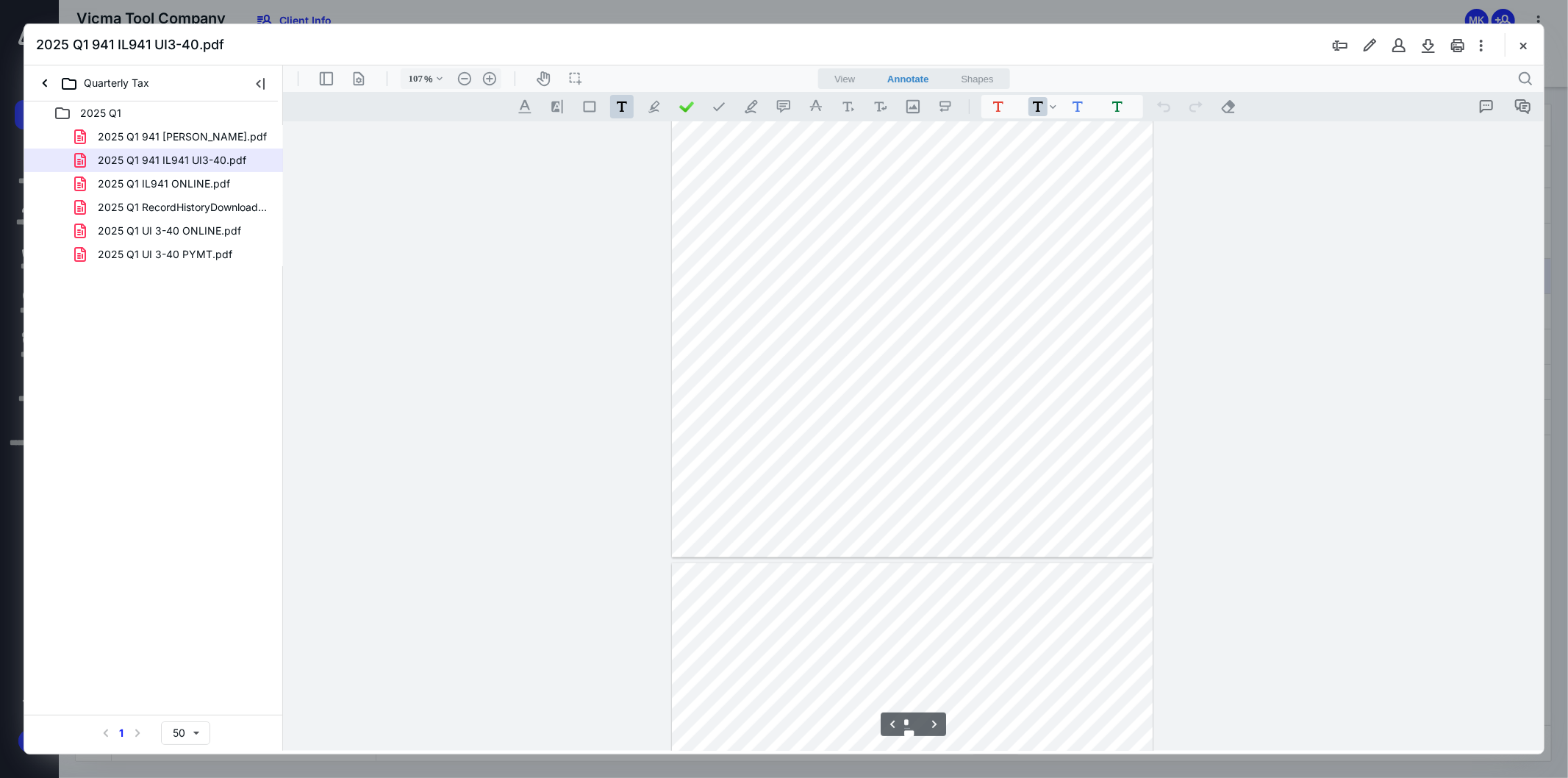 type on "*" 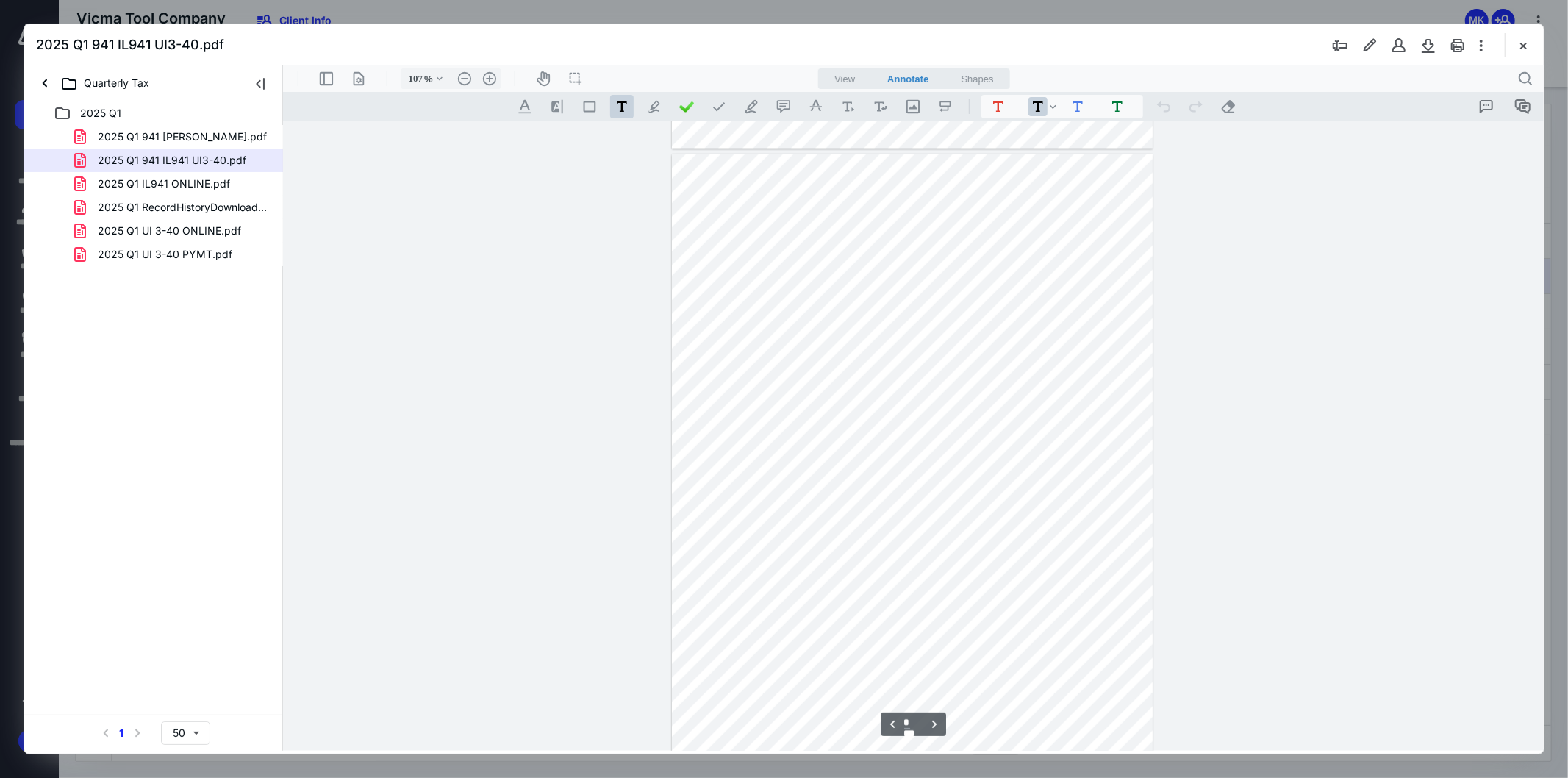 scroll, scrollTop: 2101, scrollLeft: 0, axis: vertical 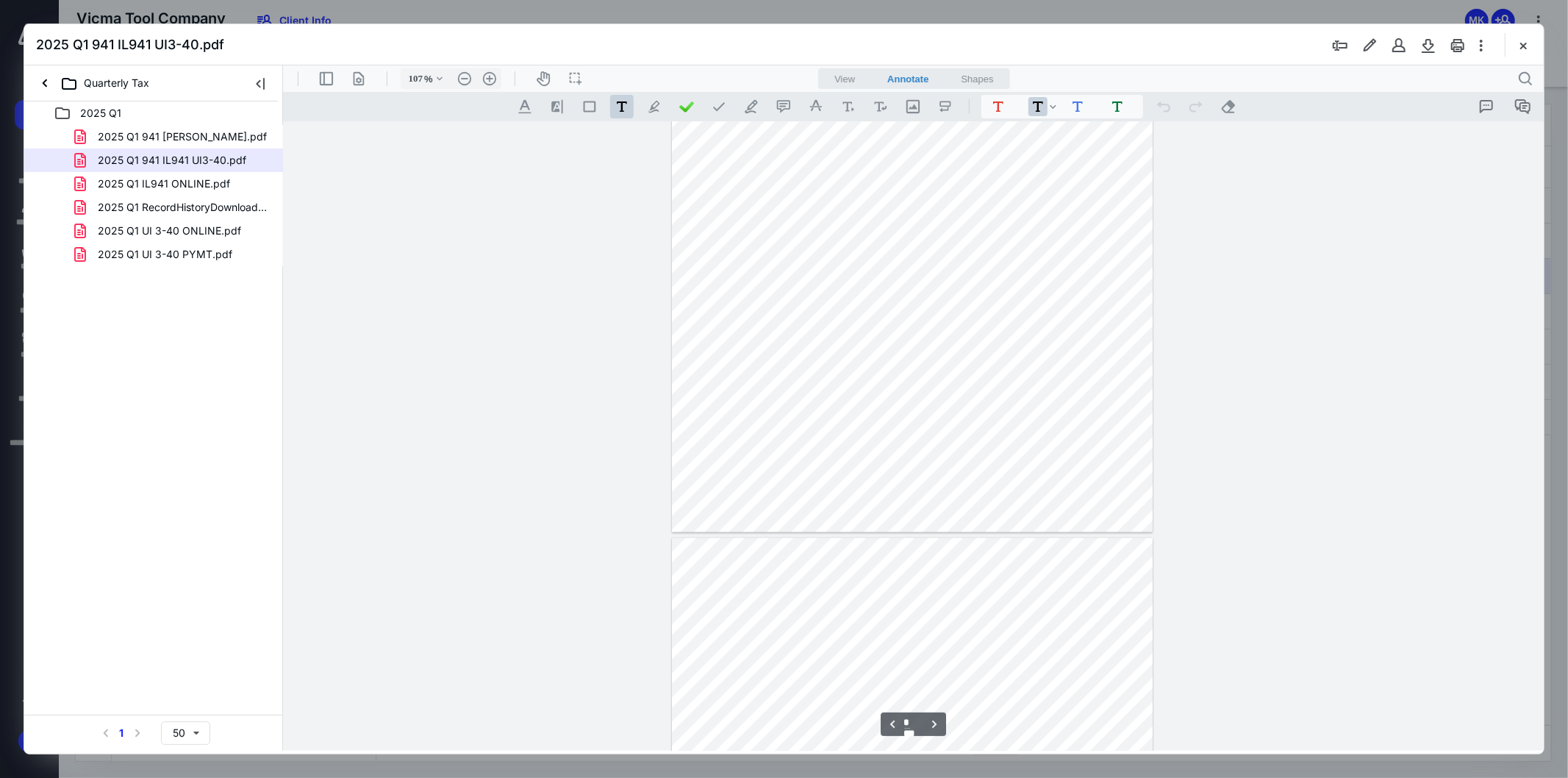 click at bounding box center [1523, 45] 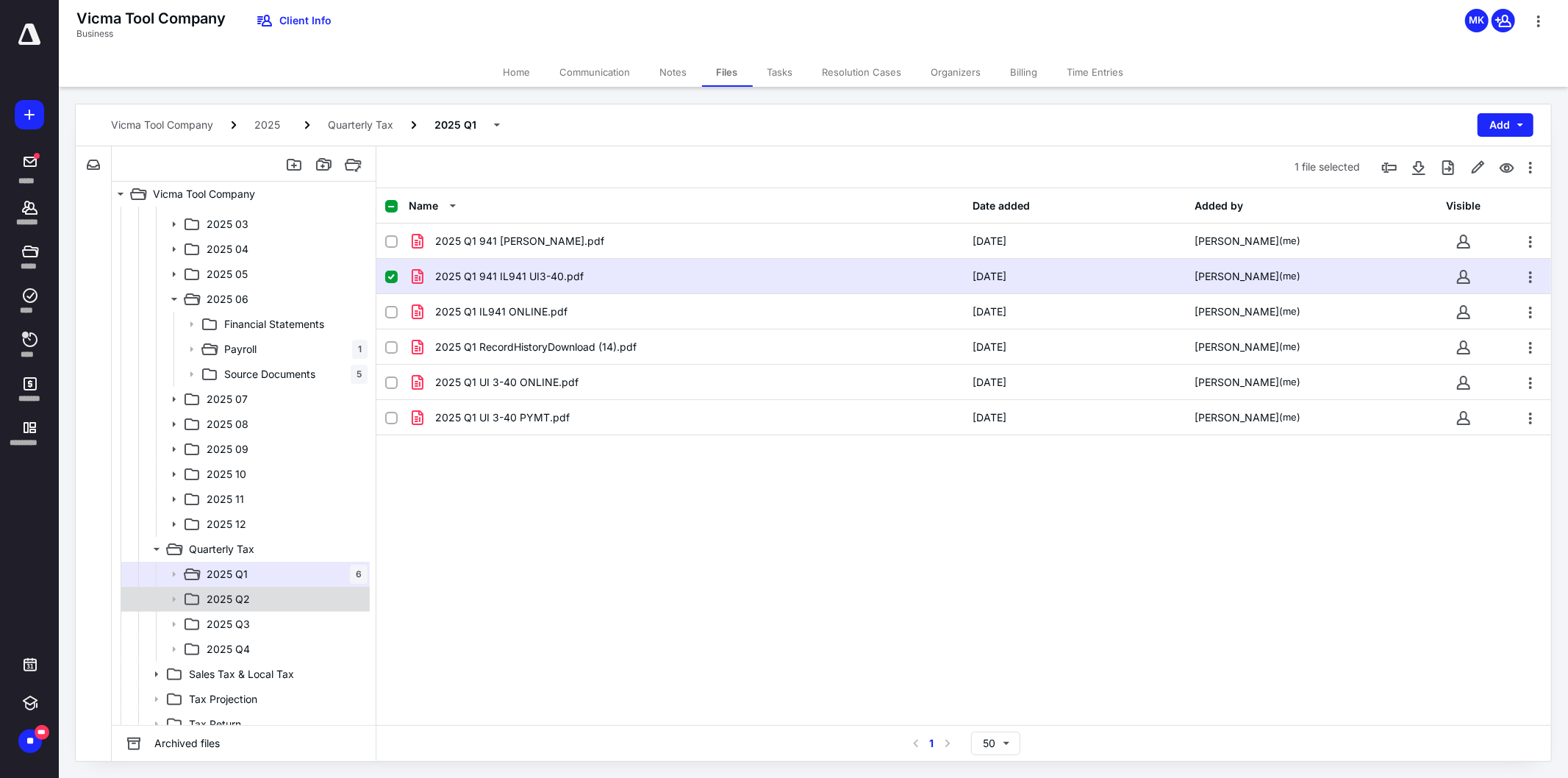 click on "2025 Q2" at bounding box center (228, 599) 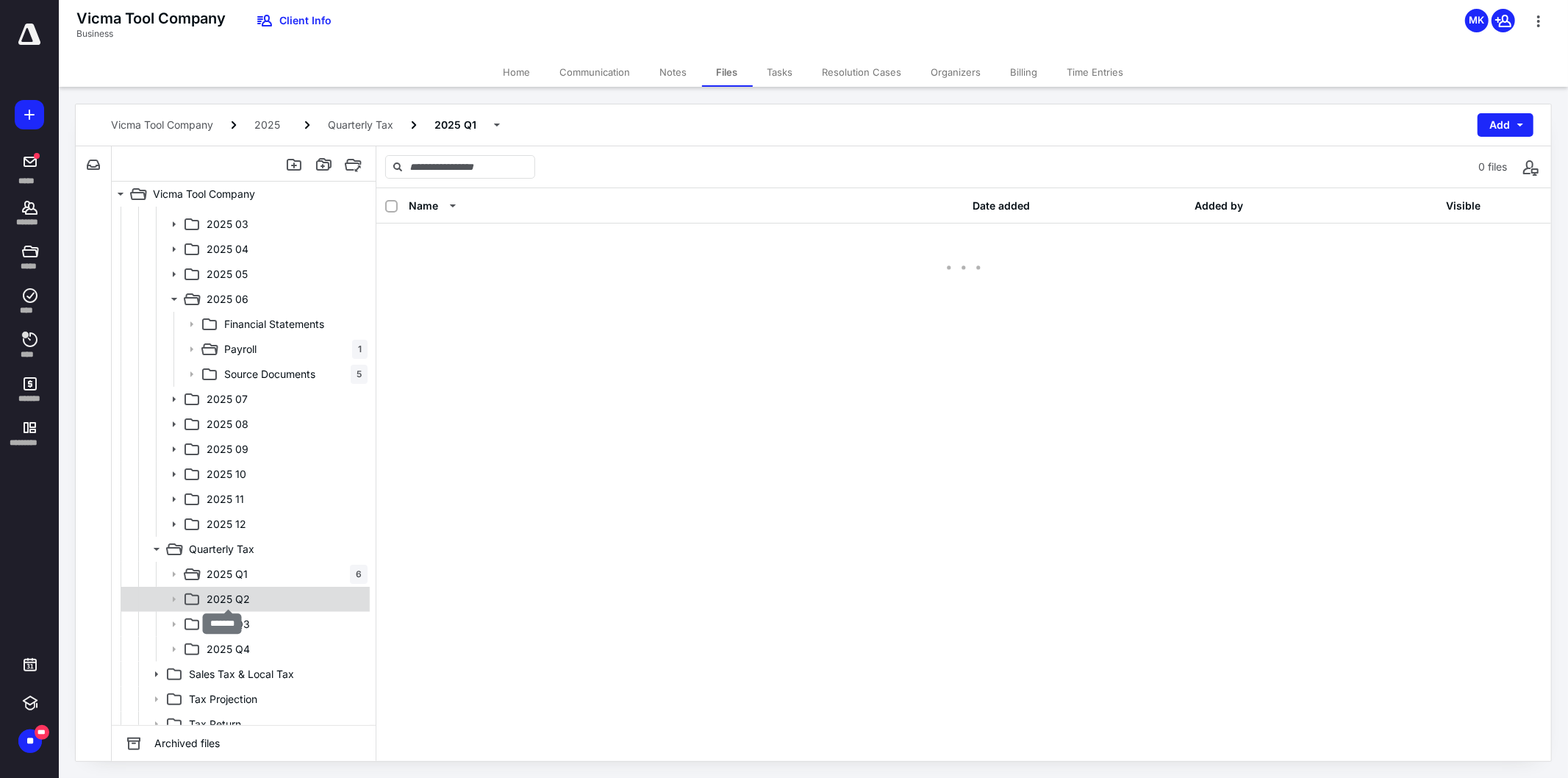 click on "2025 Q2" at bounding box center (228, 599) 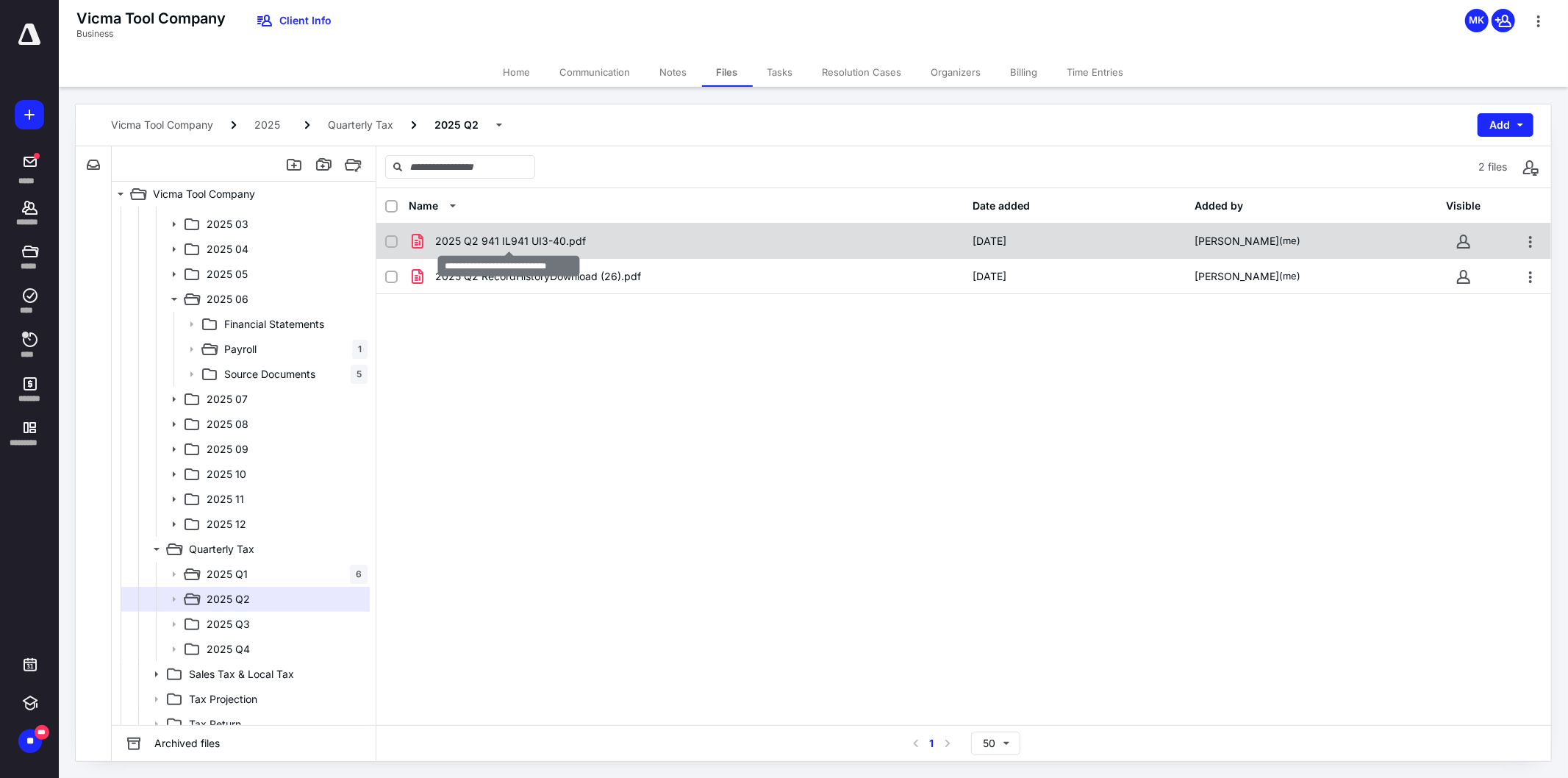click on "2025 Q2 941 IL941 UI3-40.pdf" at bounding box center [510, 241] 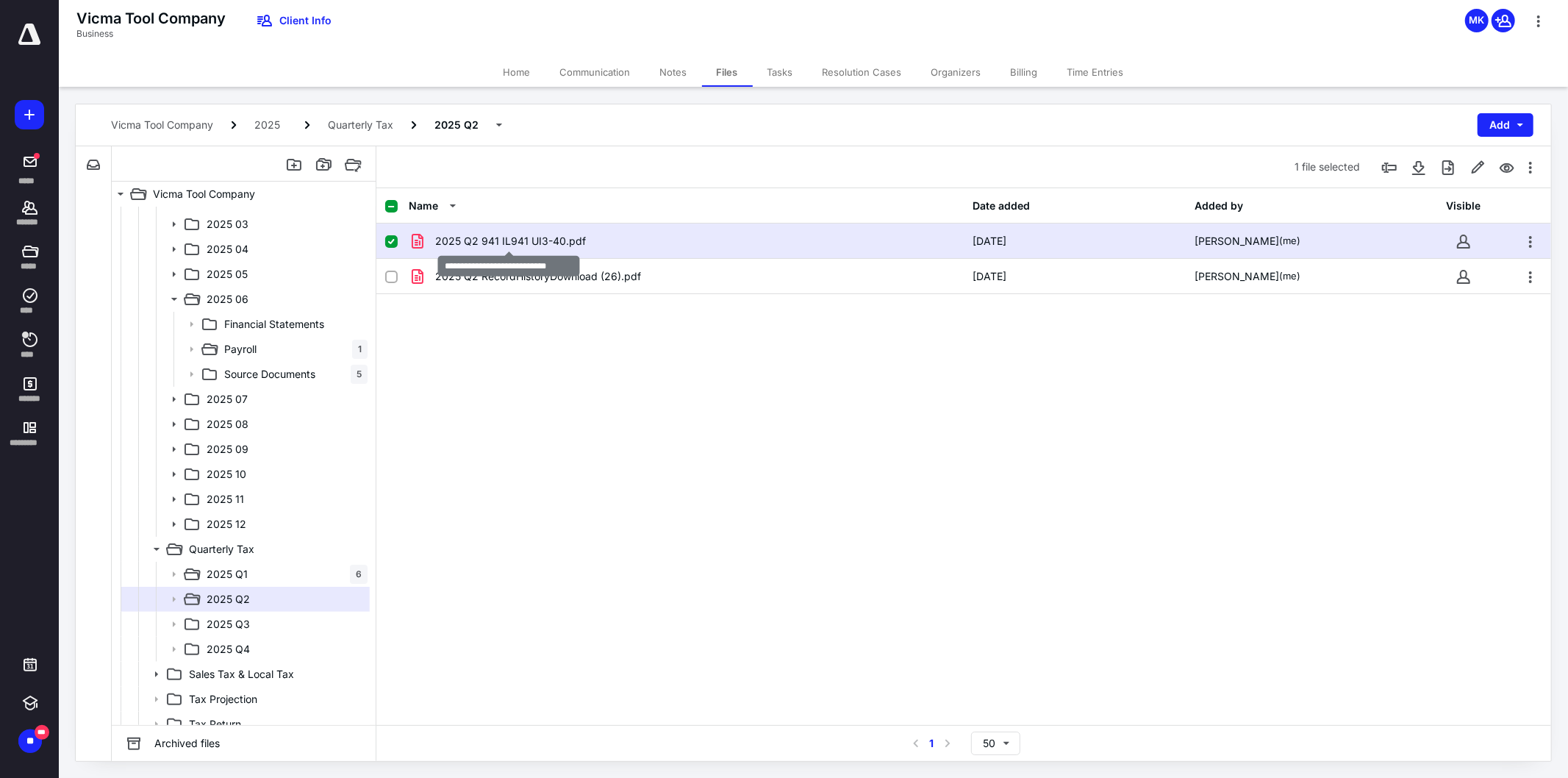 click on "2025 Q2 941 IL941 UI3-40.pdf" at bounding box center (510, 241) 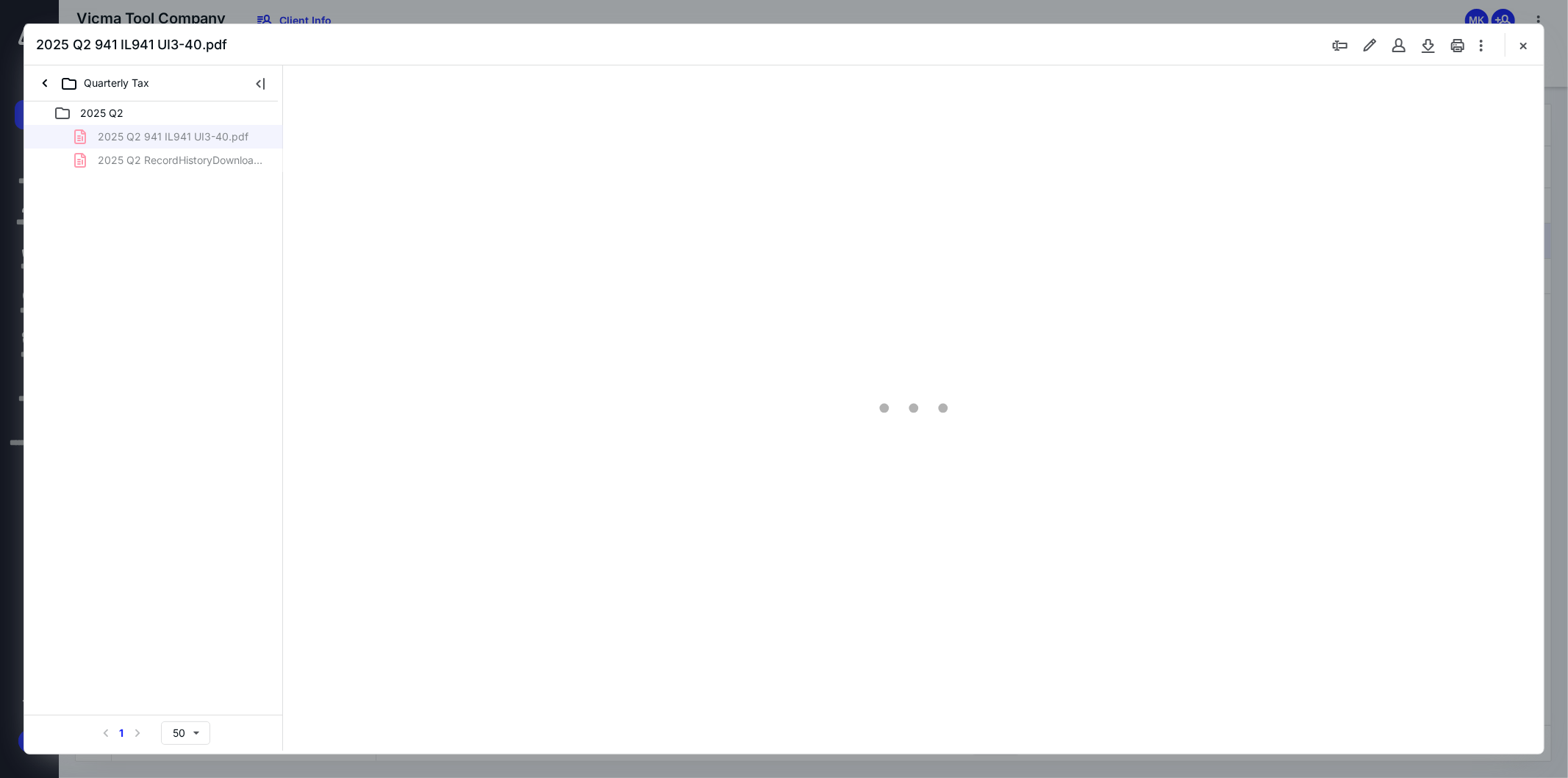 scroll, scrollTop: 0, scrollLeft: 0, axis: both 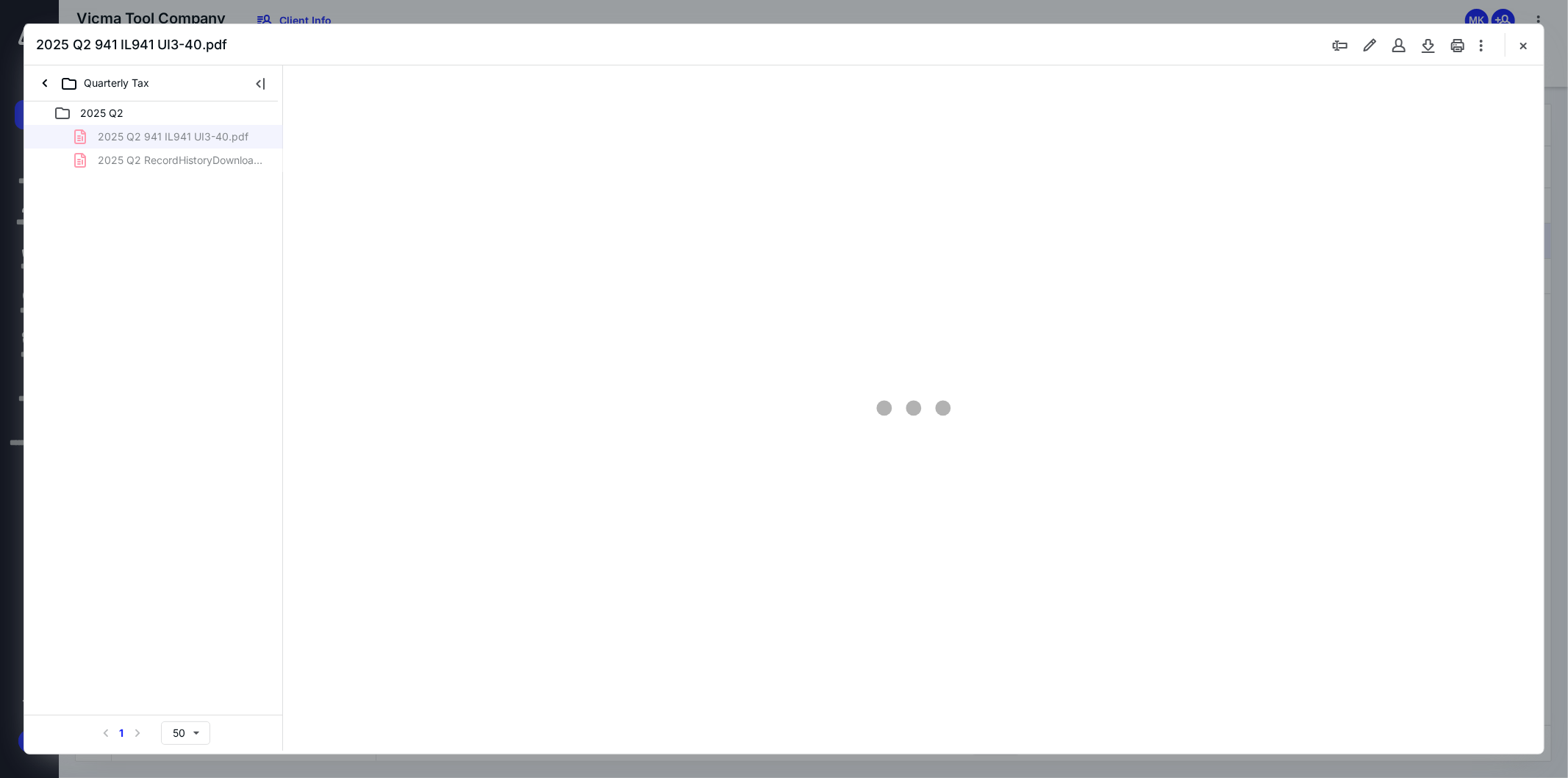 type on "107" 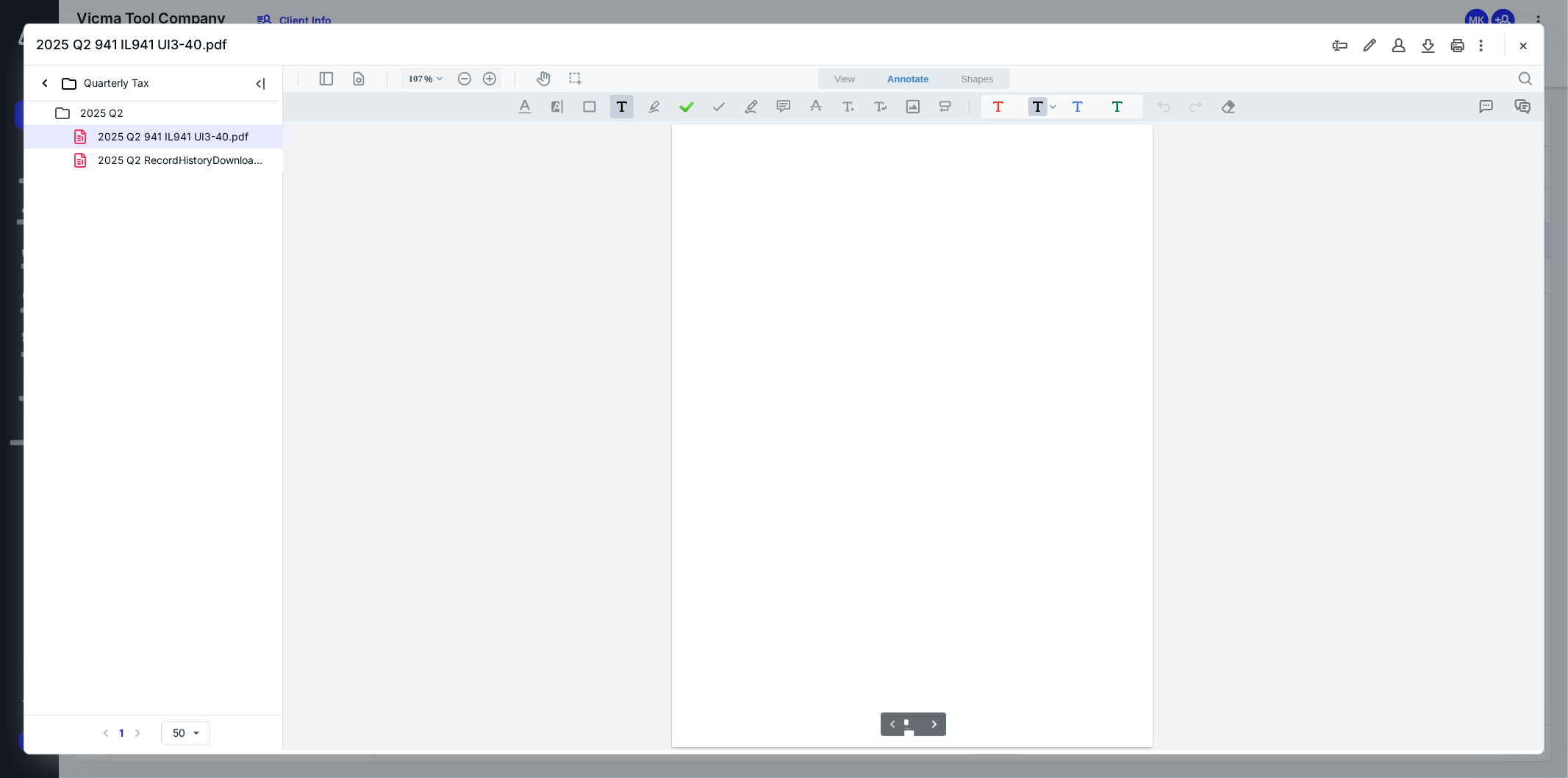 scroll, scrollTop: 59, scrollLeft: 0, axis: vertical 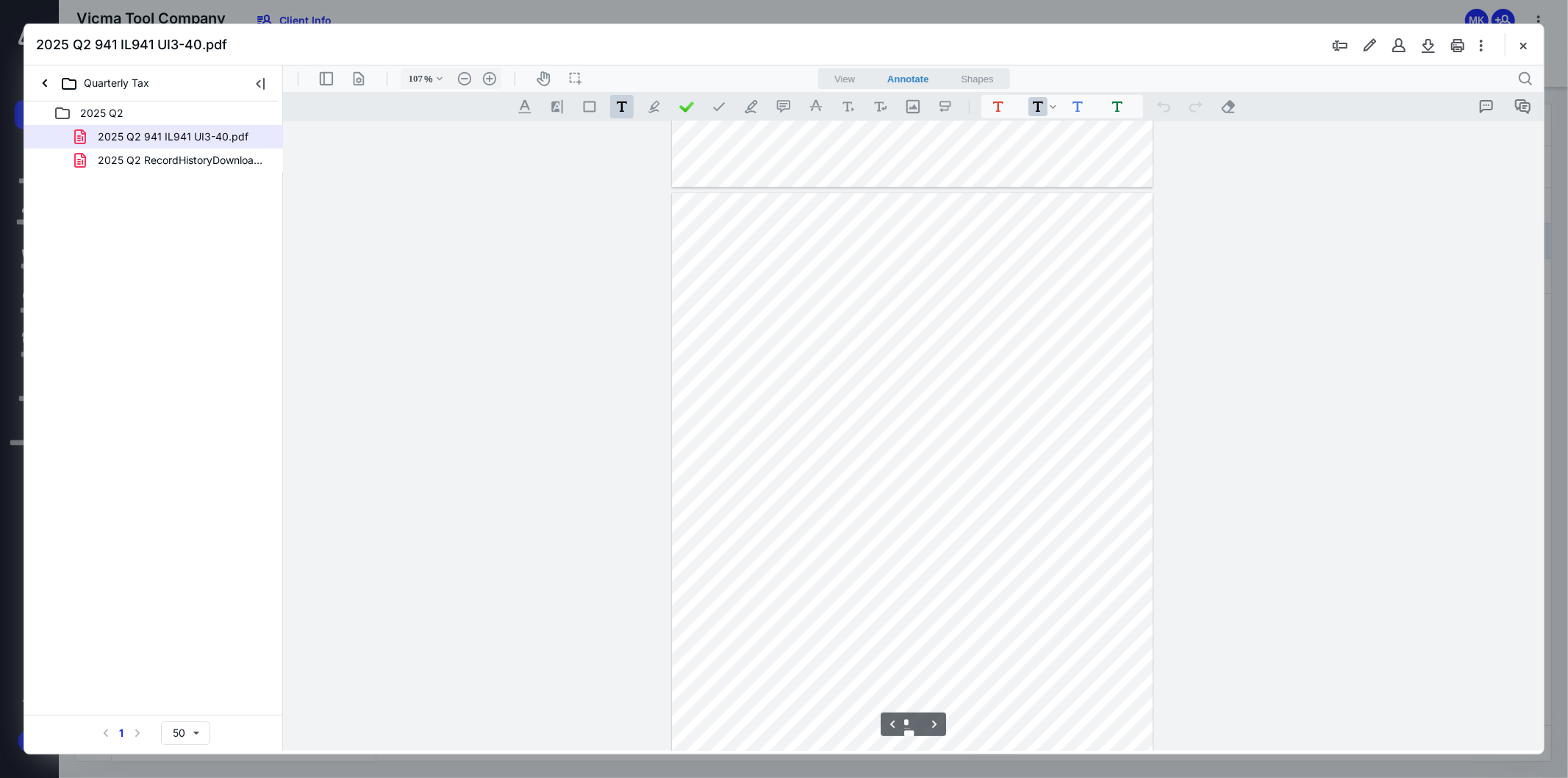 type on "*" 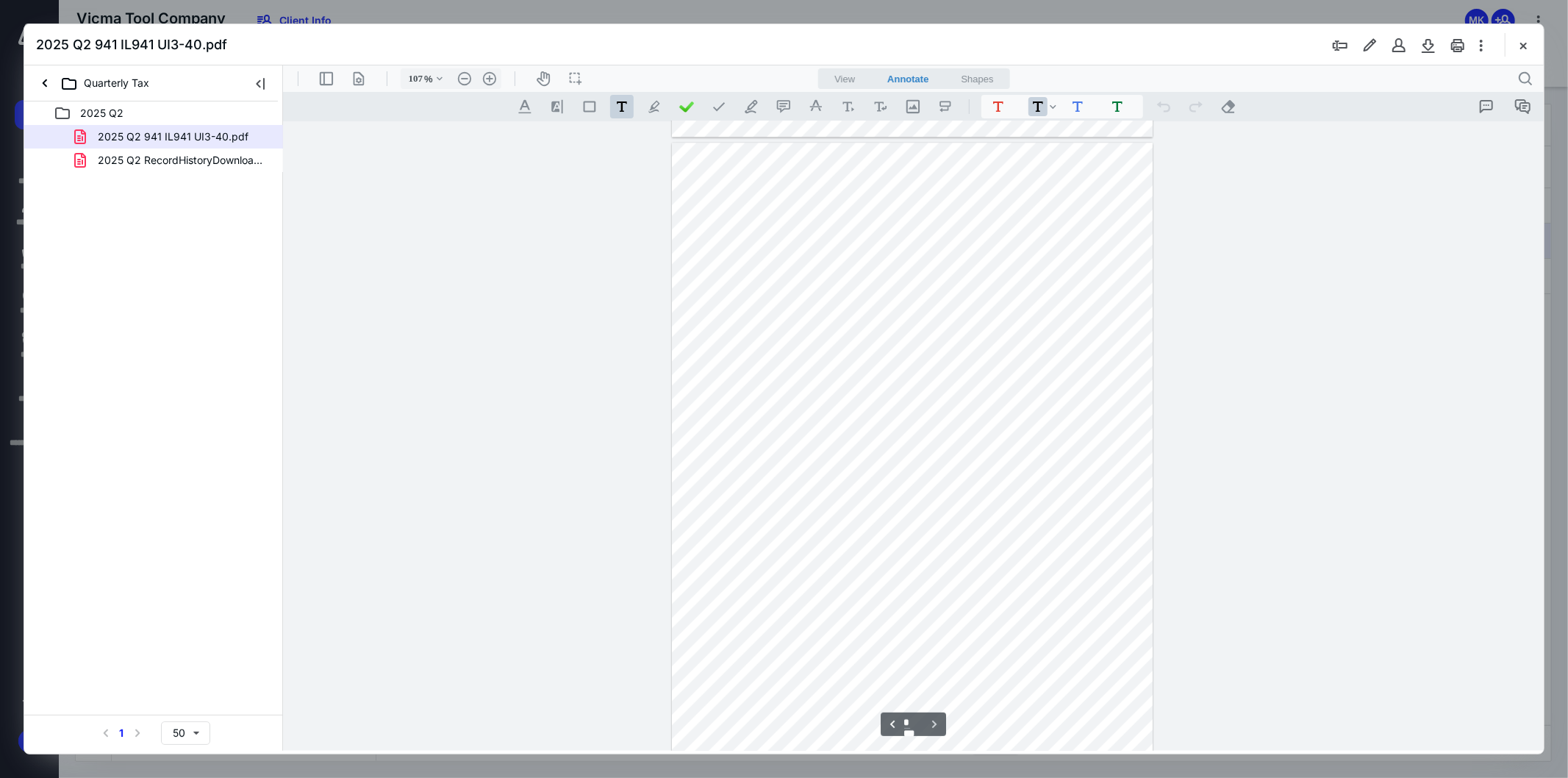 scroll, scrollTop: 3771, scrollLeft: 0, axis: vertical 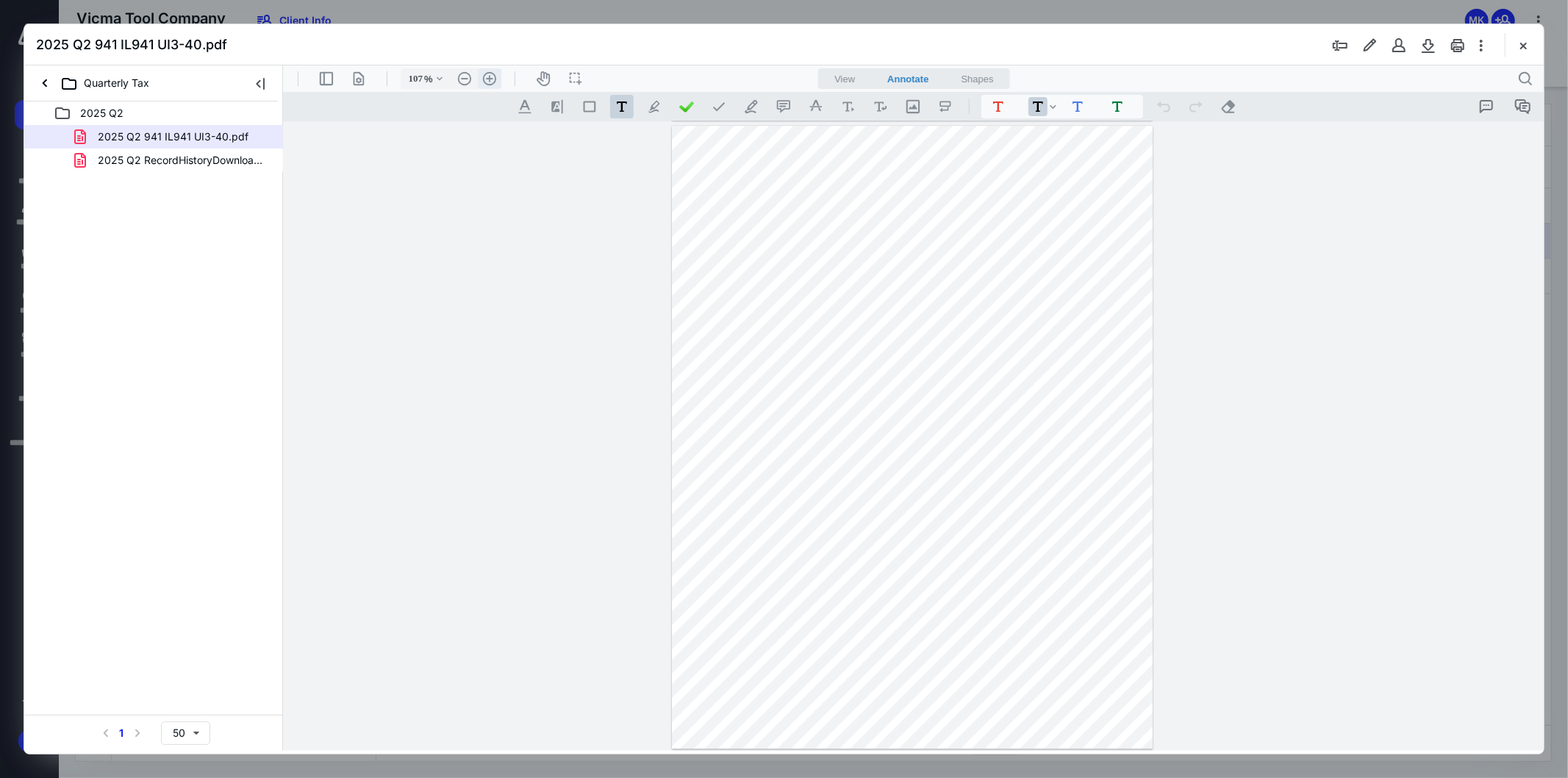 click on ".cls-1{fill:#abb0c4;} icon - header - zoom - in - line" at bounding box center (489, 78) 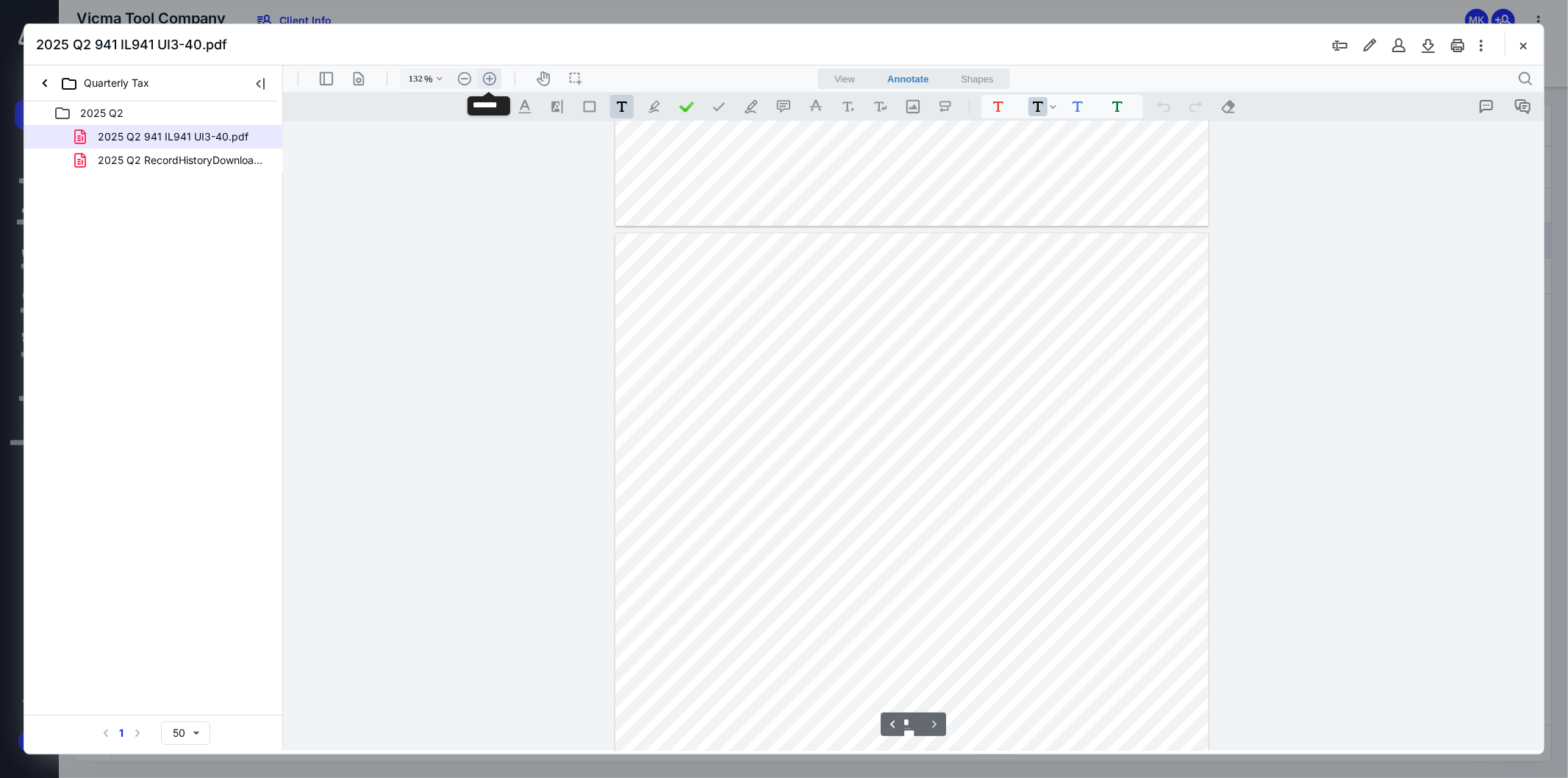 scroll, scrollTop: 5668, scrollLeft: 0, axis: vertical 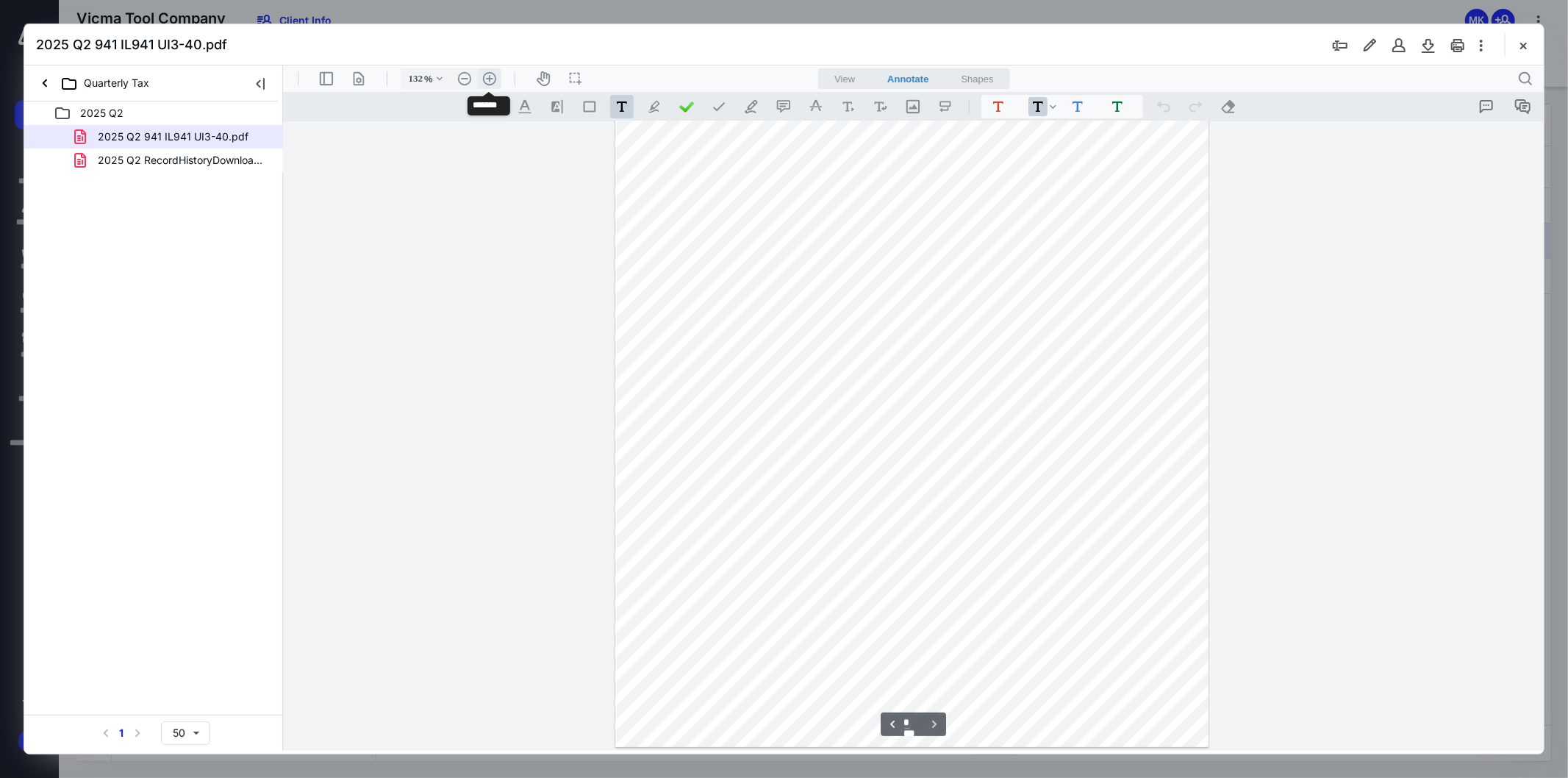 click on ".cls-1{fill:#abb0c4;} icon - header - zoom - in - line" at bounding box center (489, 78) 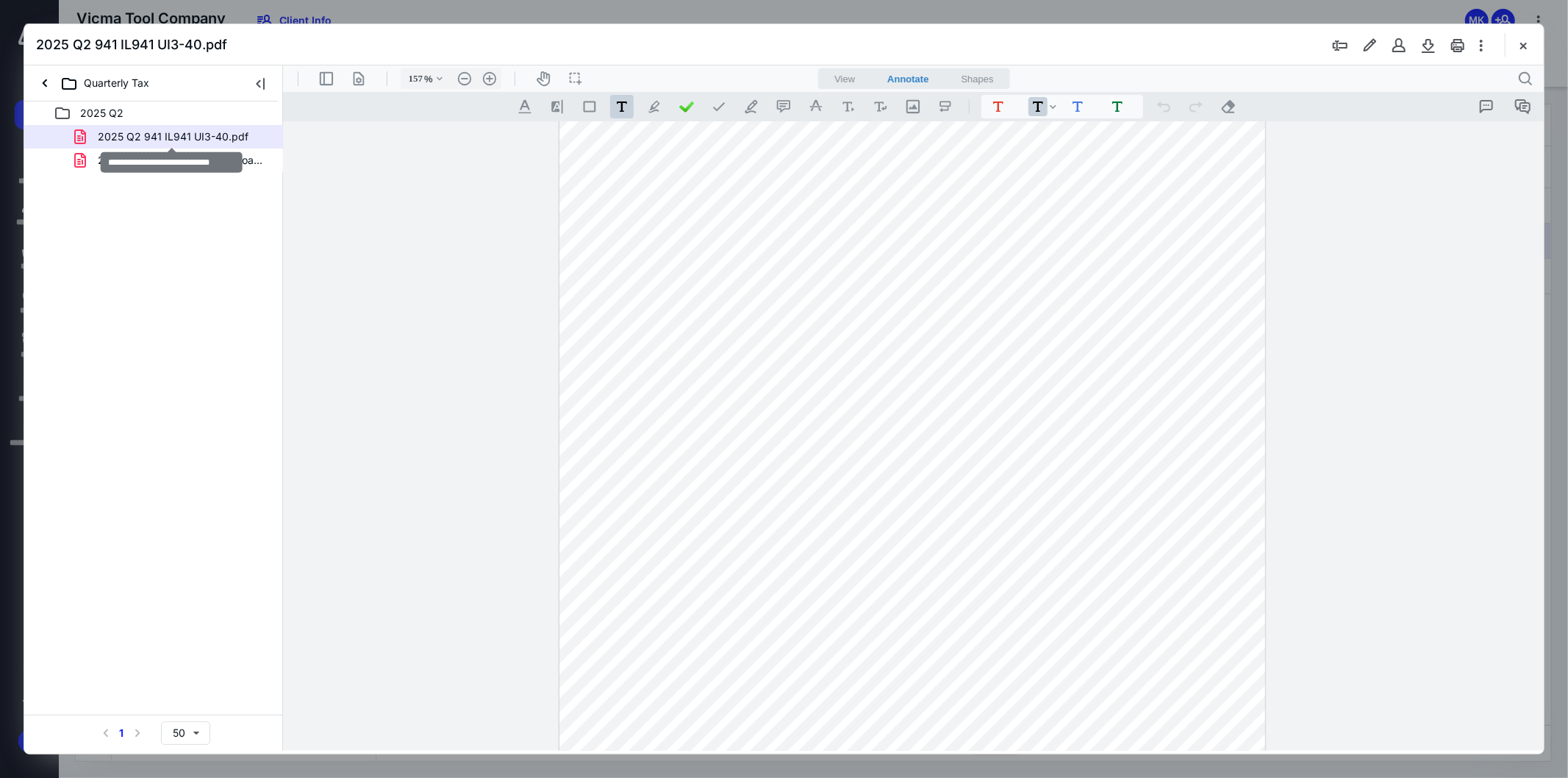 click on "2025 Q2 941 IL941 UI3-40.pdf" at bounding box center [173, 137] 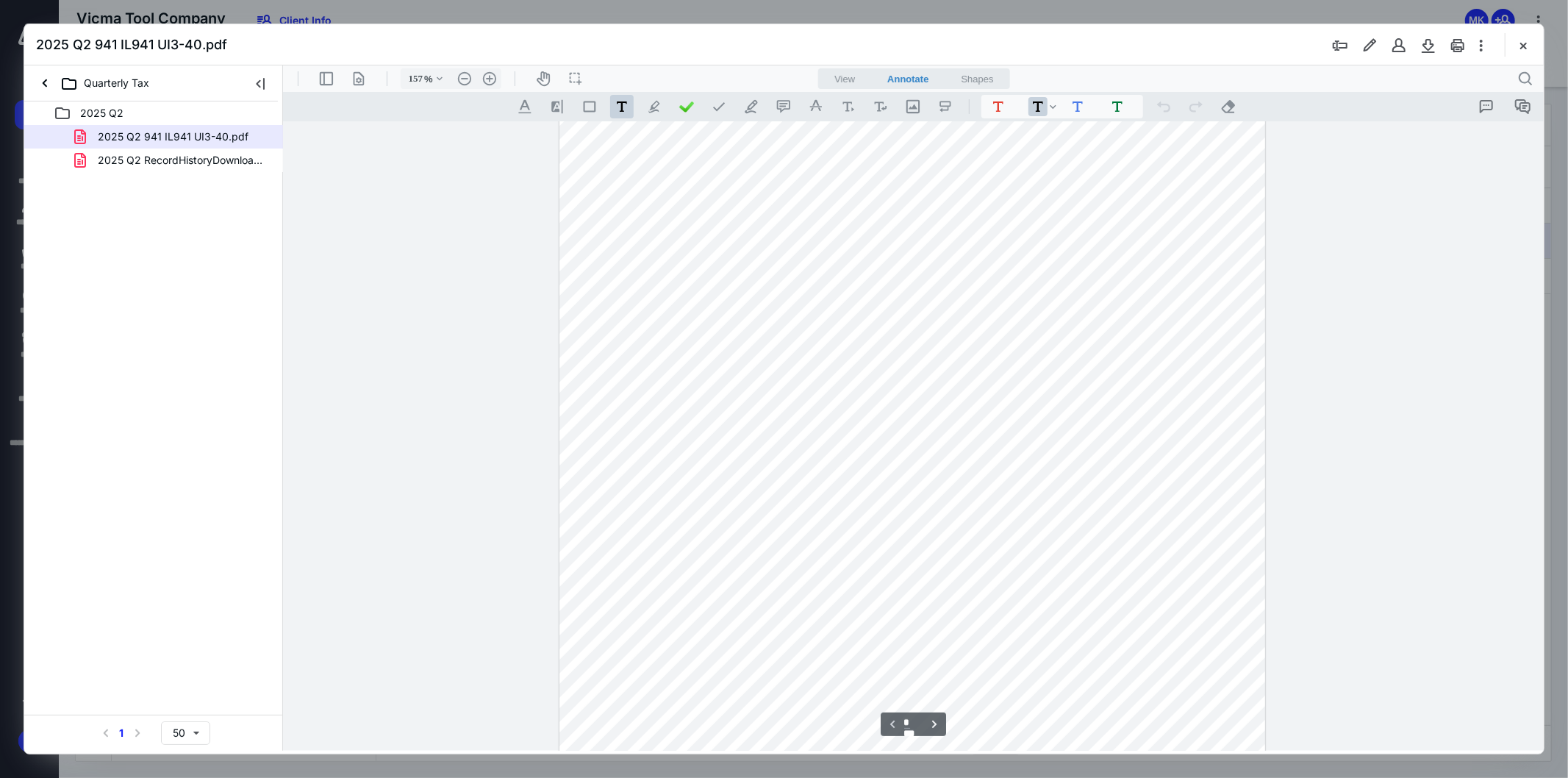 scroll, scrollTop: 521, scrollLeft: 0, axis: vertical 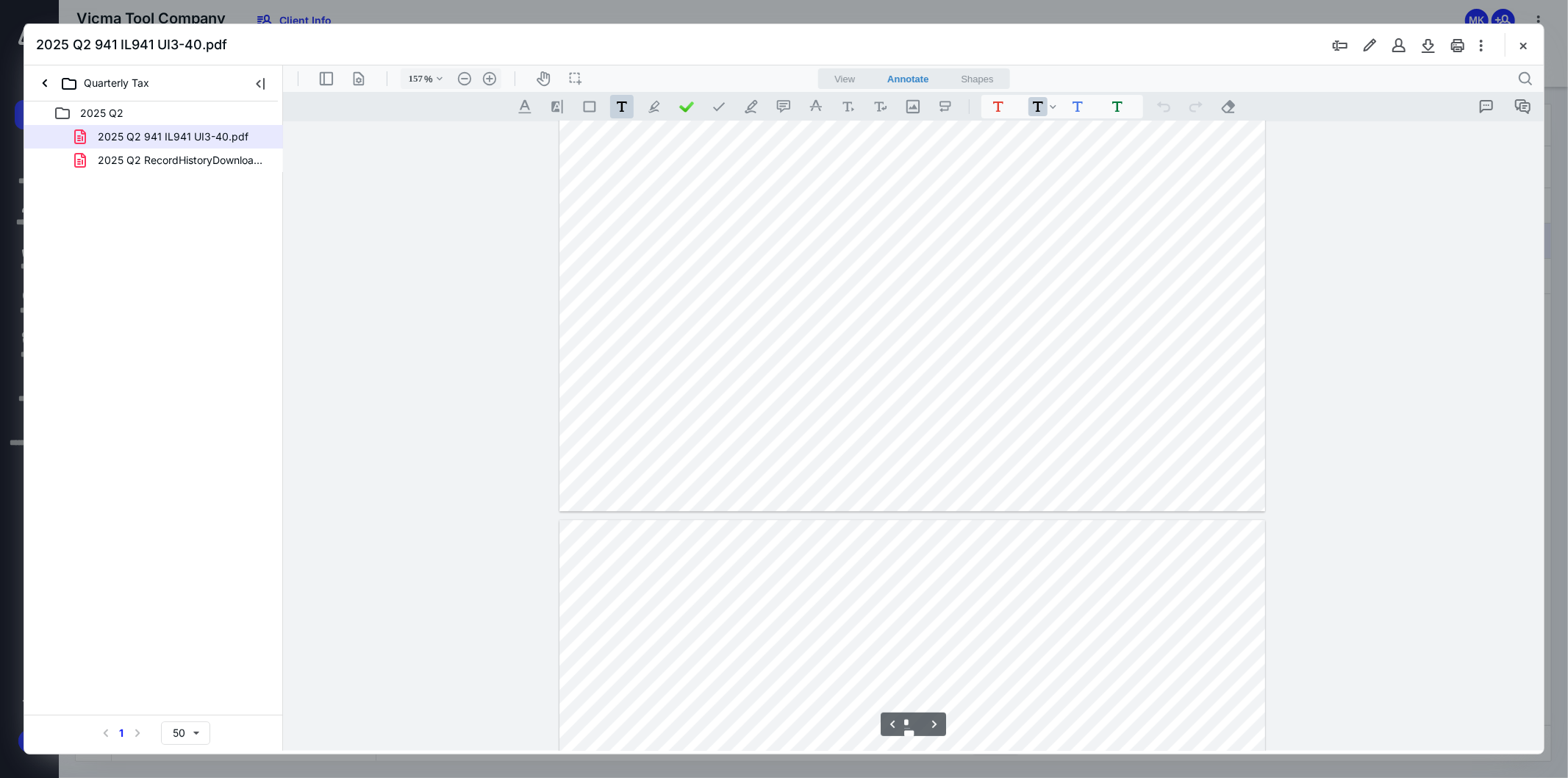 type on "*" 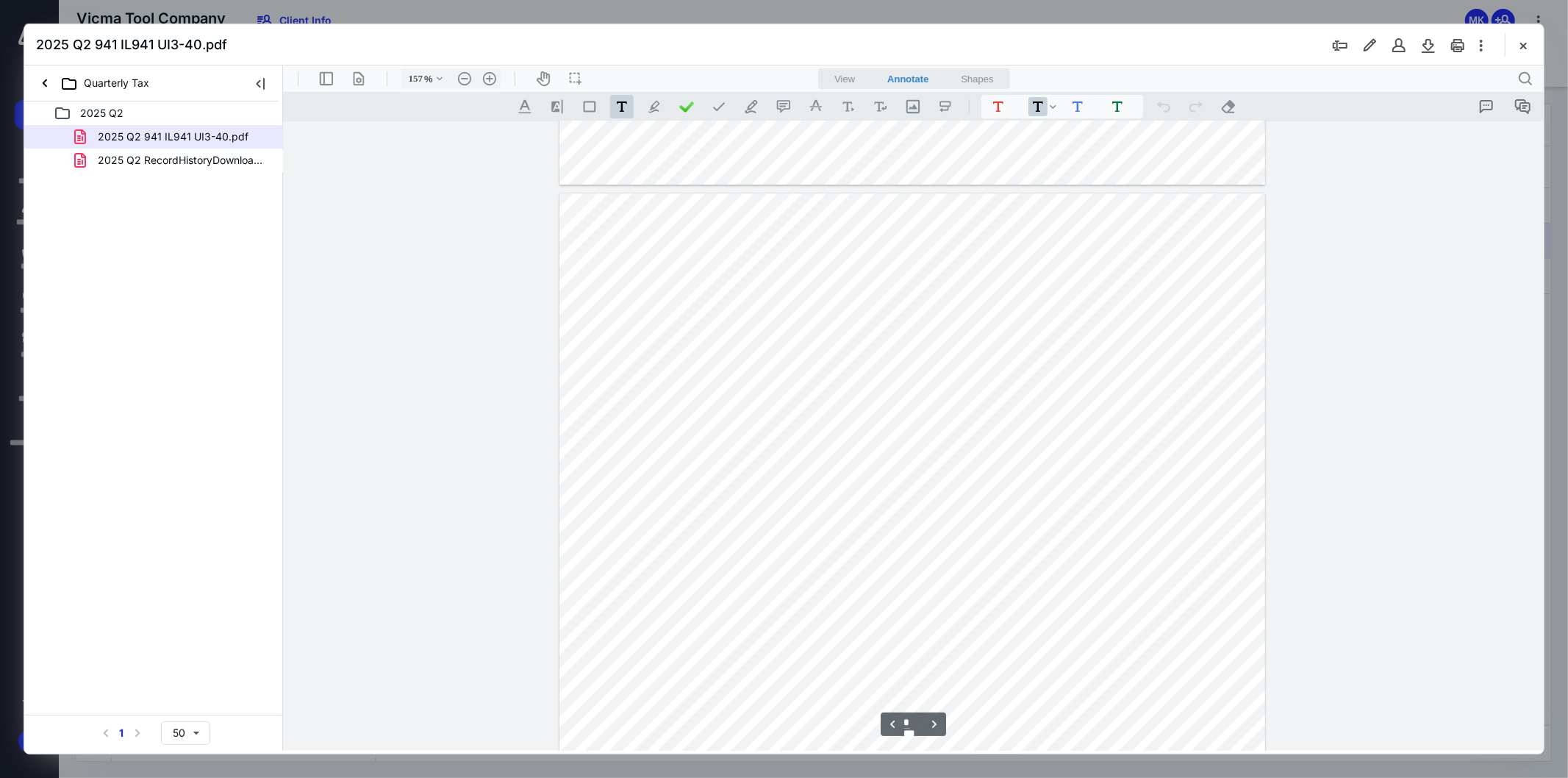 scroll, scrollTop: 3788, scrollLeft: 0, axis: vertical 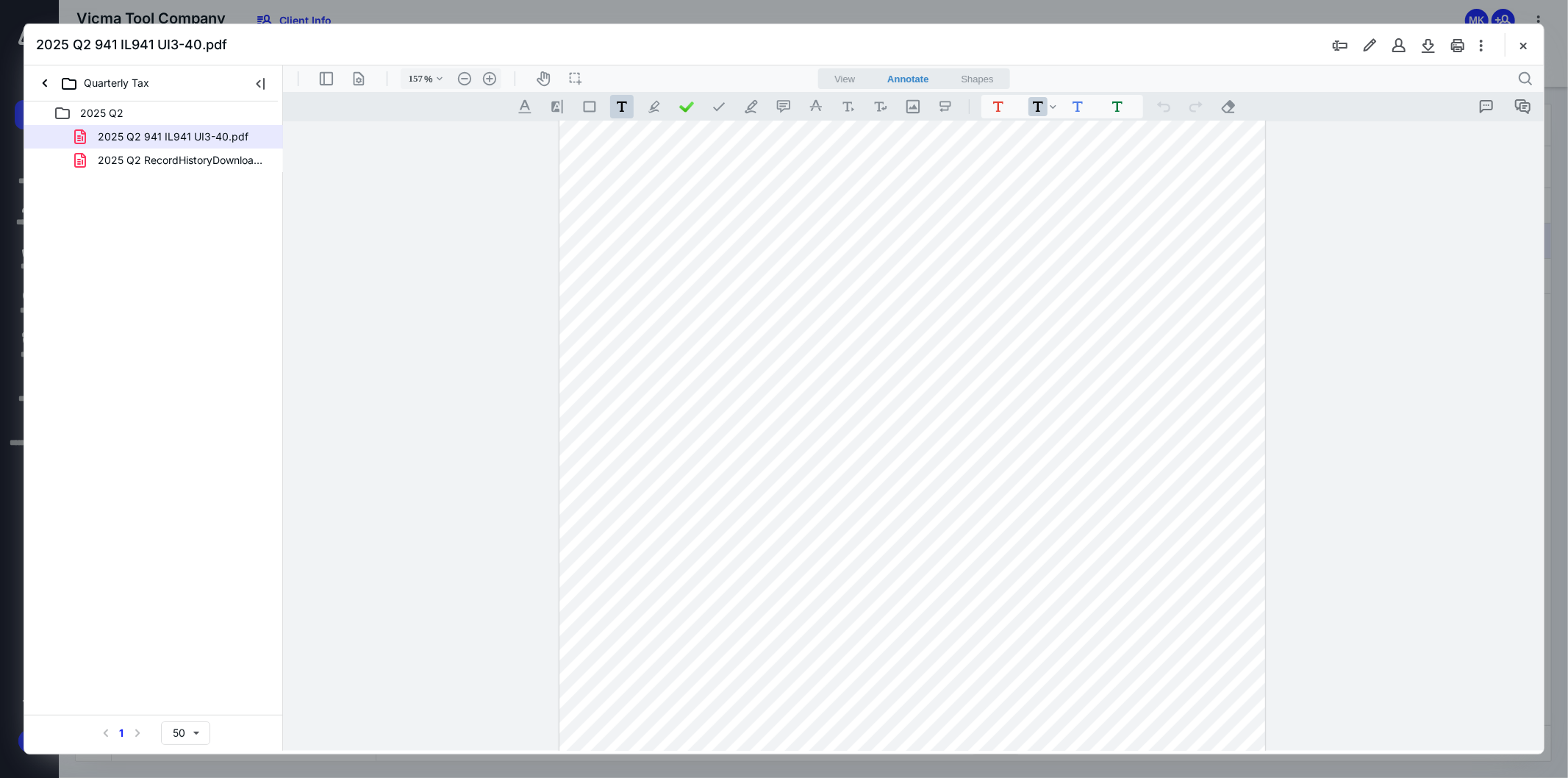 click at bounding box center (1523, 45) 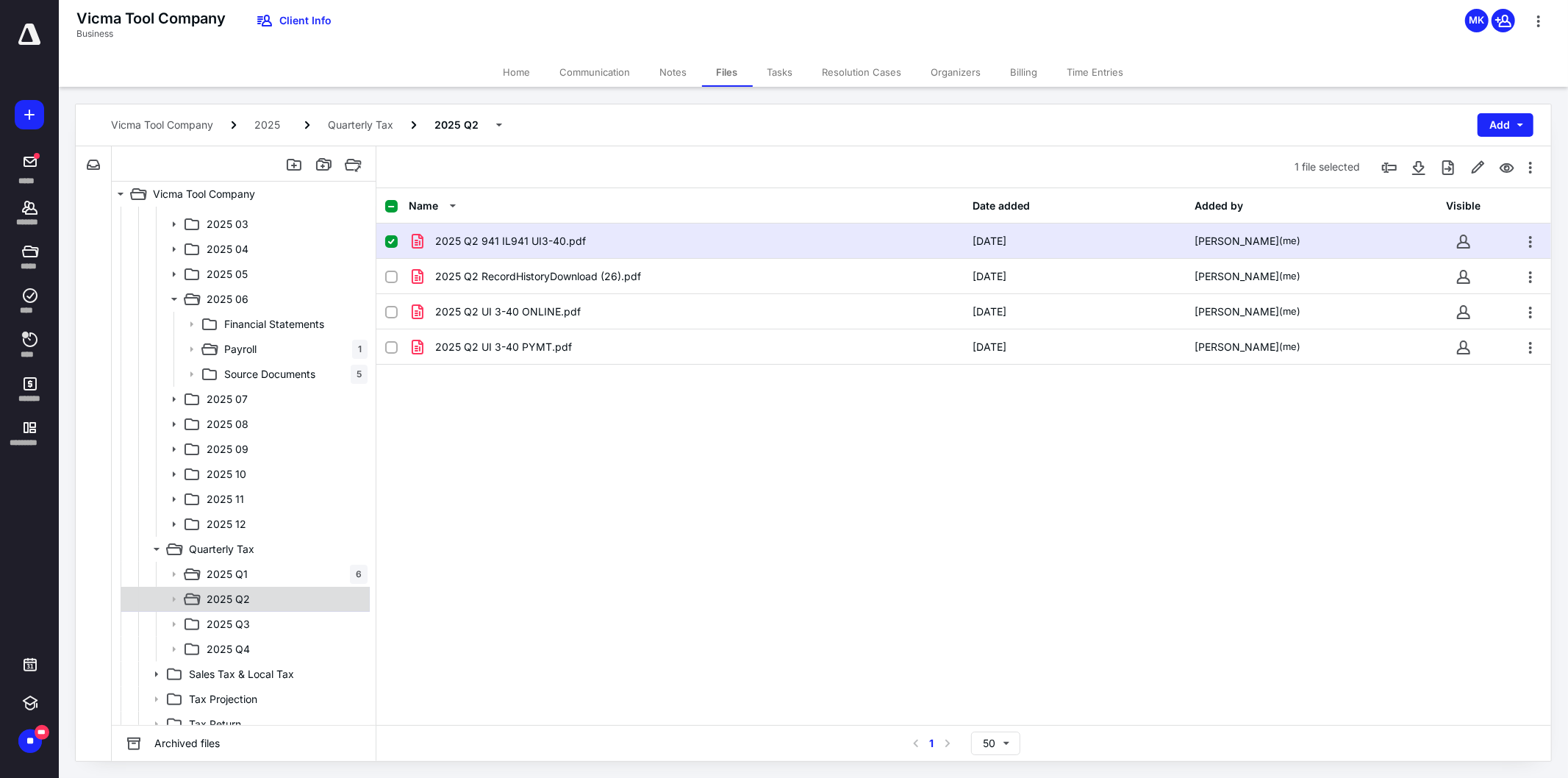 click on "2025 Q2" at bounding box center (244, 599) 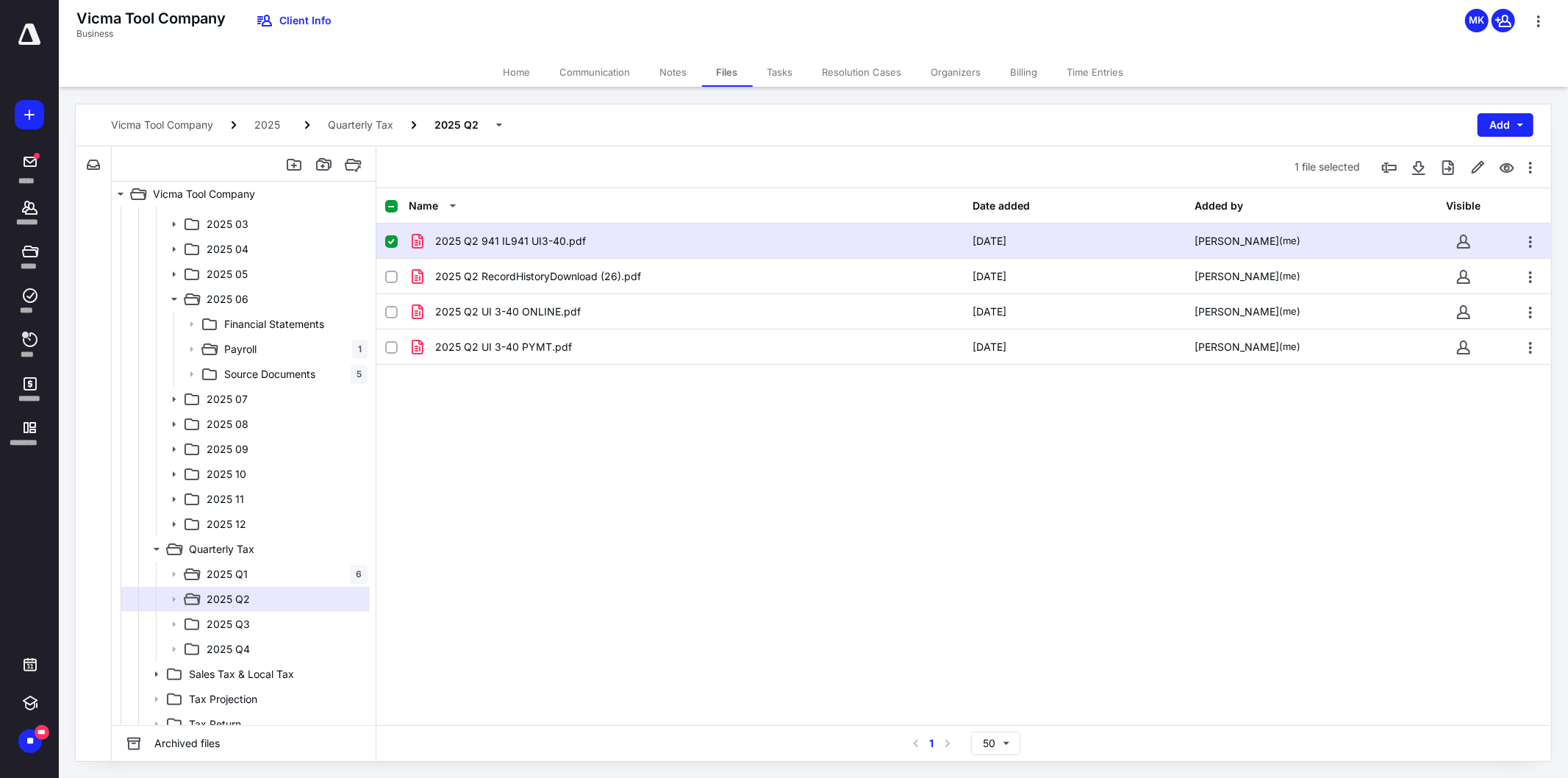 click on "2025 Q3" at bounding box center (228, 624) 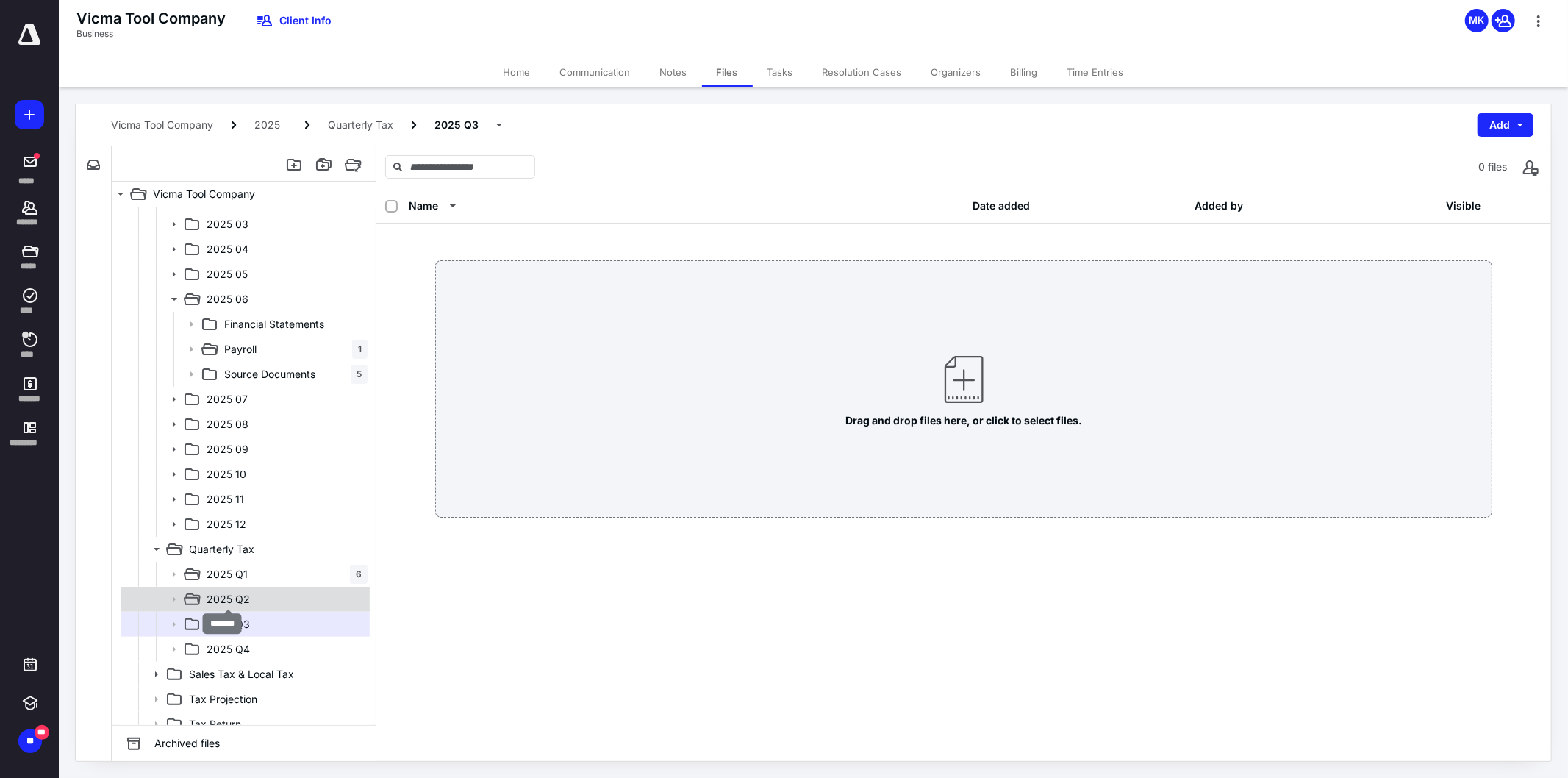 click on "2025 Q2" at bounding box center [228, 599] 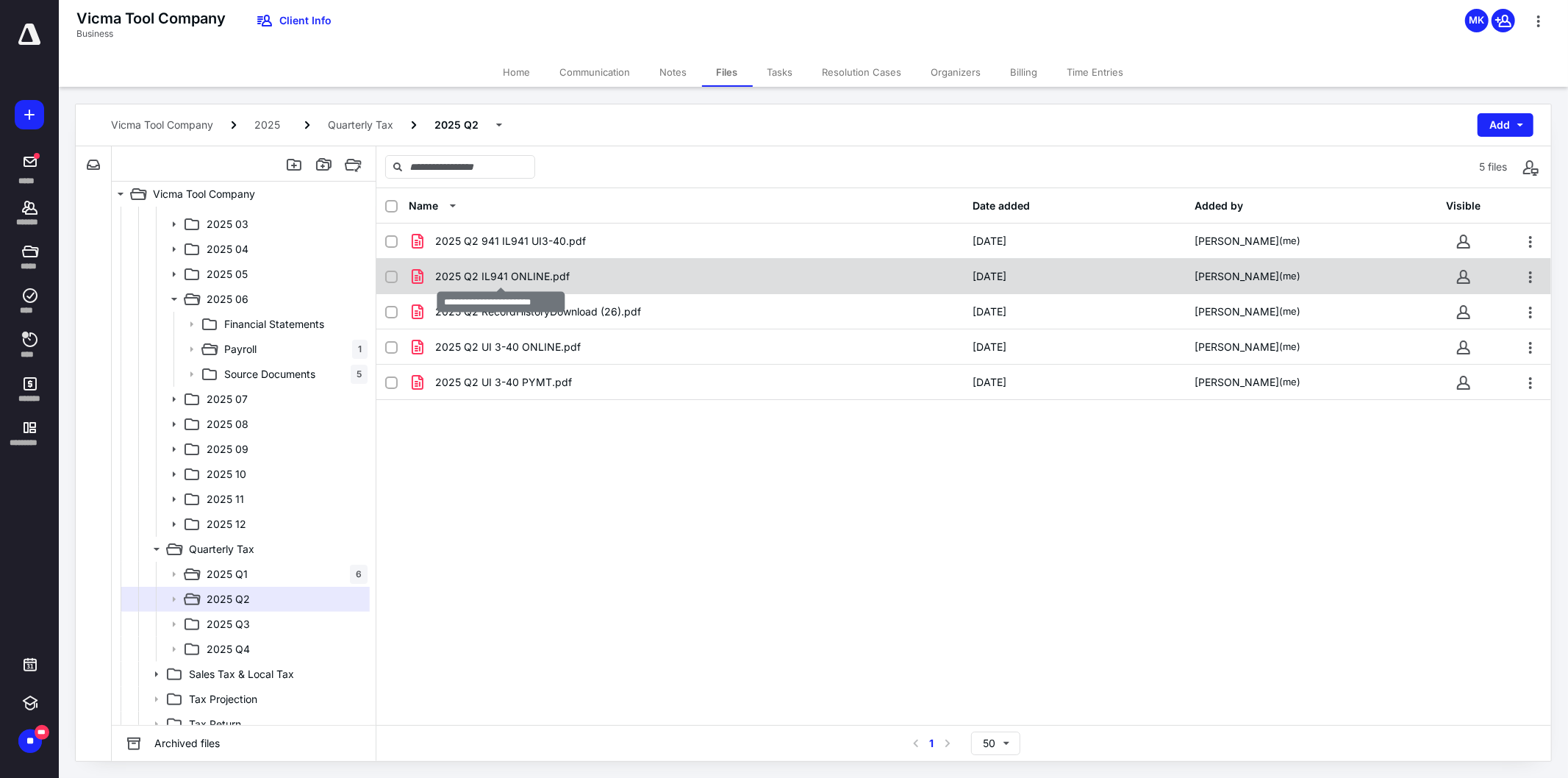 click on "2025 Q2 IL941 ONLINE.pdf" at bounding box center (502, 276) 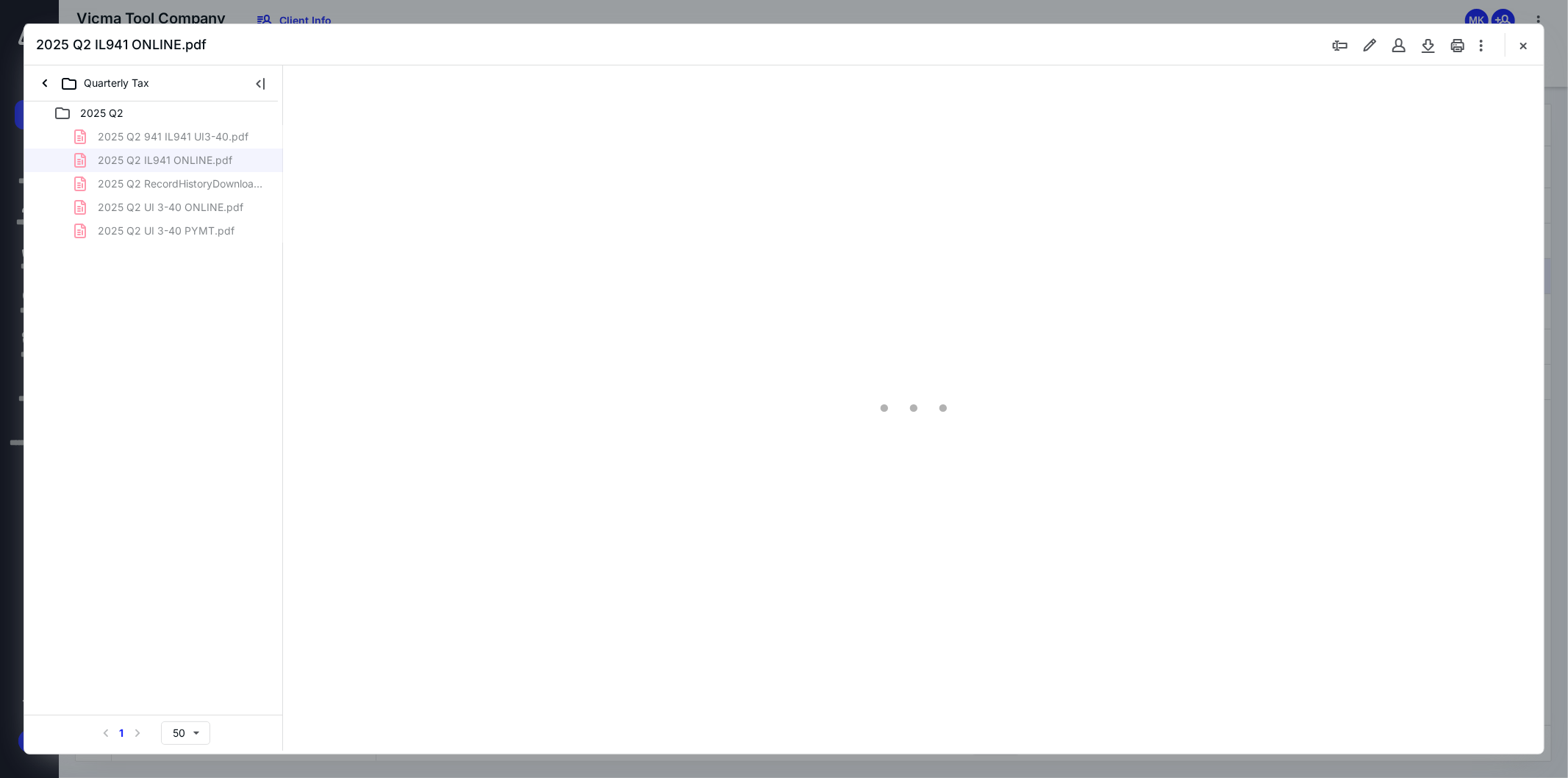 scroll, scrollTop: 0, scrollLeft: 0, axis: both 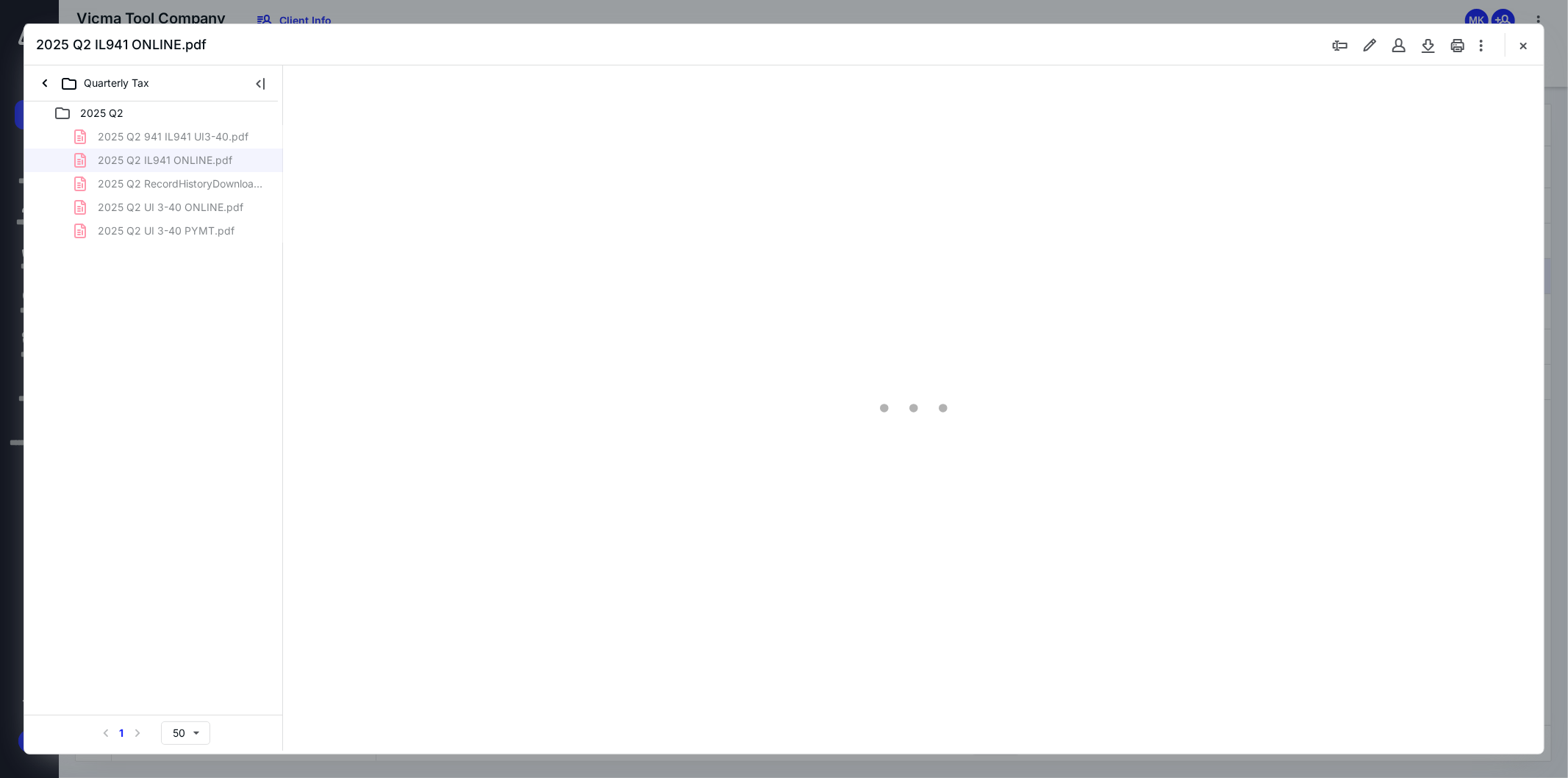 type on "107" 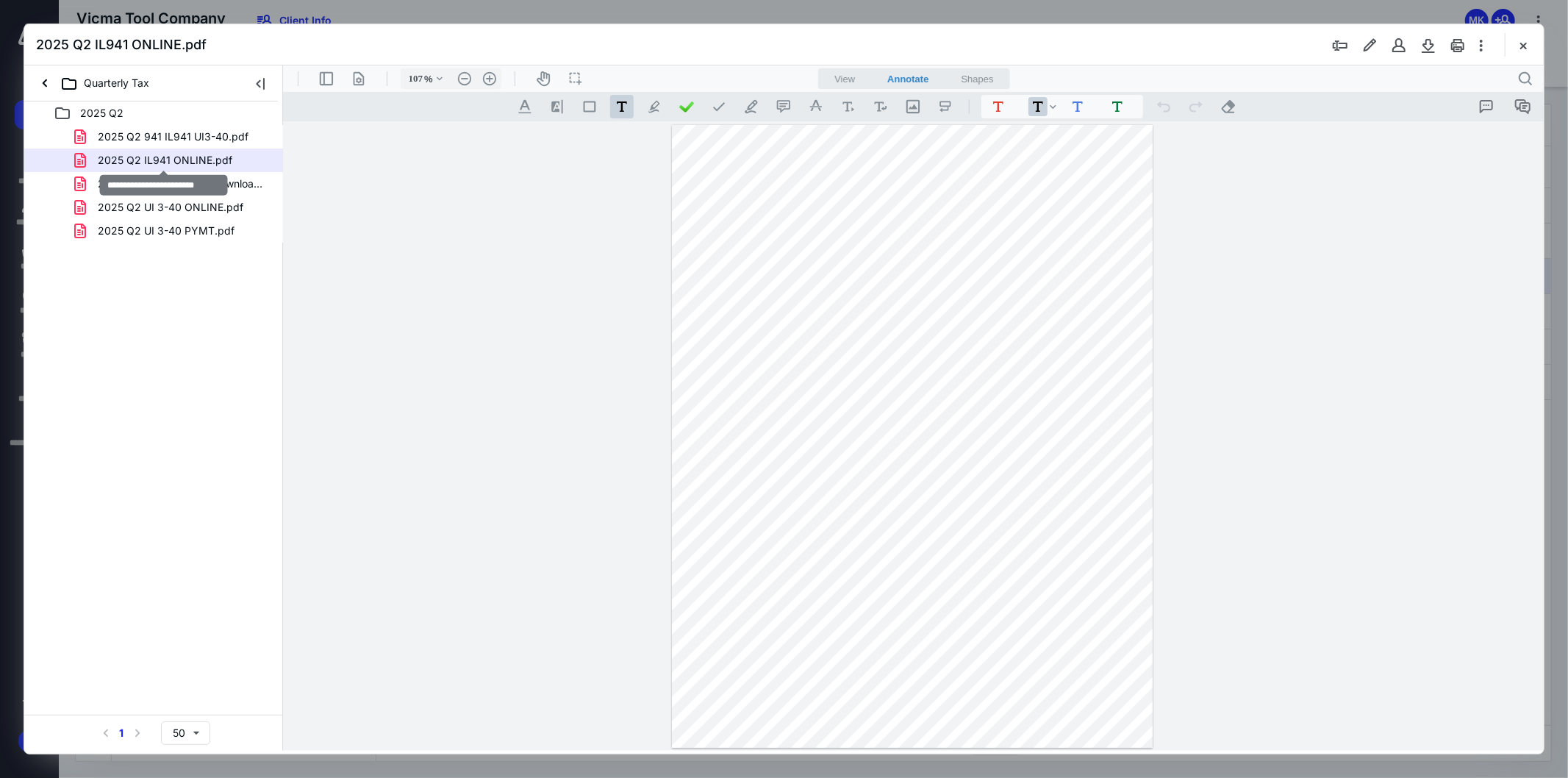 drag, startPoint x: 182, startPoint y: 159, endPoint x: 135, endPoint y: 157, distance: 47.04253 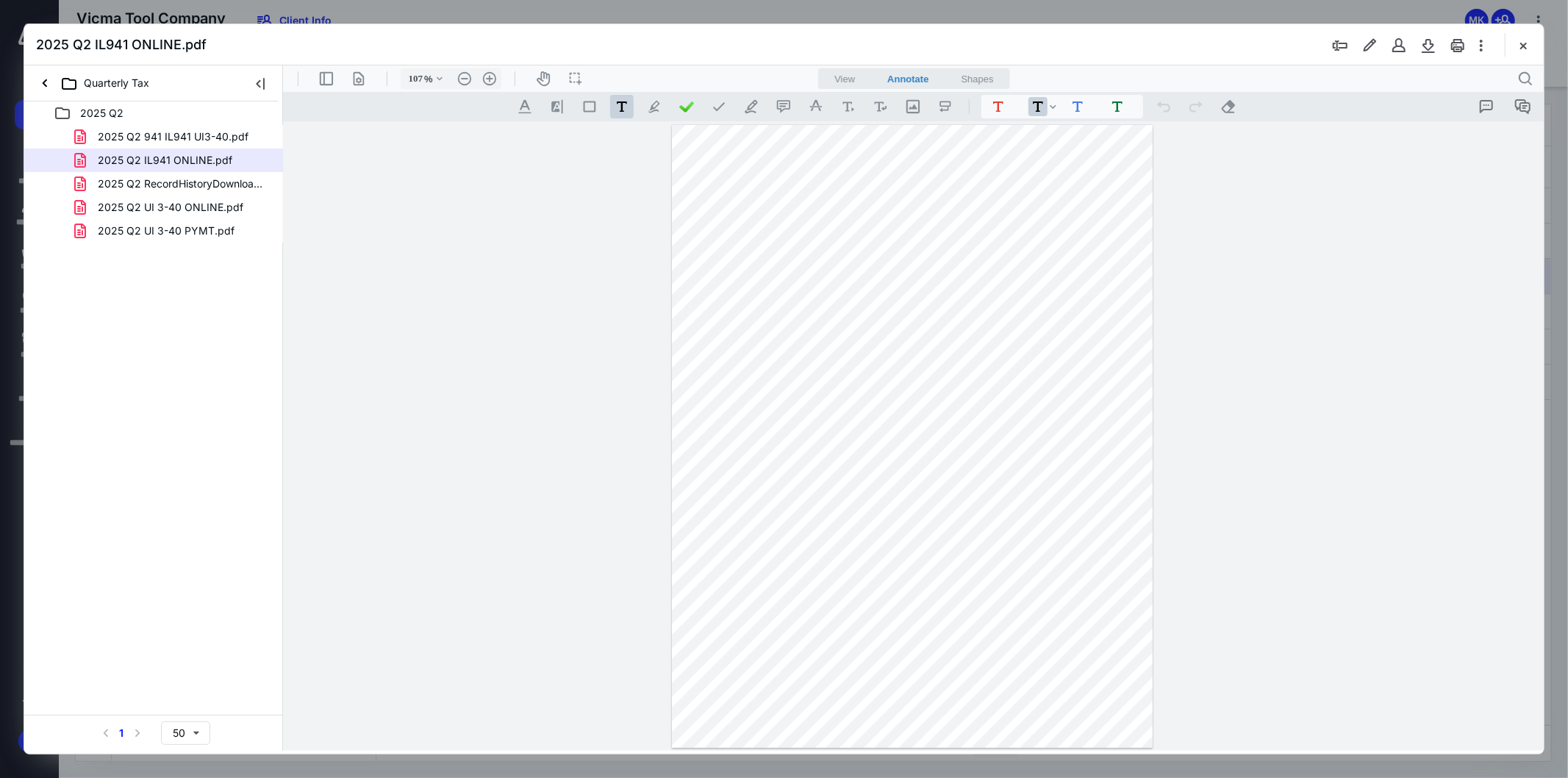 drag, startPoint x: 229, startPoint y: 163, endPoint x: 1495, endPoint y: 99, distance: 1267.6167 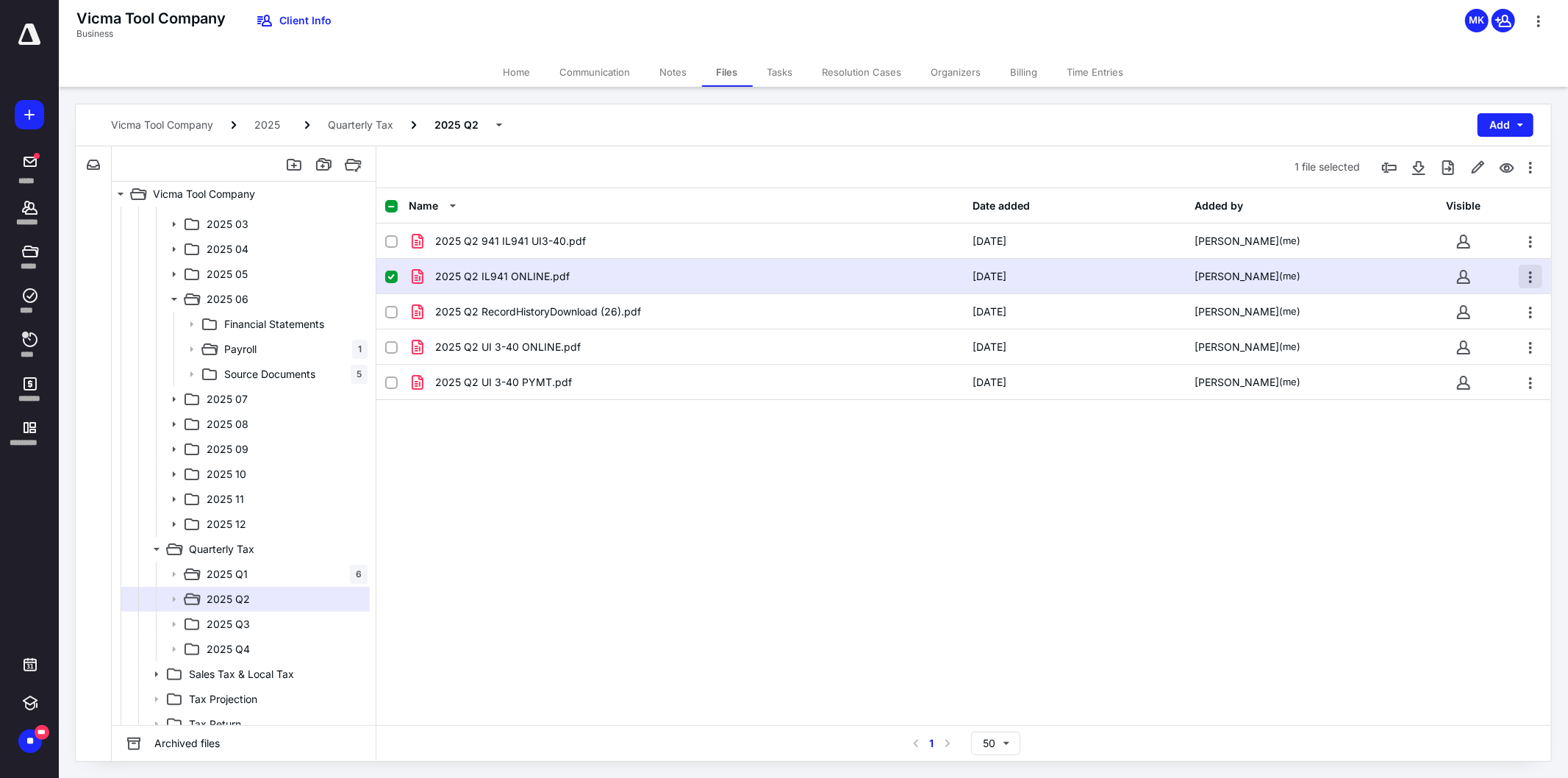 click at bounding box center [1531, 276] 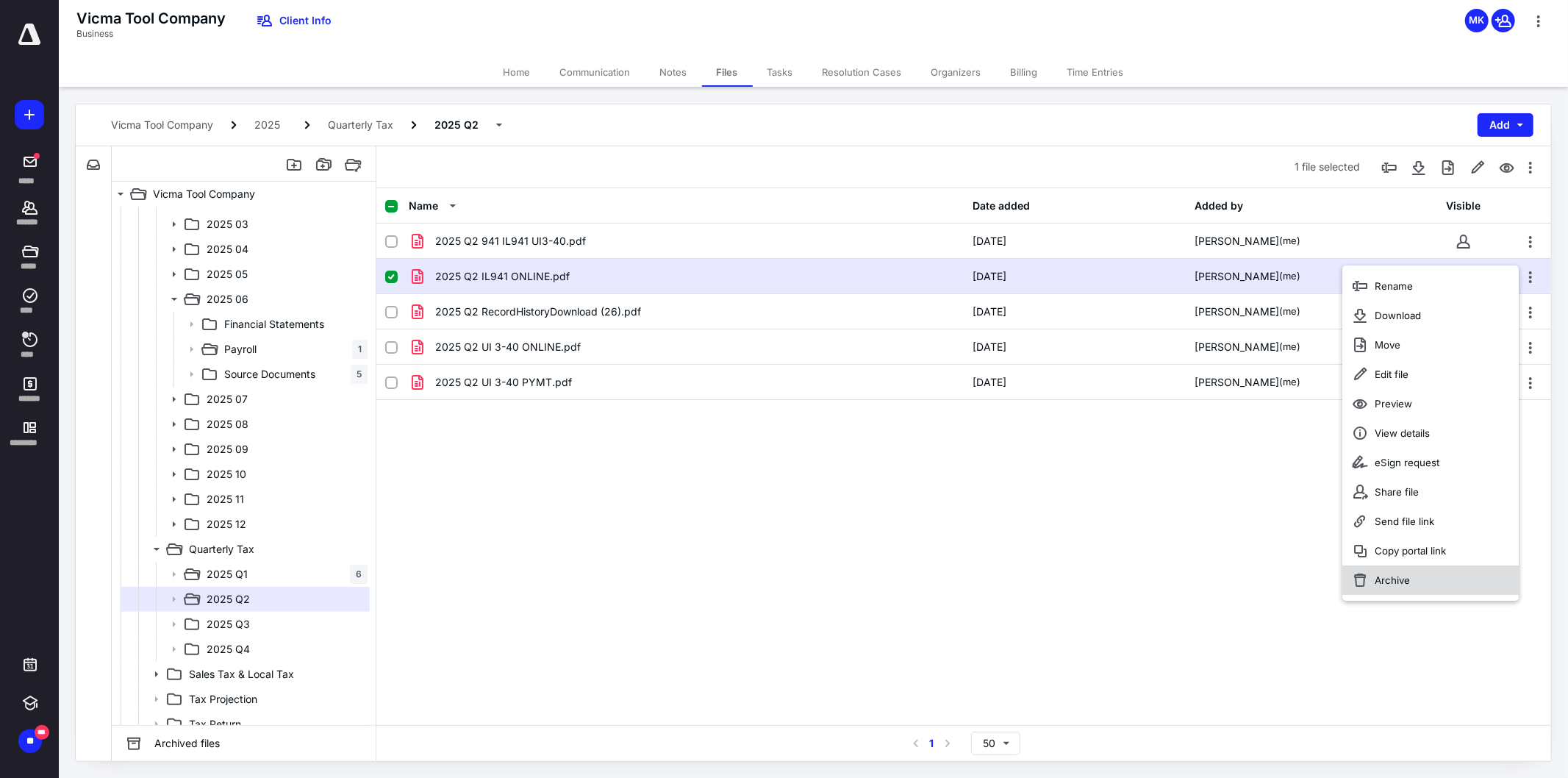 click on "Archive" at bounding box center [1393, 580] 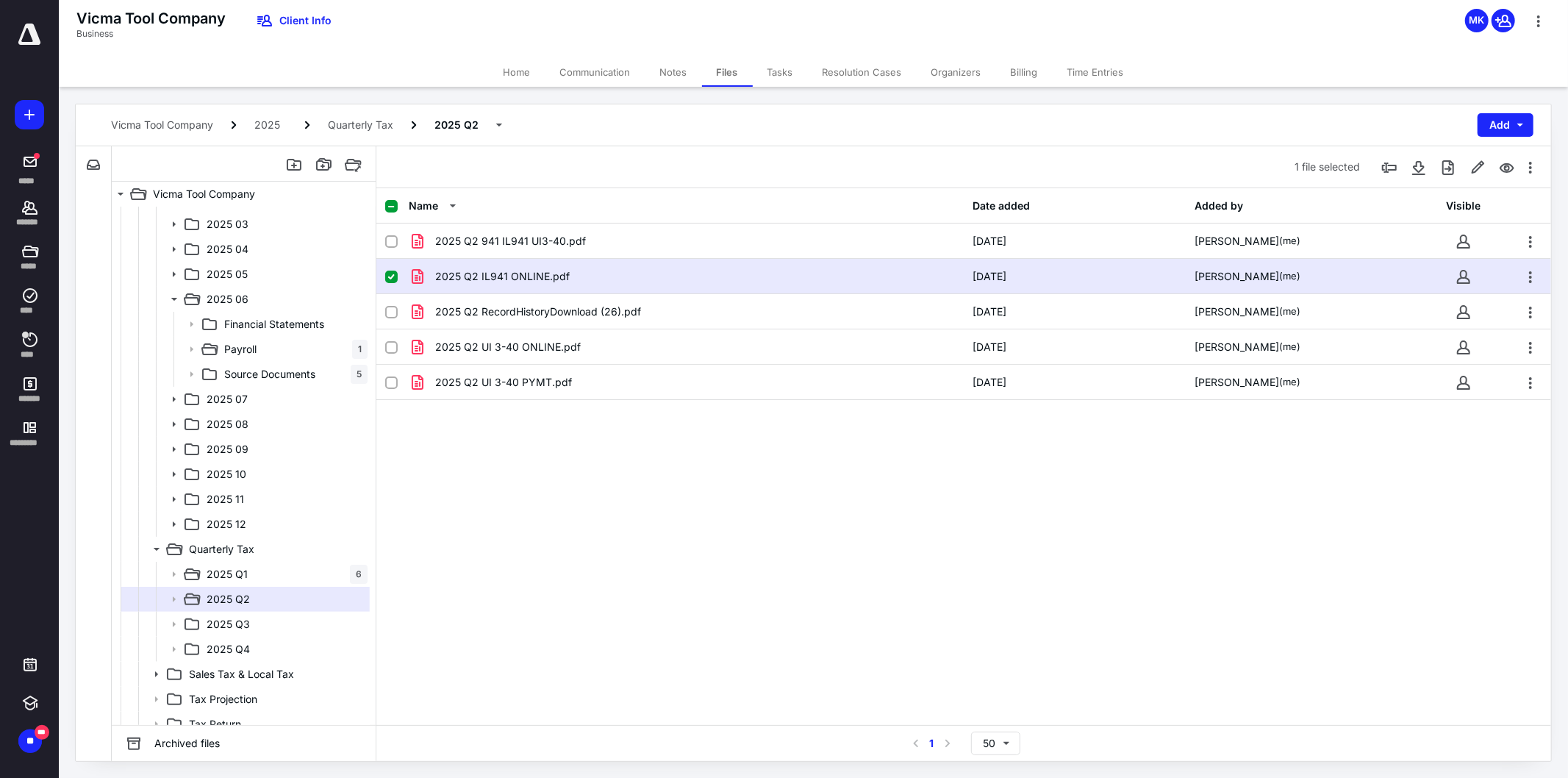 checkbox on "false" 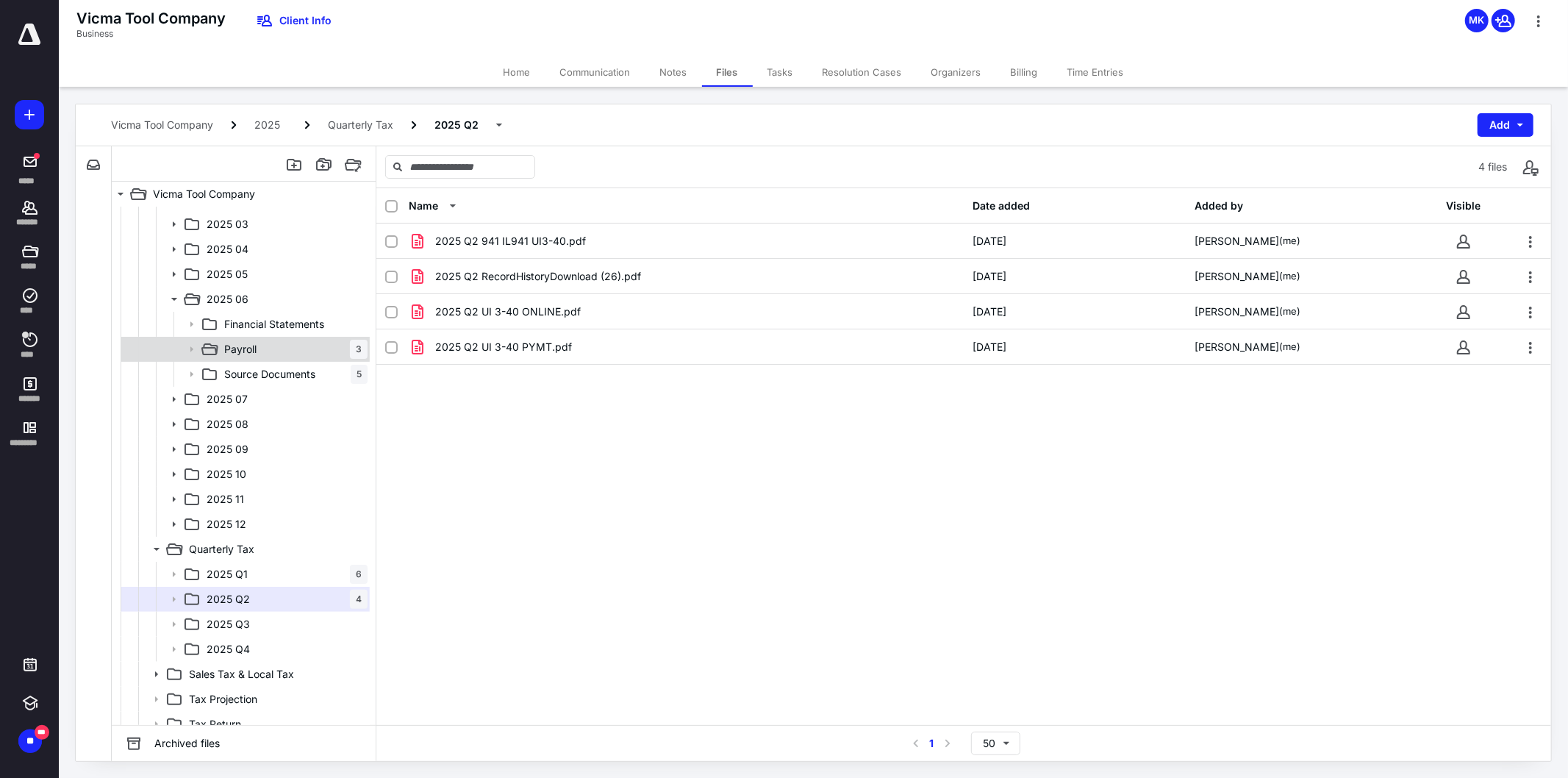 click on "Payroll" at bounding box center (240, 349) 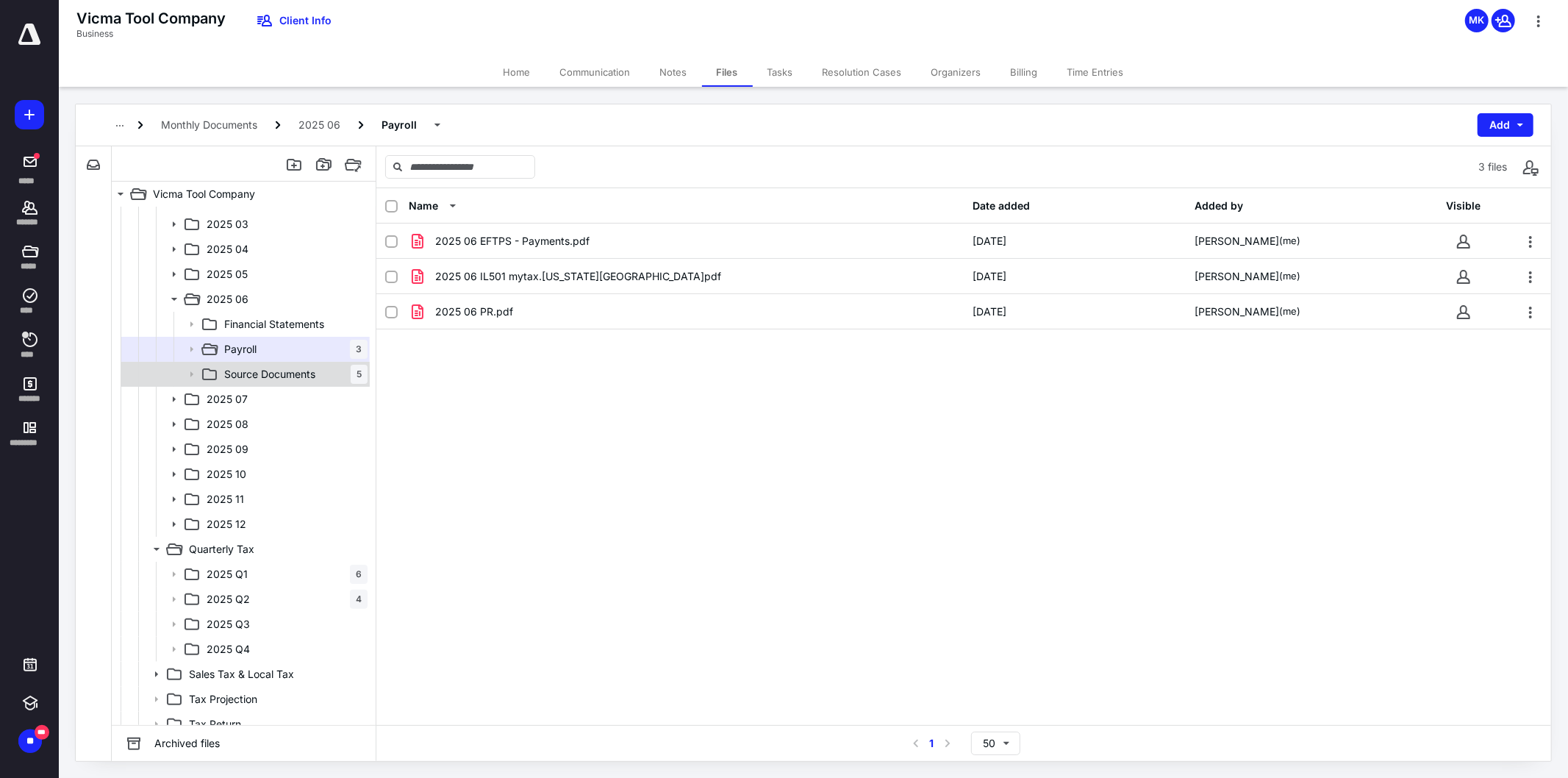 click on "Source Documents" at bounding box center [270, 374] 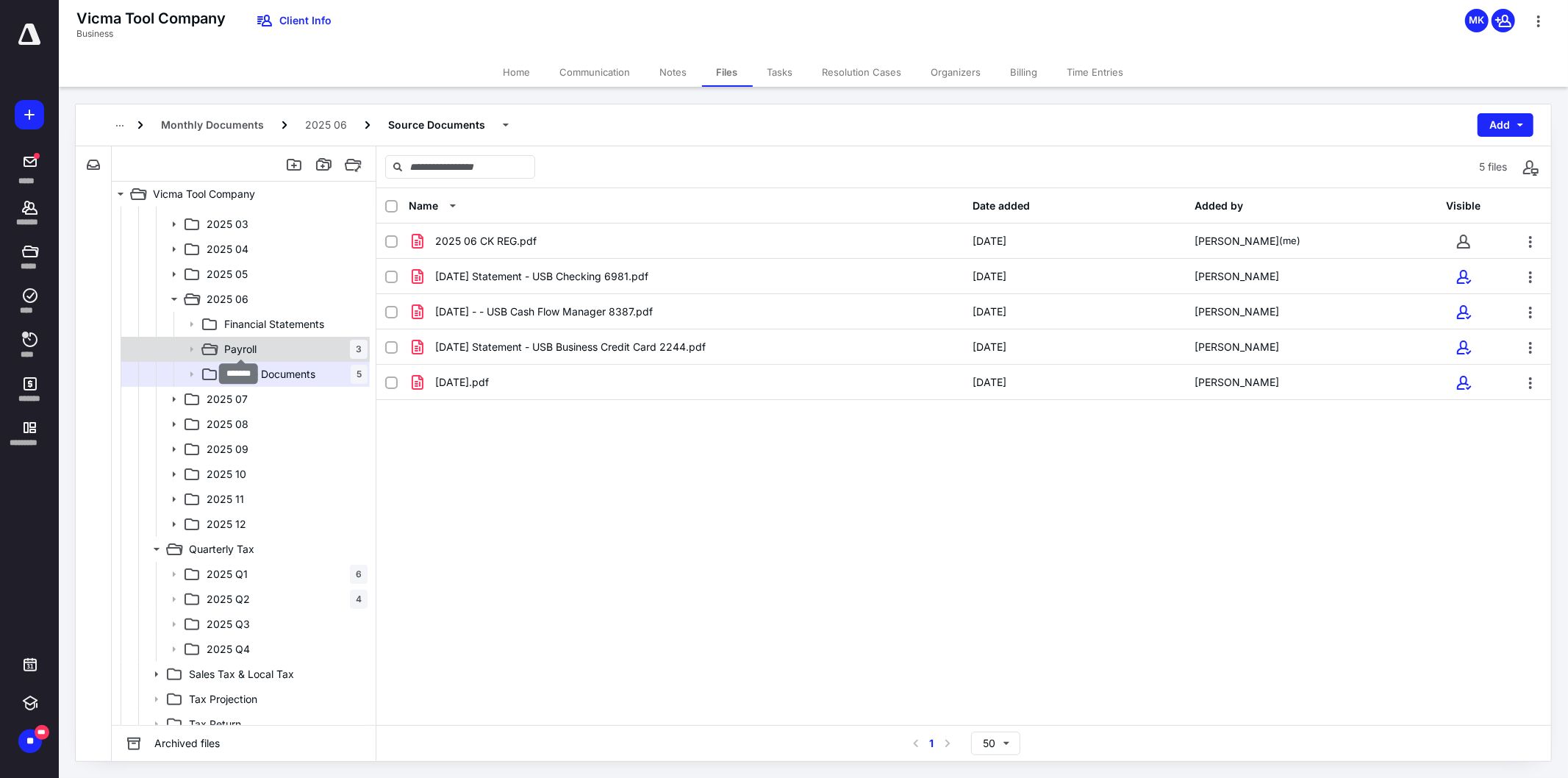 click on "Payroll" at bounding box center (240, 349) 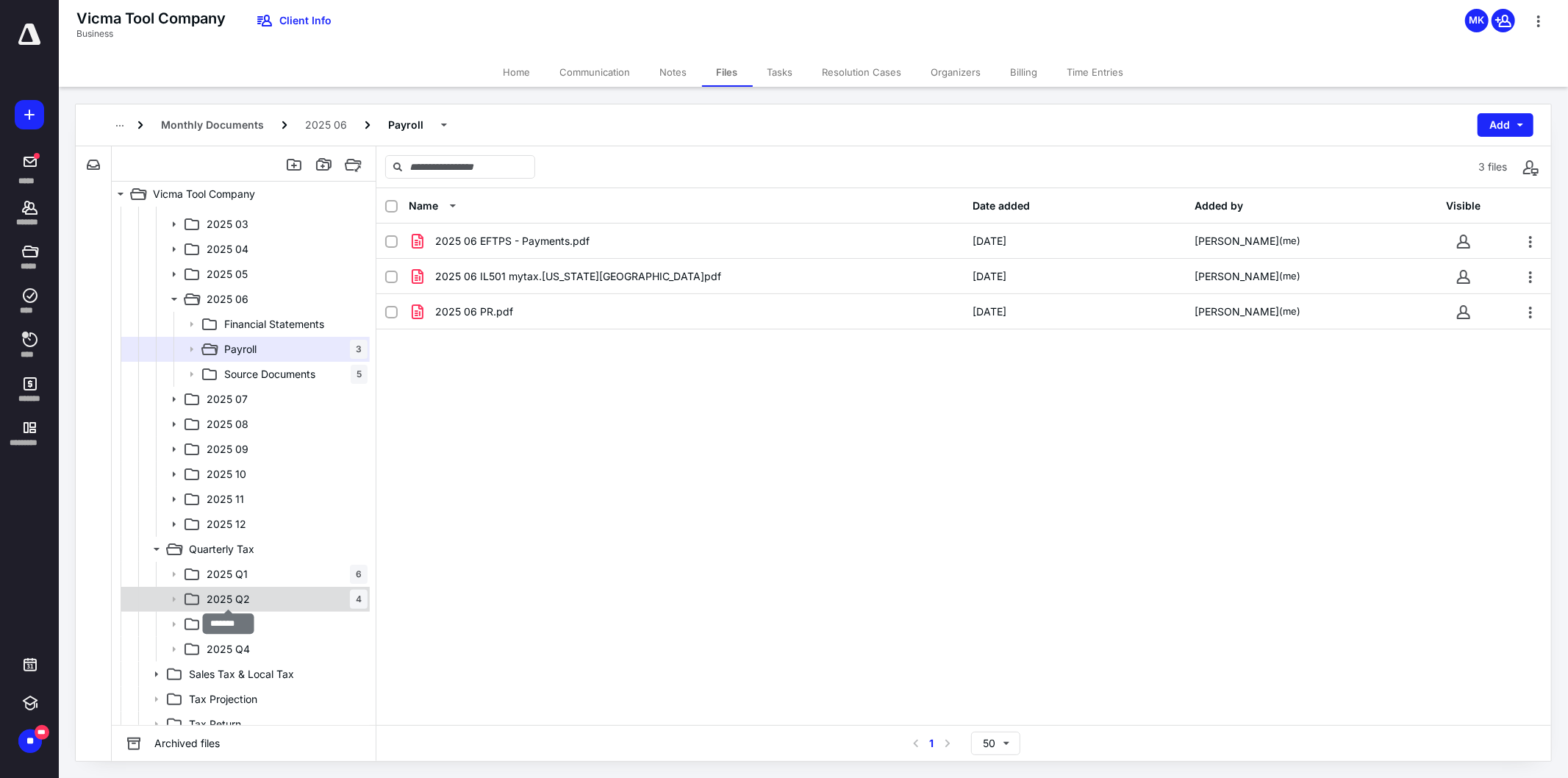 click on "2025 Q2" at bounding box center (228, 599) 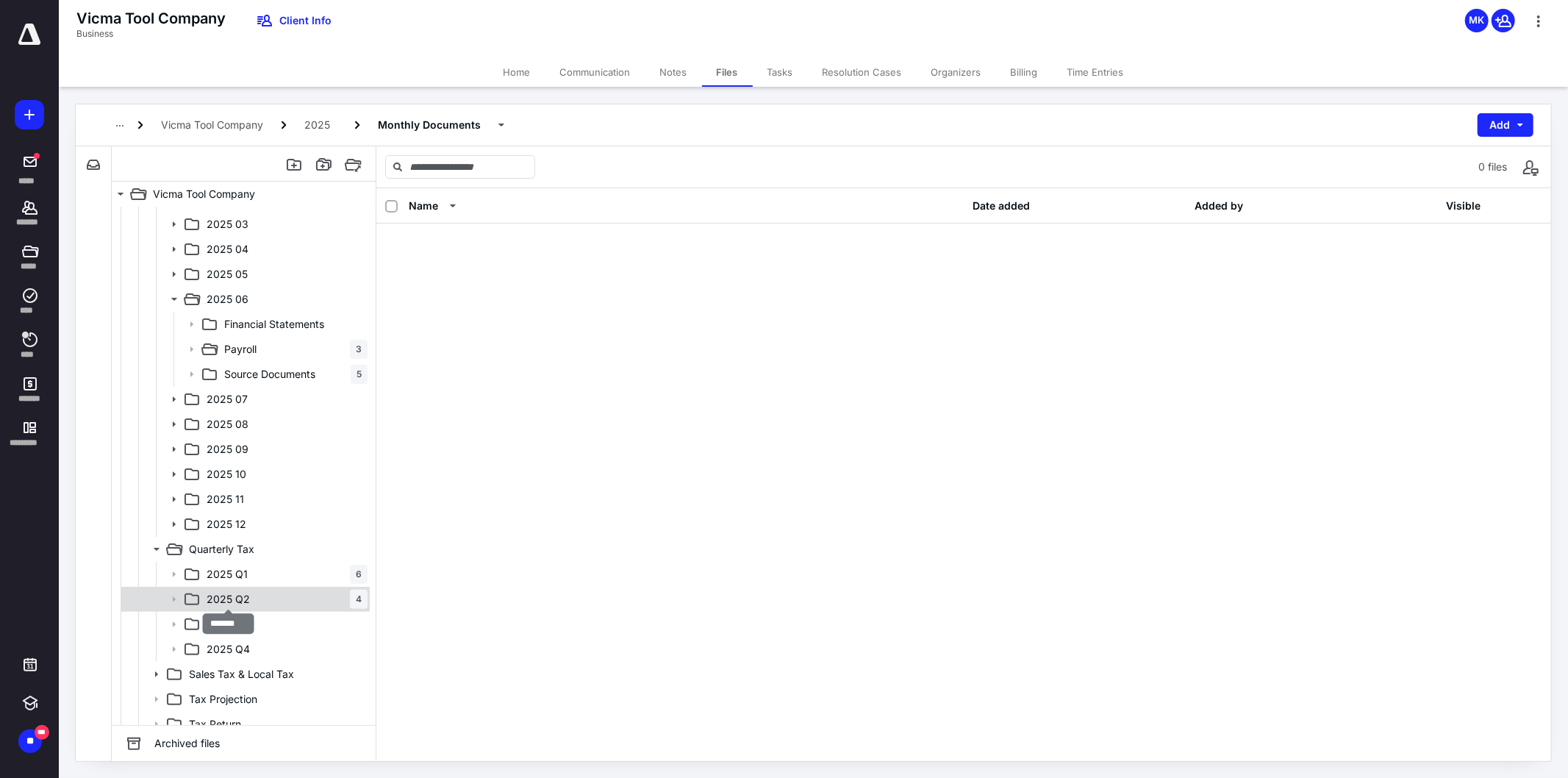 click on "2025 Q2" at bounding box center (228, 599) 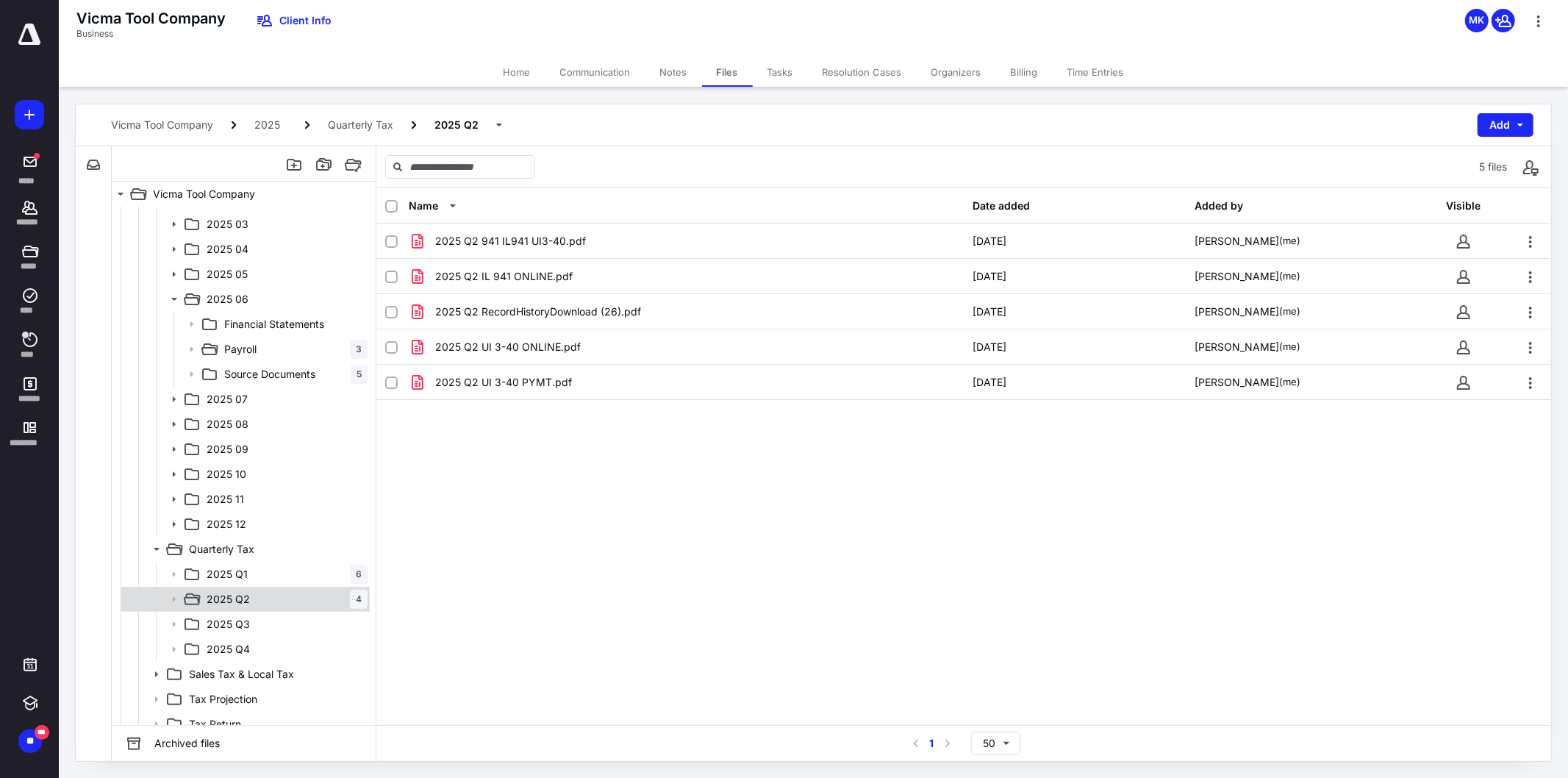 click on "2025 Q2" at bounding box center (228, 599) 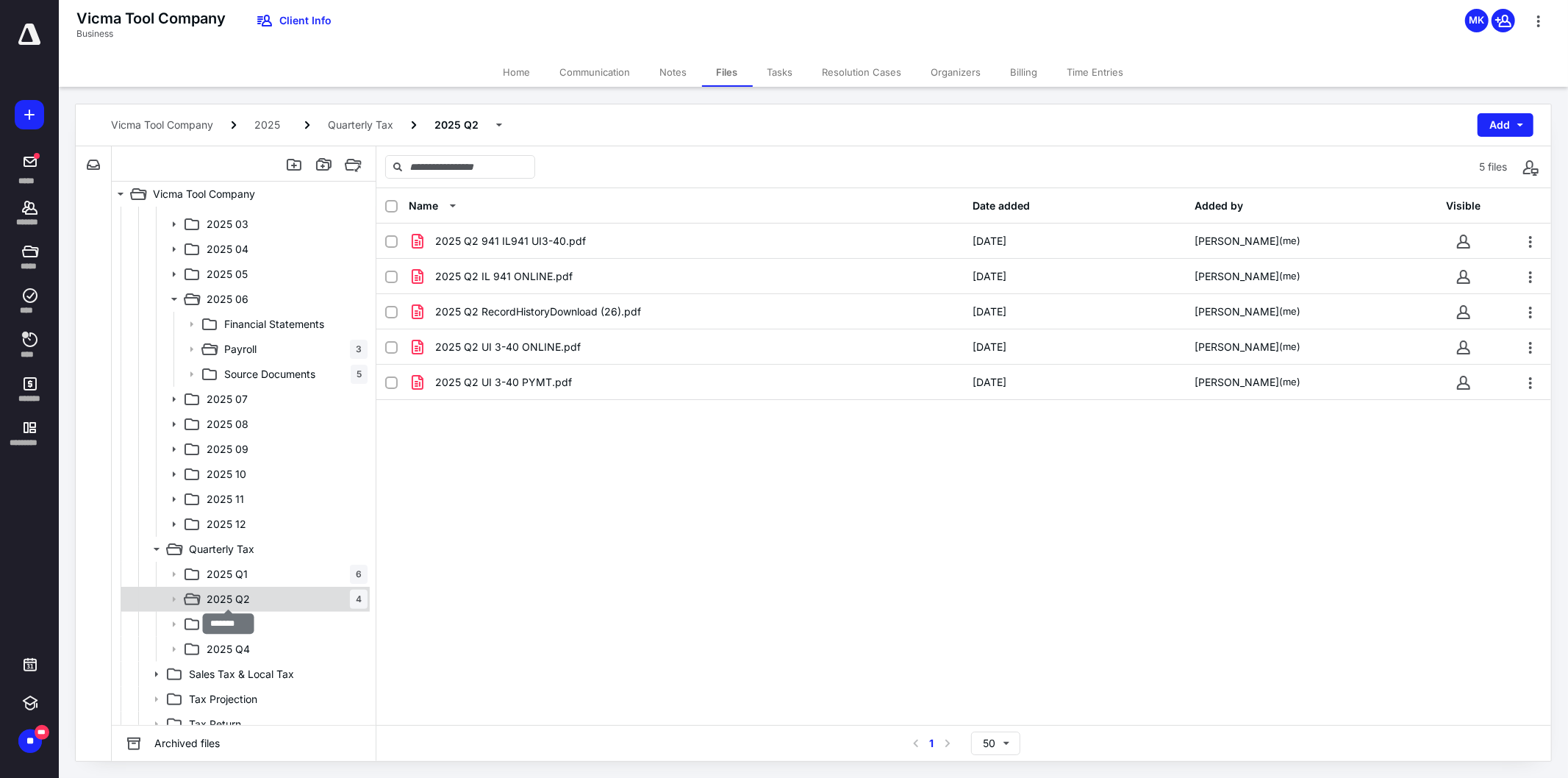 click on "2025 Q2" at bounding box center (228, 599) 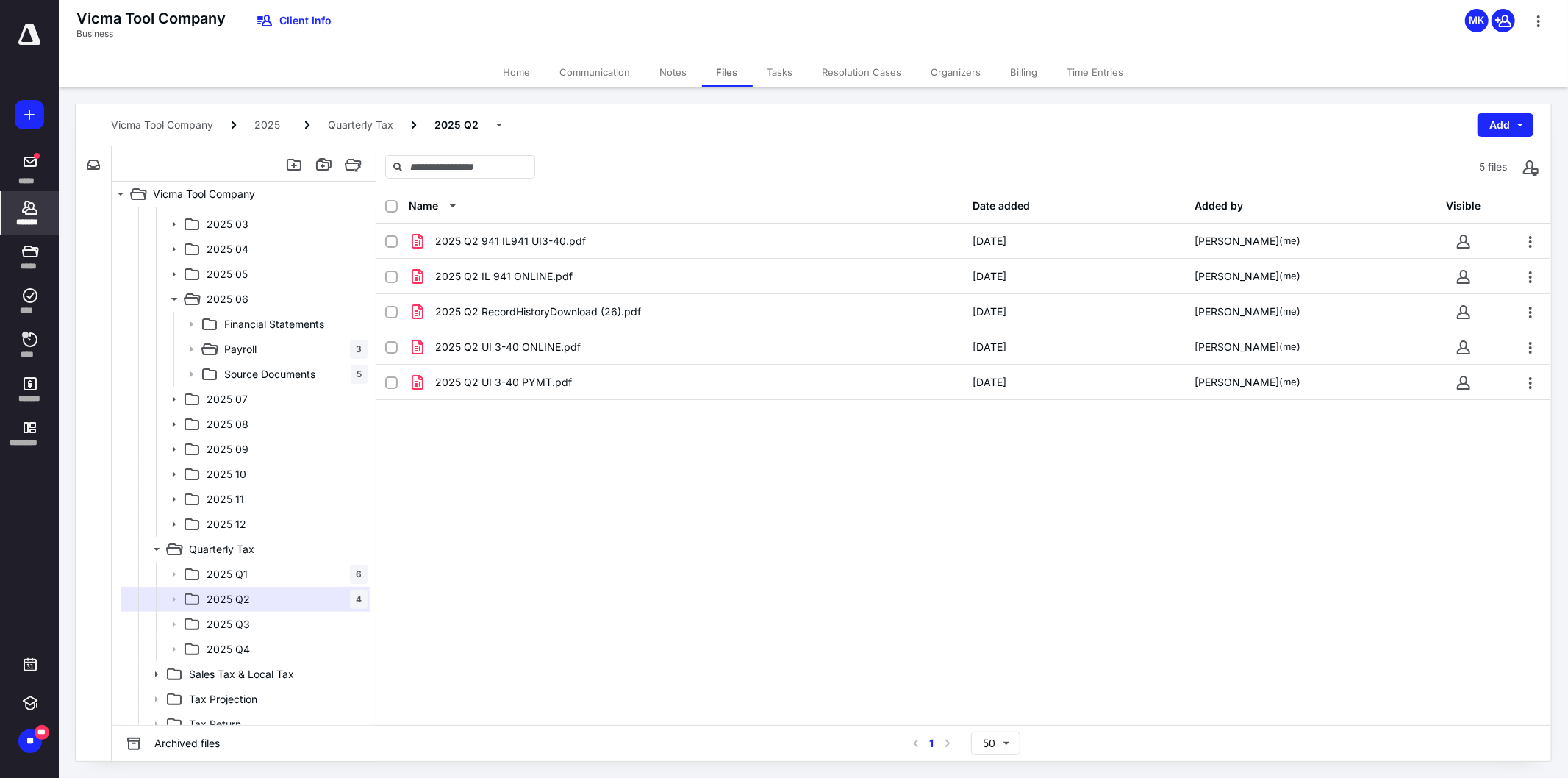 click 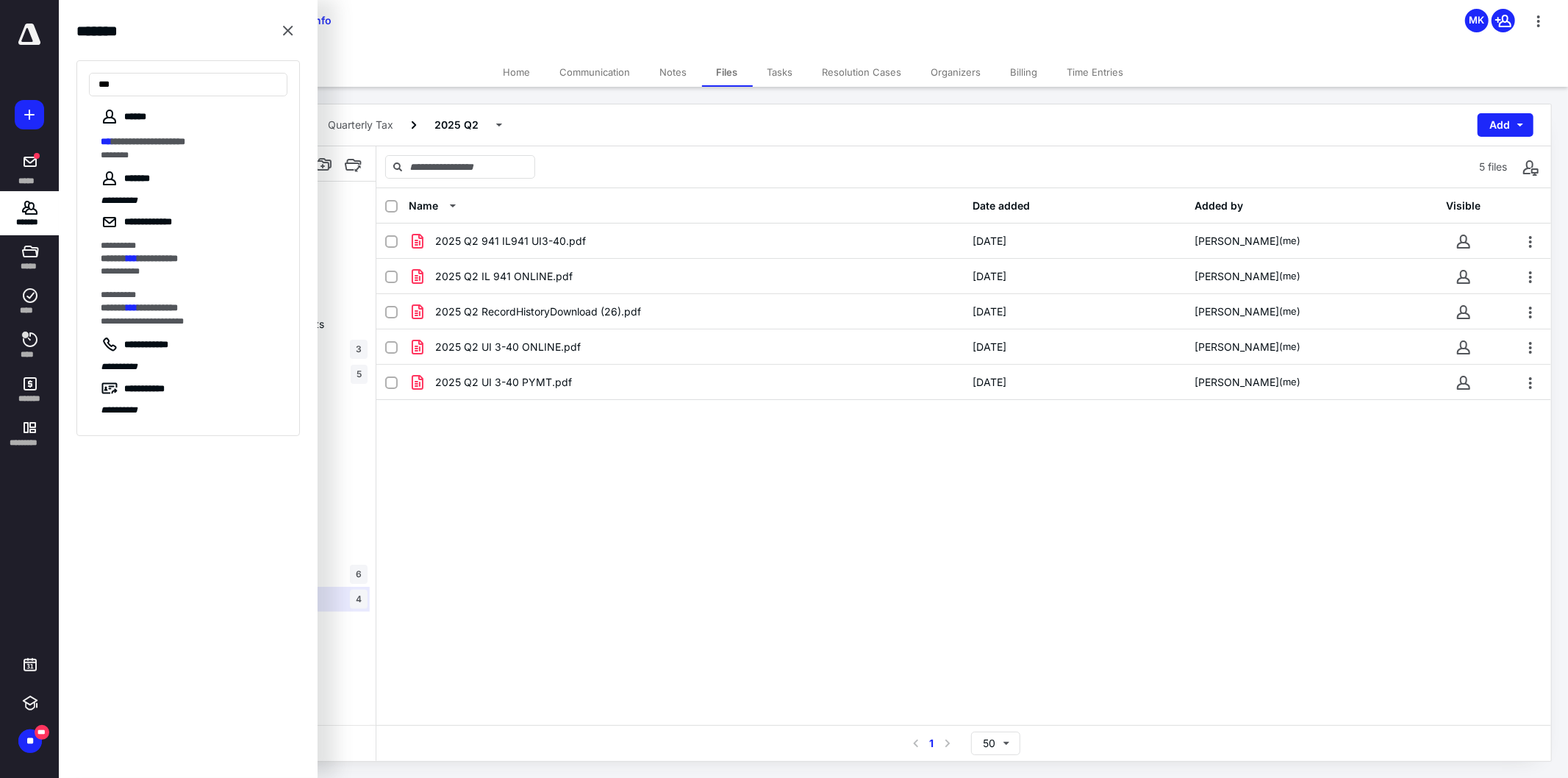 type on "***" 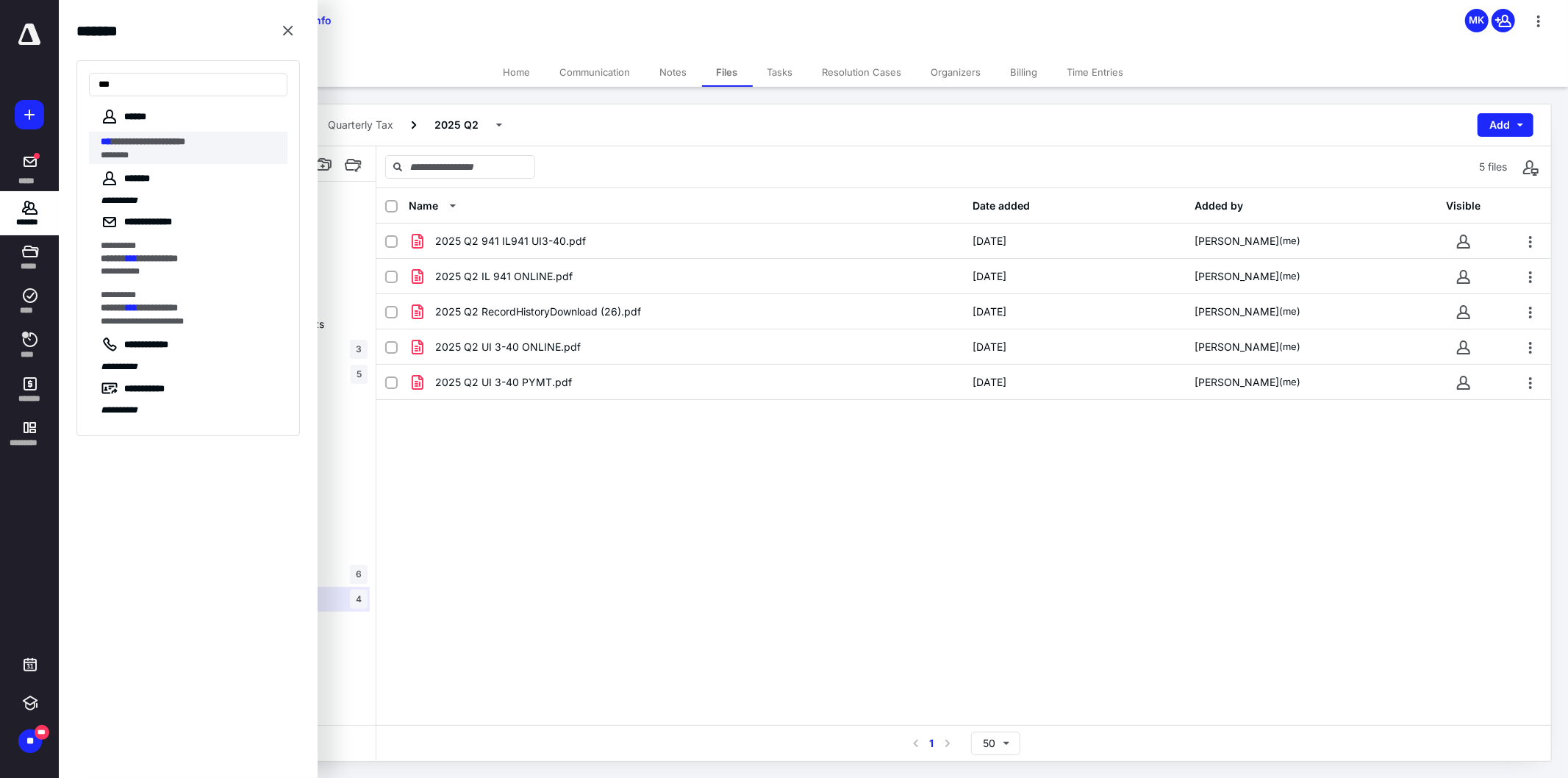 click on "********" at bounding box center (190, 155) 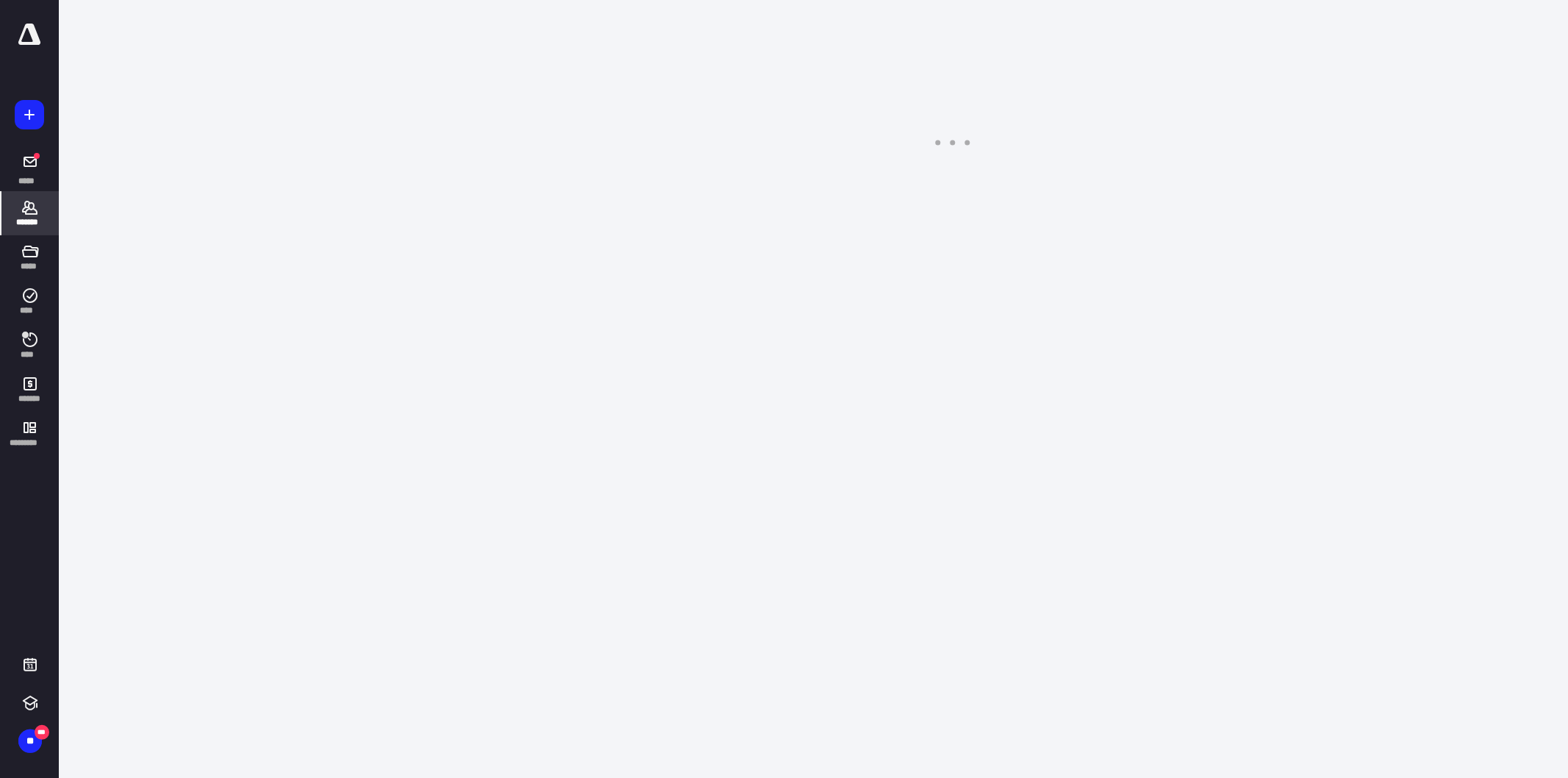 click on "**********" at bounding box center (784, 88) 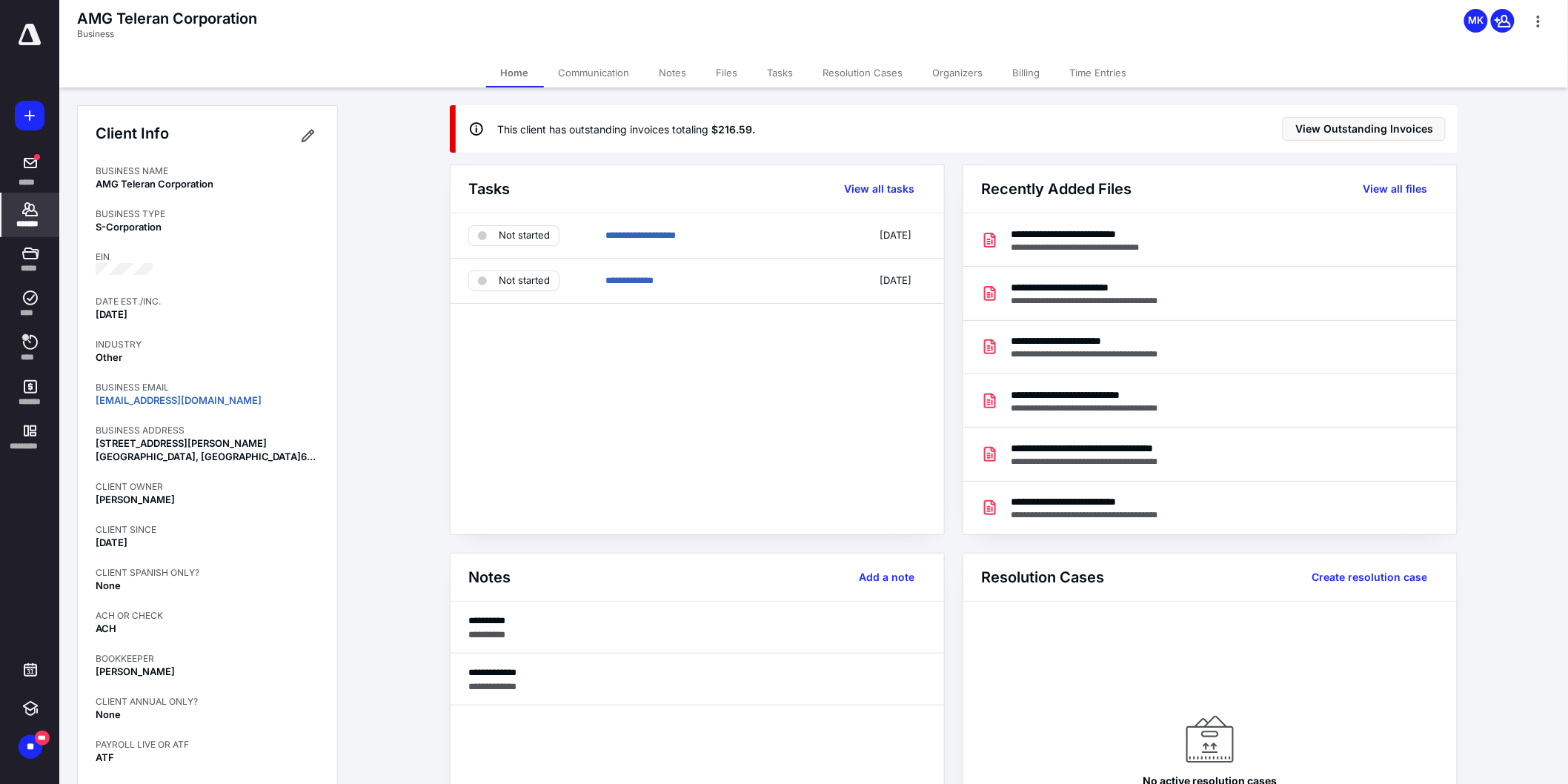 click on "Files" at bounding box center (727, 73) 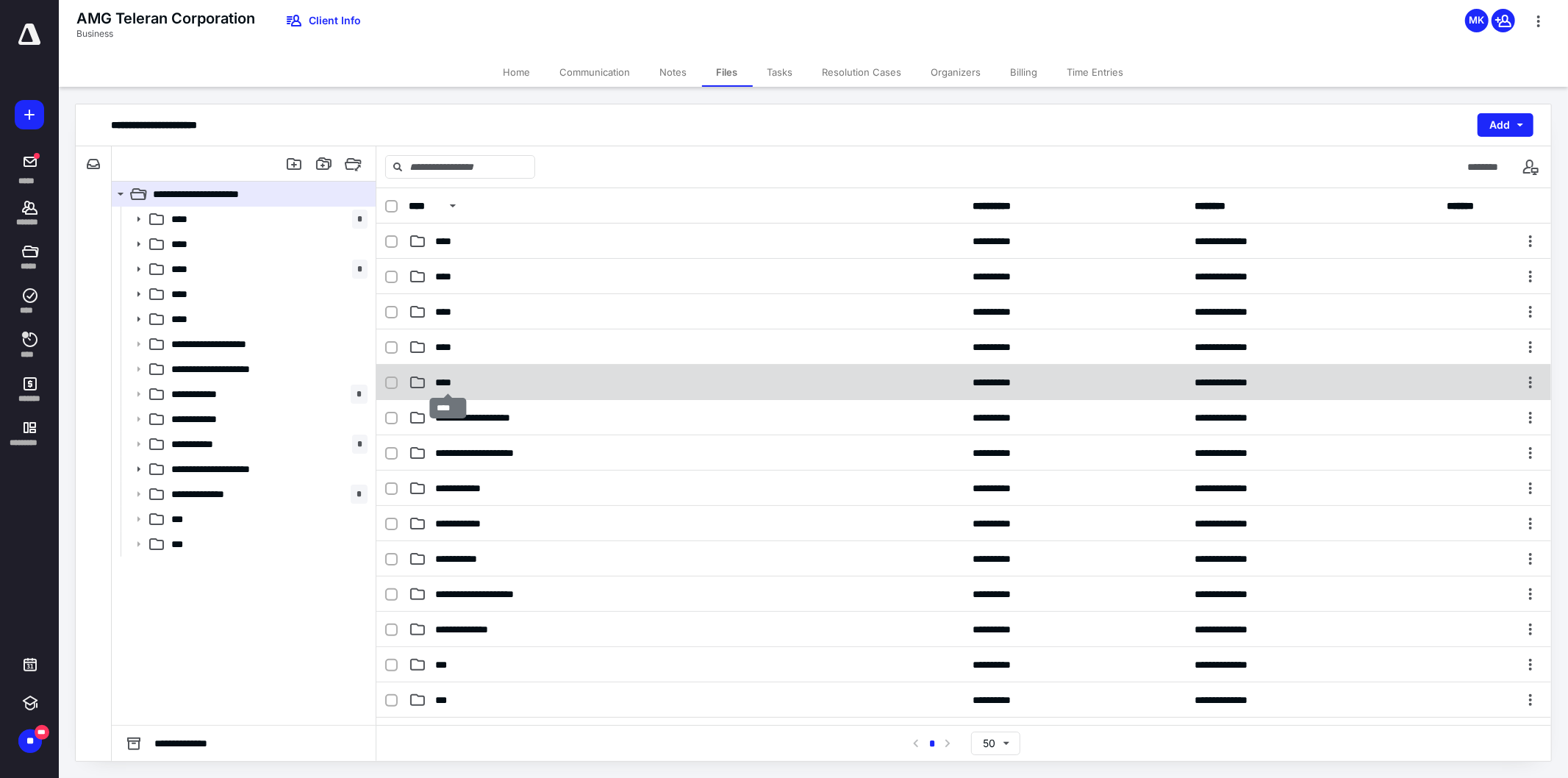 click on "****" at bounding box center (448, 382) 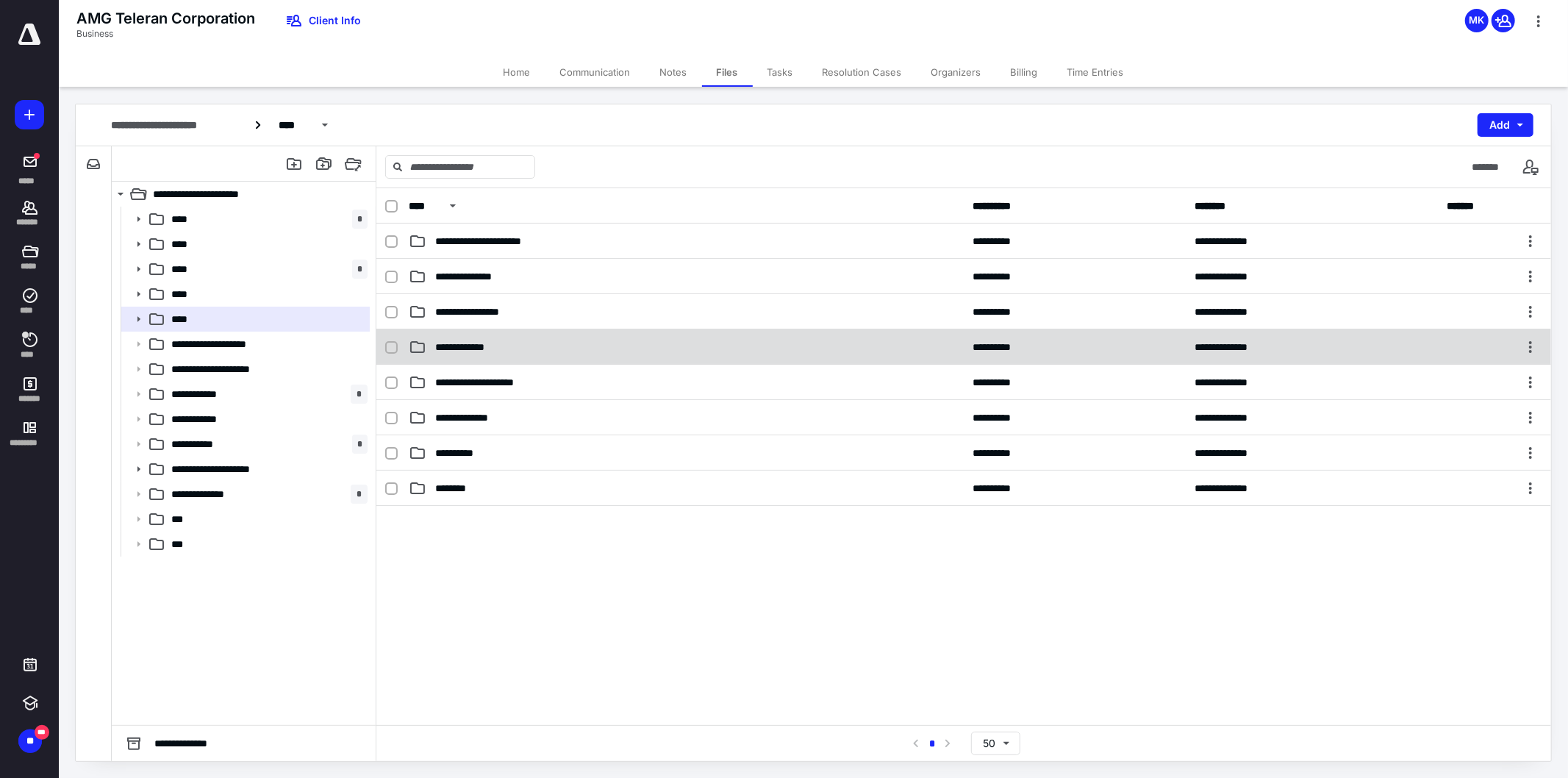 click on "**********" at bounding box center [468, 347] 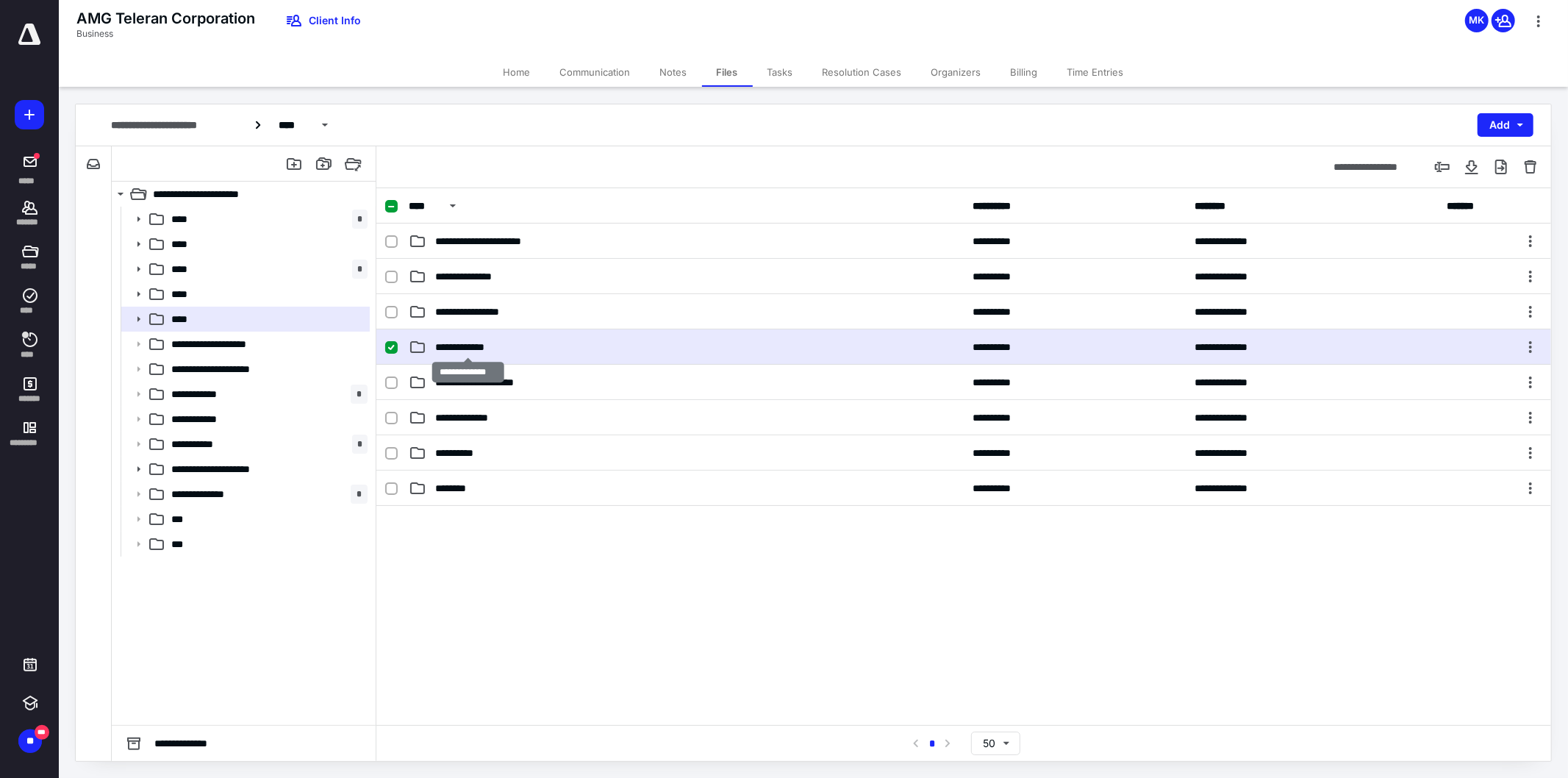 click on "**********" at bounding box center (468, 347) 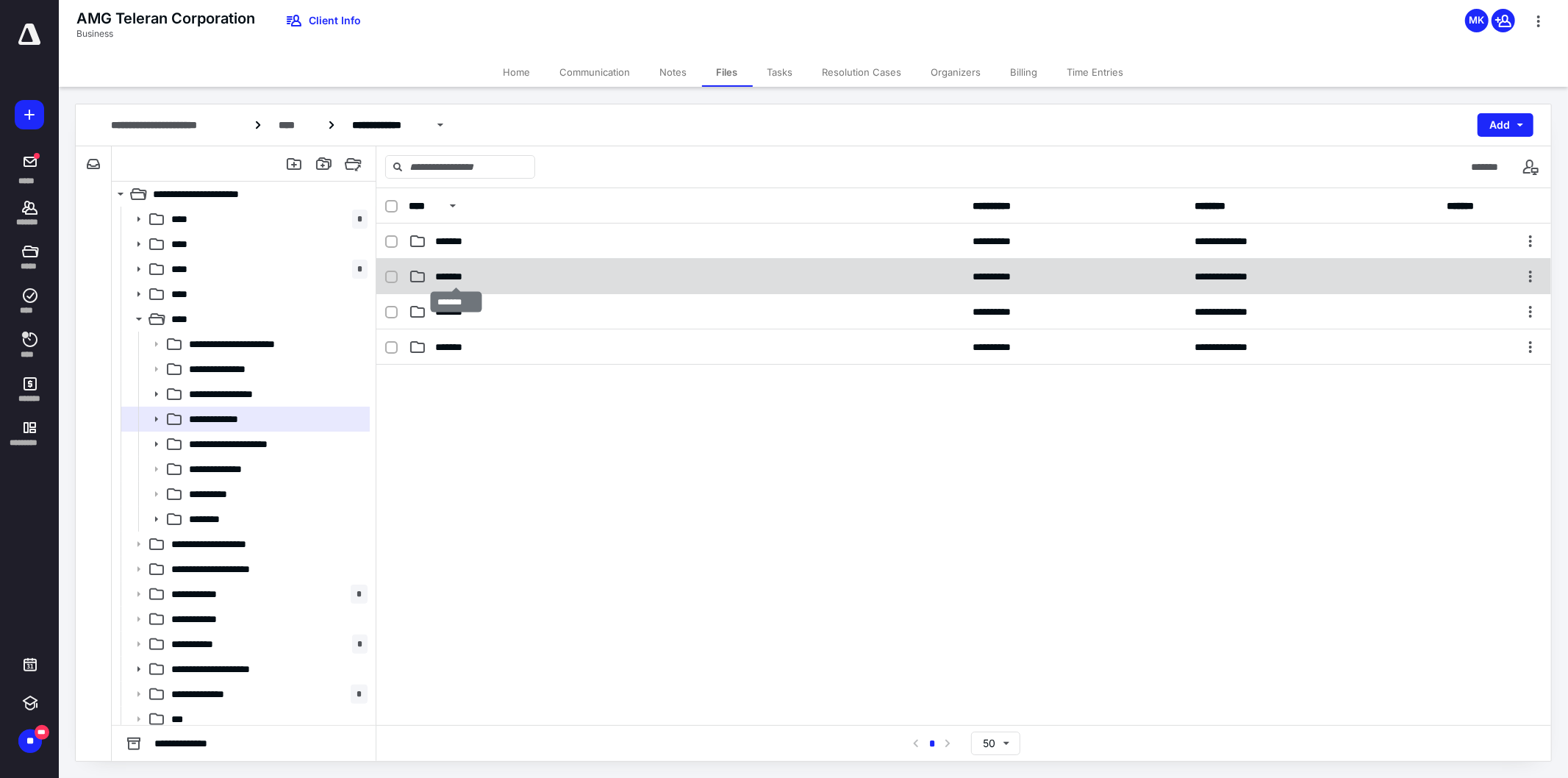 click on "*******" at bounding box center (456, 276) 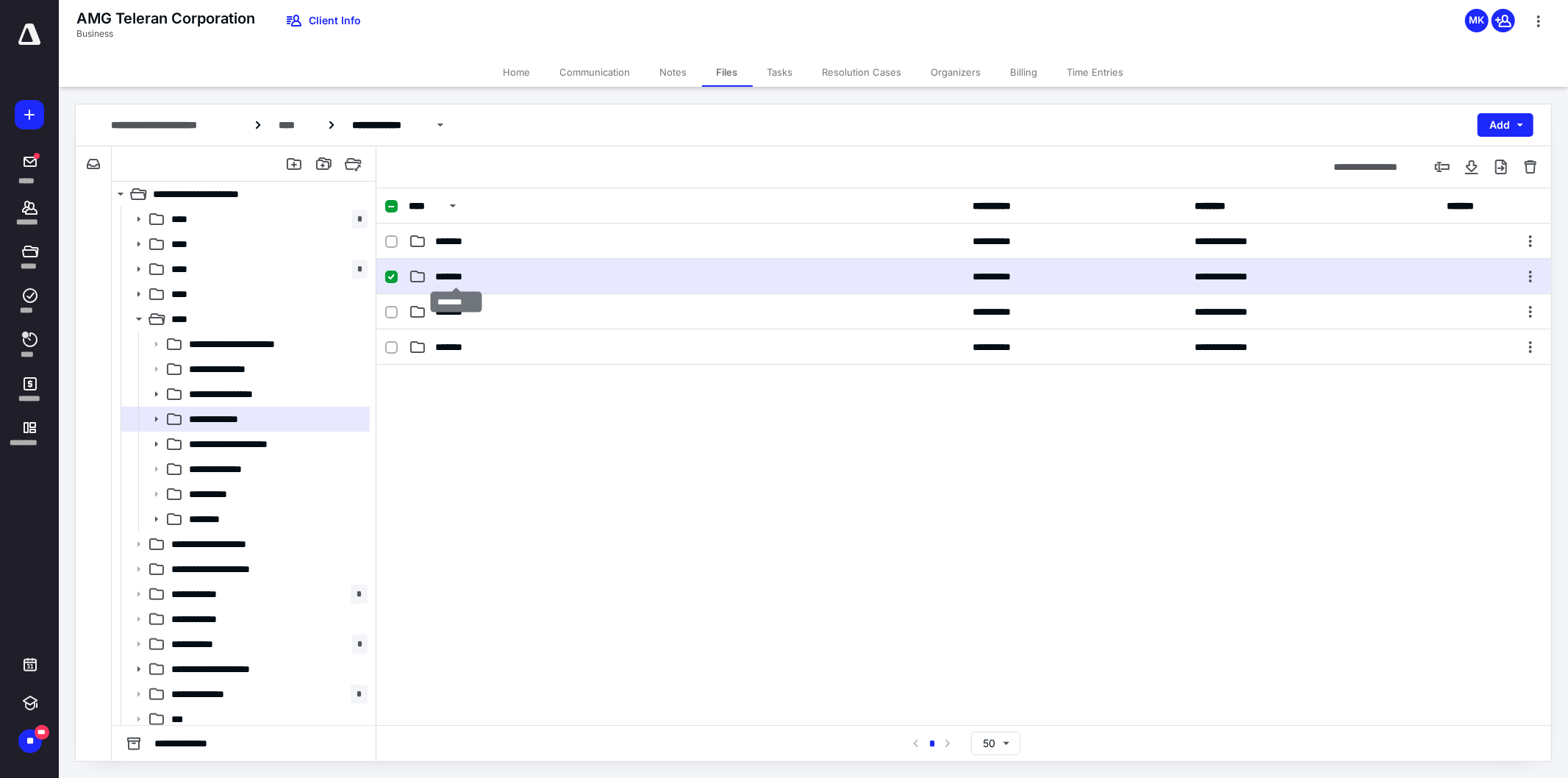 click on "*******" at bounding box center (456, 276) 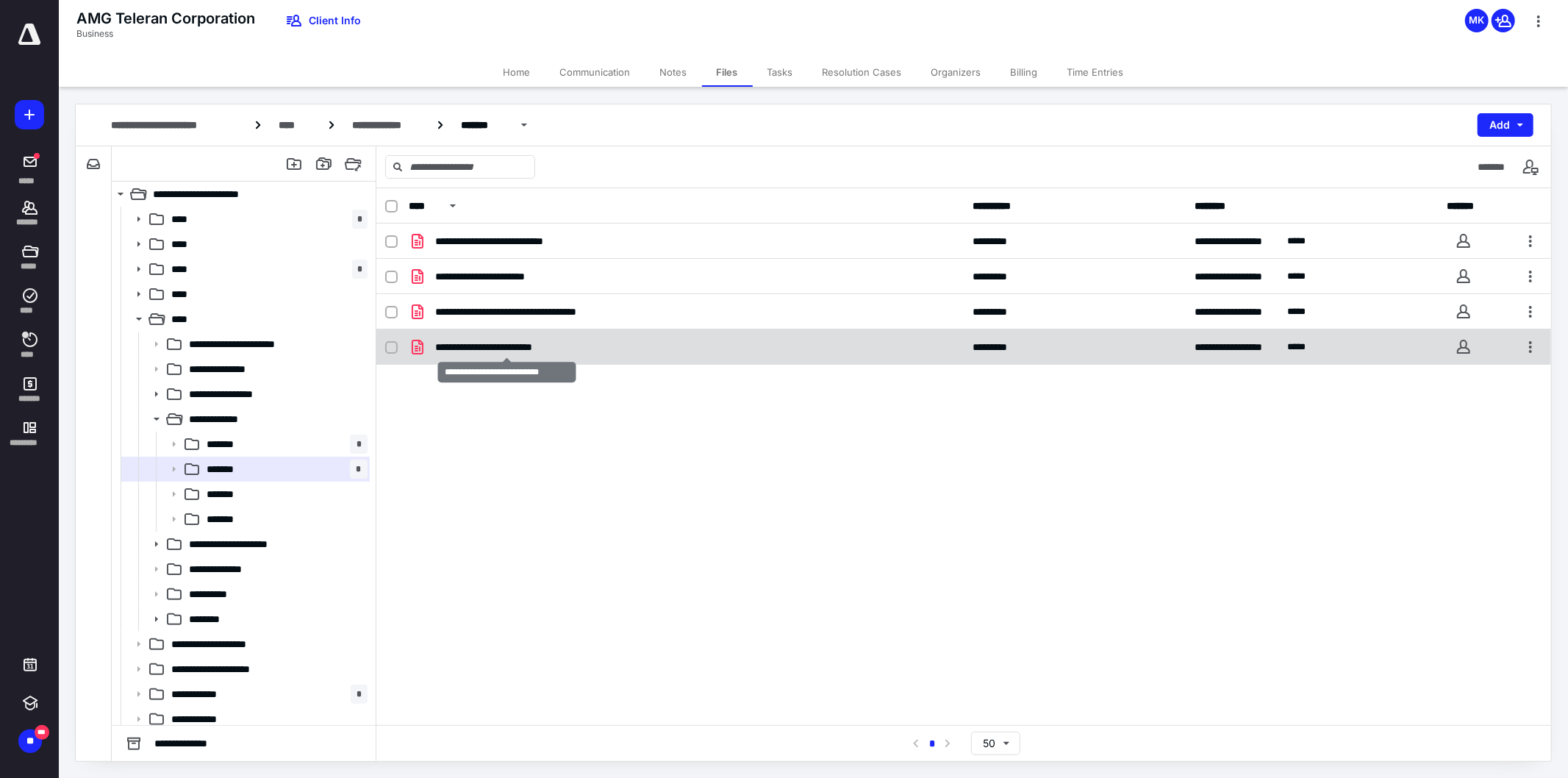 click on "**********" at bounding box center (506, 347) 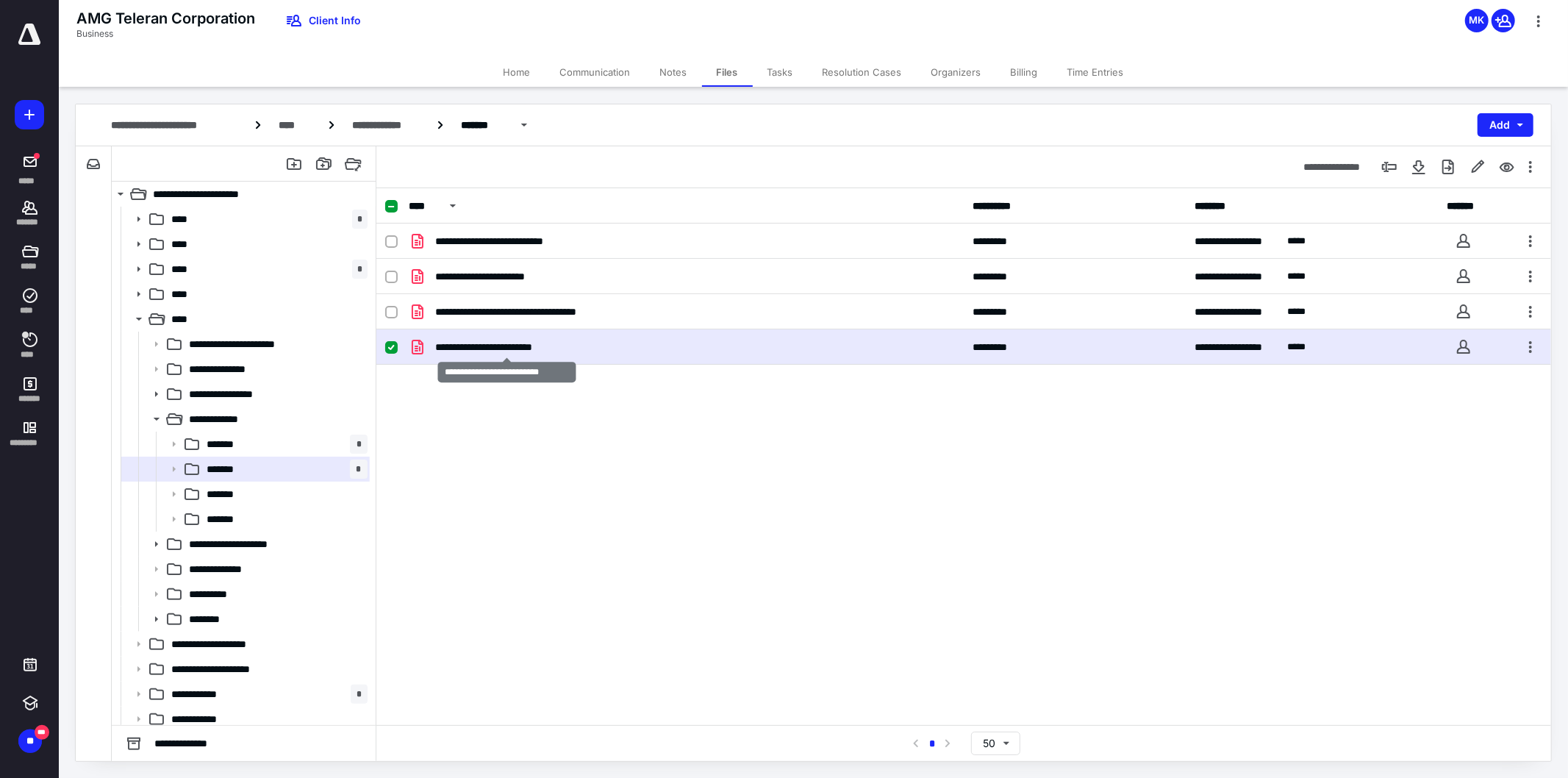 click on "**********" at bounding box center [506, 347] 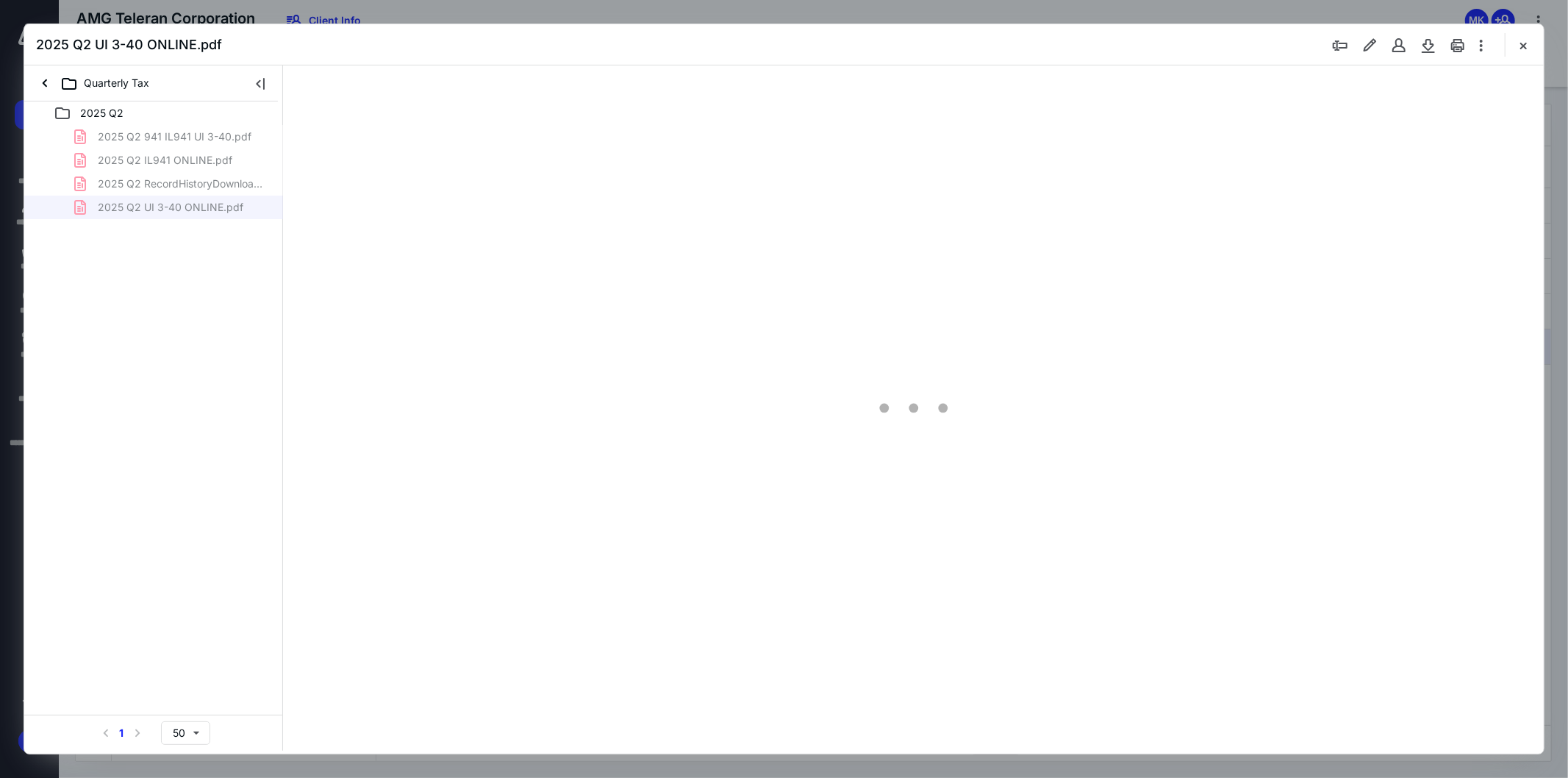 scroll, scrollTop: 0, scrollLeft: 0, axis: both 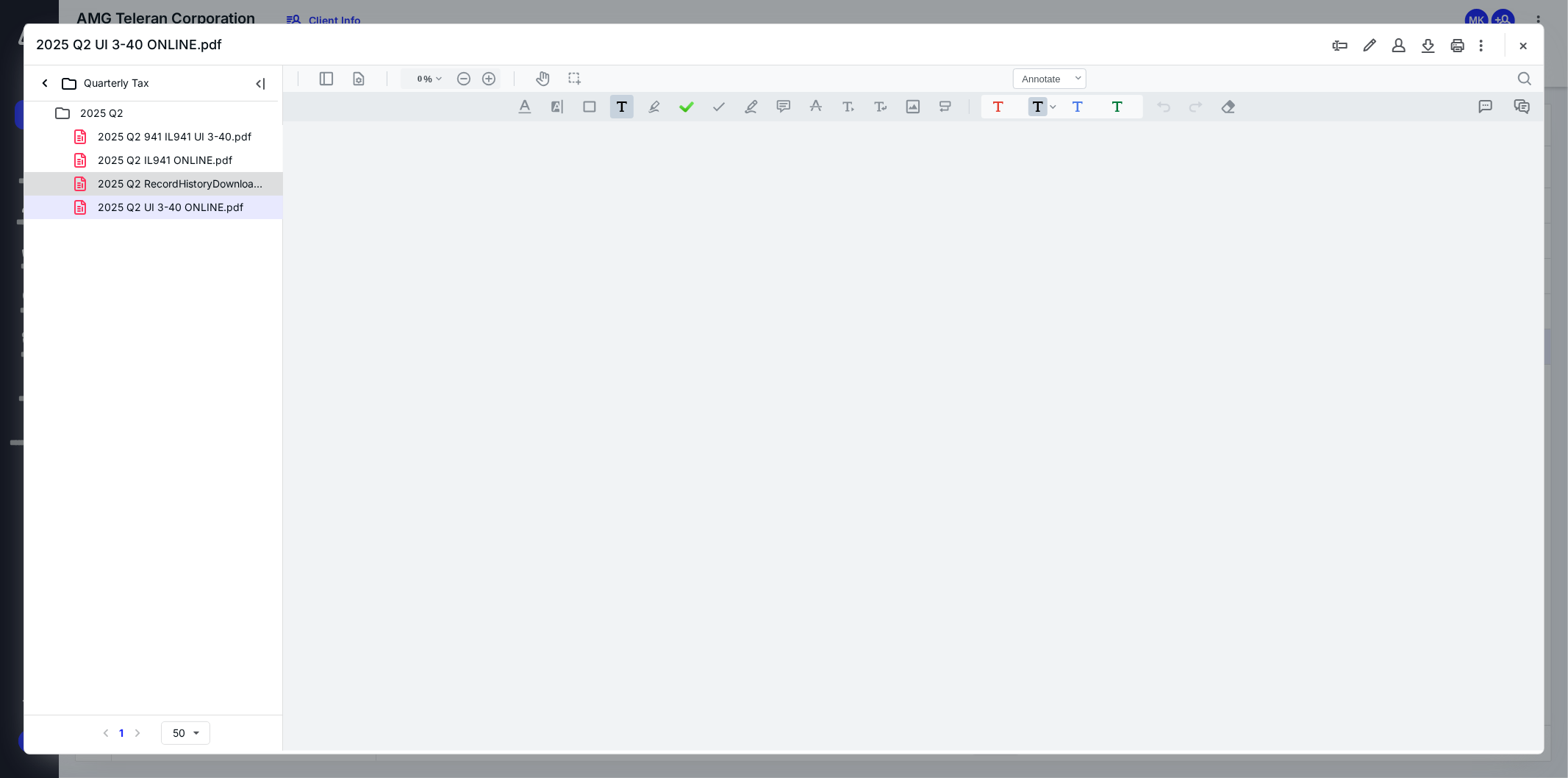 type on "107" 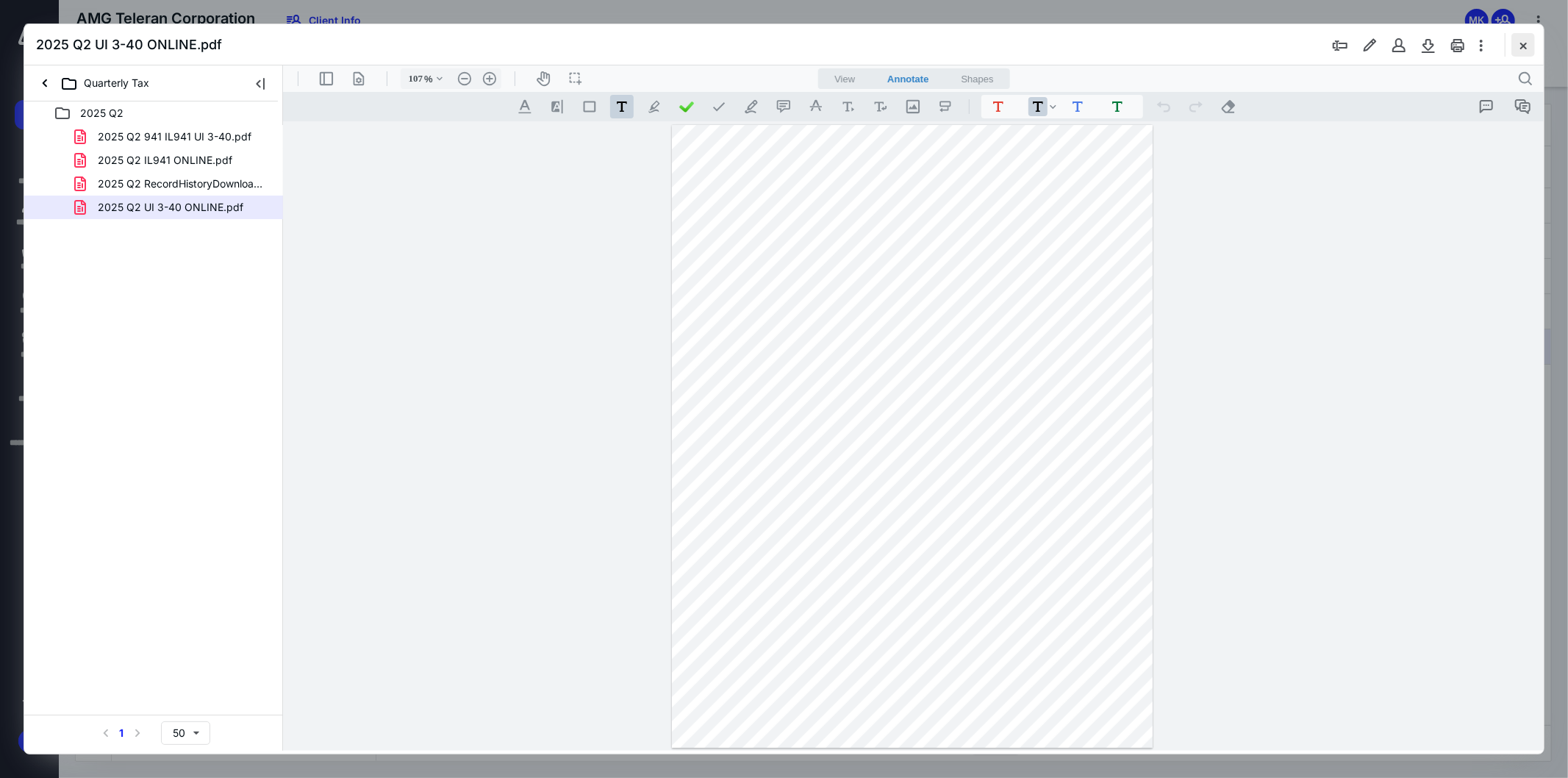 click at bounding box center (1523, 45) 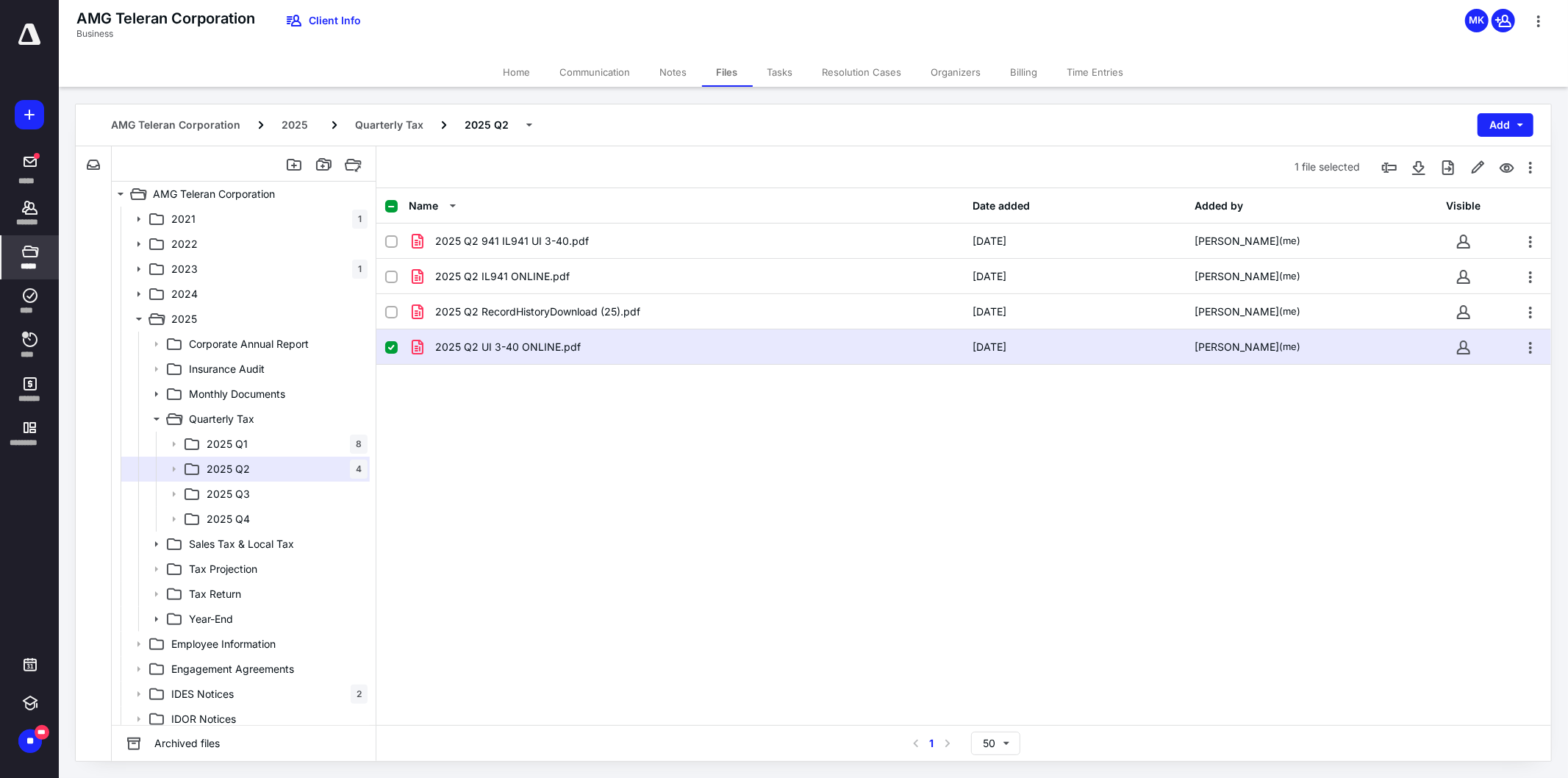 click 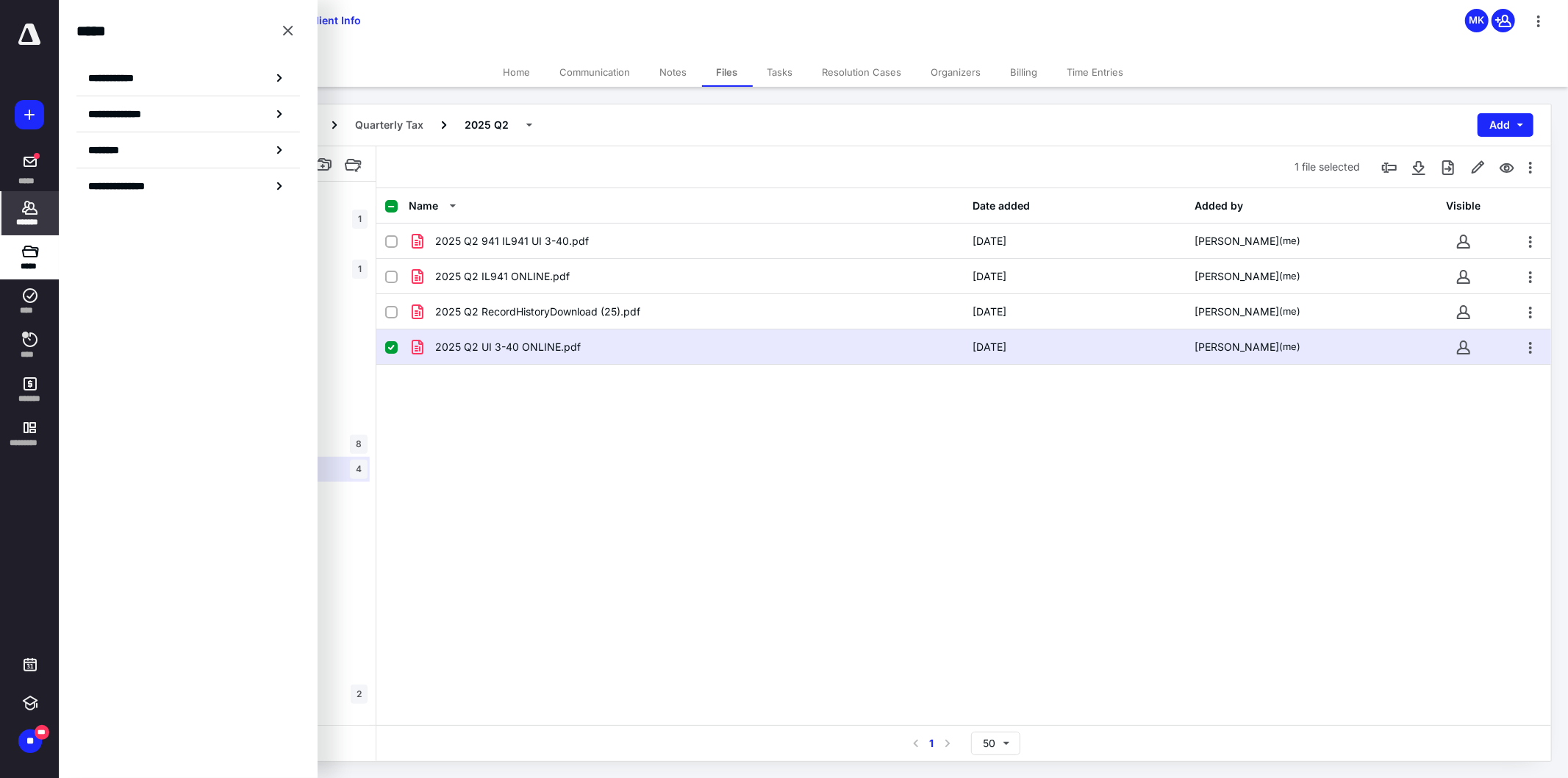 click on "*******" at bounding box center [30, 222] 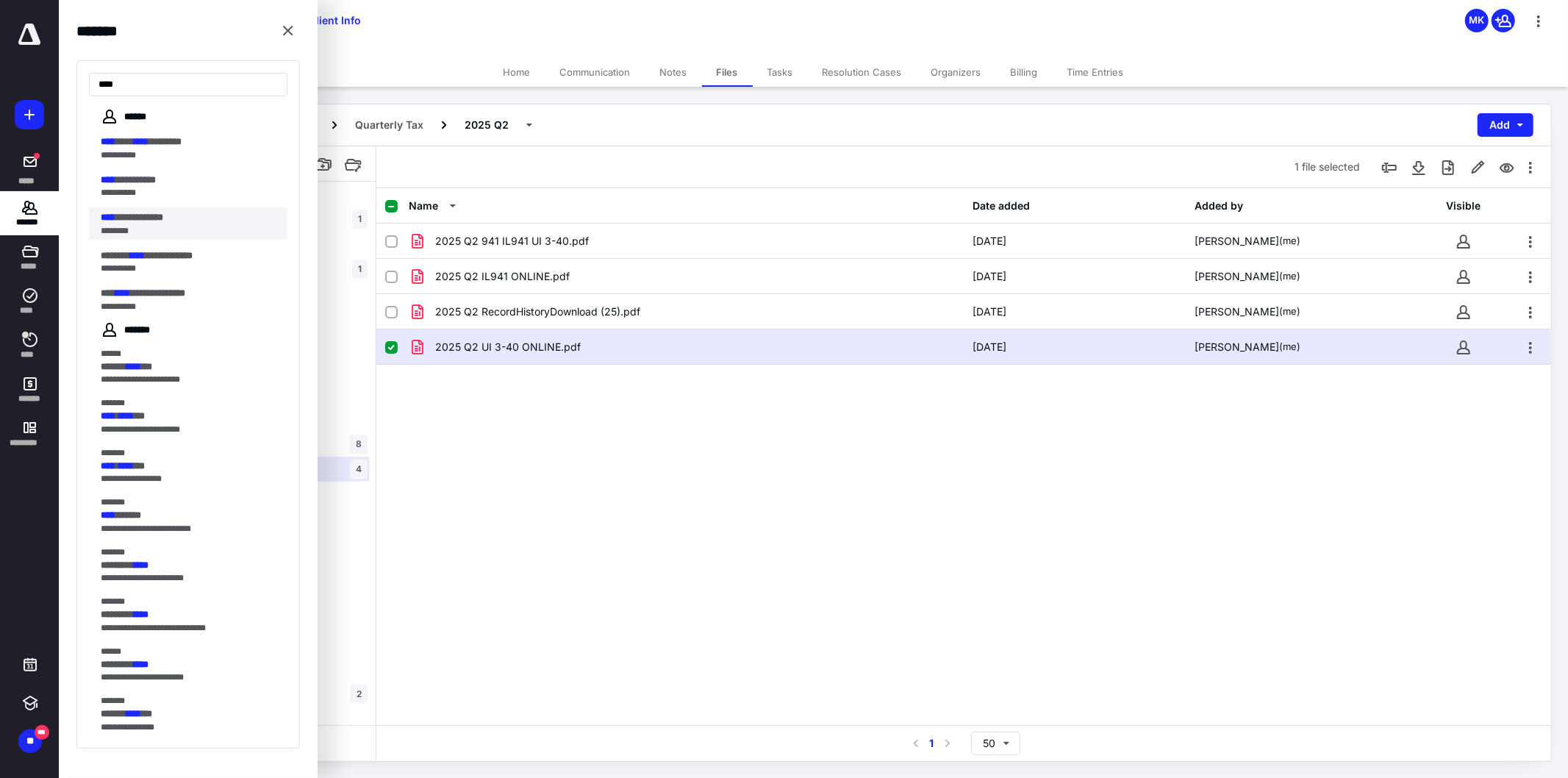 type on "****" 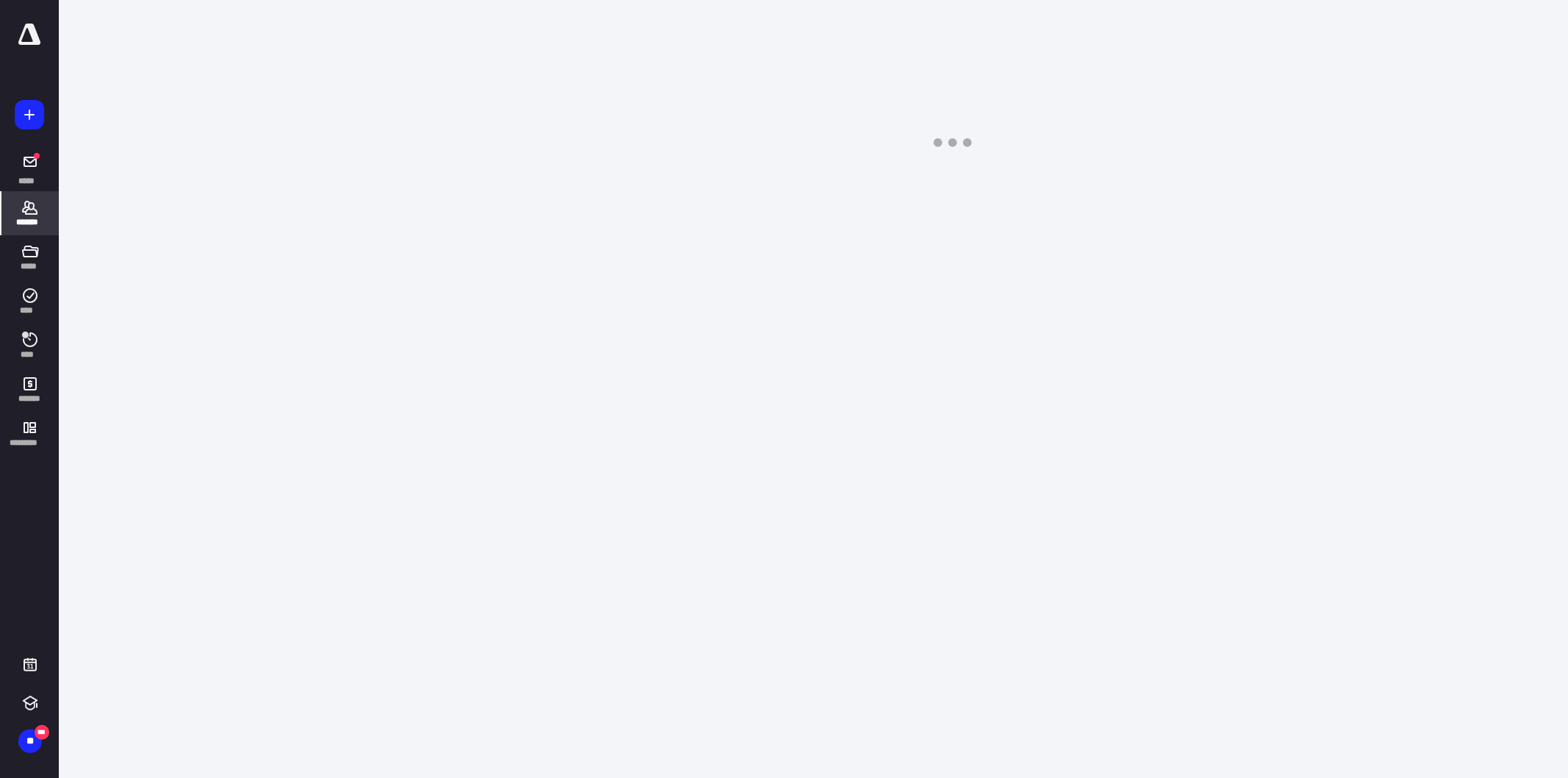 click on "**********" at bounding box center (784, 389) 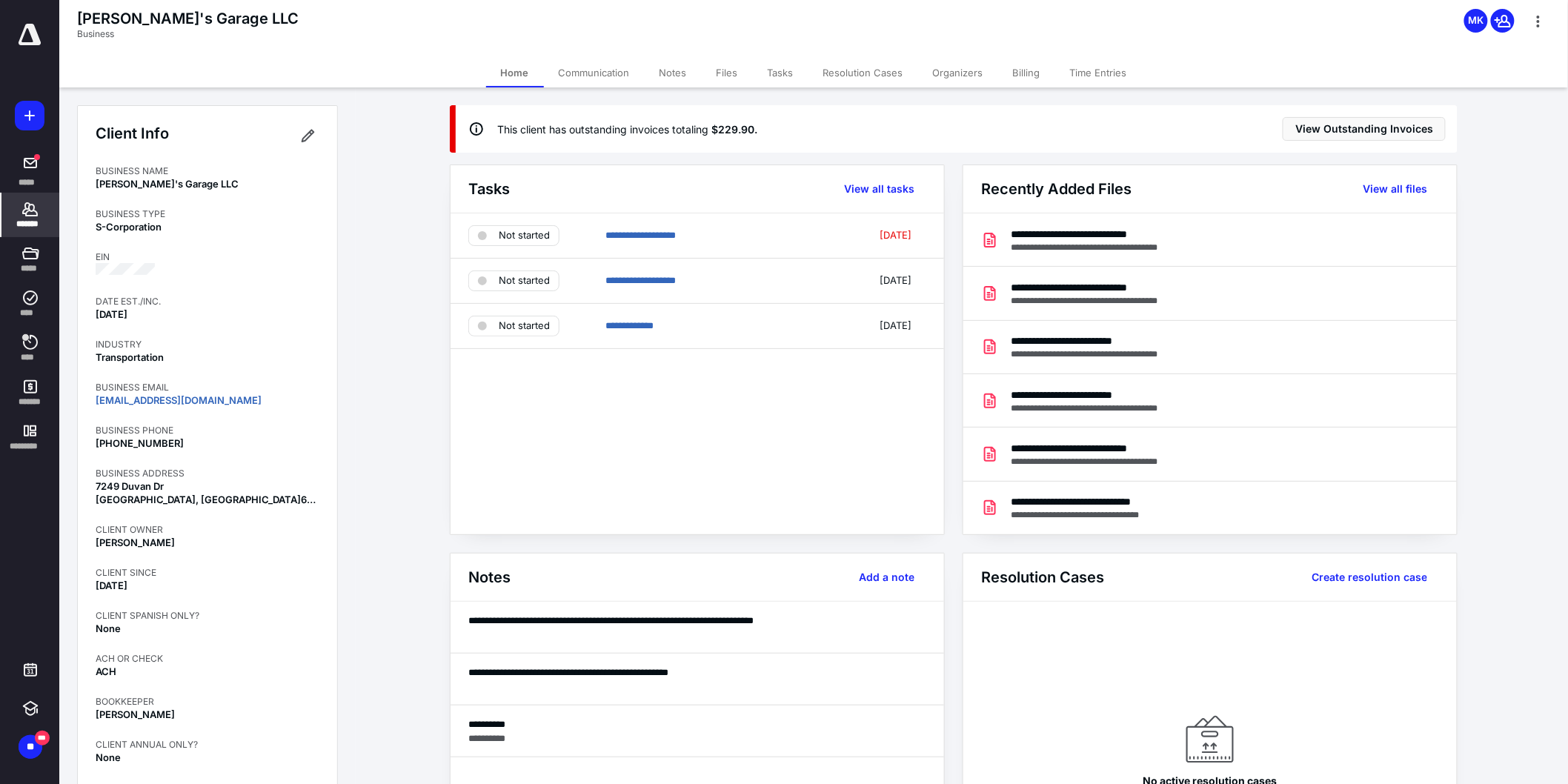 click on "Files" at bounding box center (727, 73) 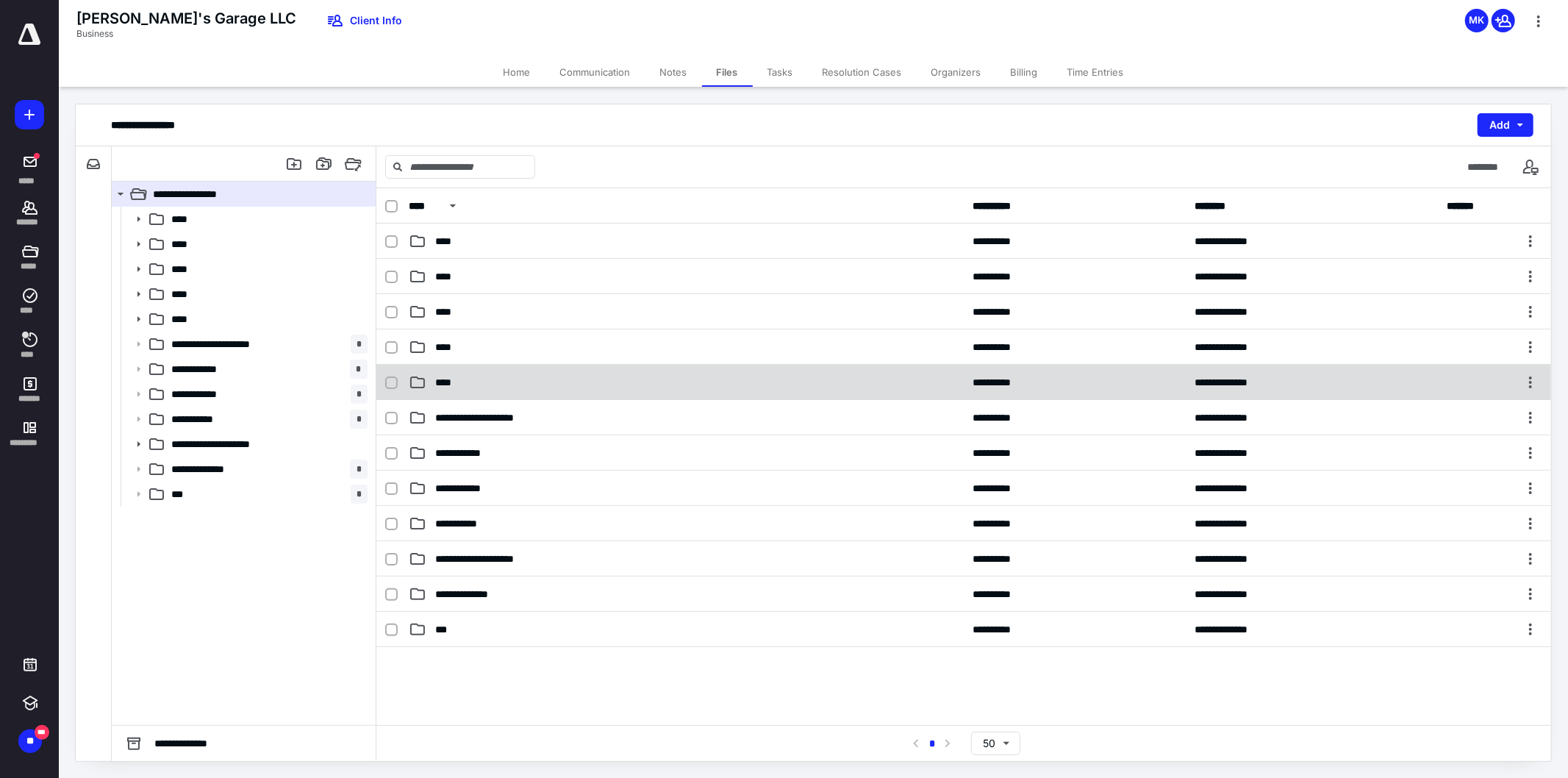 click on "****" at bounding box center [448, 382] 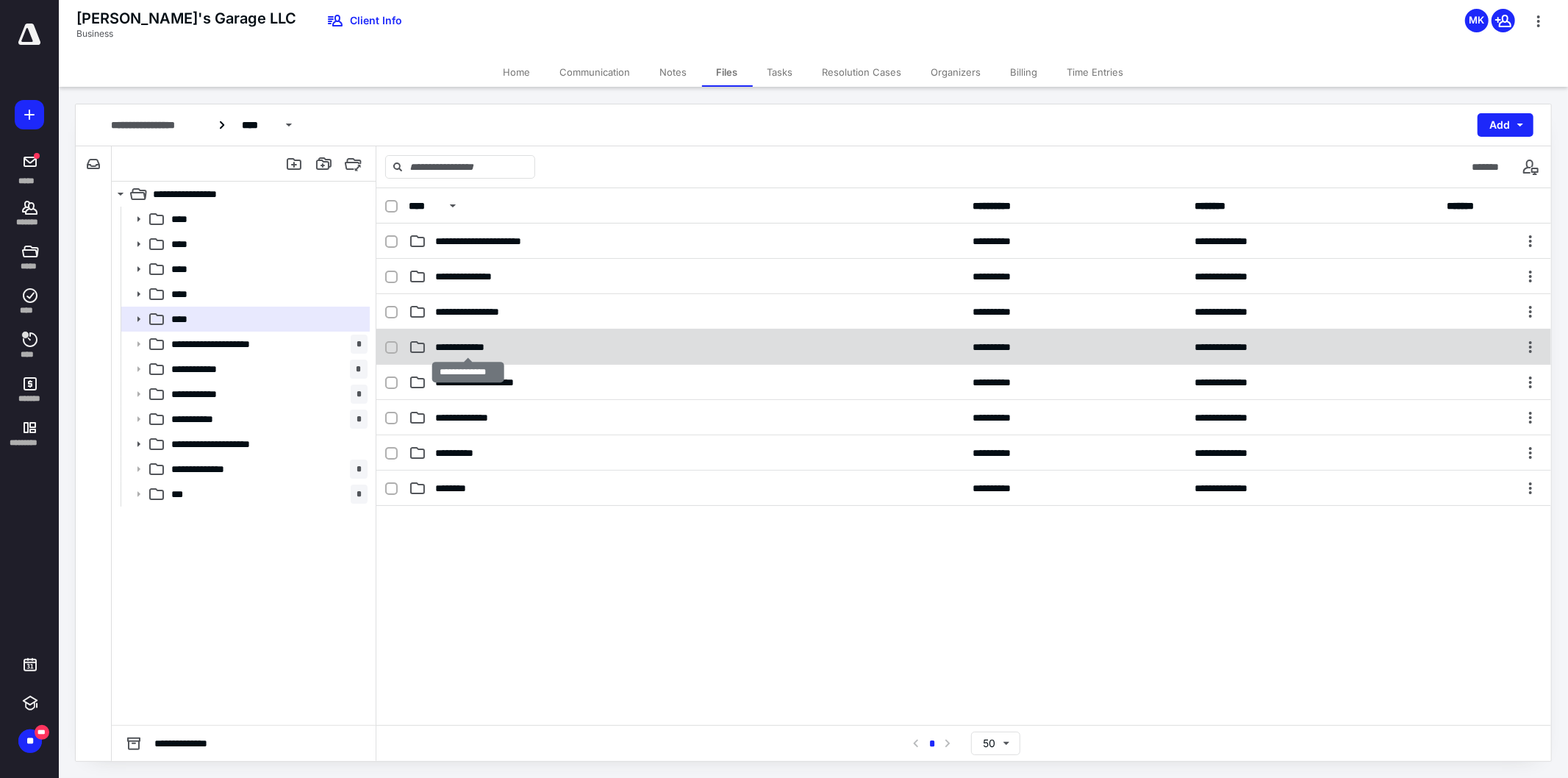 click on "**********" at bounding box center (468, 347) 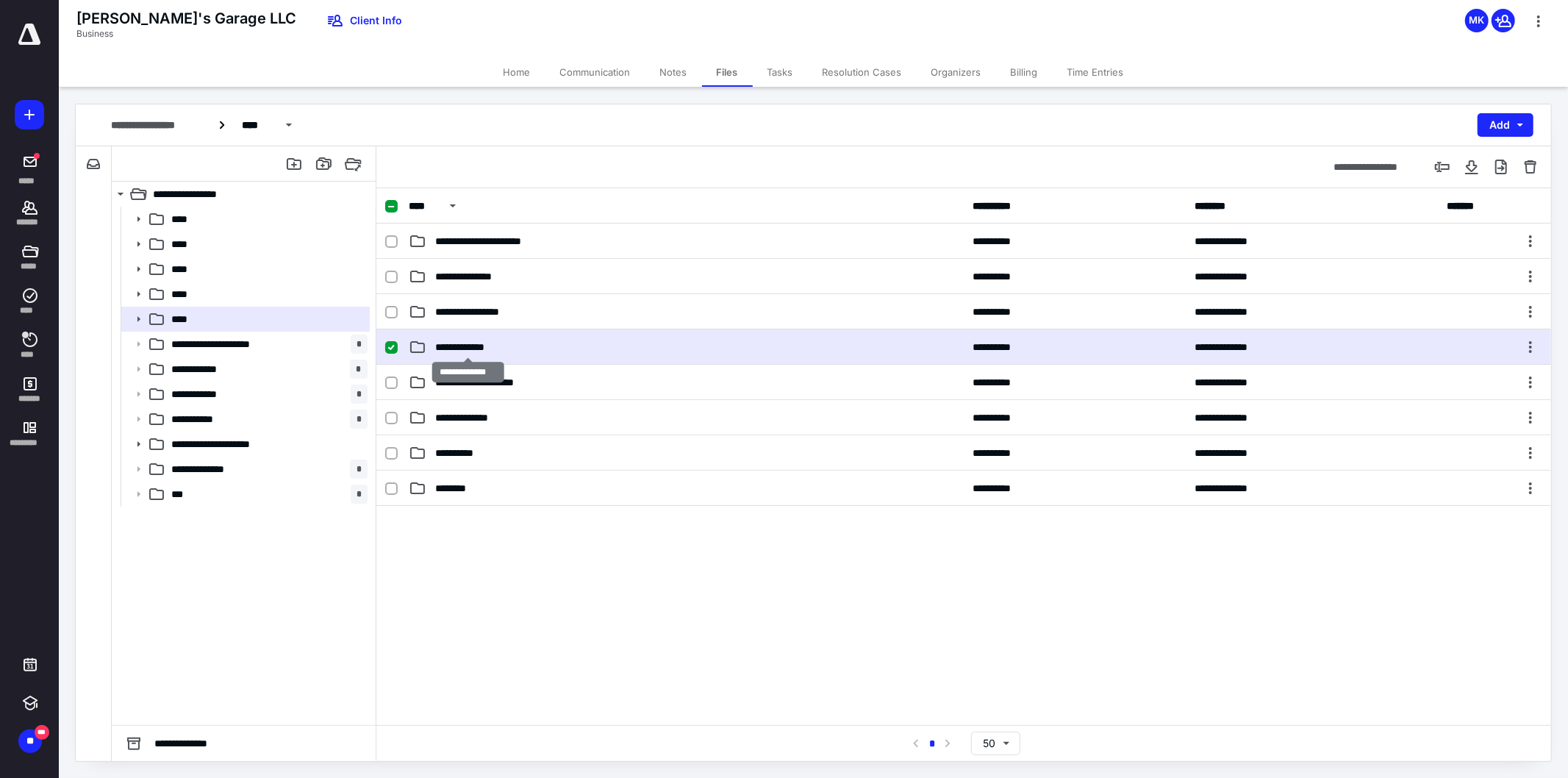 click on "**********" at bounding box center (468, 347) 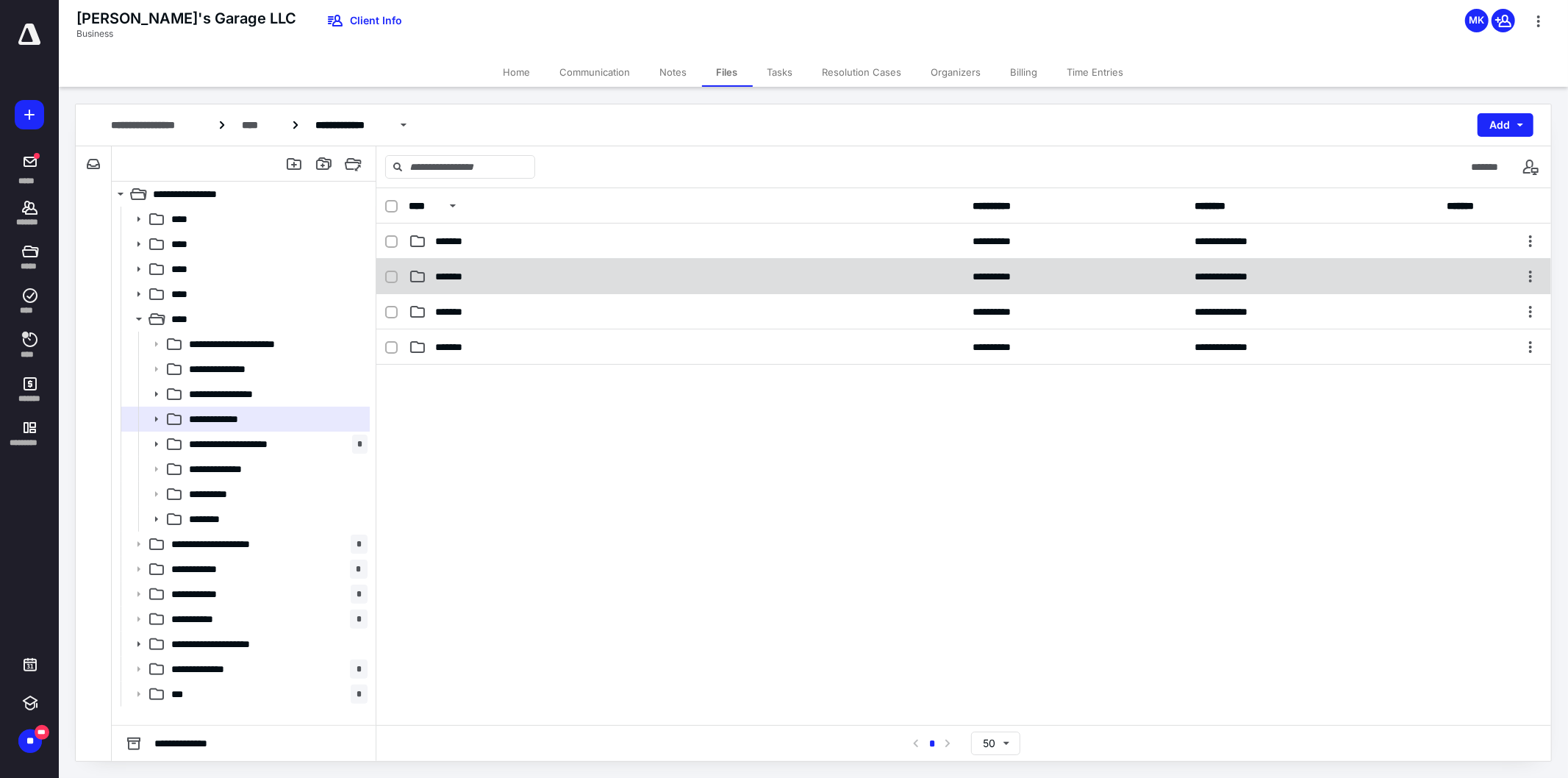 click on "**********" at bounding box center (964, 276) 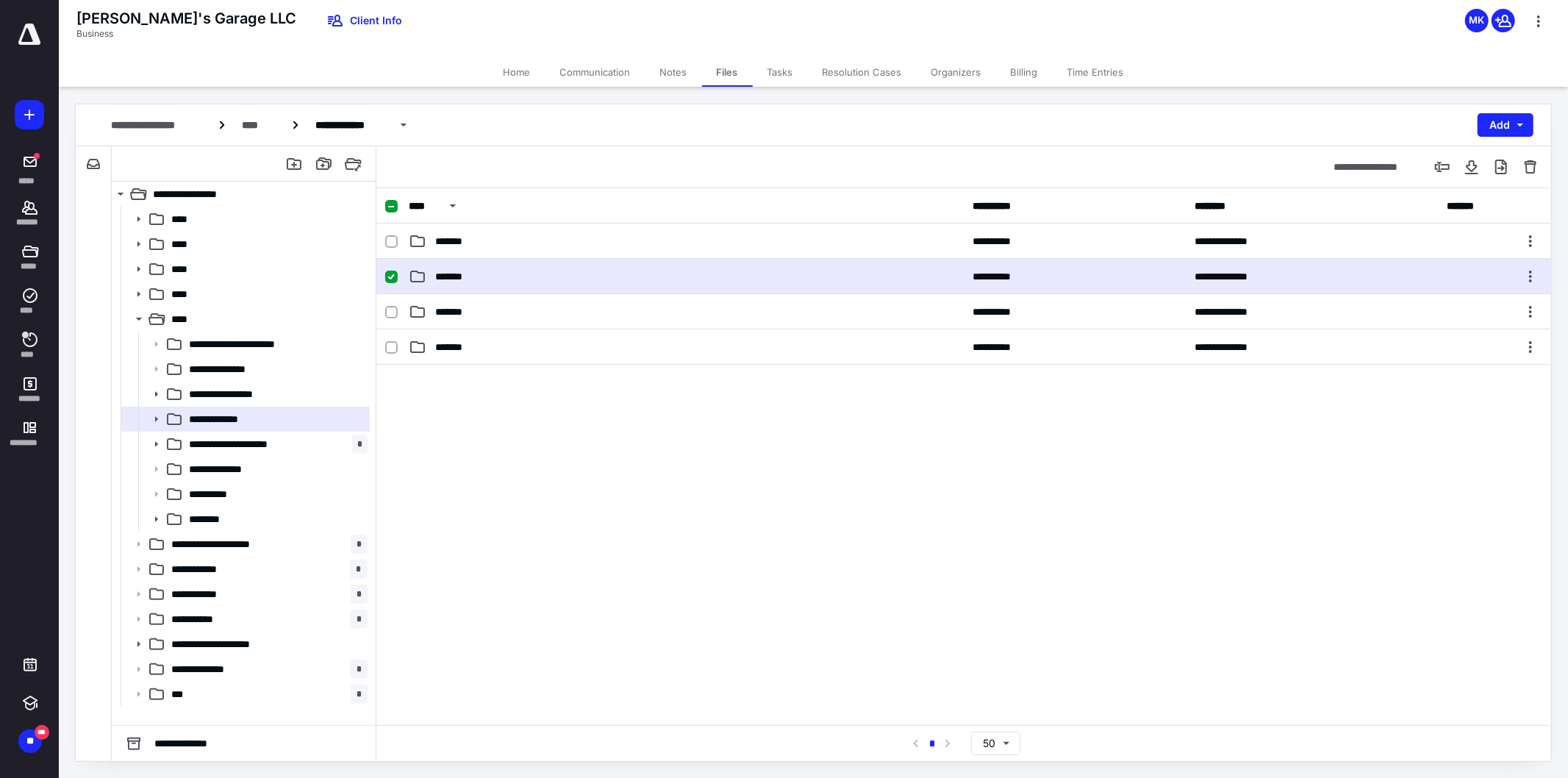 click on "**********" at bounding box center [964, 276] 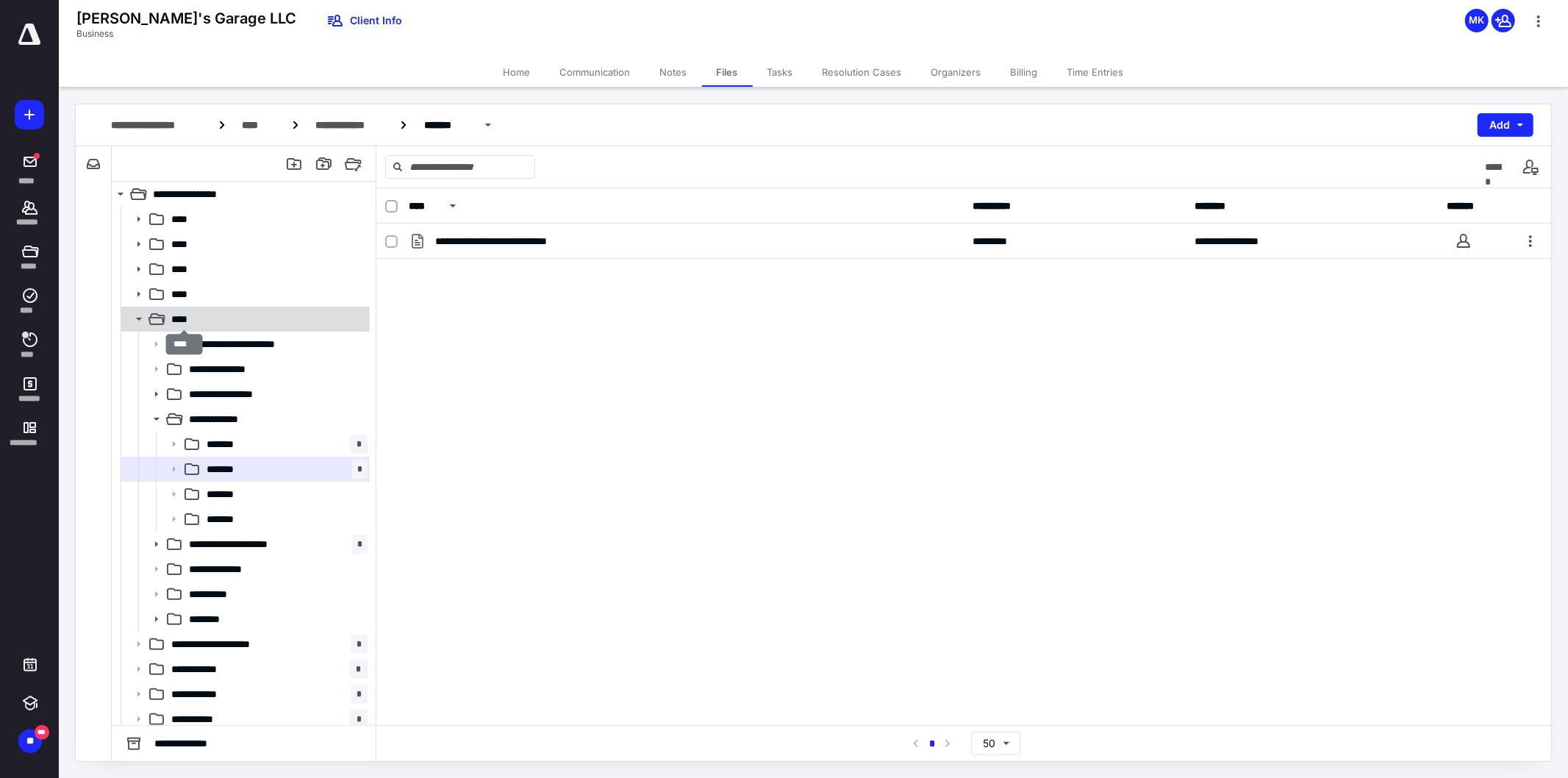 click on "****" at bounding box center (184, 319) 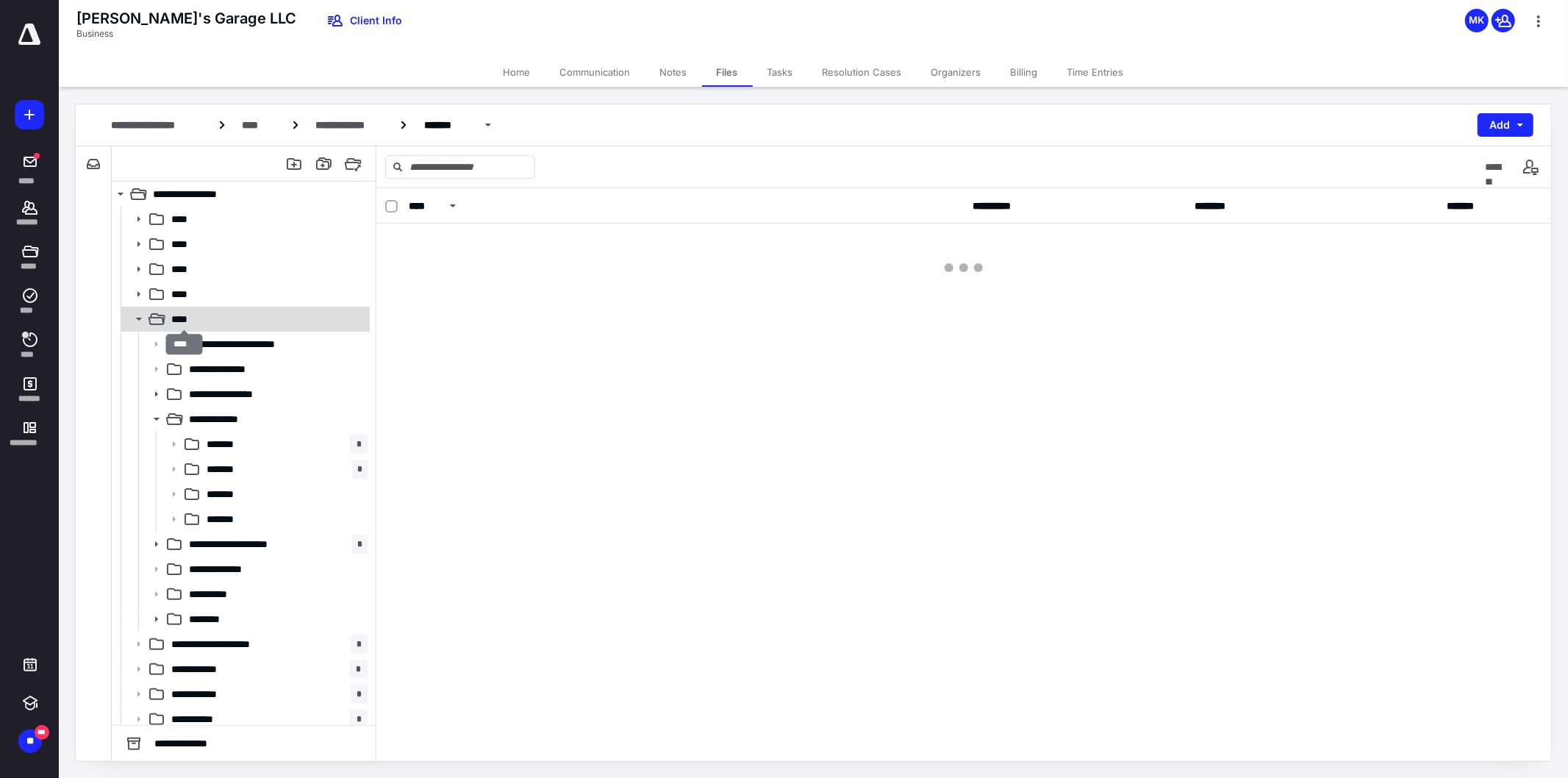 click on "****" at bounding box center (184, 319) 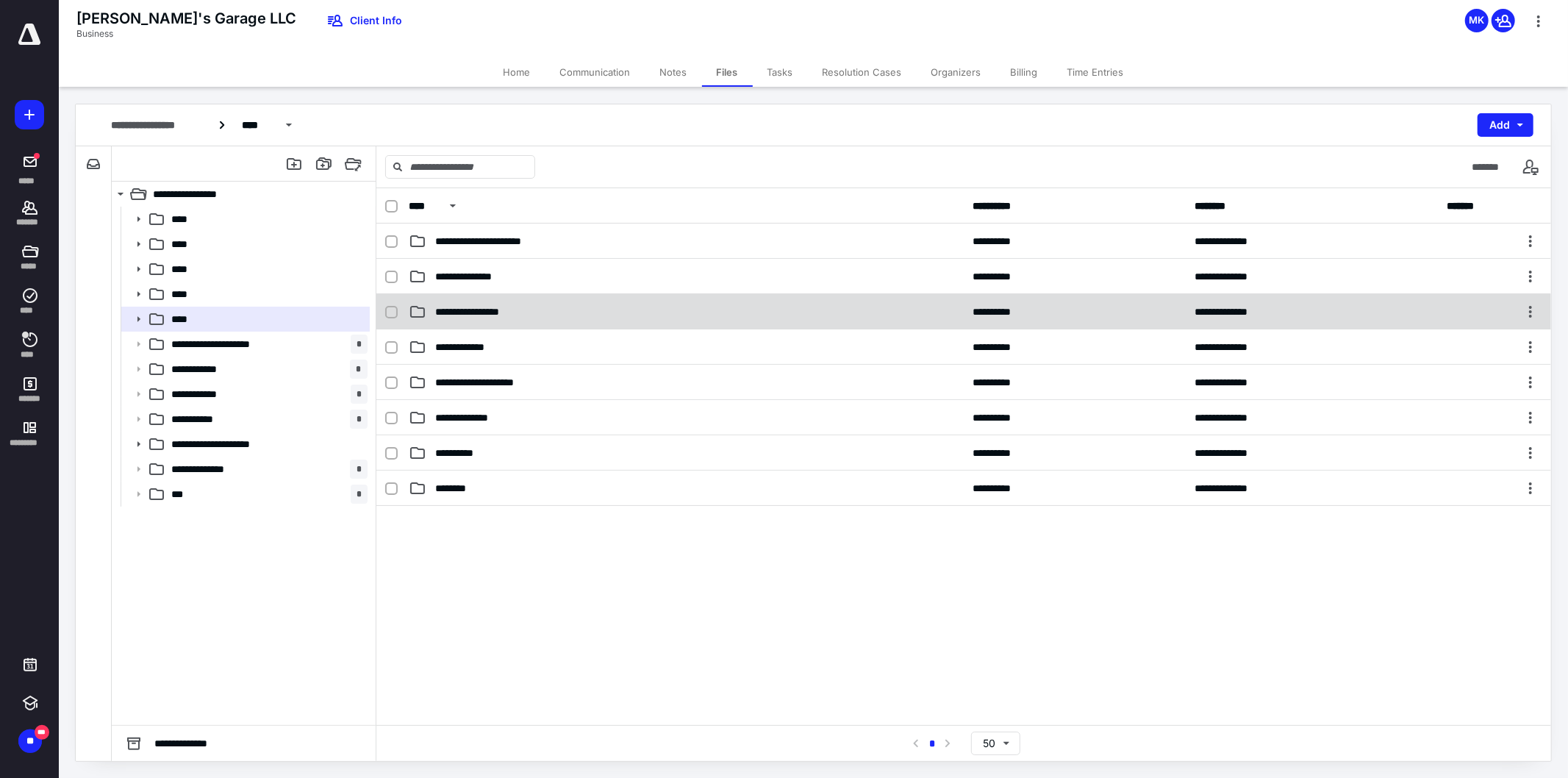 click on "**********" at bounding box center [484, 312] 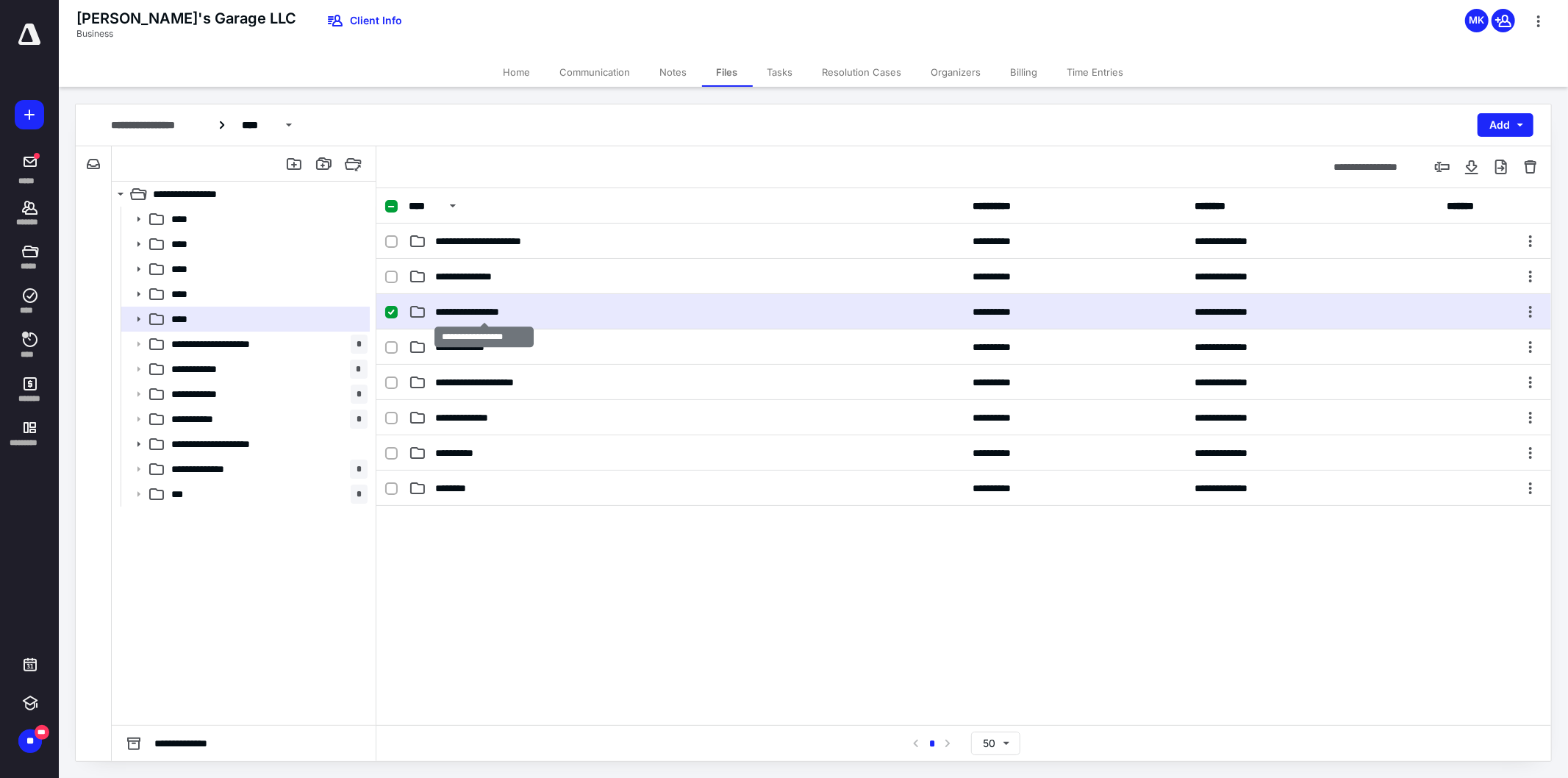 click on "**********" at bounding box center (484, 312) 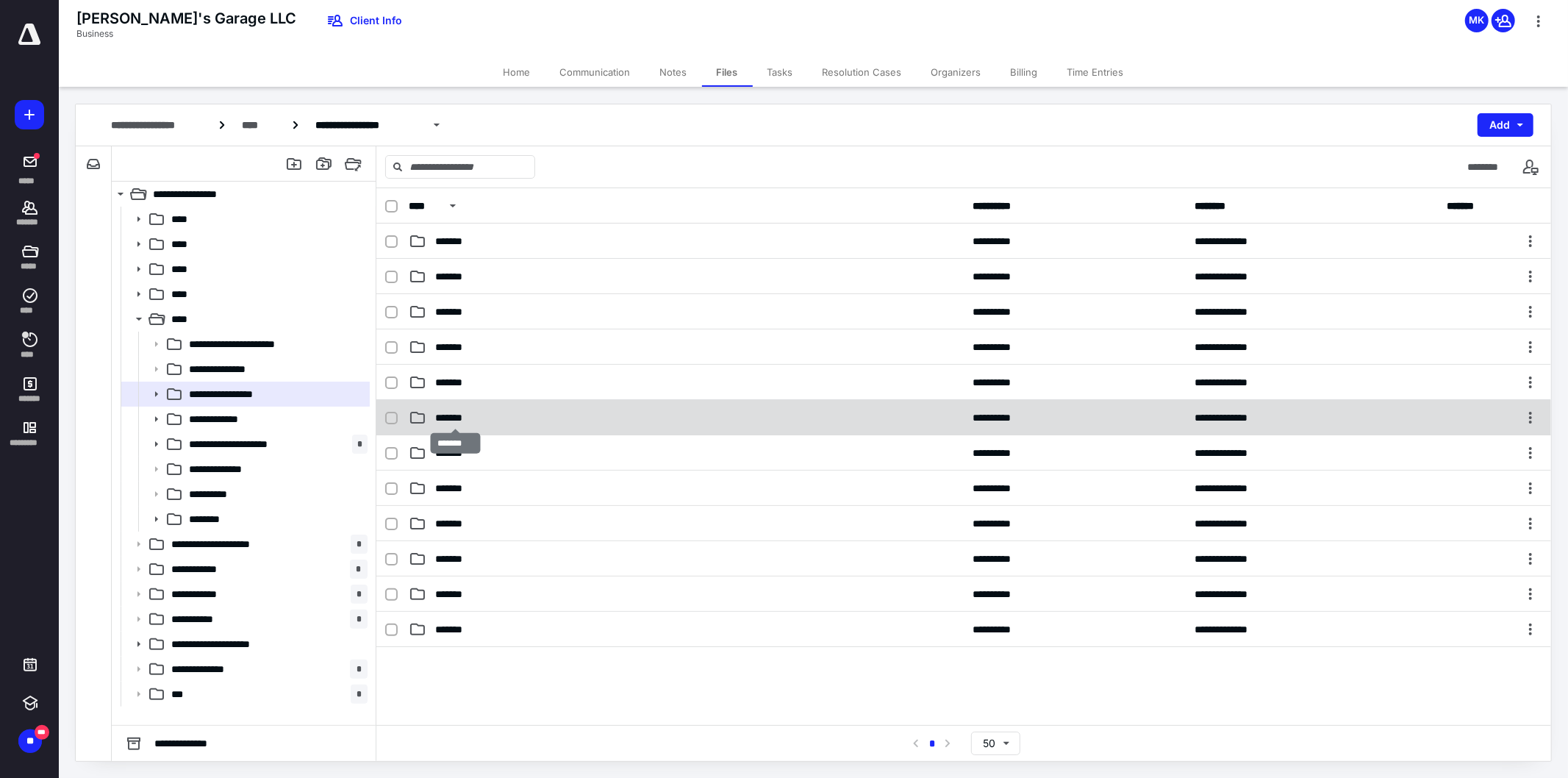 click on "*******" at bounding box center [456, 418] 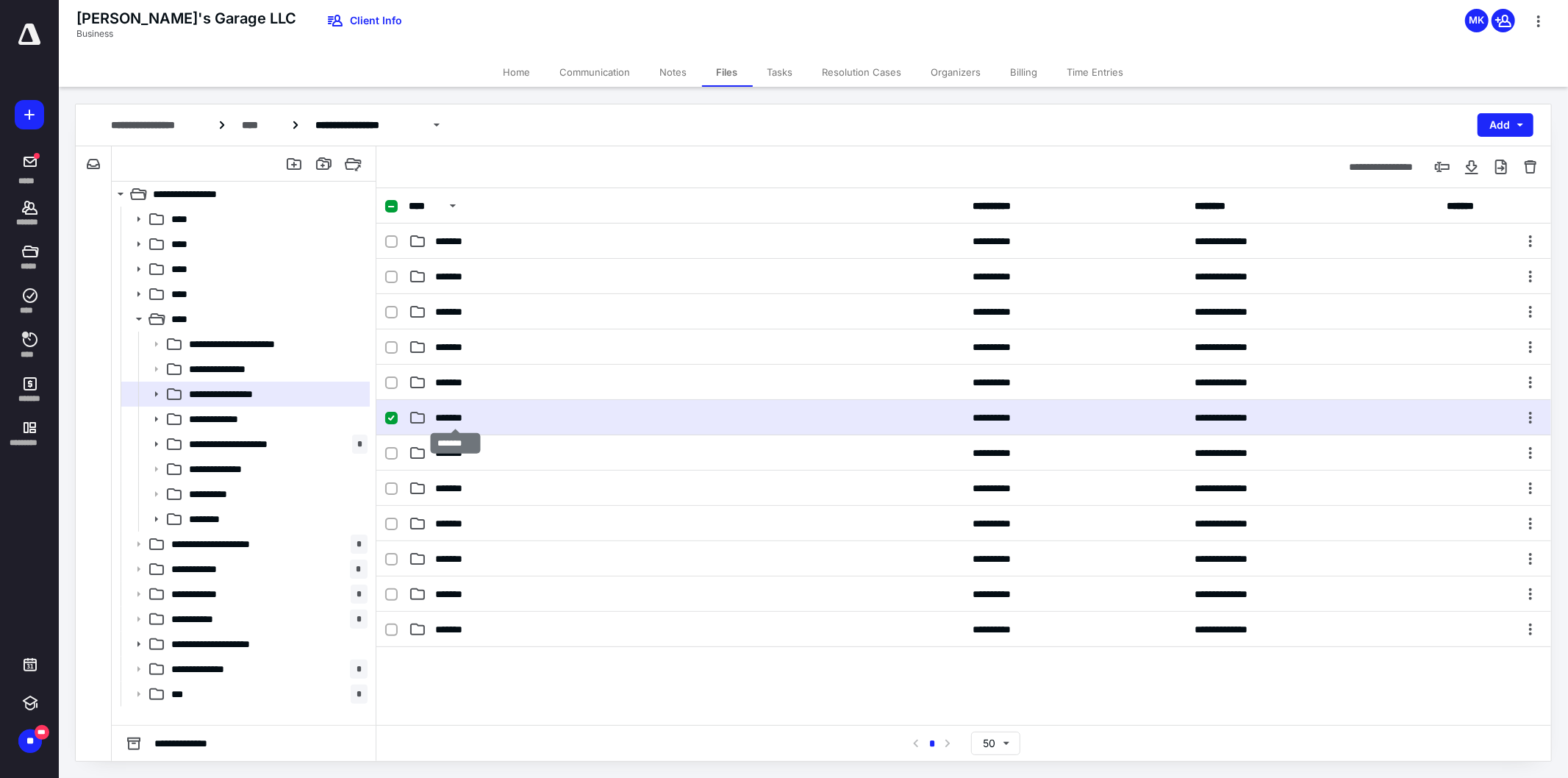 click on "*******" at bounding box center (456, 418) 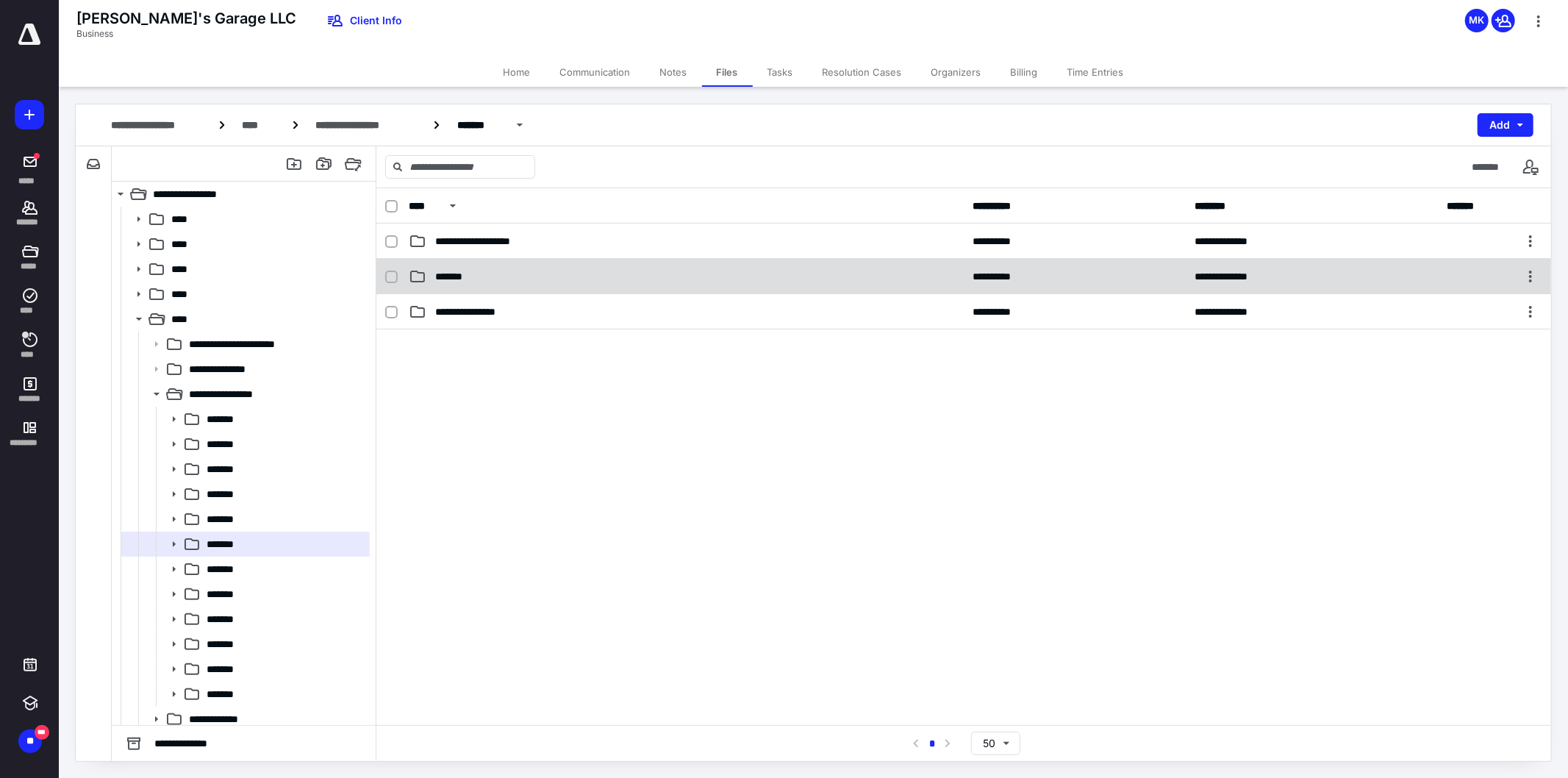 click on "*******" at bounding box center [451, 276] 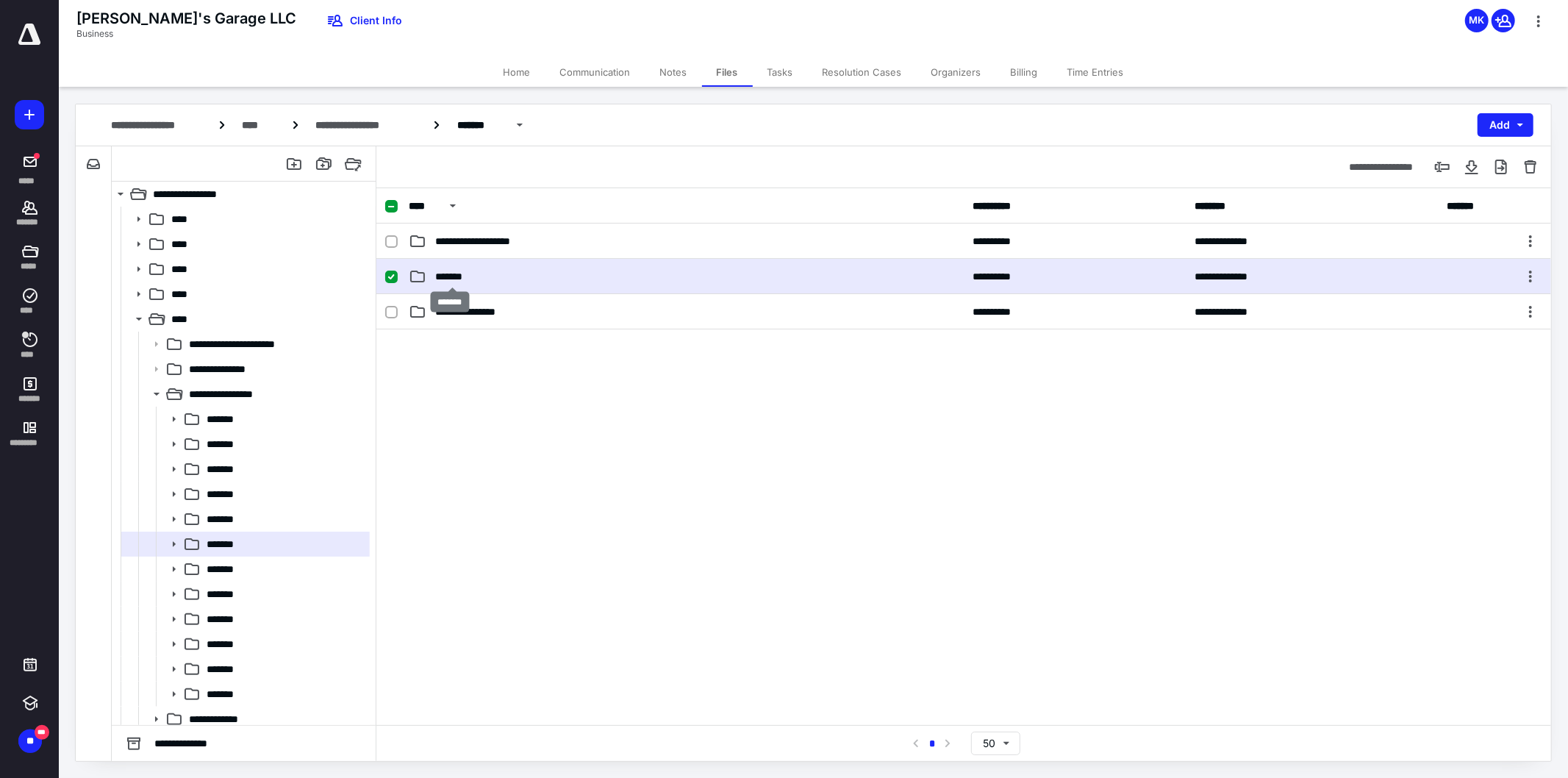 click on "*******" at bounding box center [451, 276] 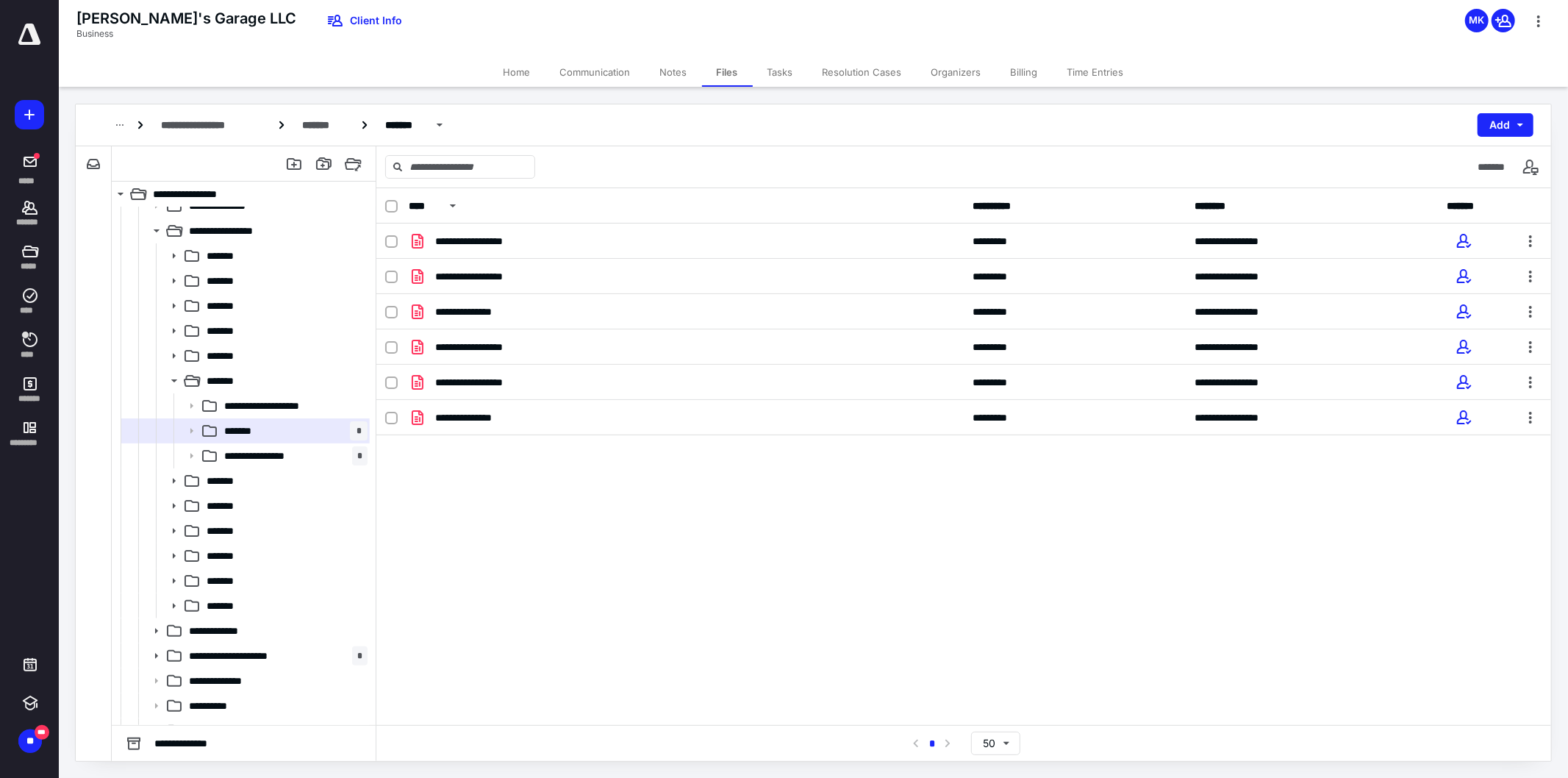 scroll, scrollTop: 326, scrollLeft: 0, axis: vertical 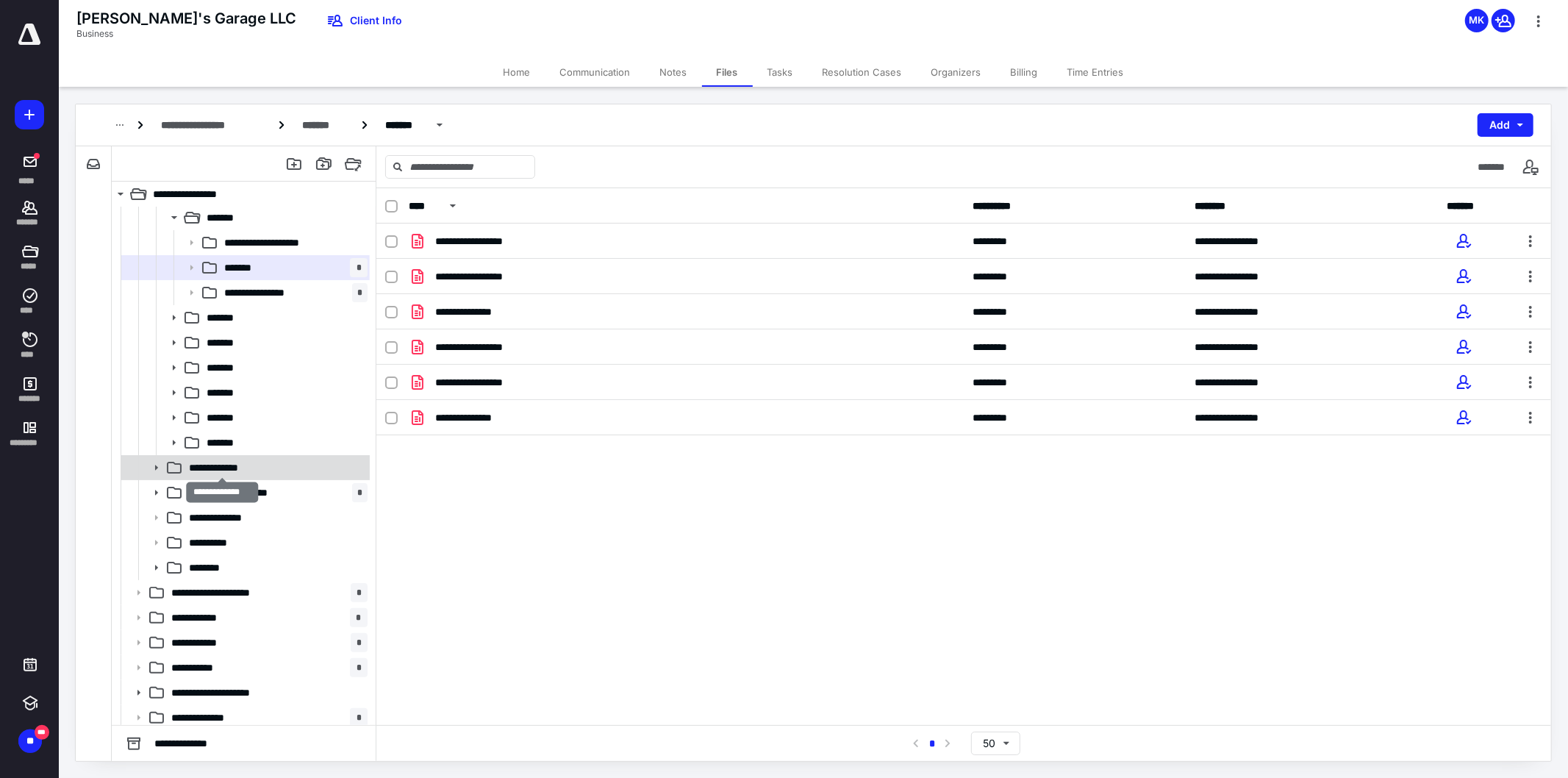 click on "**********" at bounding box center (221, 468) 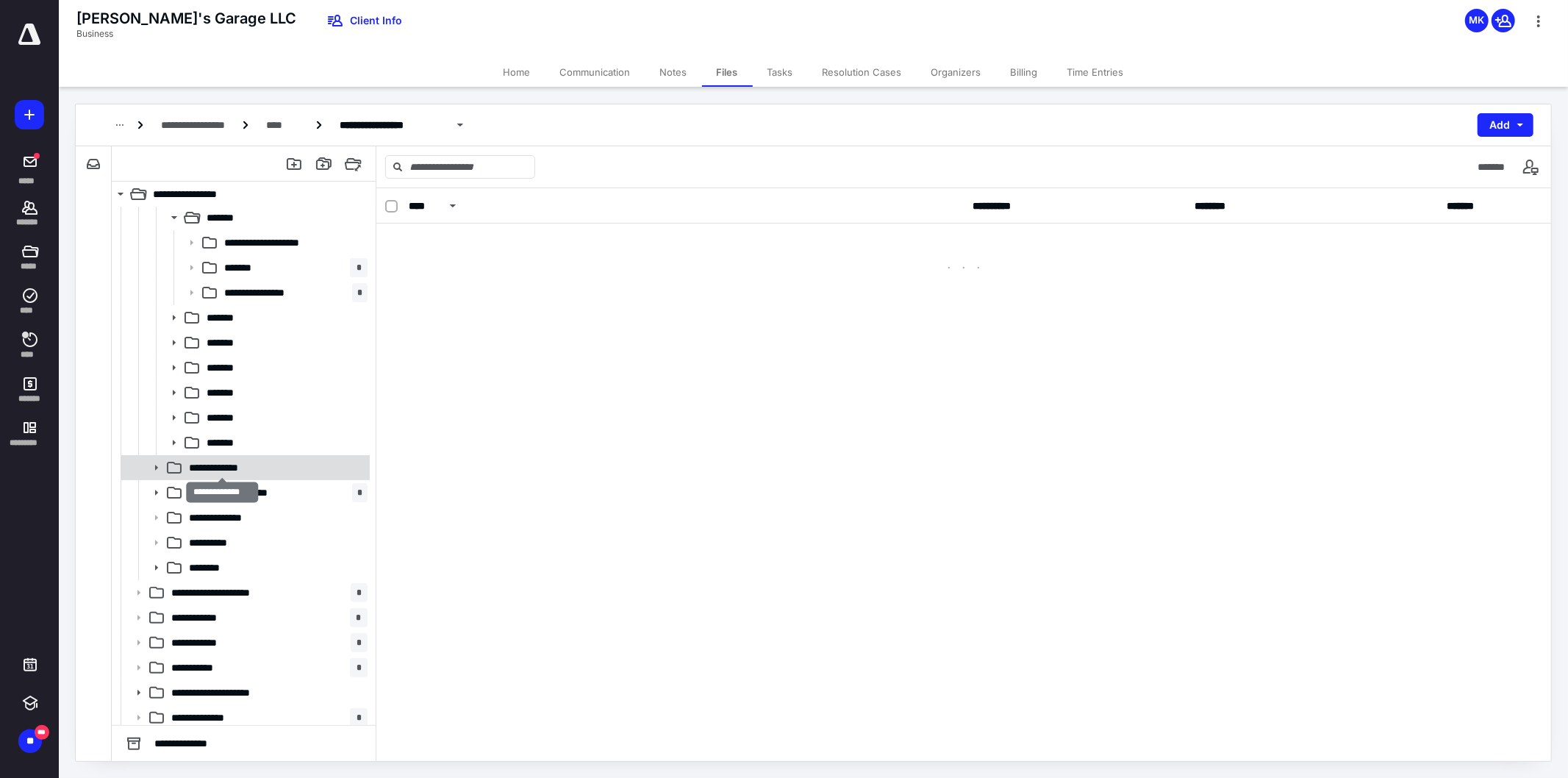 click on "**********" at bounding box center (221, 468) 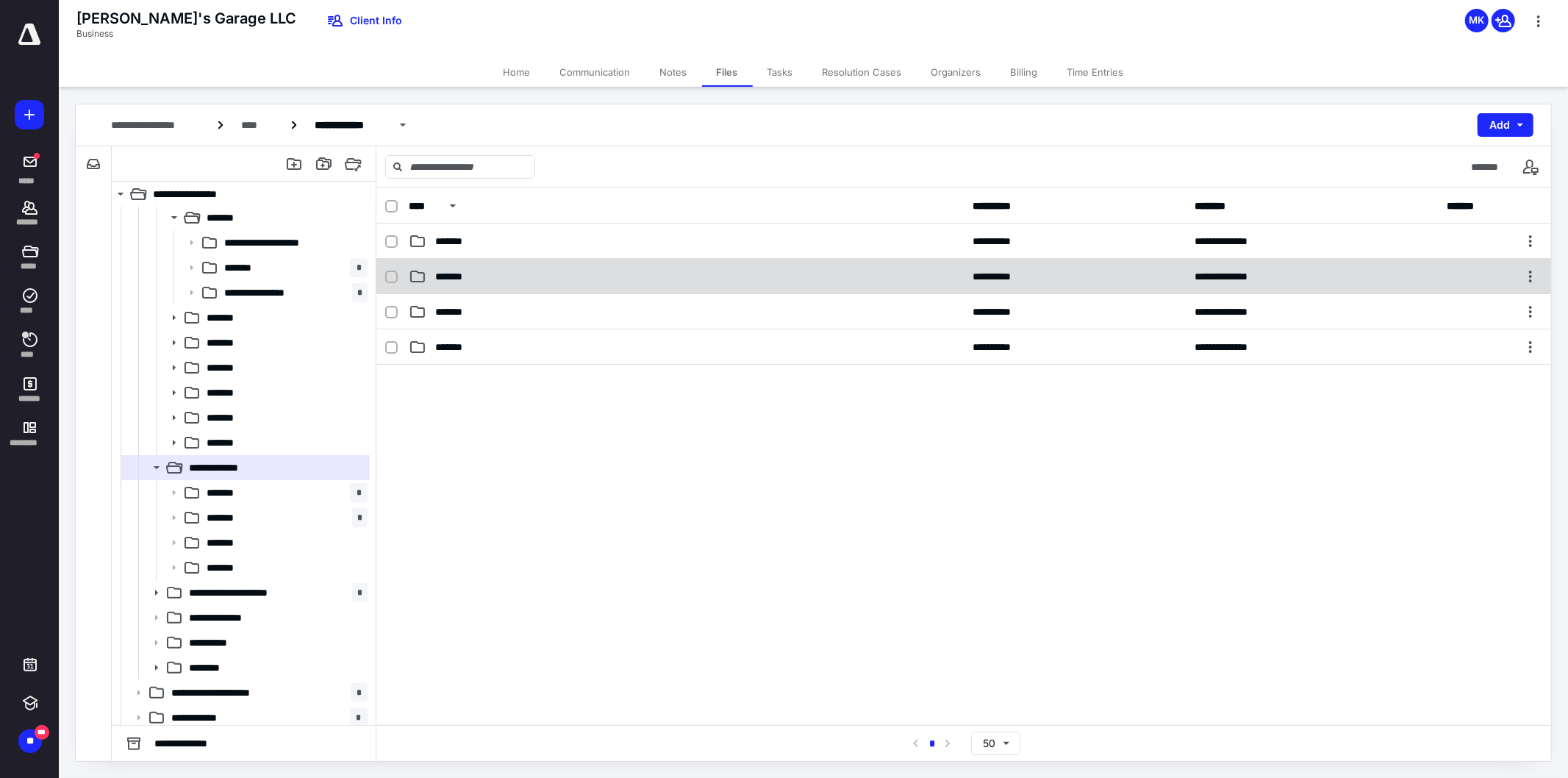 click on "*******" at bounding box center [456, 276] 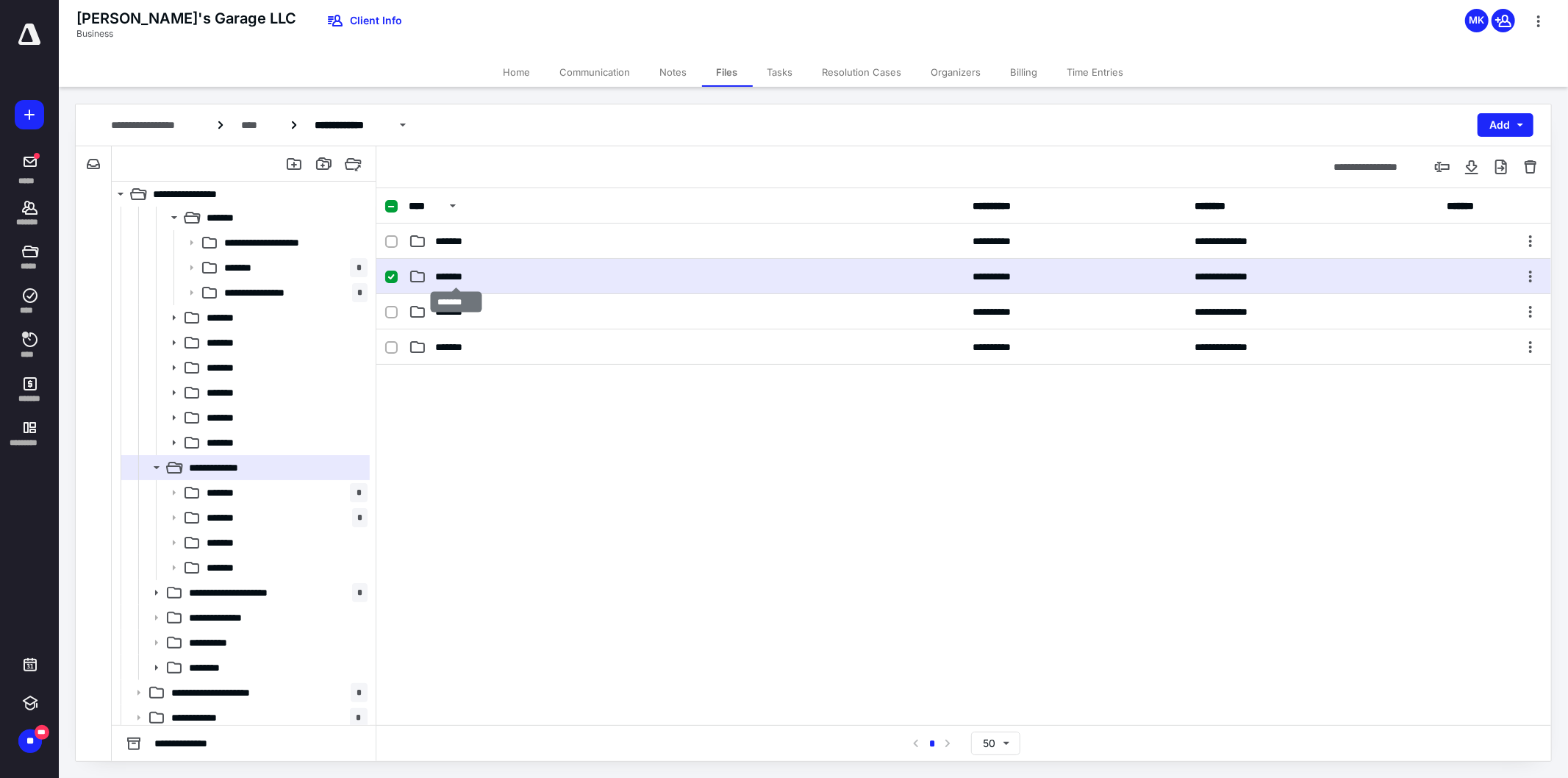 click on "*******" at bounding box center (456, 276) 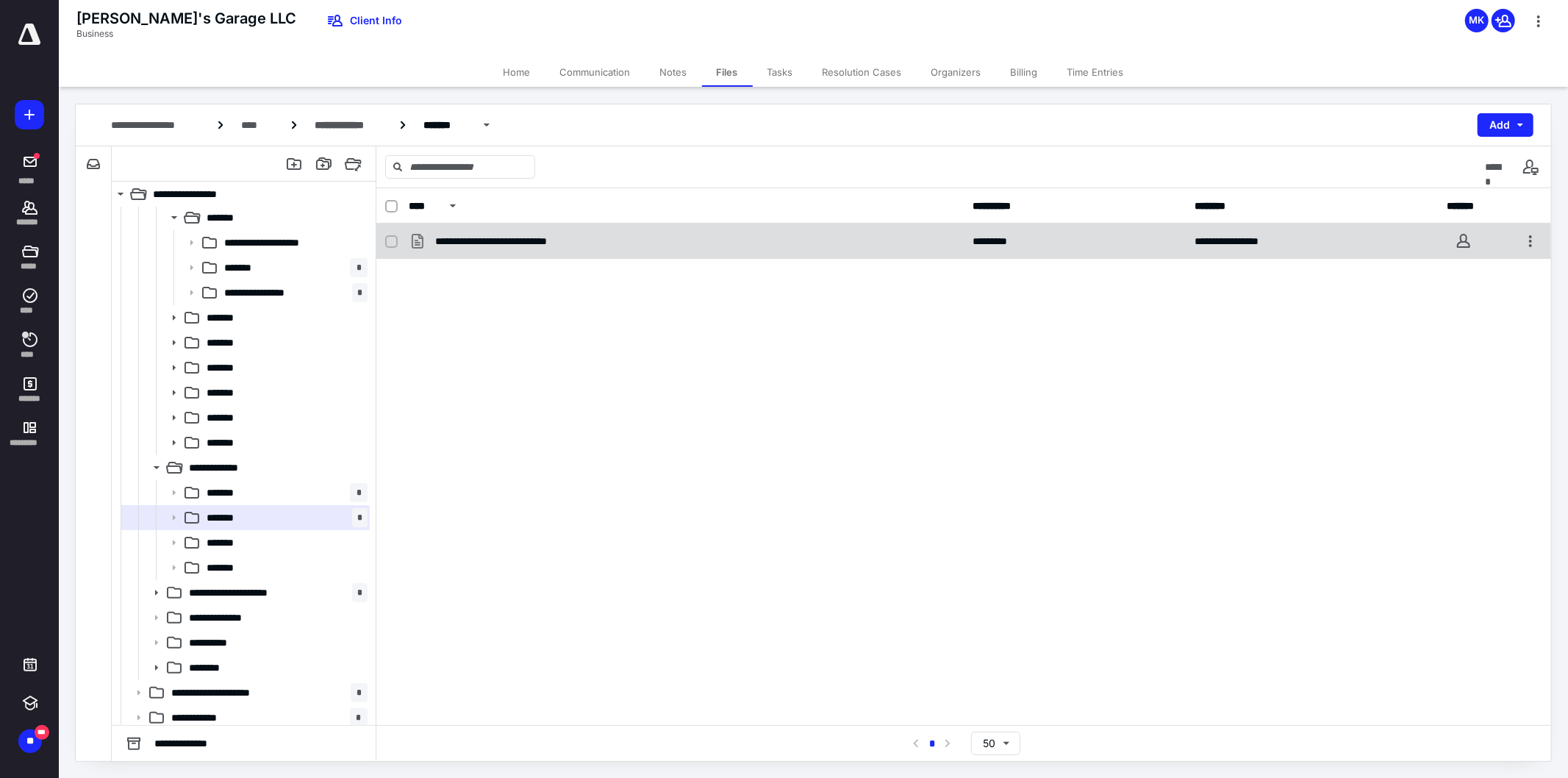 click on "**********" at bounding box center (520, 241) 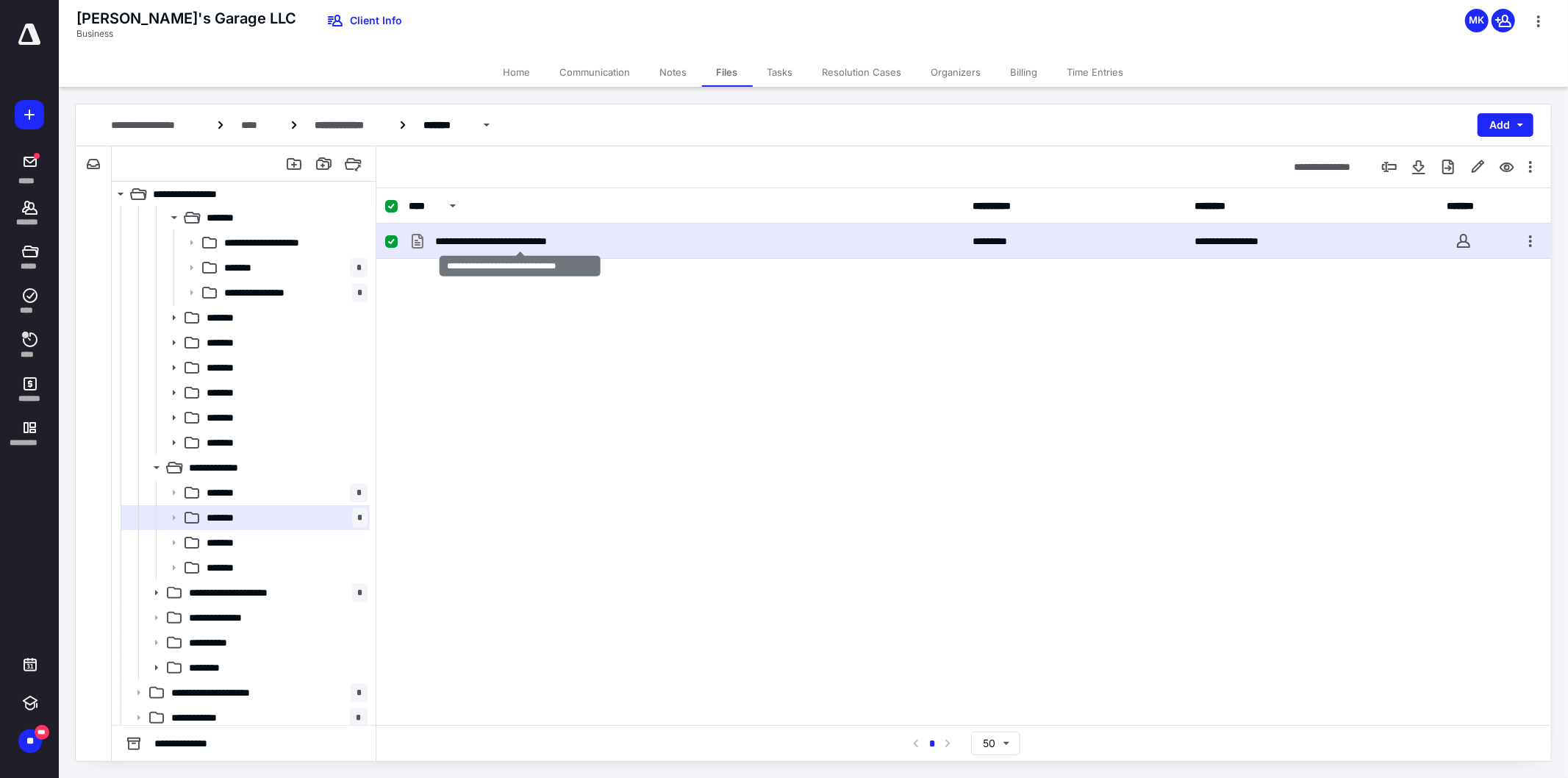 click on "**********" at bounding box center (520, 241) 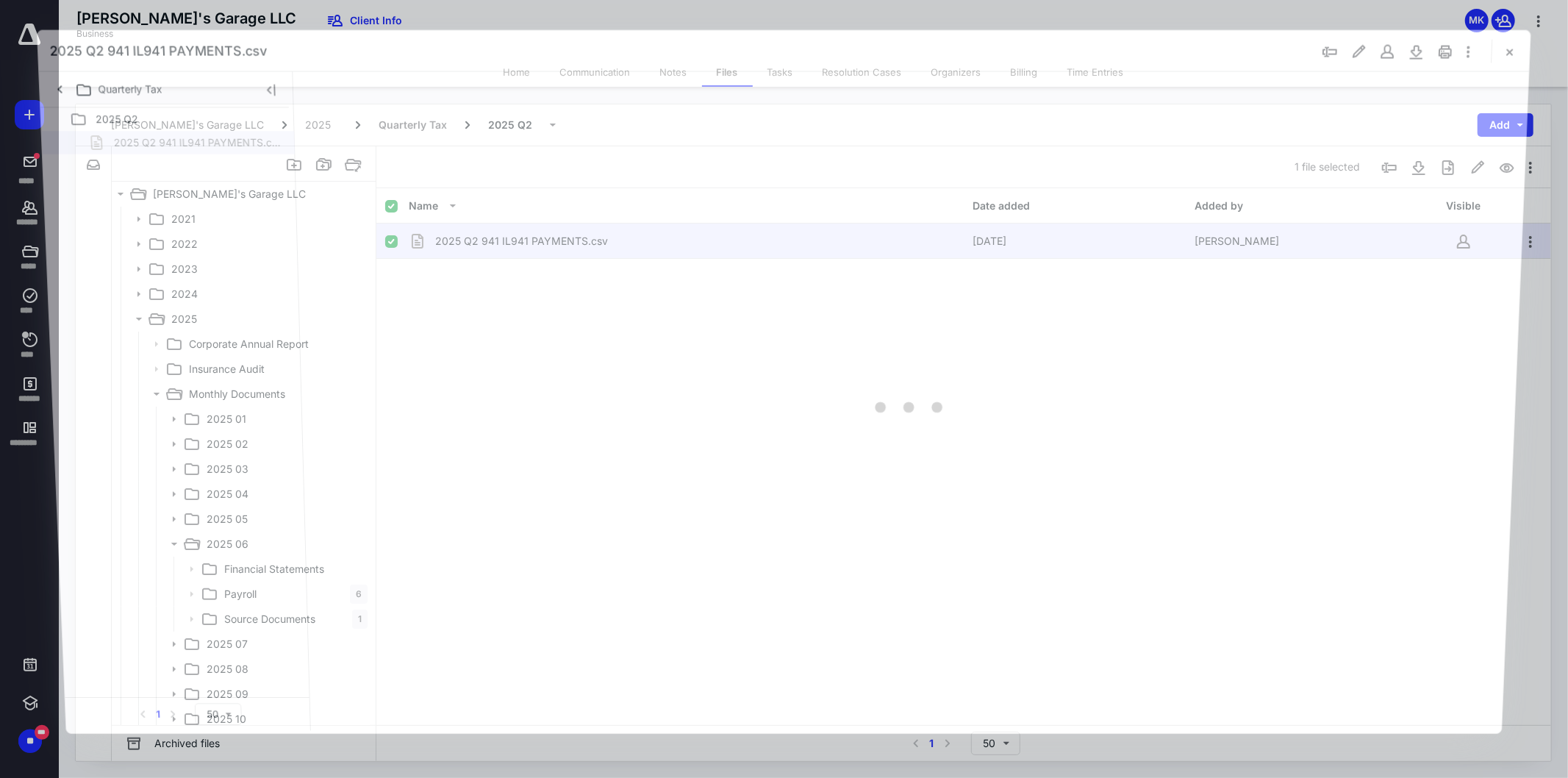 scroll, scrollTop: 326, scrollLeft: 0, axis: vertical 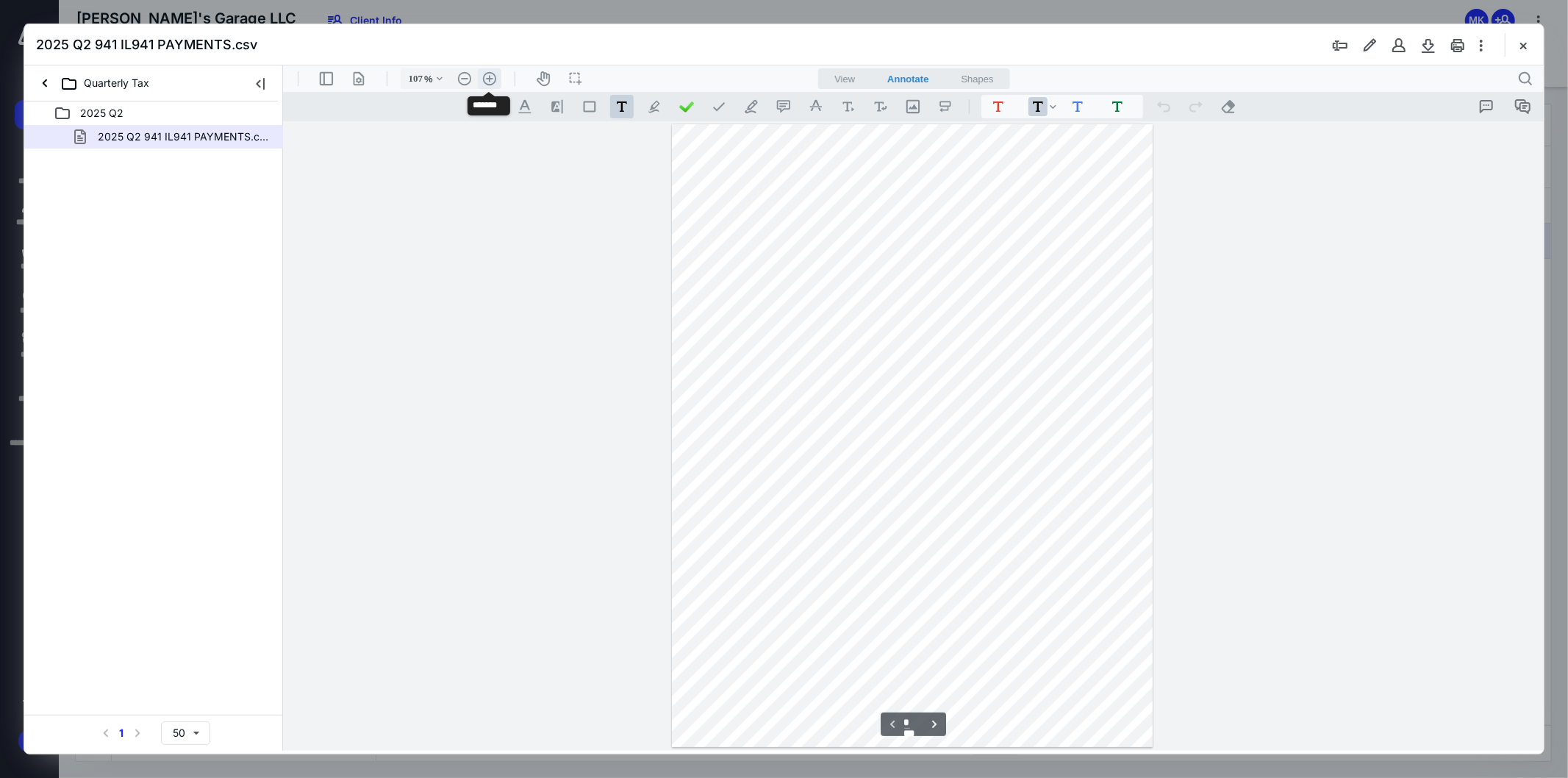 click on ".cls-1{fill:#abb0c4;} icon - header - zoom - in - line" at bounding box center (489, 78) 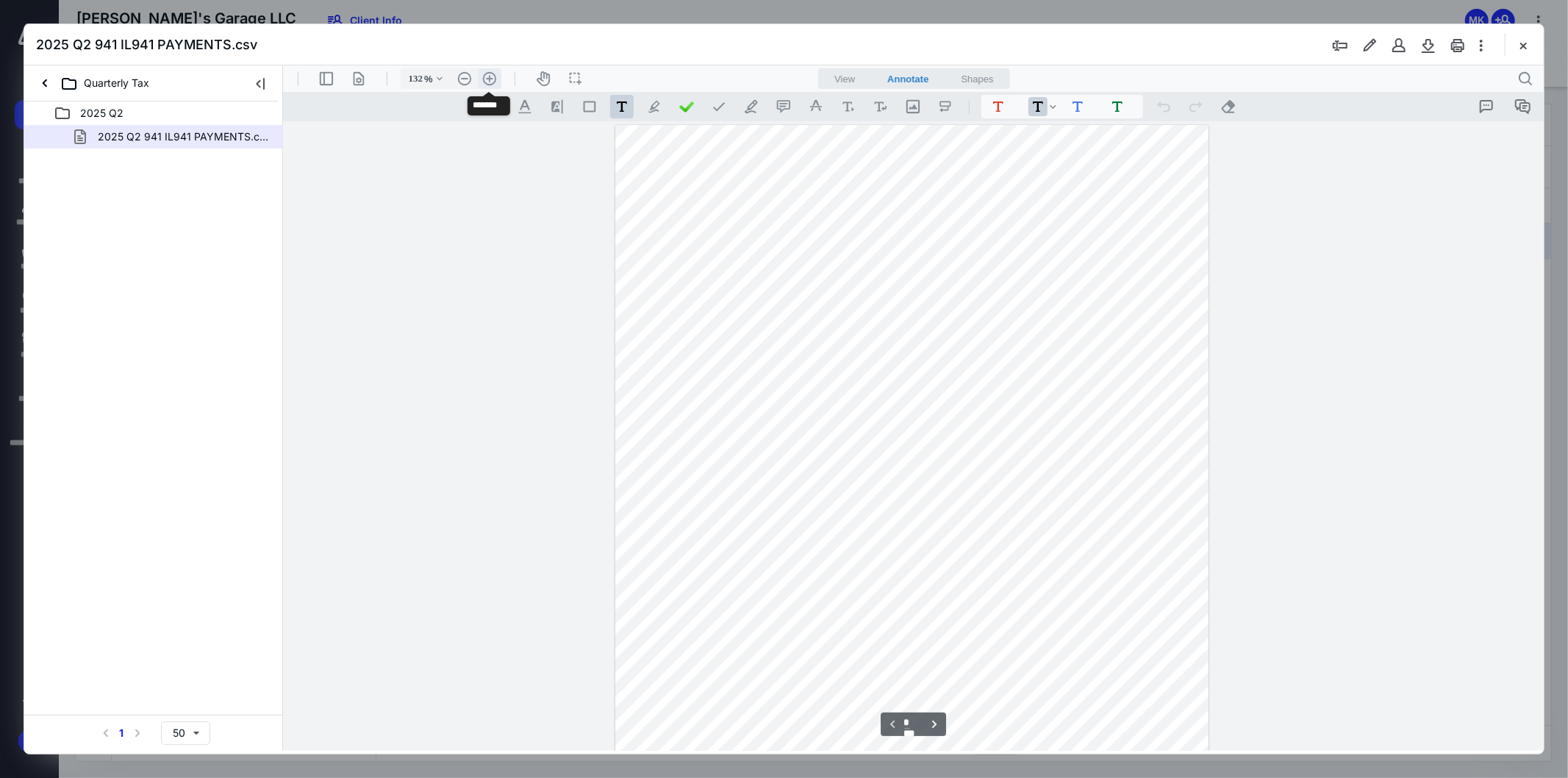 scroll, scrollTop: 67, scrollLeft: 0, axis: vertical 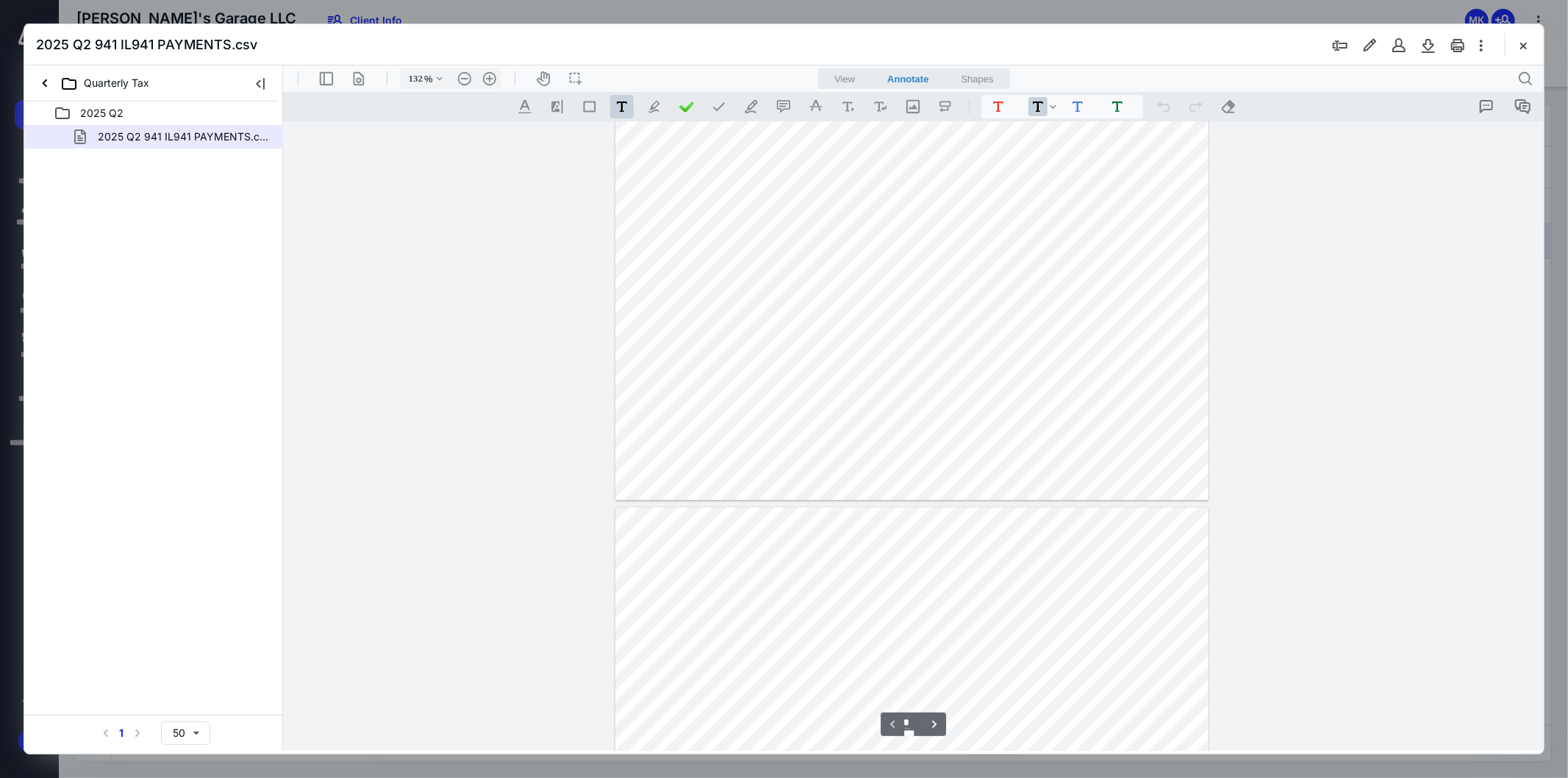type on "*" 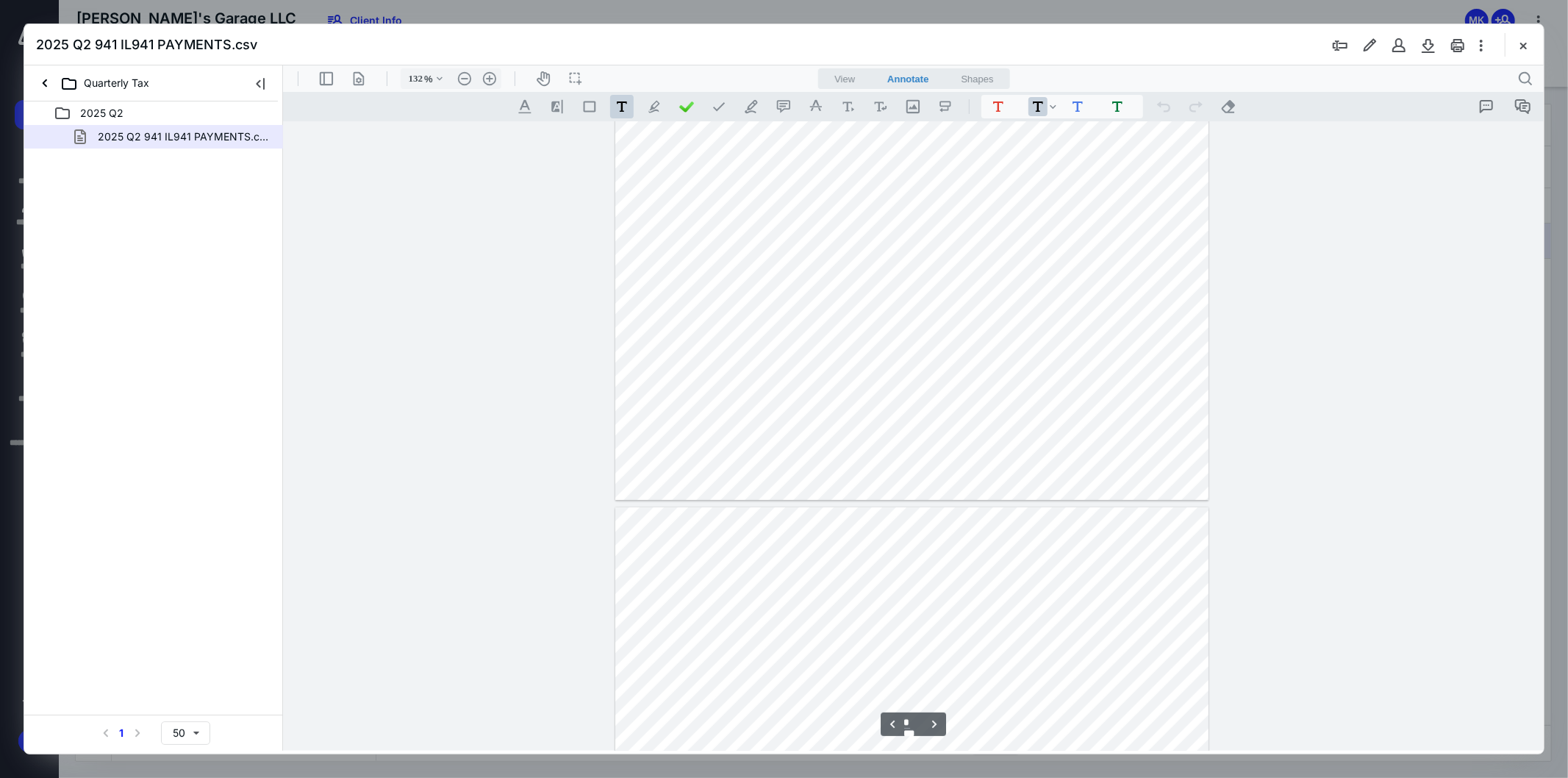 scroll, scrollTop: 638, scrollLeft: 0, axis: vertical 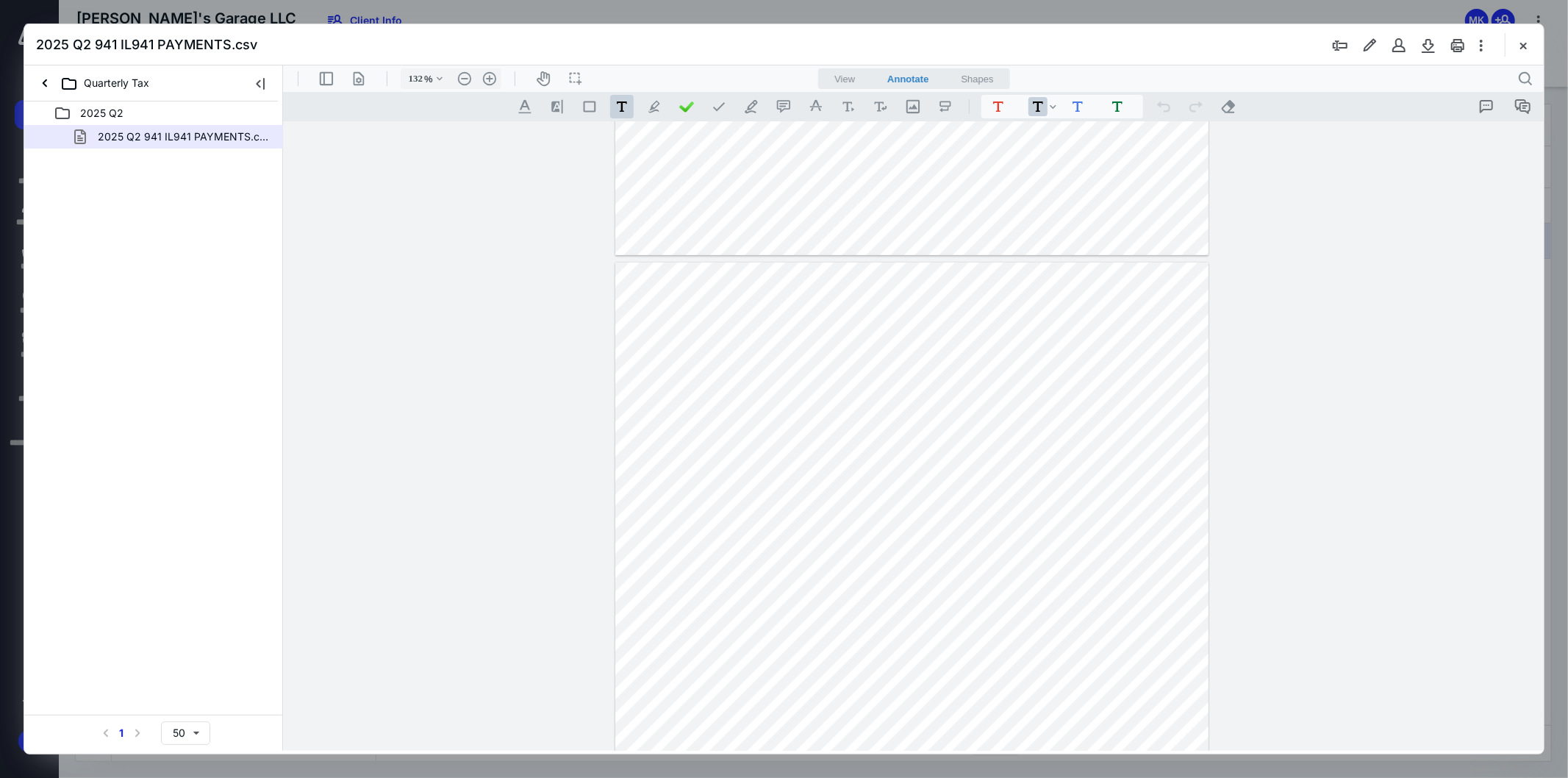 click at bounding box center (1523, 45) 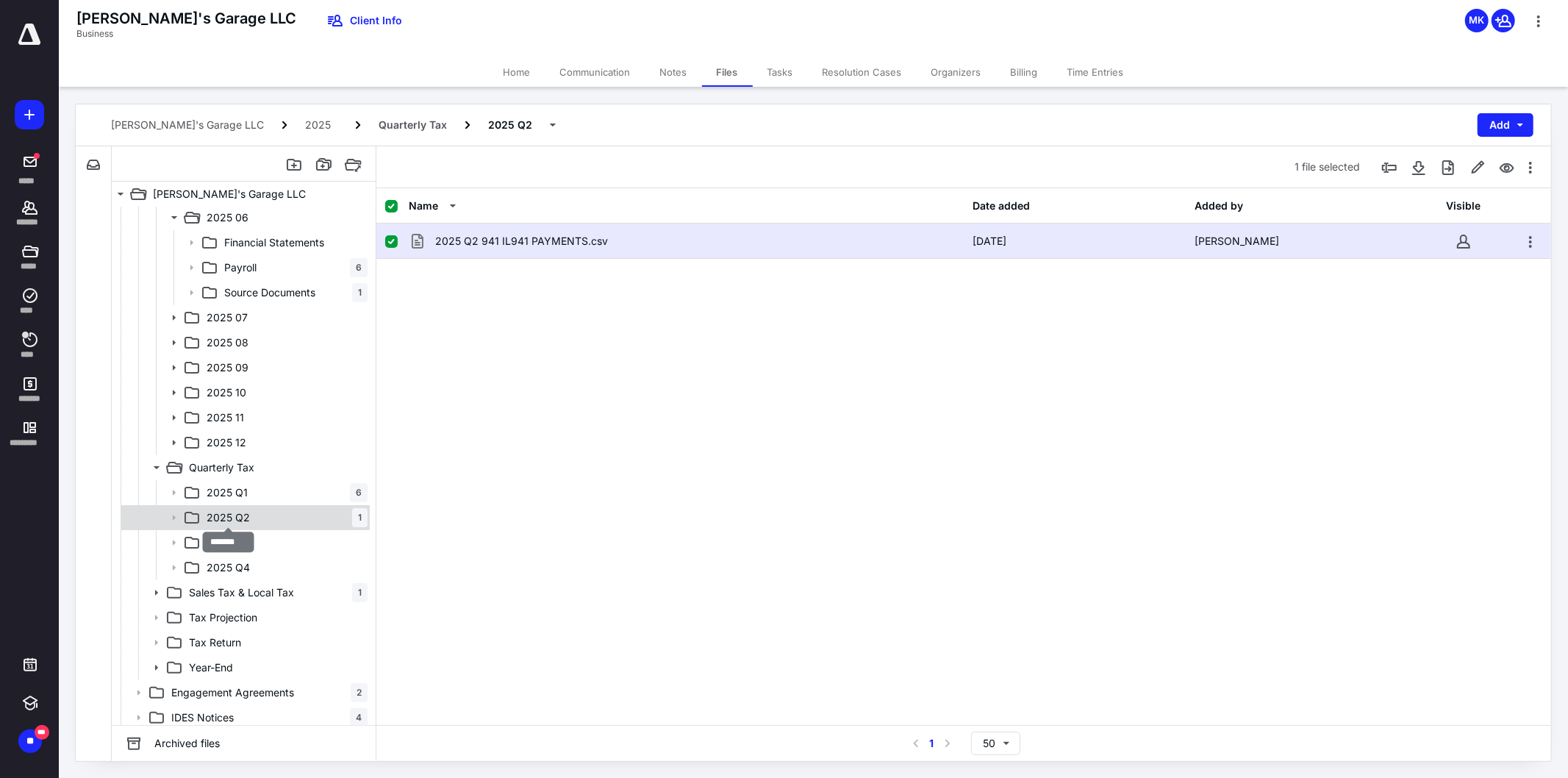click on "2025 Q2" at bounding box center (228, 518) 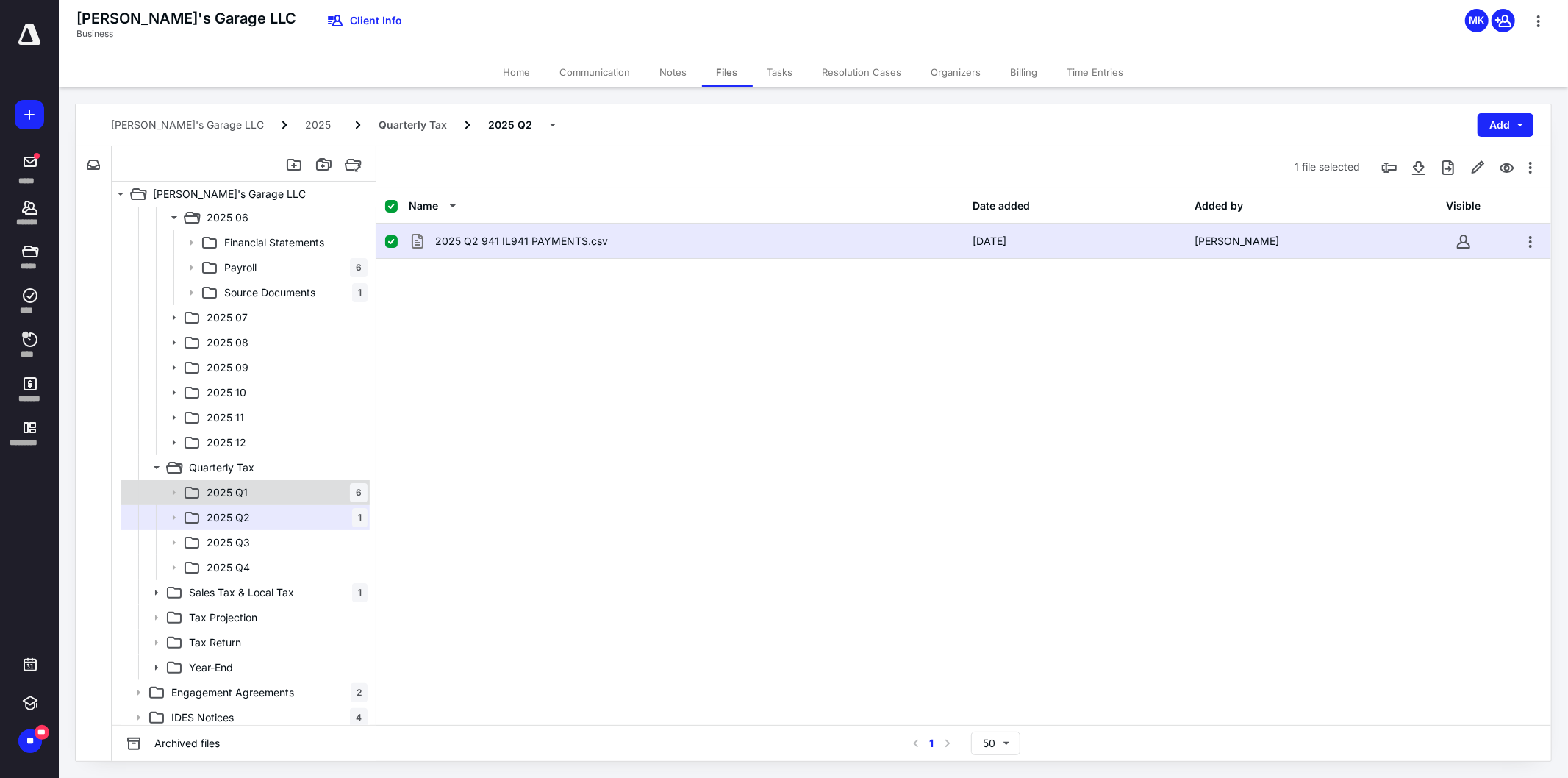 click on "2025 Q1" at bounding box center (227, 493) 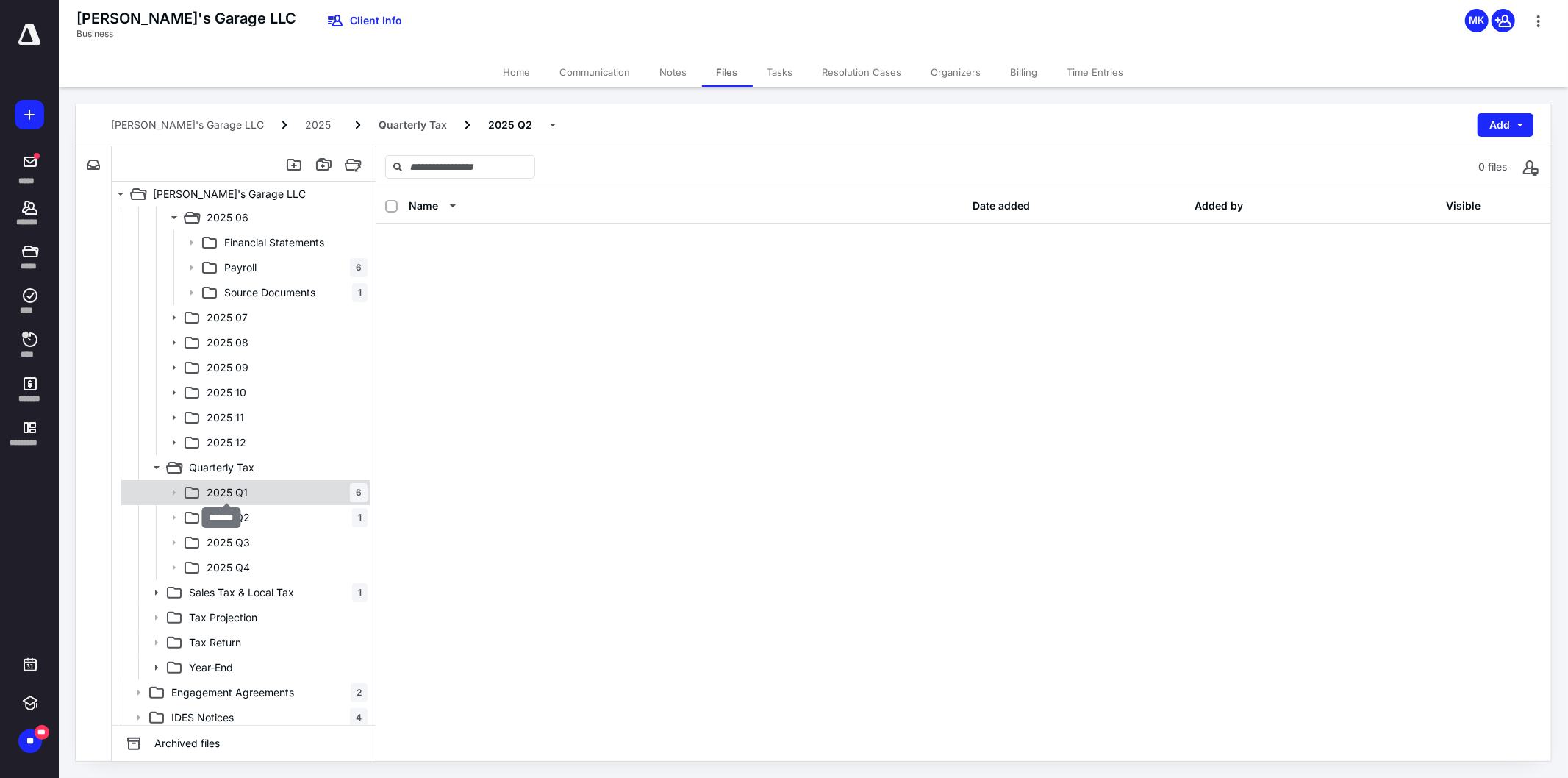 click on "2025 Q1" at bounding box center (227, 493) 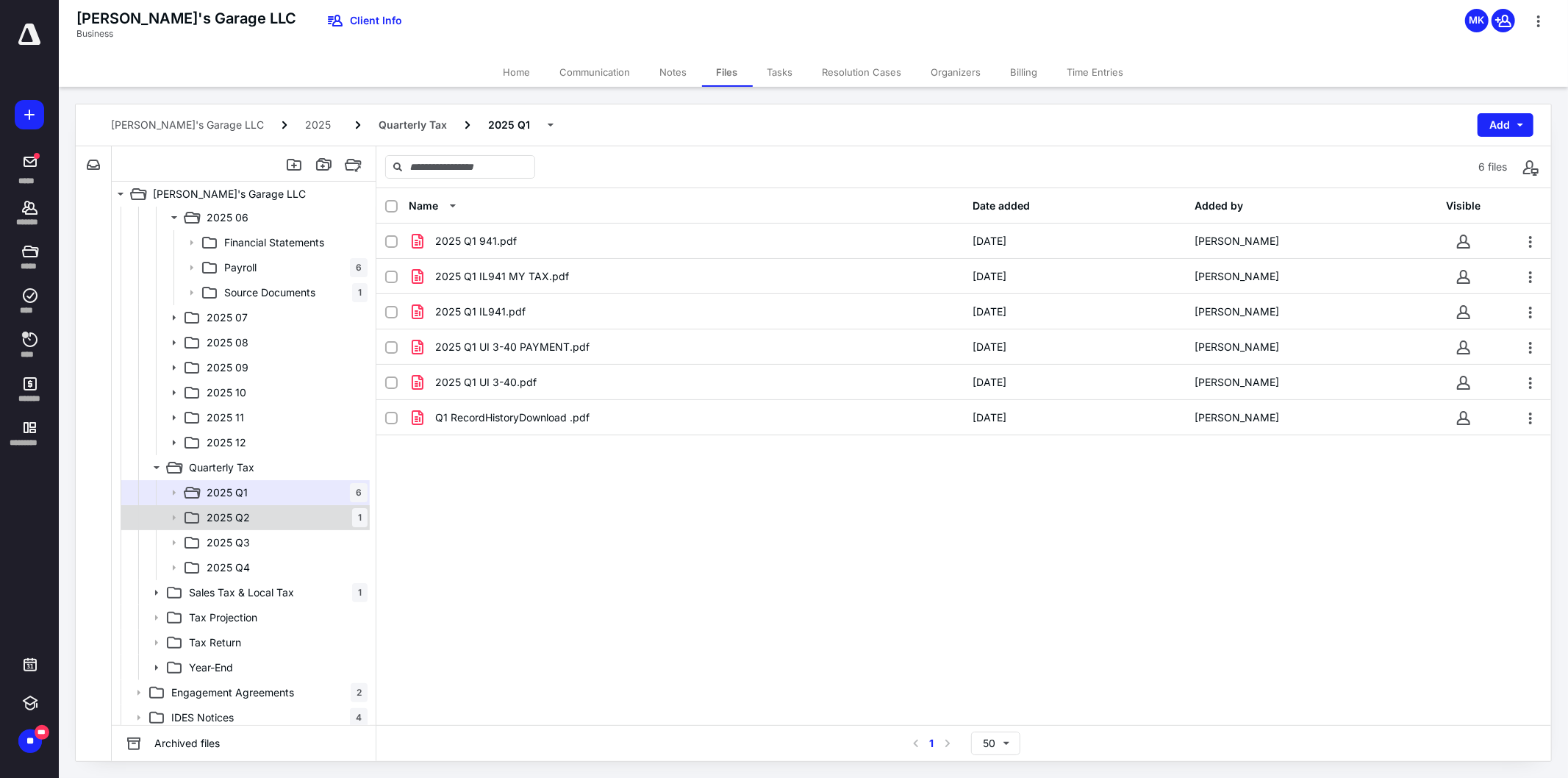 click on "2025 Q2" at bounding box center [228, 518] 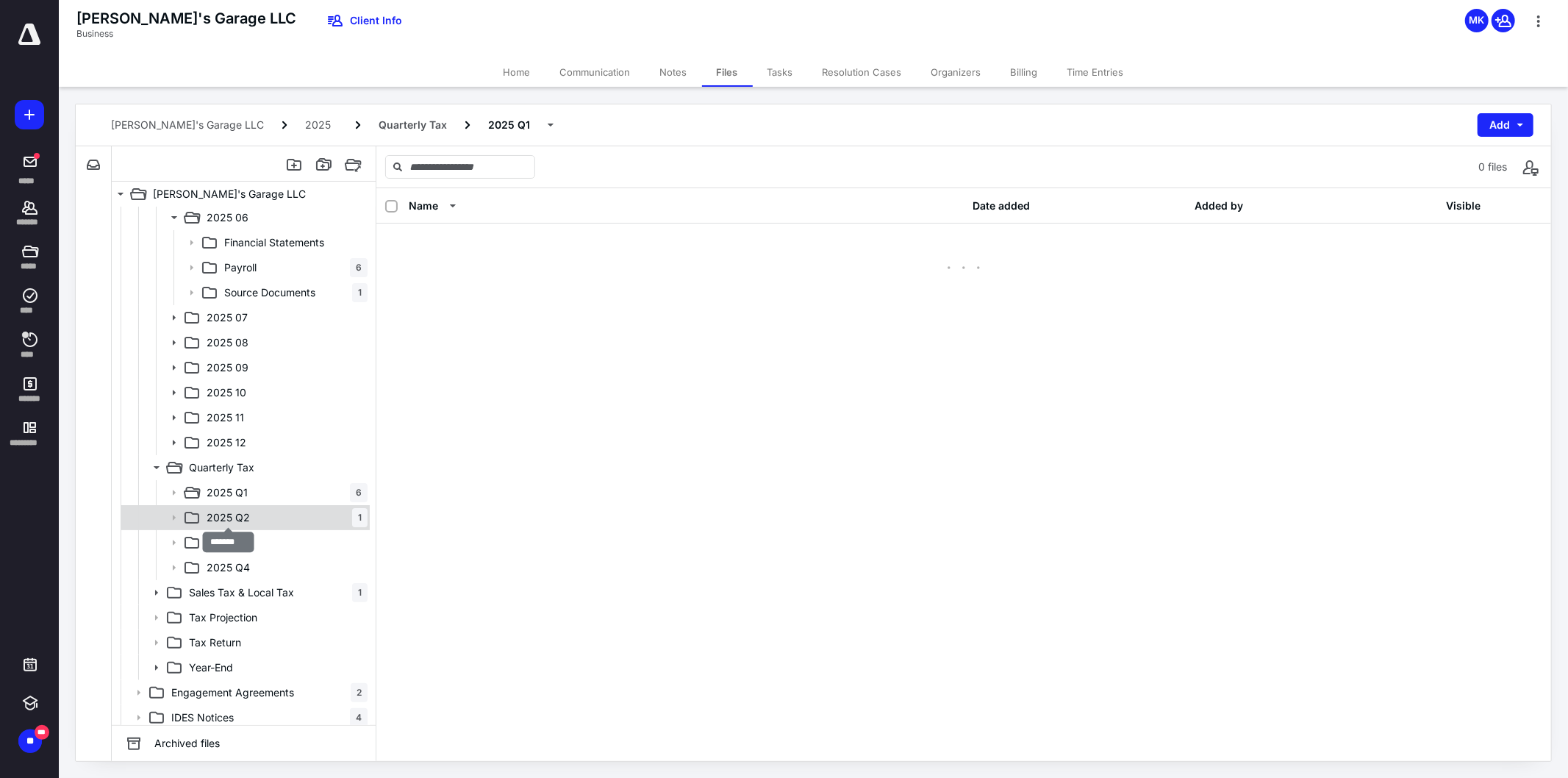 click on "2025 Q2" at bounding box center (228, 518) 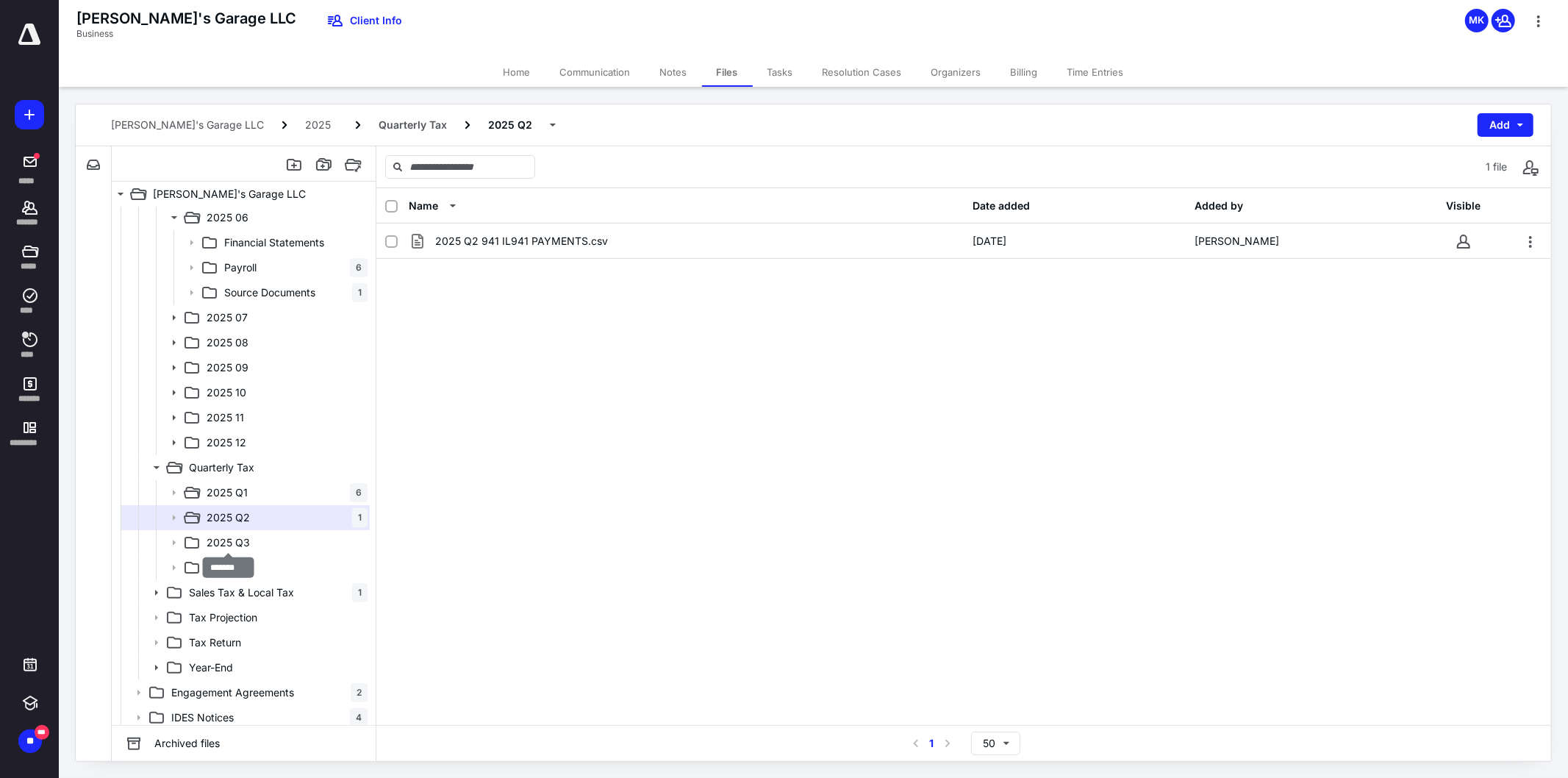 click on "2025 Q3" at bounding box center (228, 543) 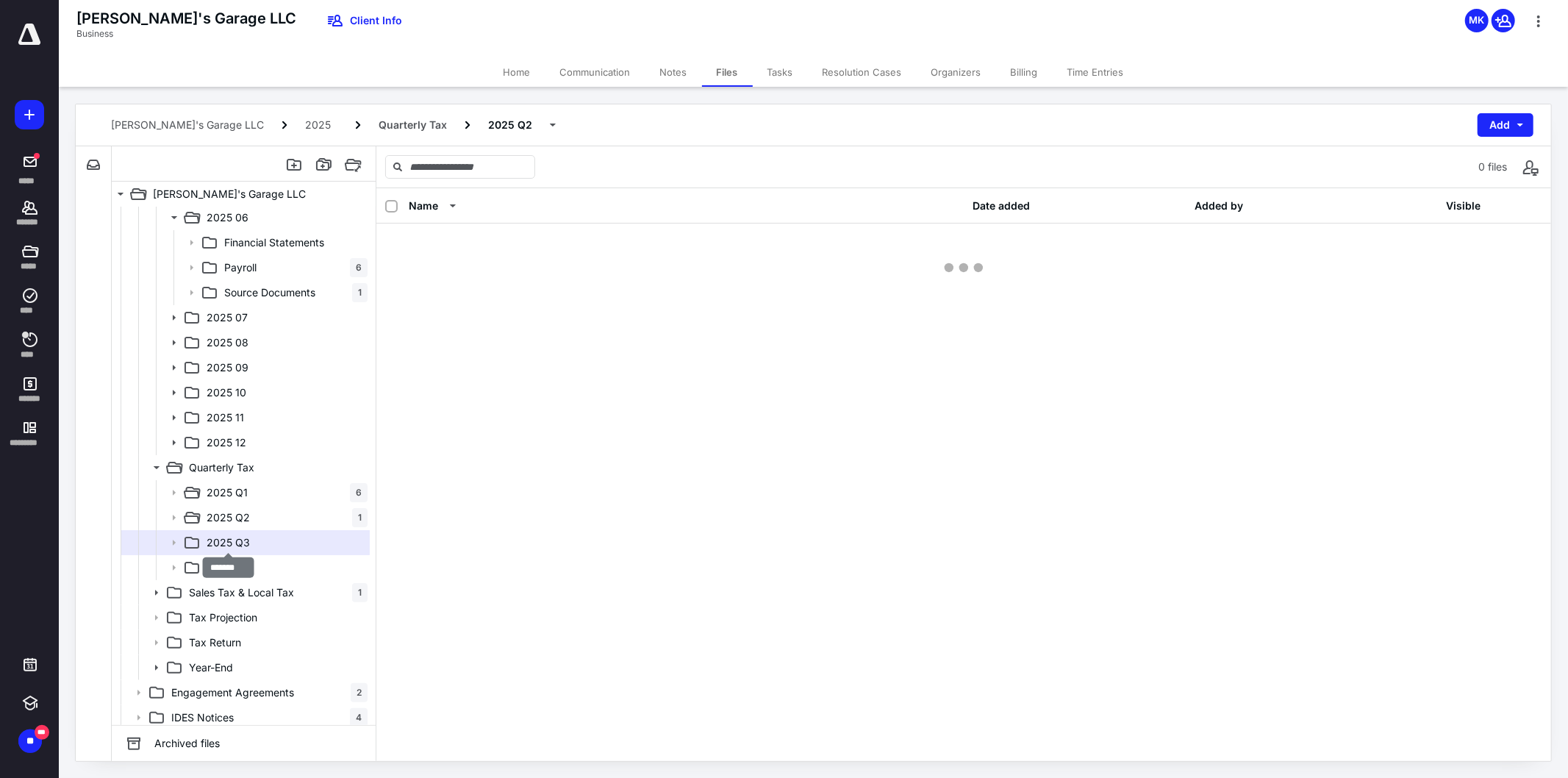 click on "2025 Q3" at bounding box center (228, 543) 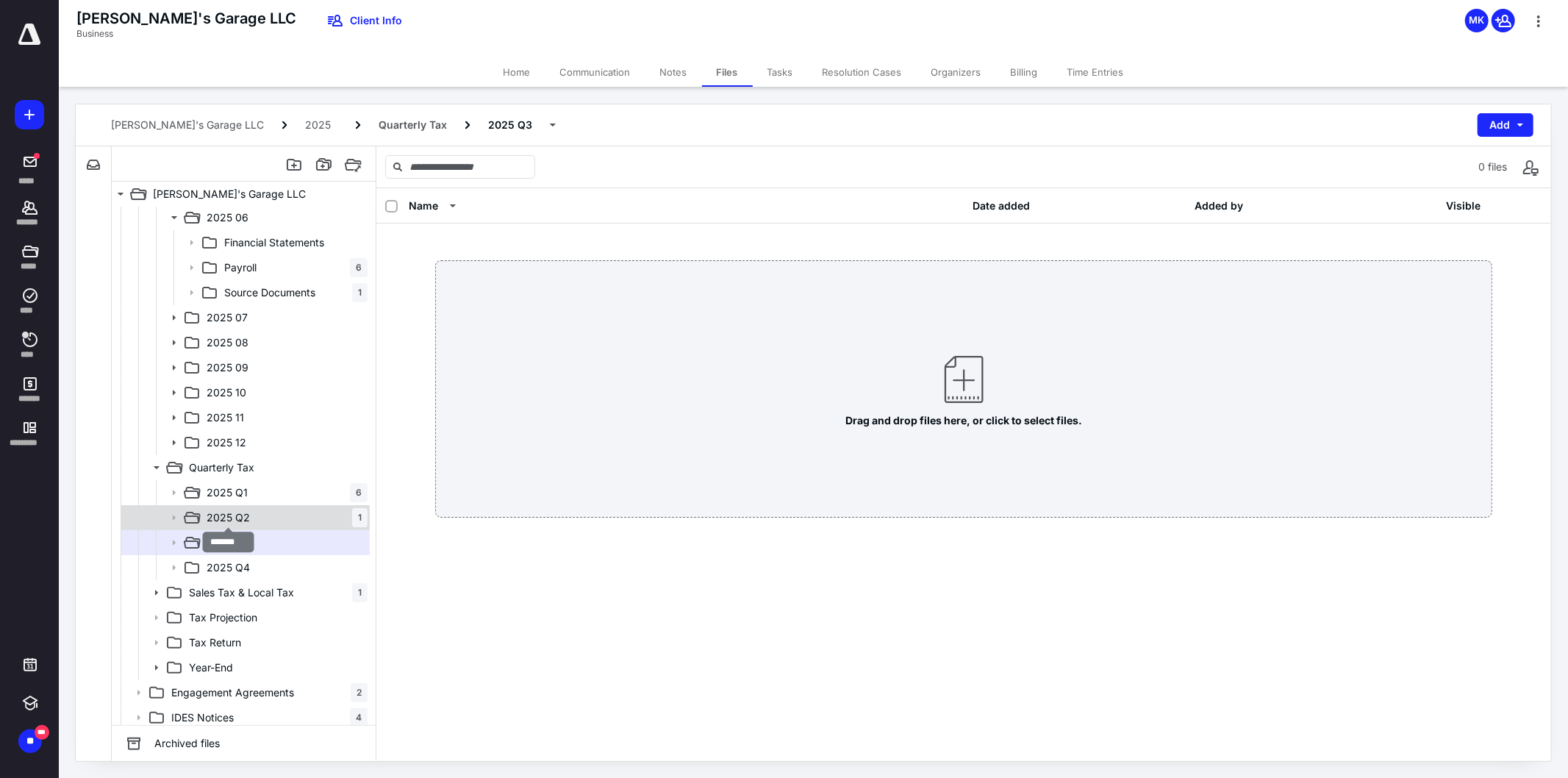 click on "2025 Q2" at bounding box center [228, 518] 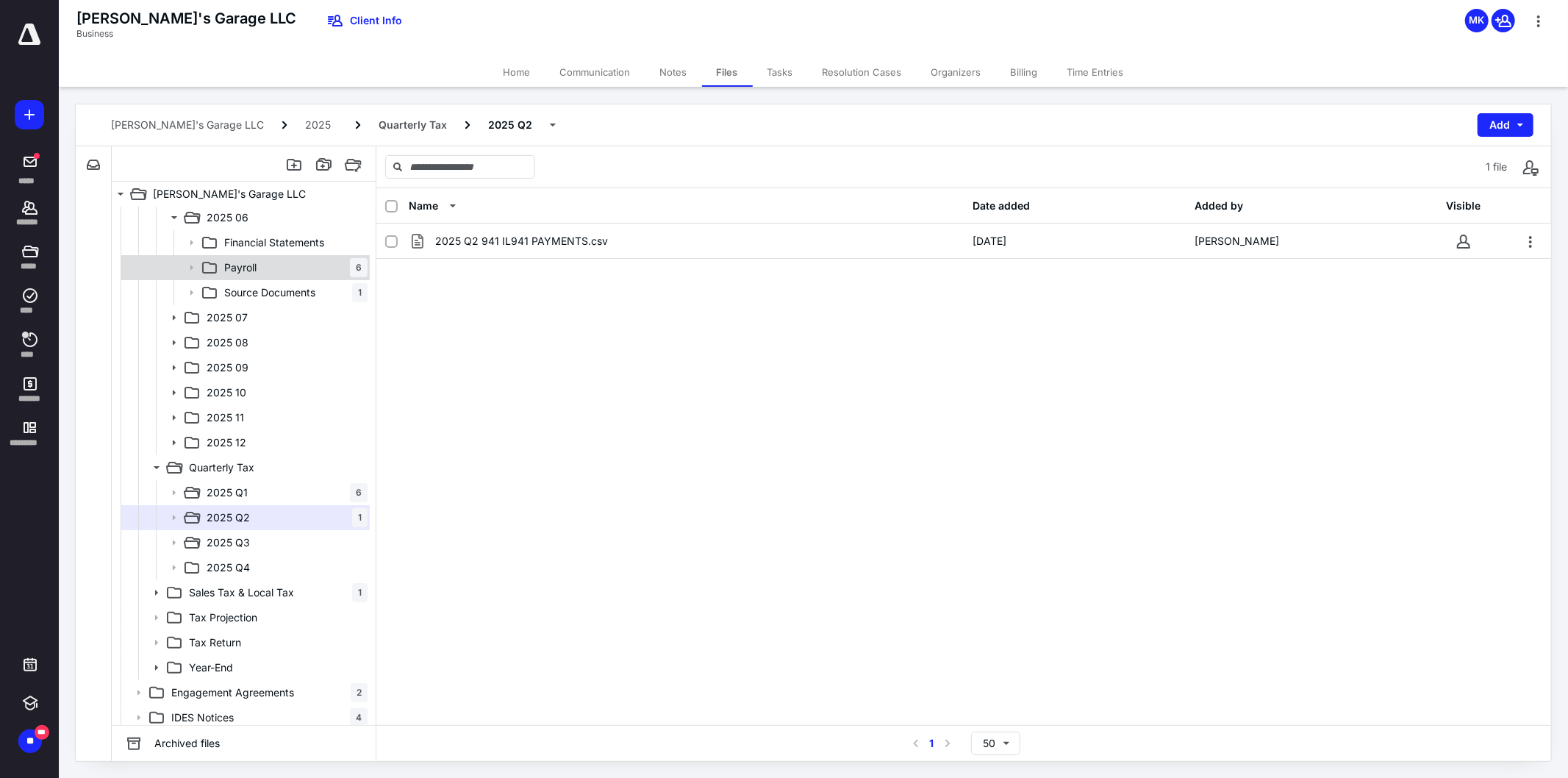 click on "Payroll" at bounding box center [240, 268] 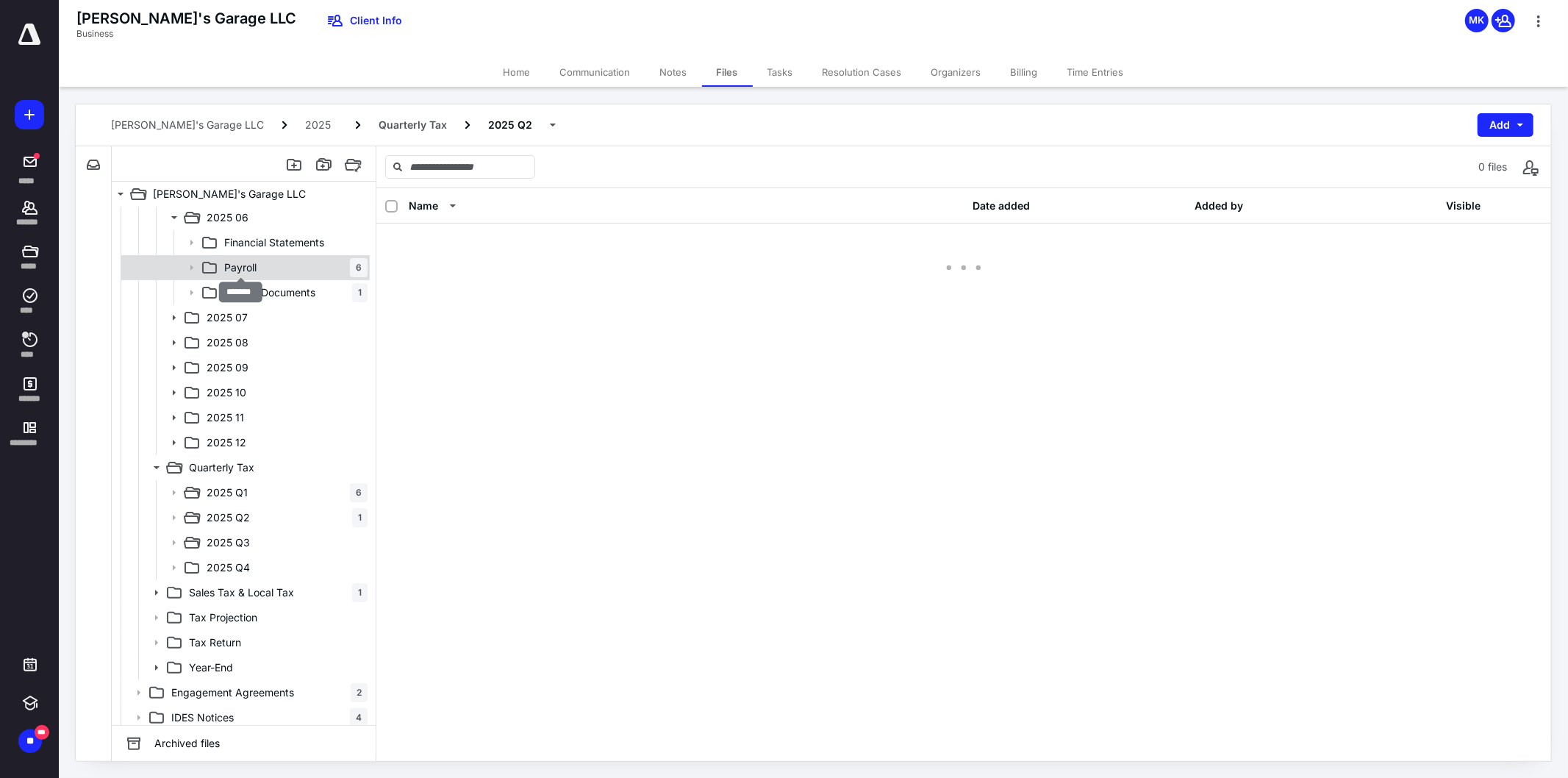 click on "Payroll" at bounding box center [240, 268] 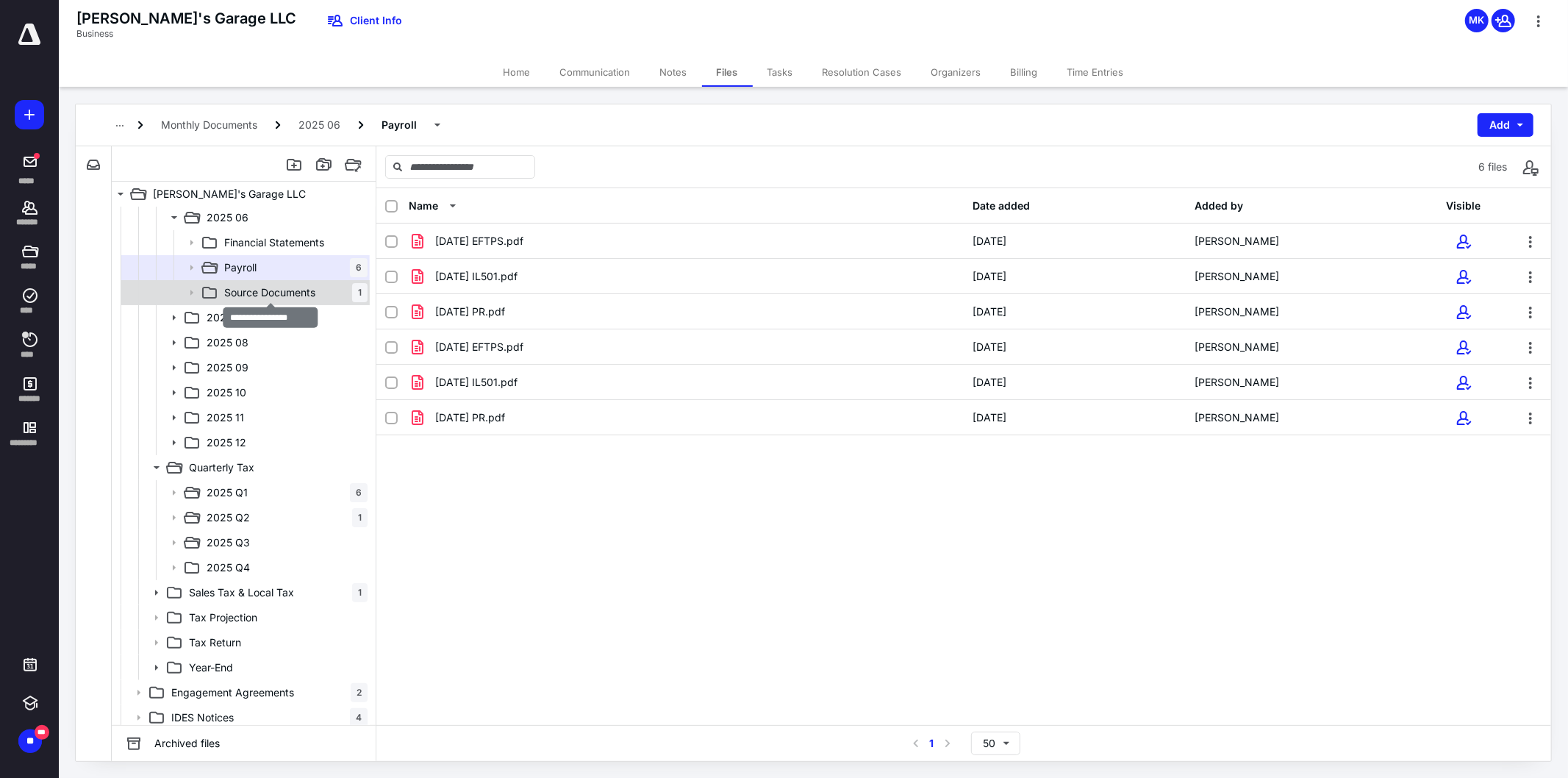 click on "Source Documents" at bounding box center (270, 293) 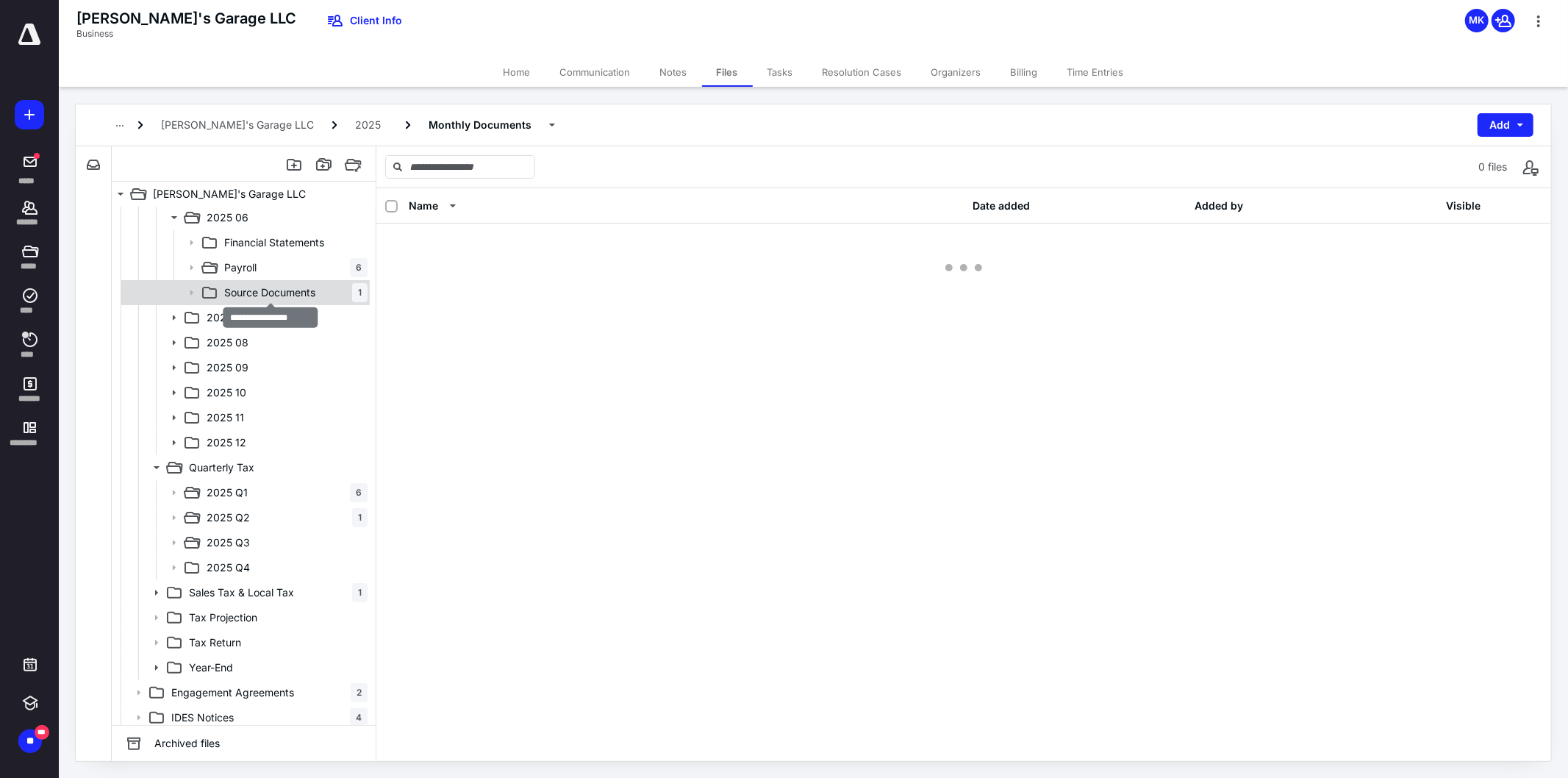 click on "Source Documents" at bounding box center [270, 293] 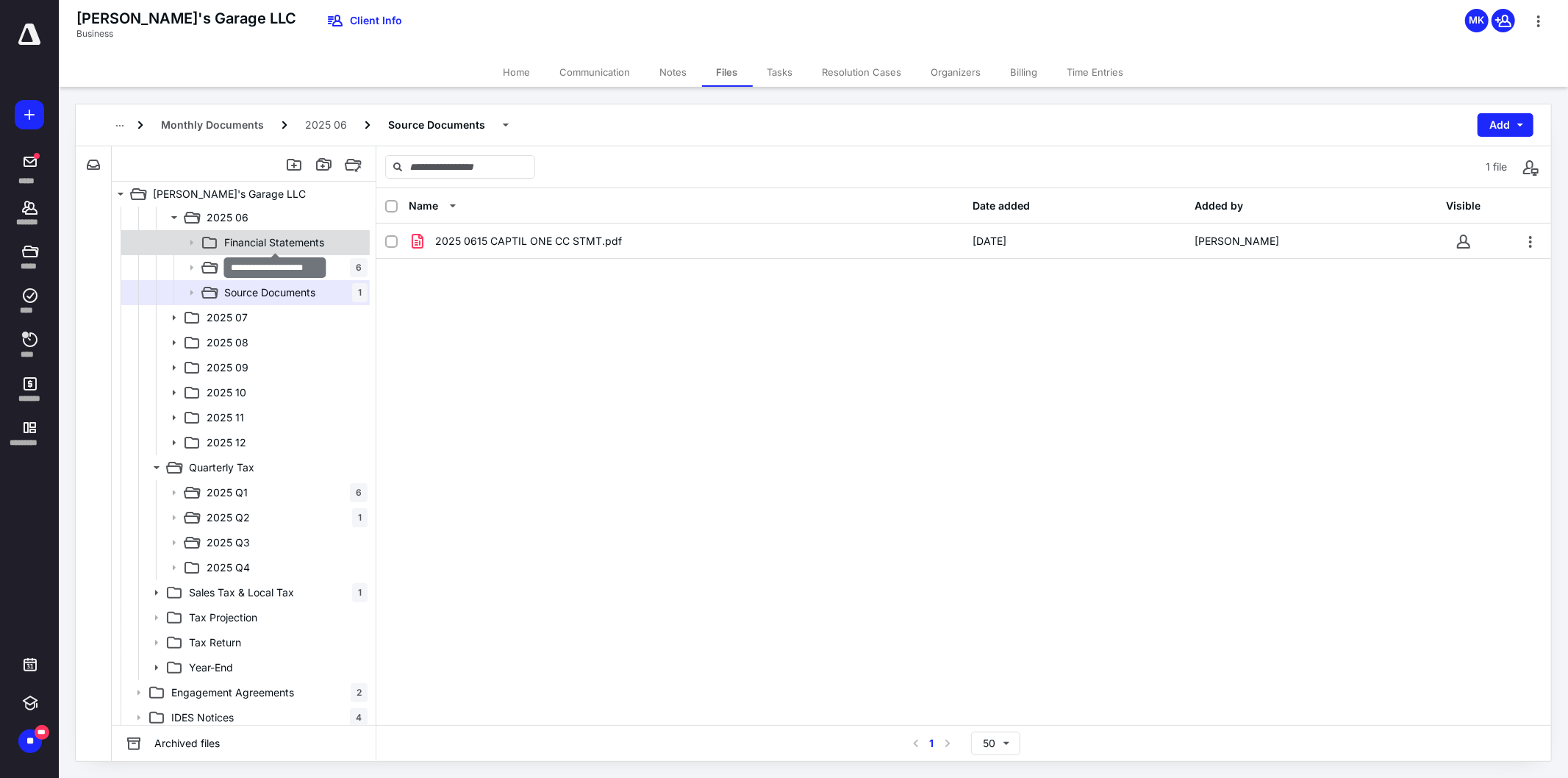 click on "Financial Statements" at bounding box center (274, 243) 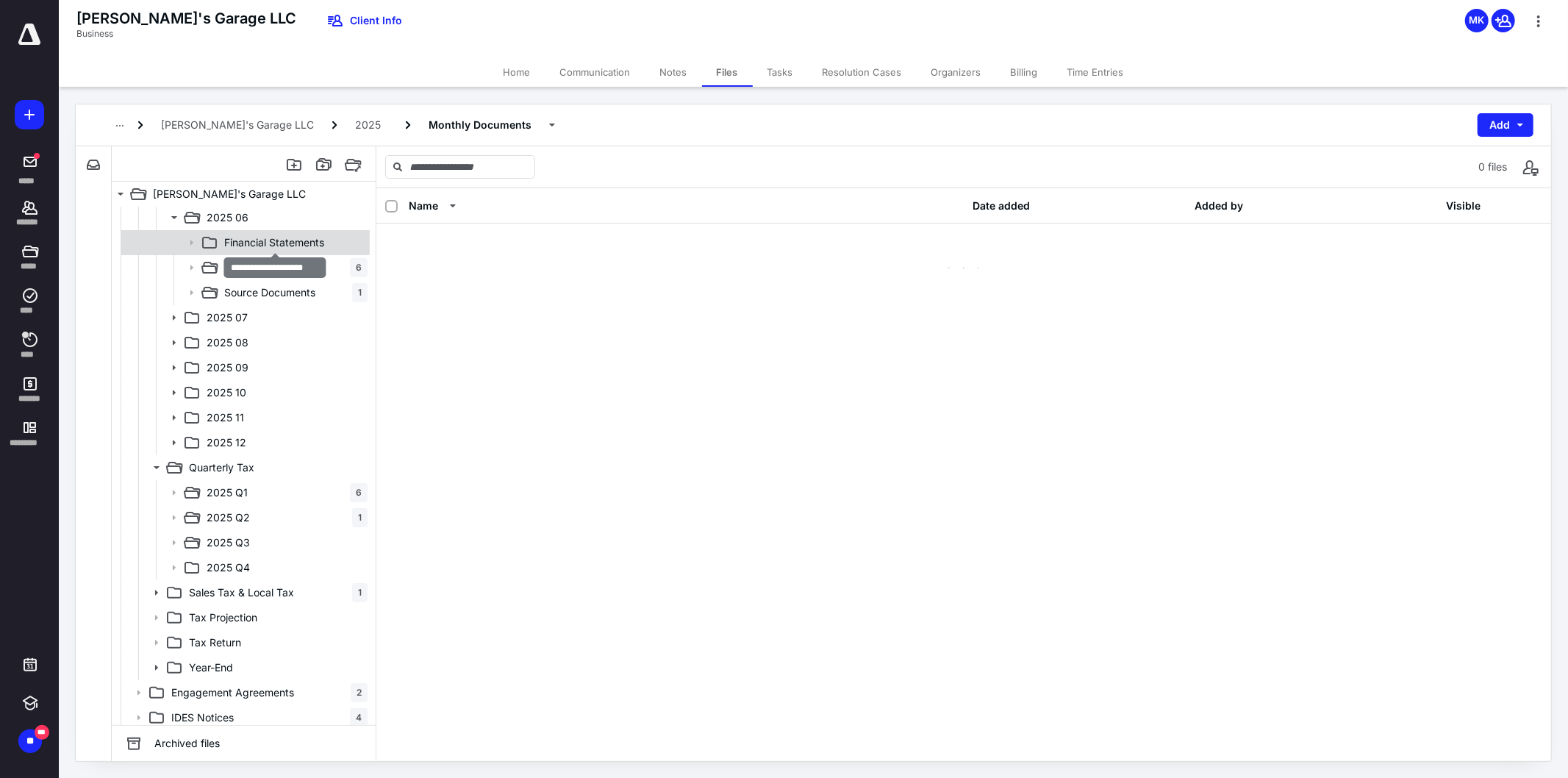 click on "Financial Statements" at bounding box center [274, 243] 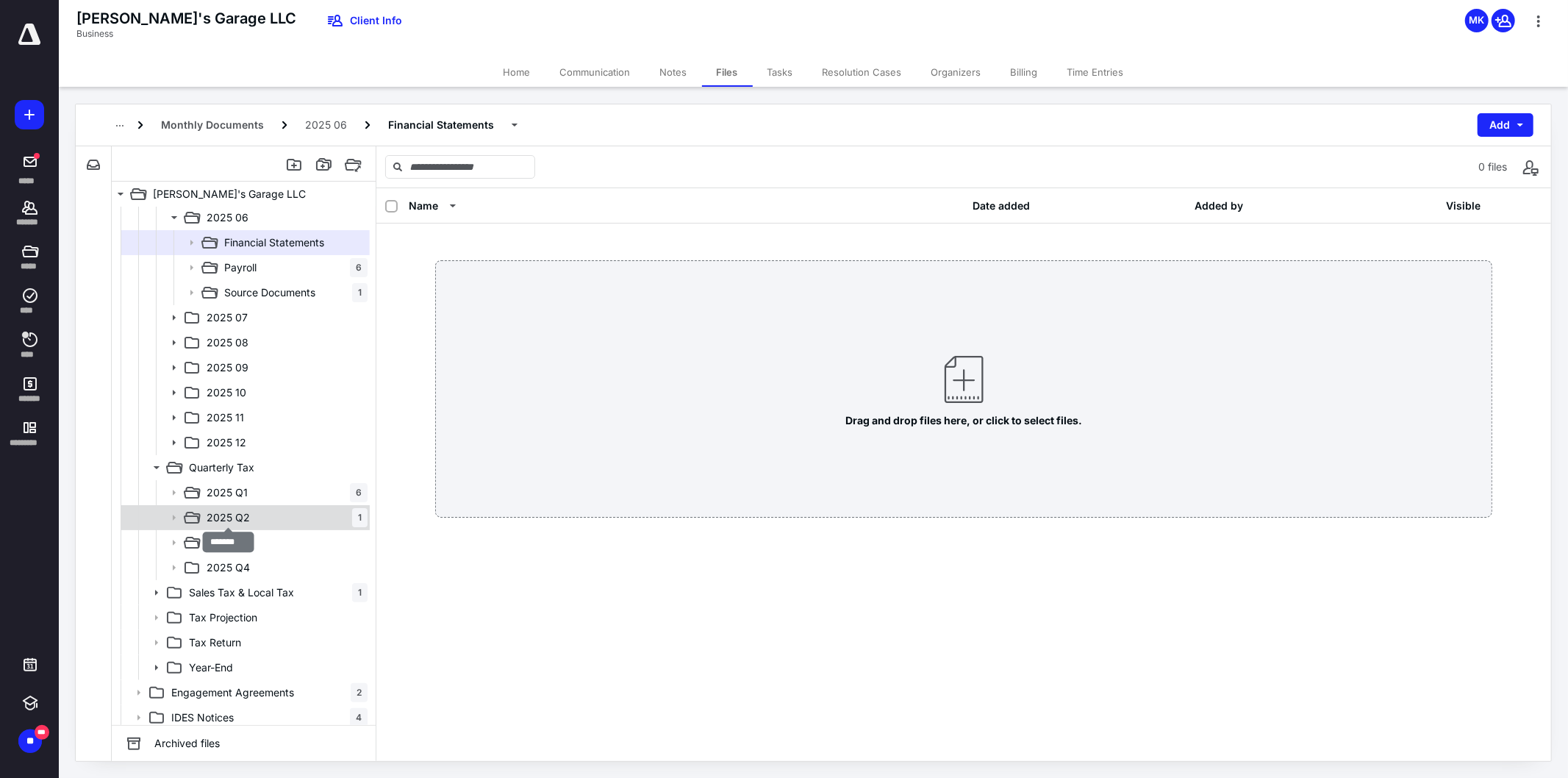 click on "2025 Q2" at bounding box center (228, 518) 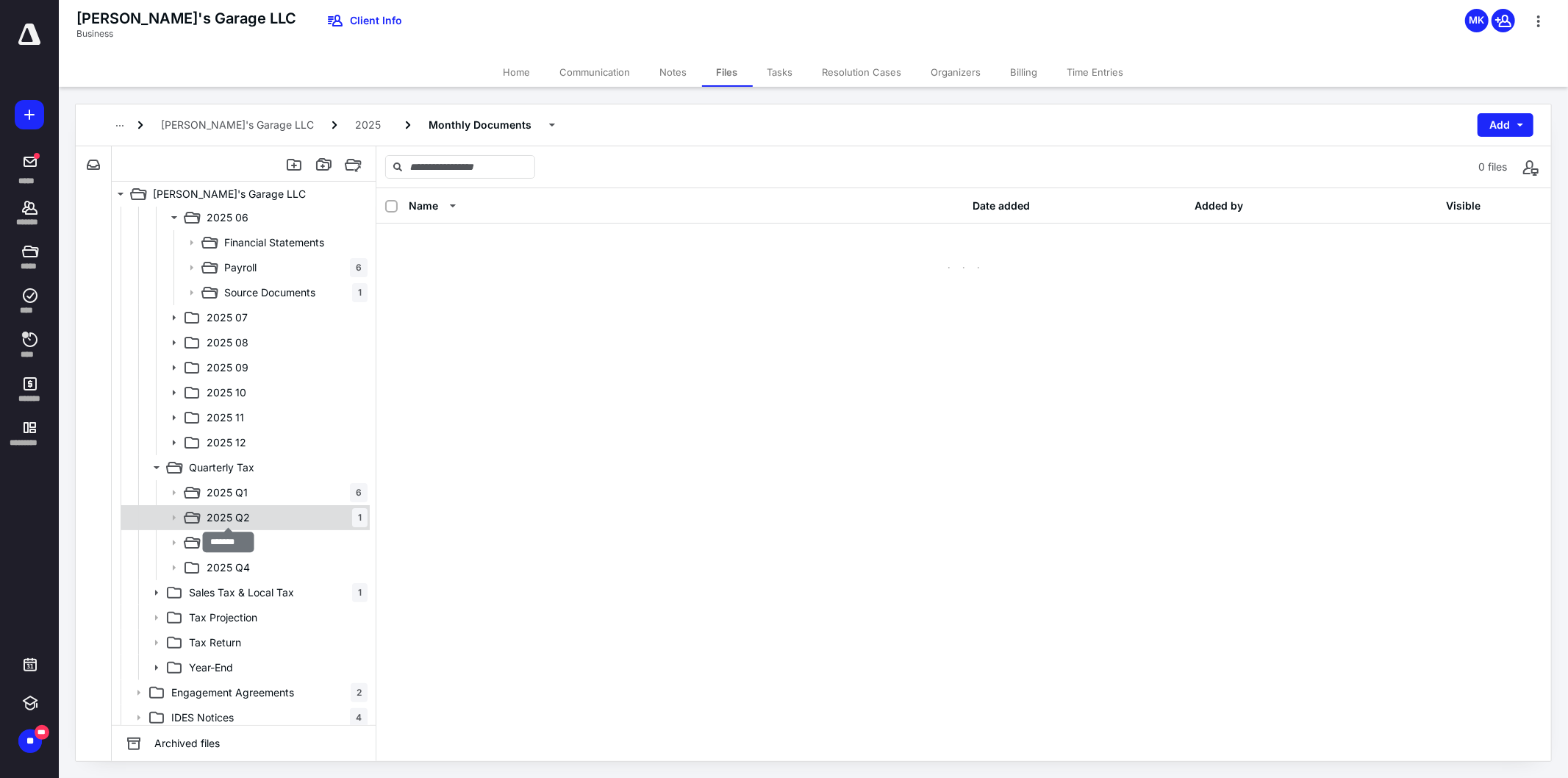 click on "2025 Q2" at bounding box center [228, 518] 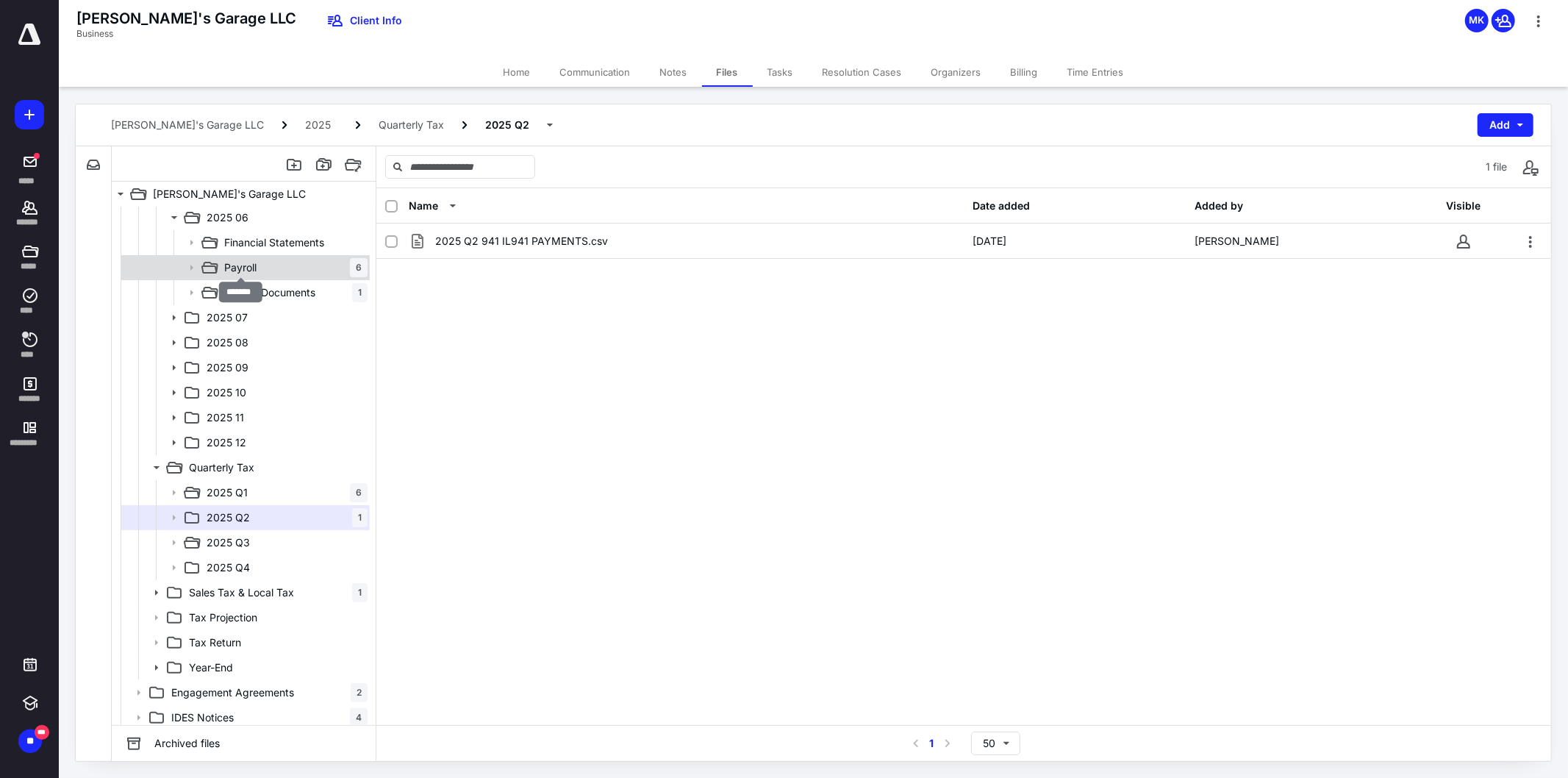 click on "Payroll" at bounding box center (240, 268) 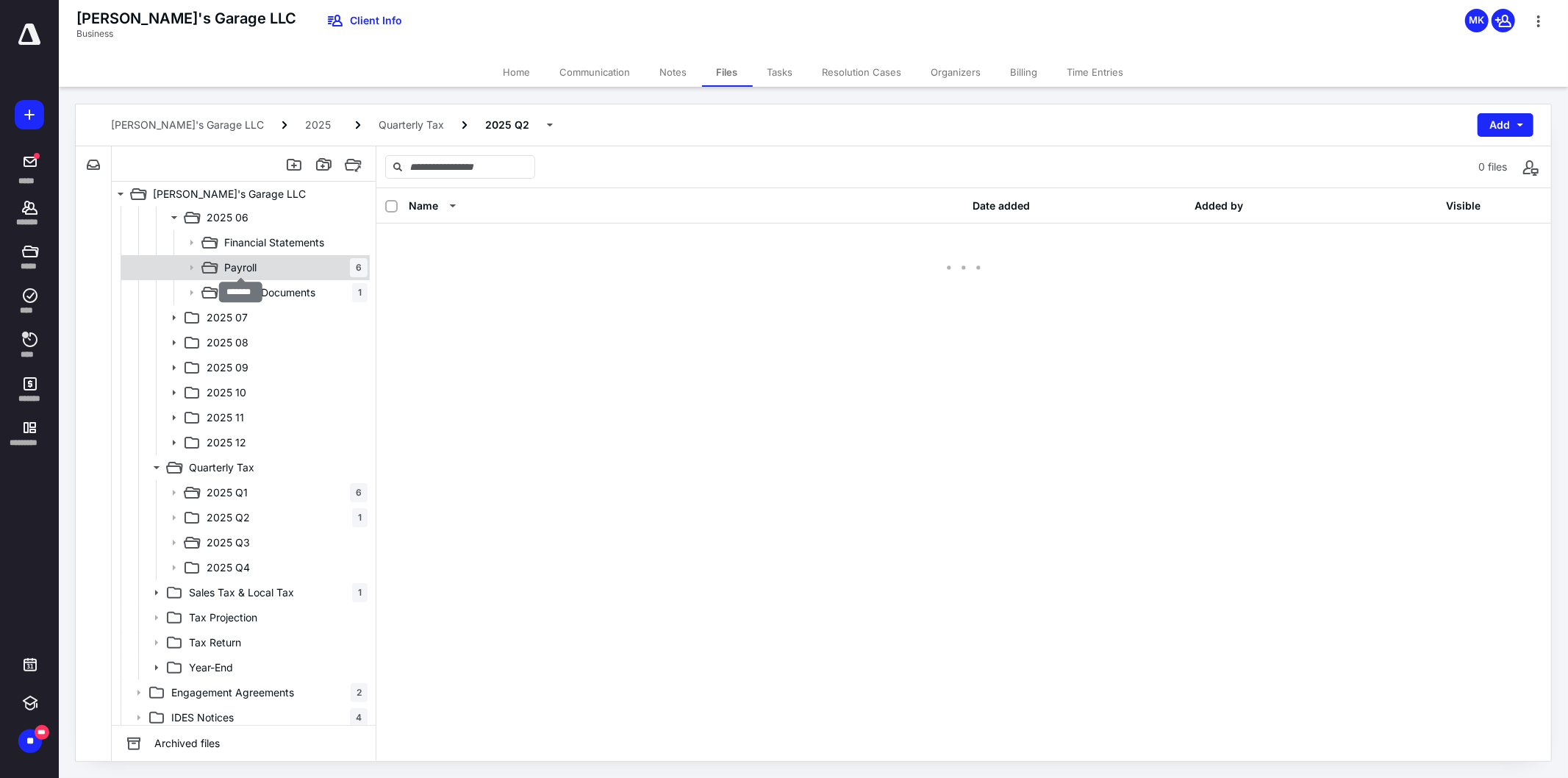 click on "Payroll" at bounding box center (240, 268) 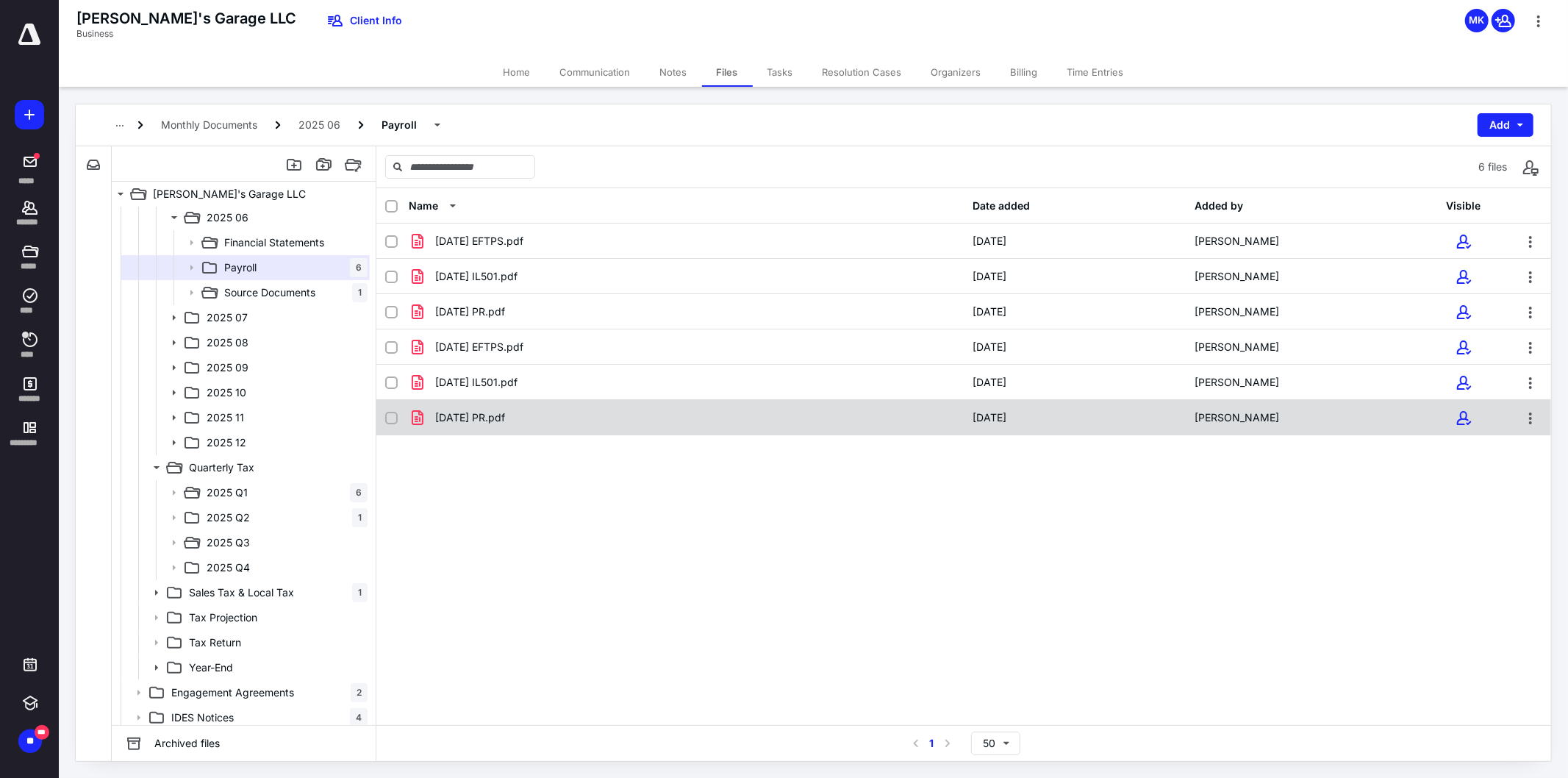 click on "[DATE] PR.pdf" at bounding box center (470, 418) 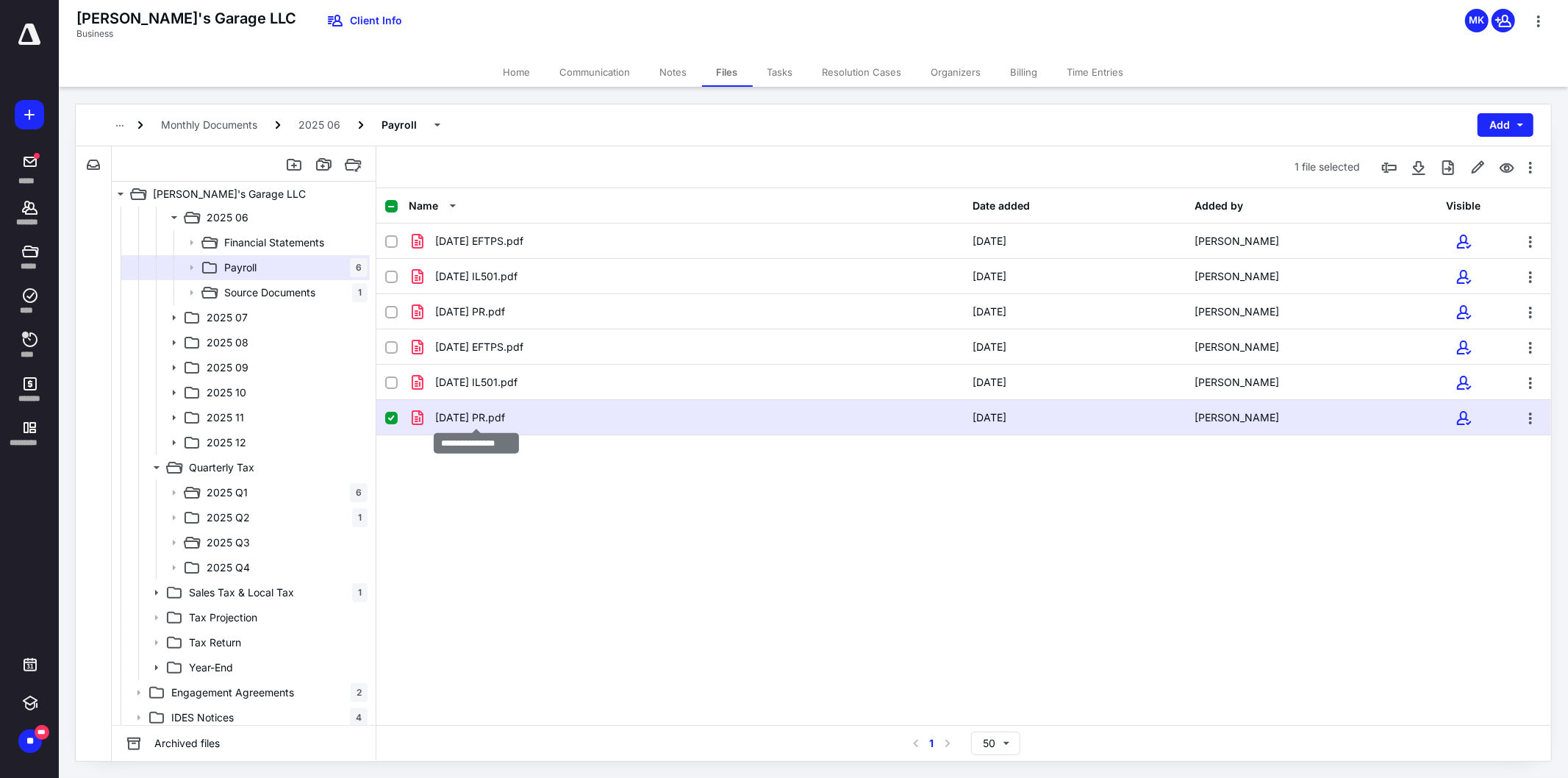 click on "[DATE] PR.pdf" at bounding box center (470, 418) 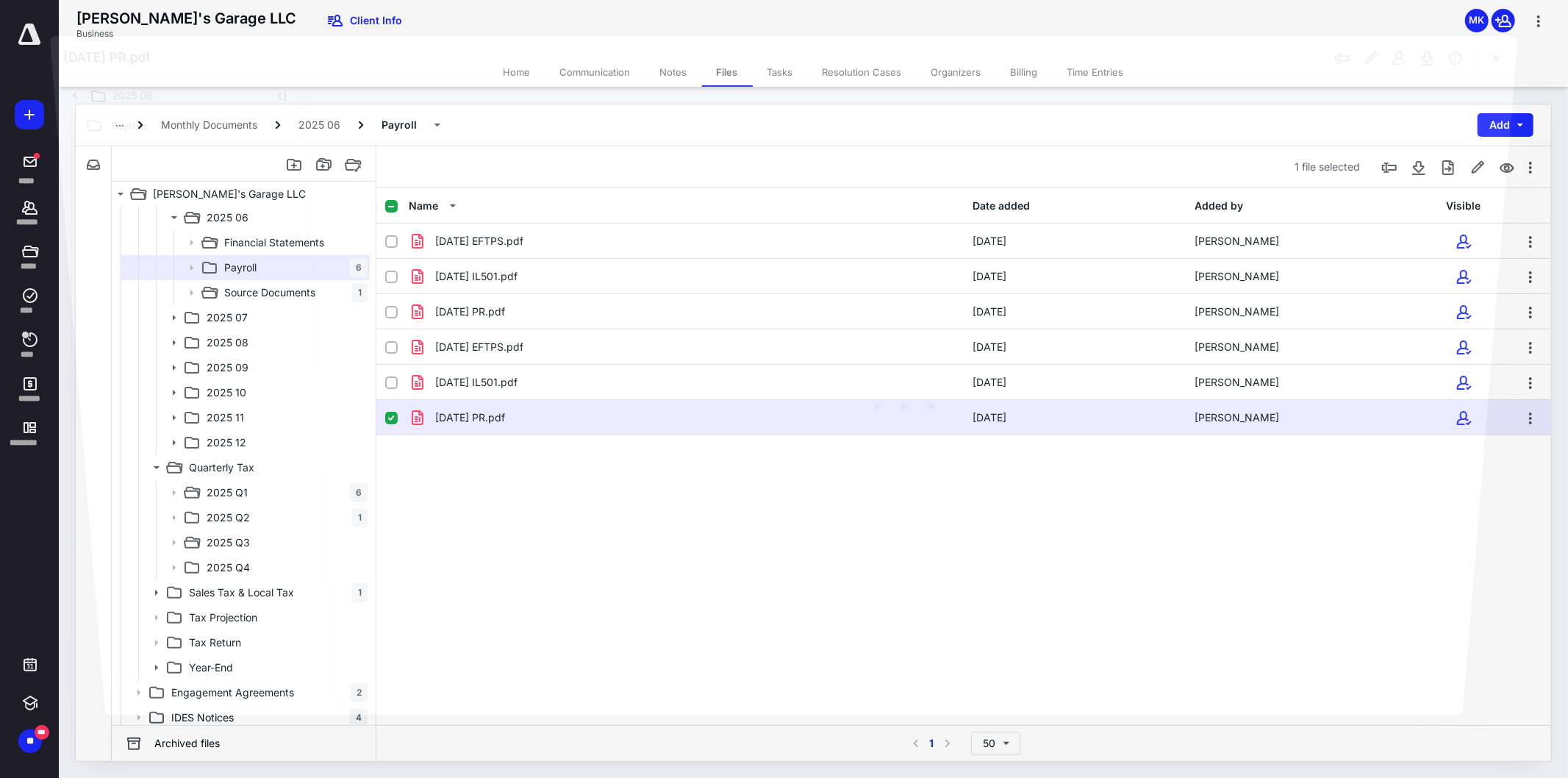 click at bounding box center [909, 395] 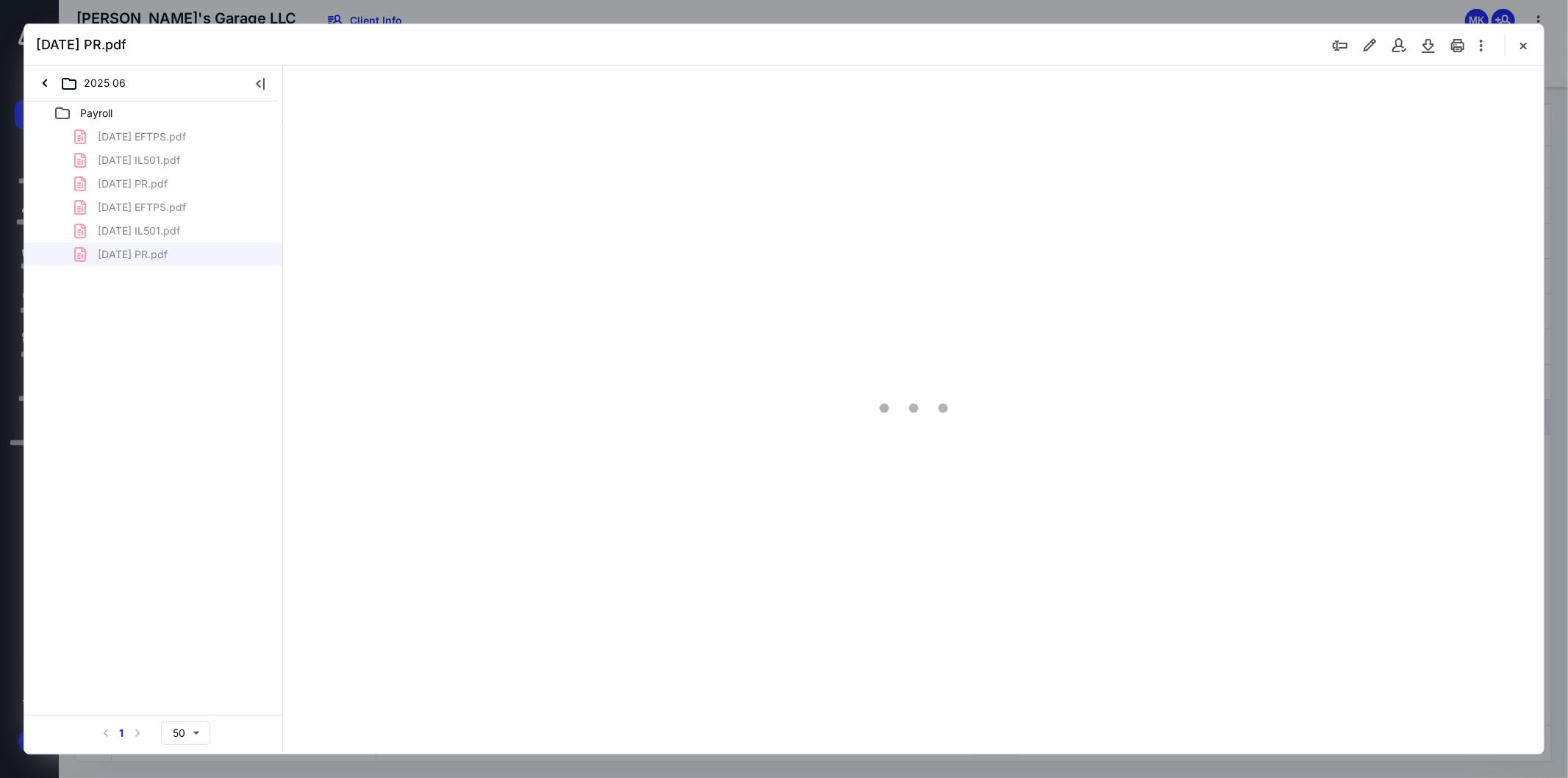 scroll, scrollTop: 0, scrollLeft: 0, axis: both 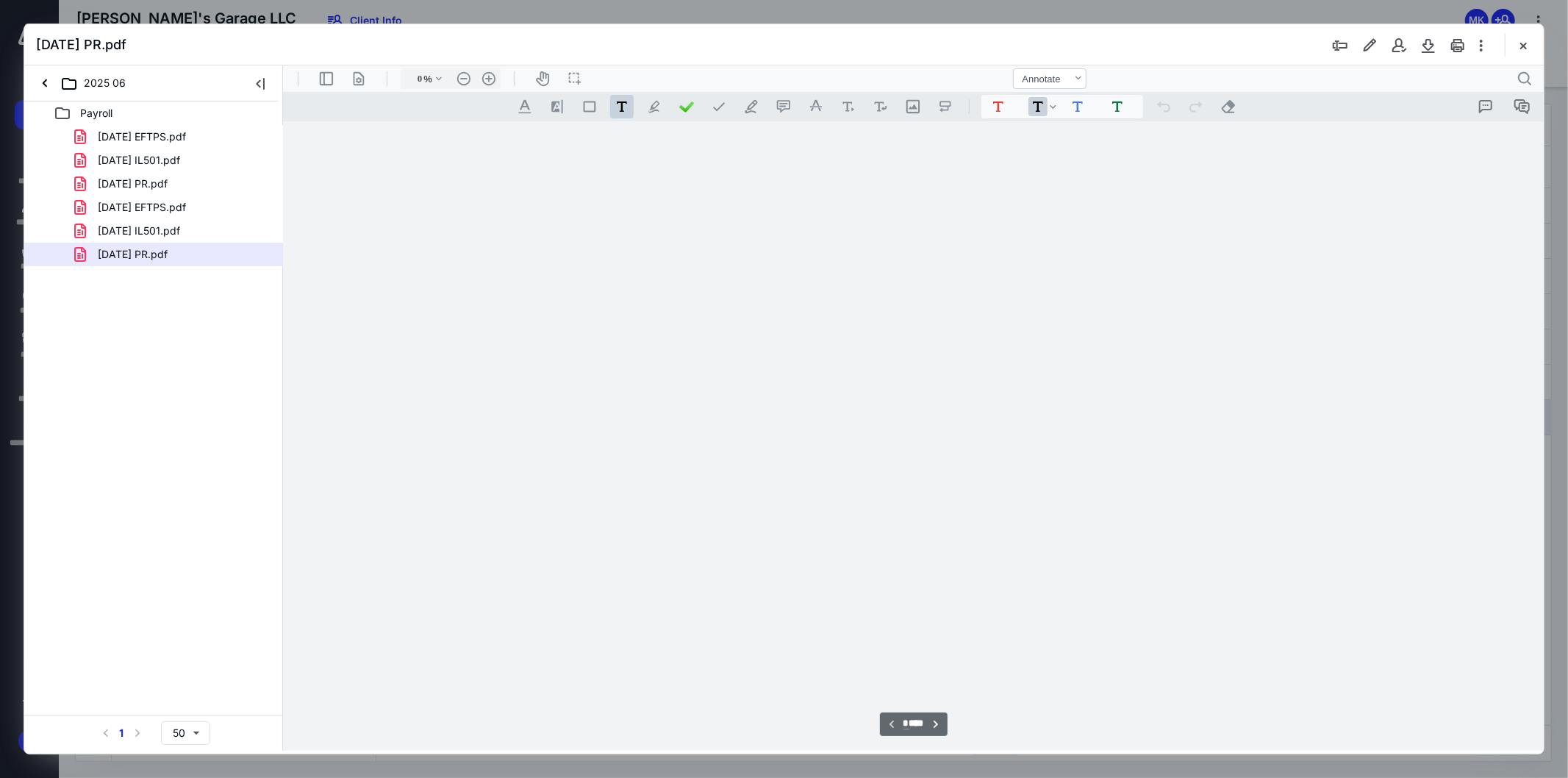 type on "107" 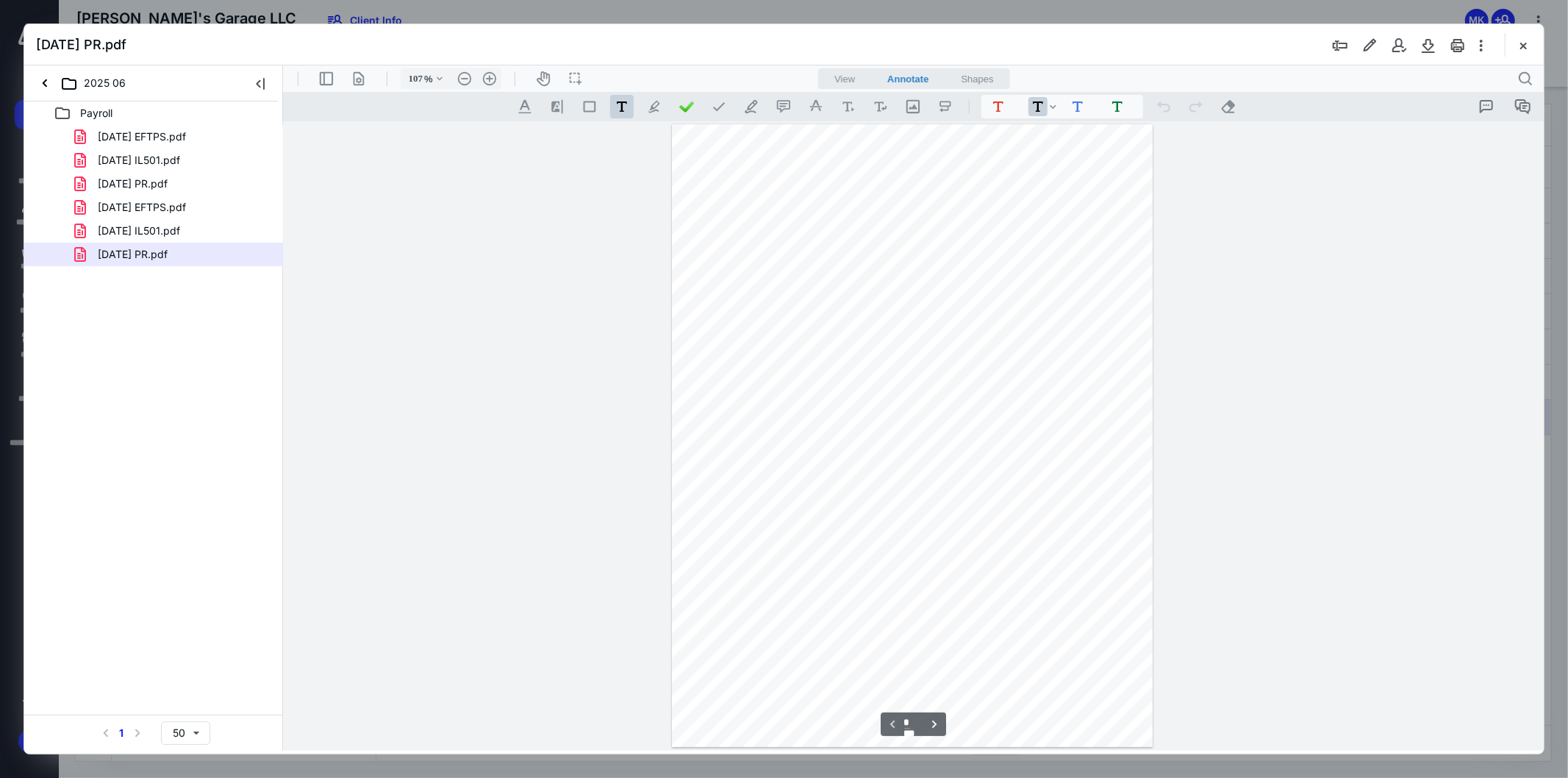 scroll, scrollTop: 59, scrollLeft: 0, axis: vertical 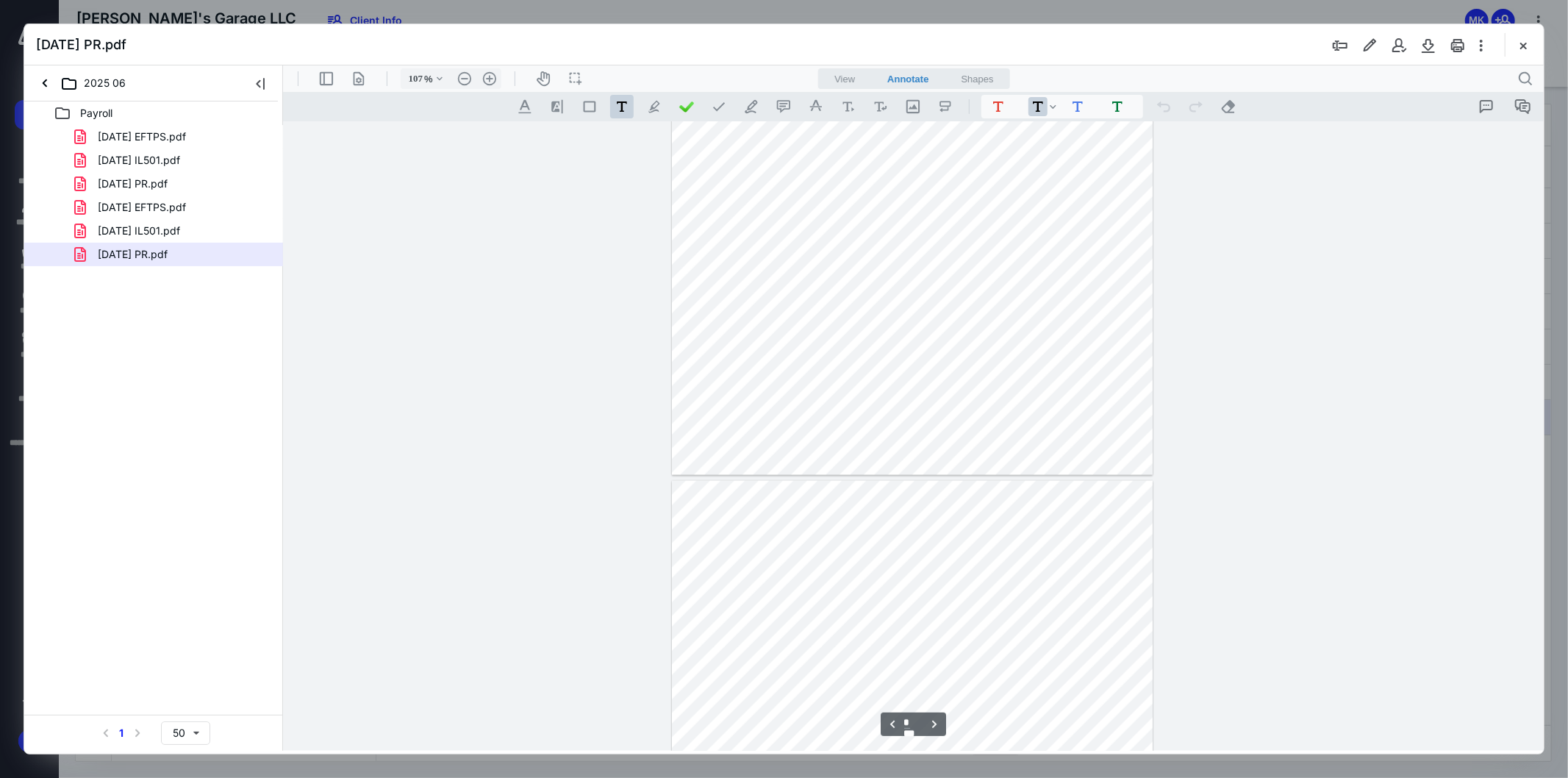 type on "*" 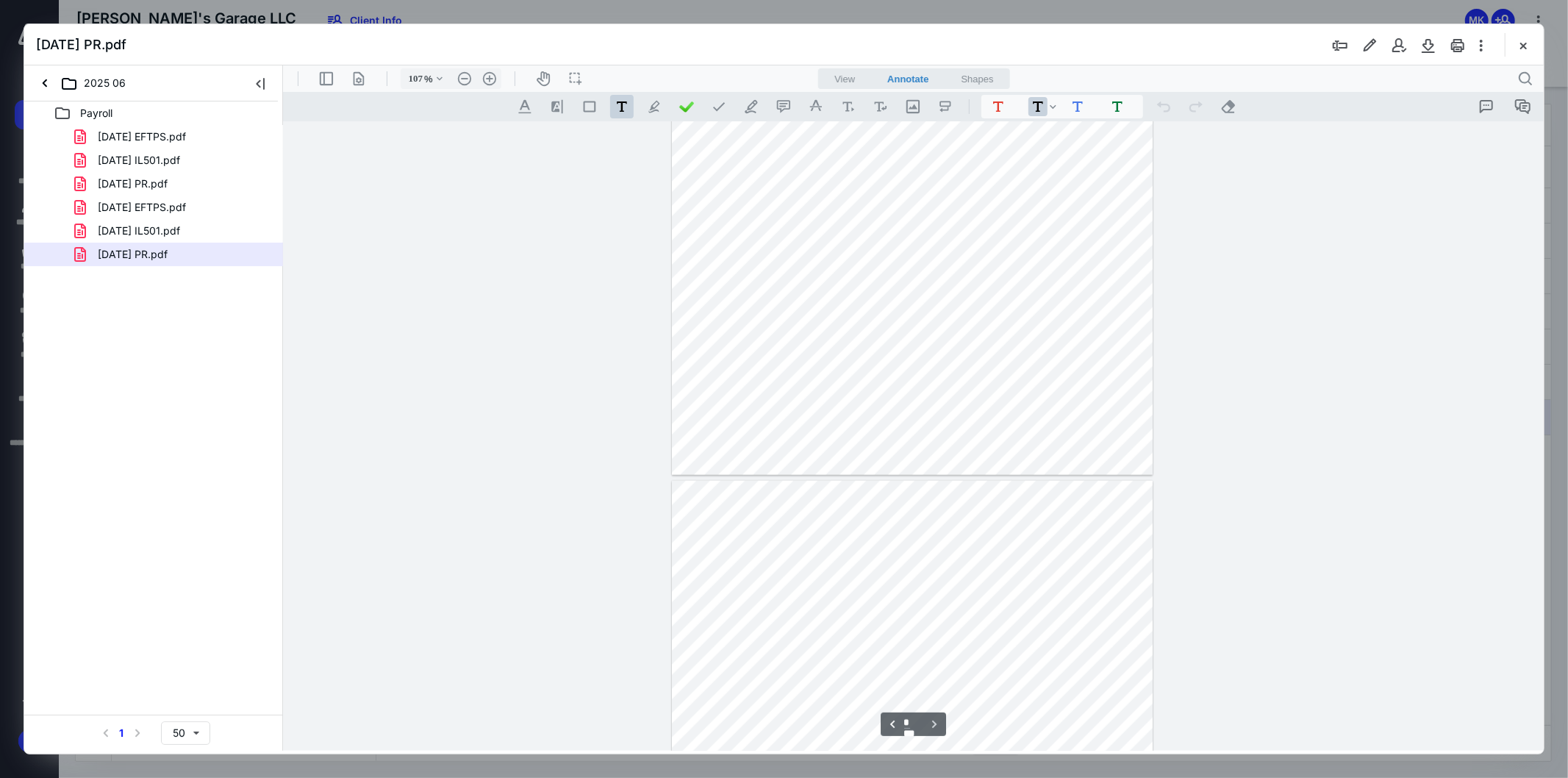 scroll, scrollTop: 1885, scrollLeft: 0, axis: vertical 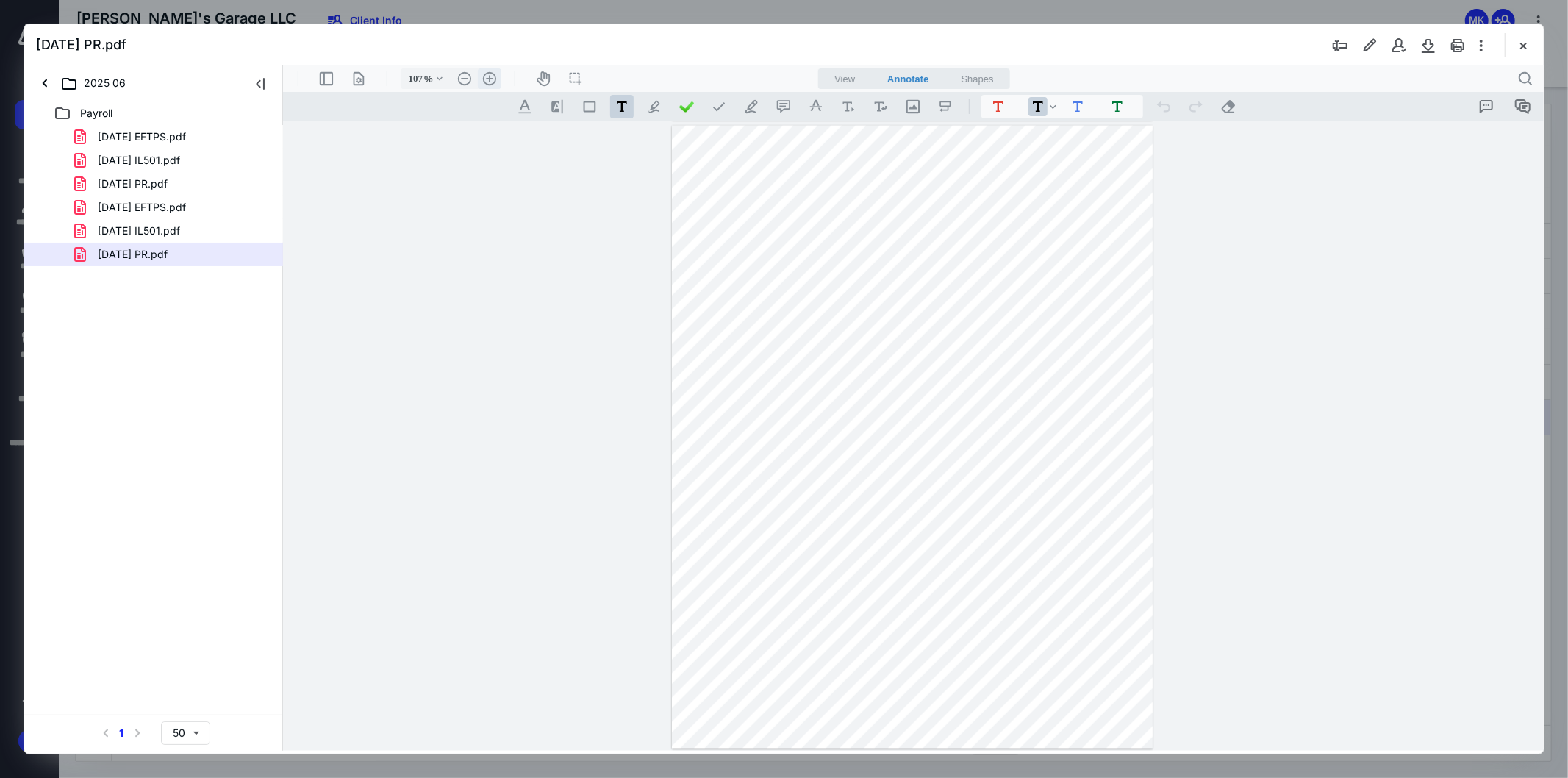 click on ".cls-1{fill:#abb0c4;} icon - header - zoom - in - line" at bounding box center [489, 78] 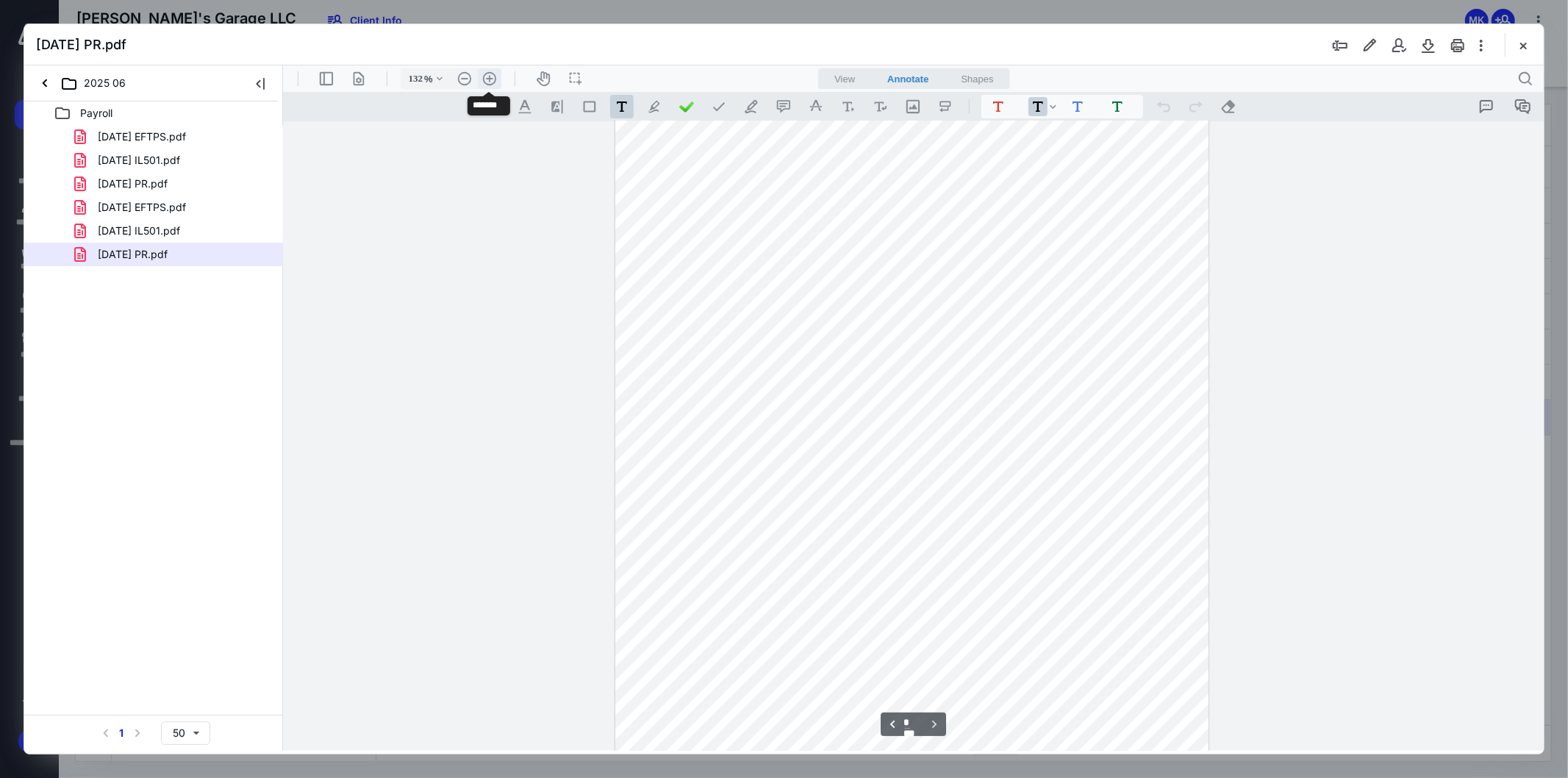 click on ".cls-1{fill:#abb0c4;} icon - header - zoom - in - line" at bounding box center [489, 78] 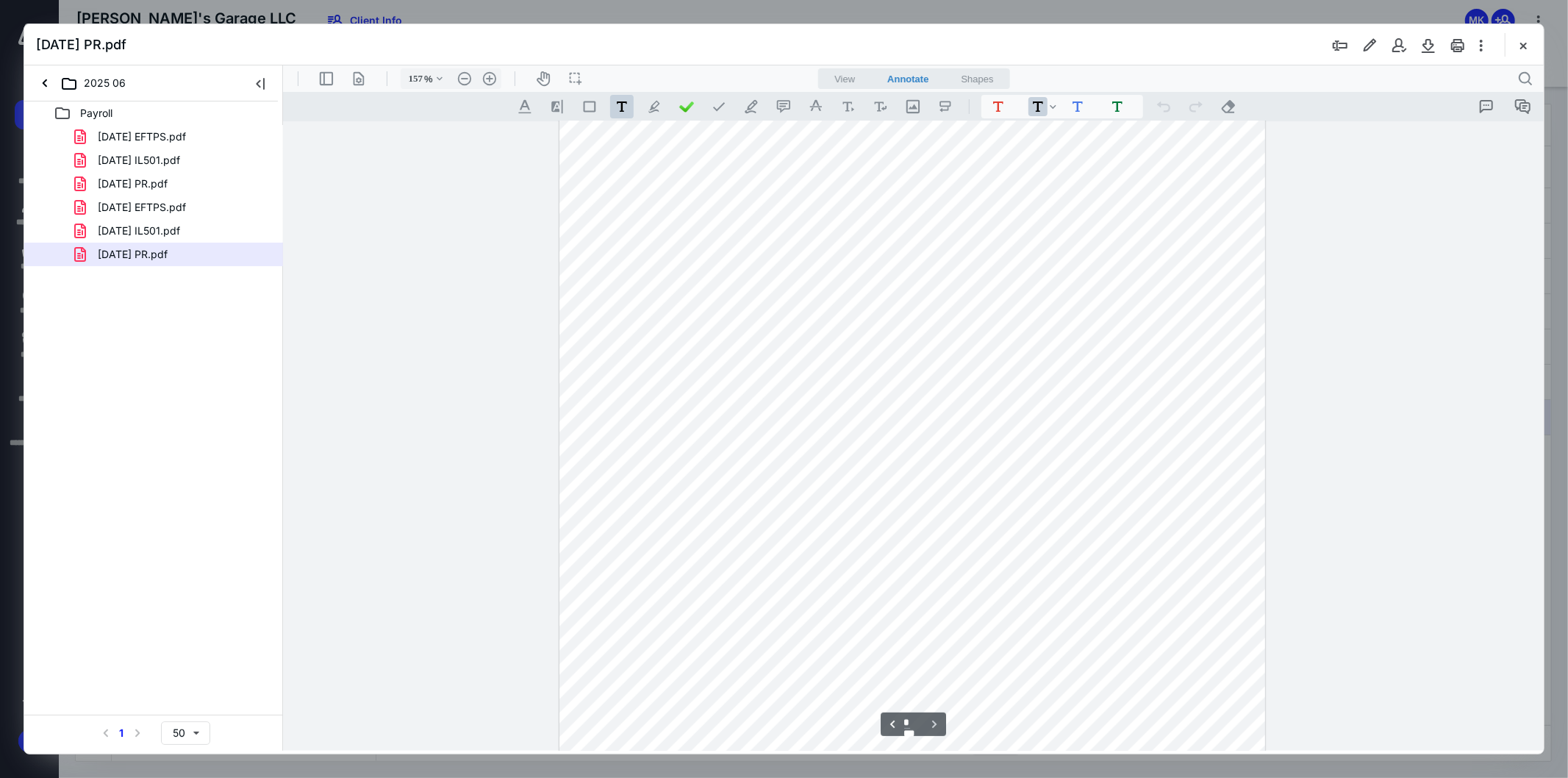 scroll, scrollTop: 2818, scrollLeft: 0, axis: vertical 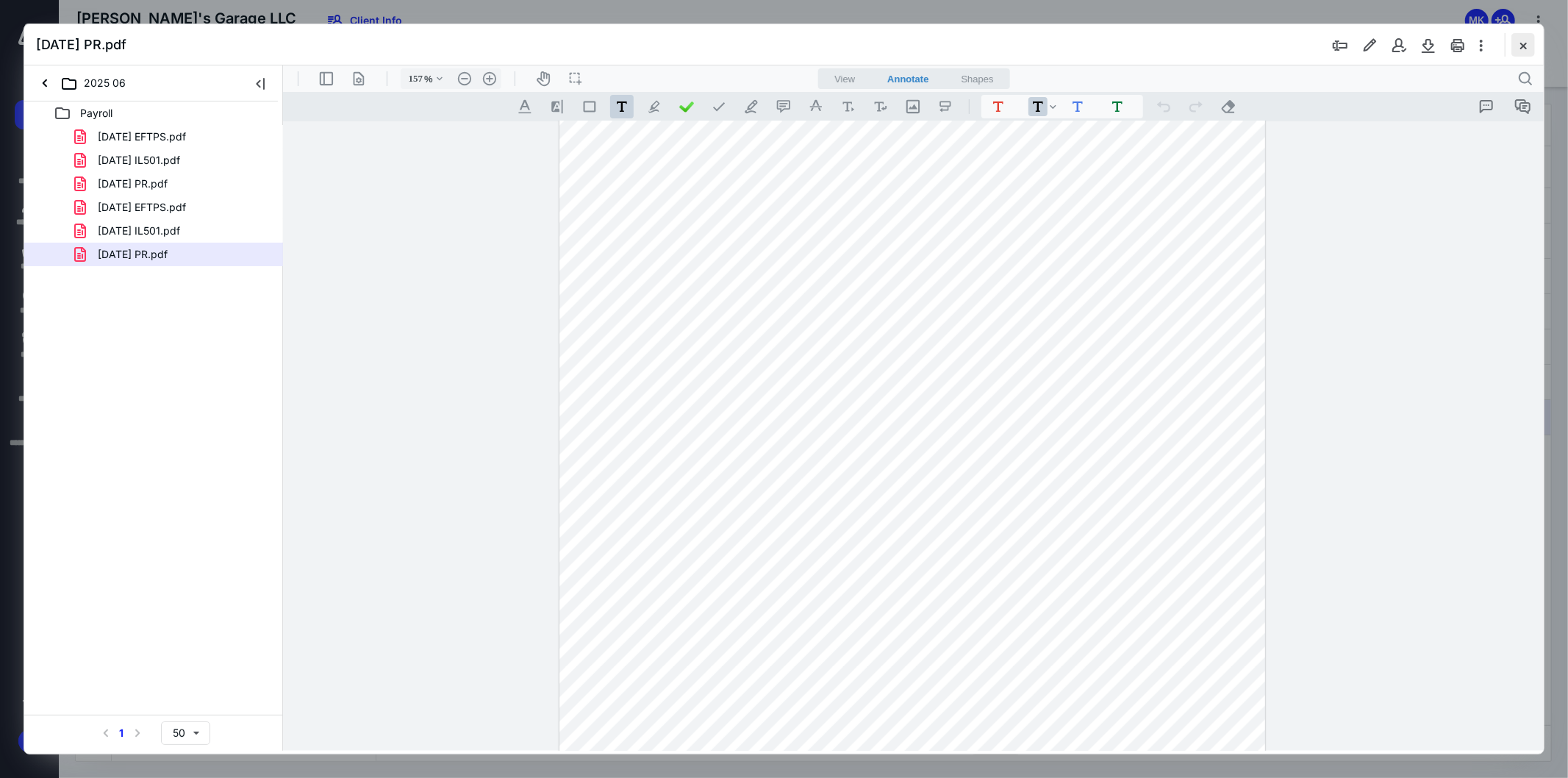 click at bounding box center (1523, 45) 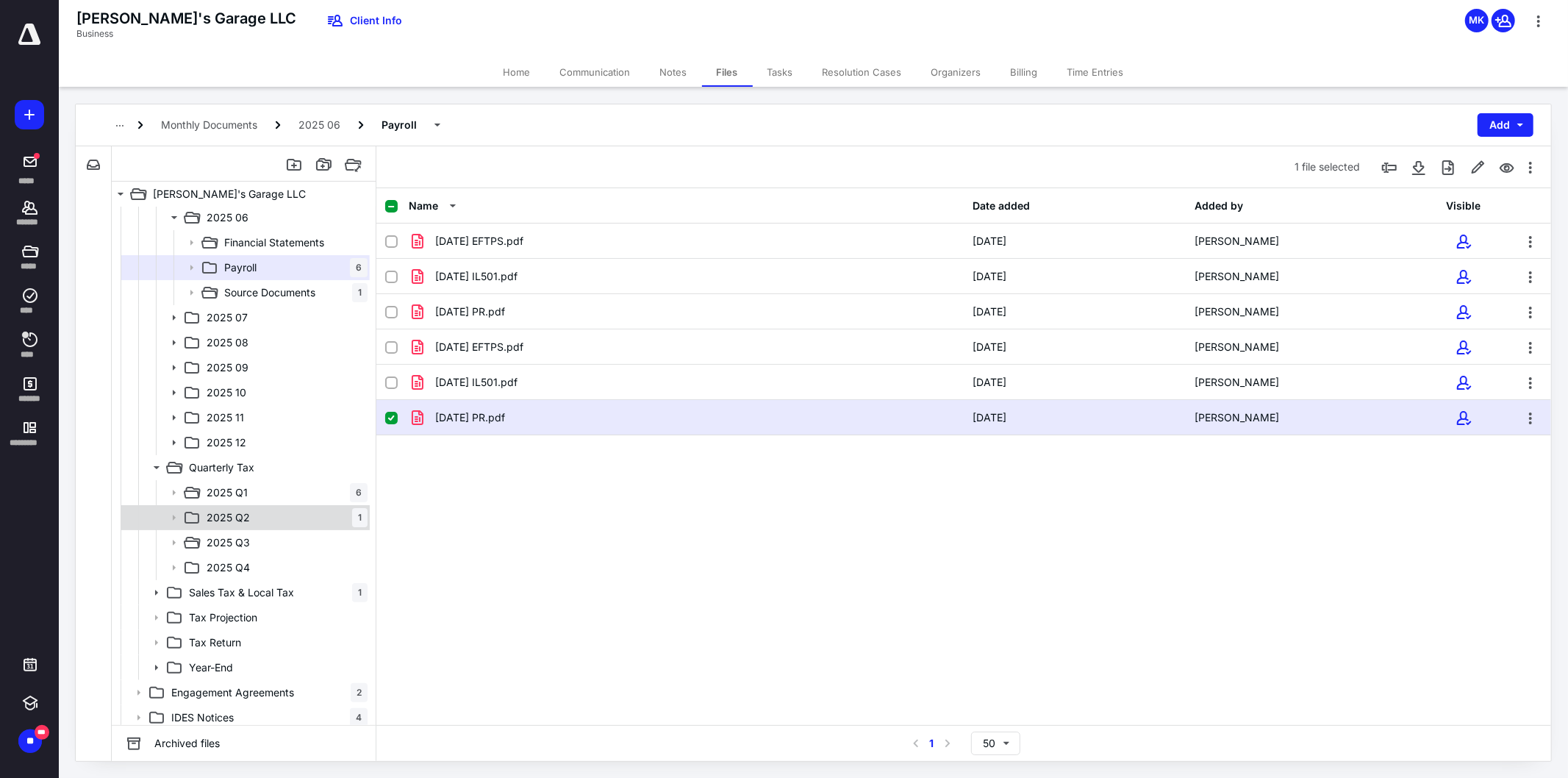 click on "2025 Q2 1" at bounding box center [284, 518] 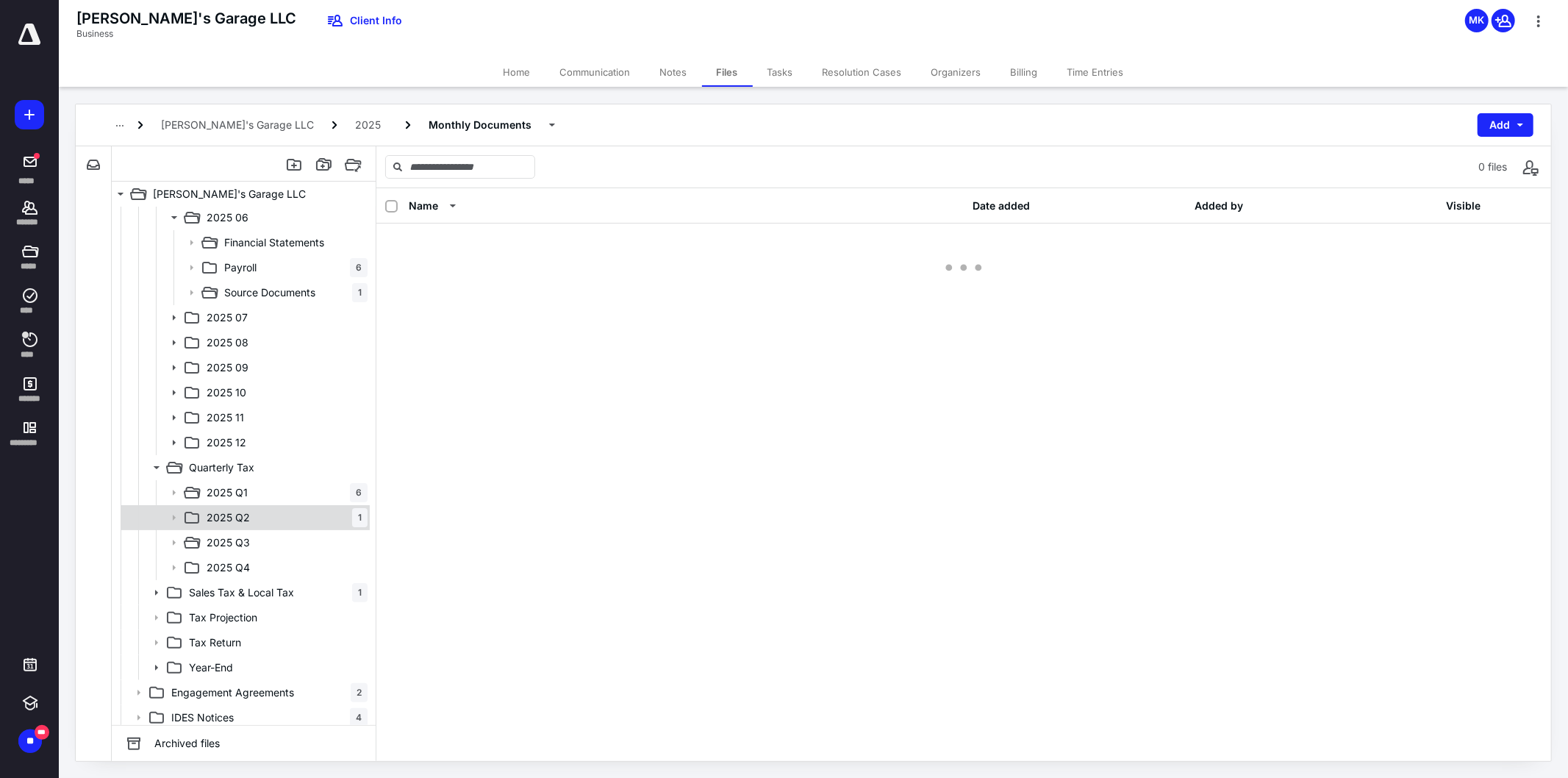 click on "2025 Q2 1" at bounding box center [284, 518] 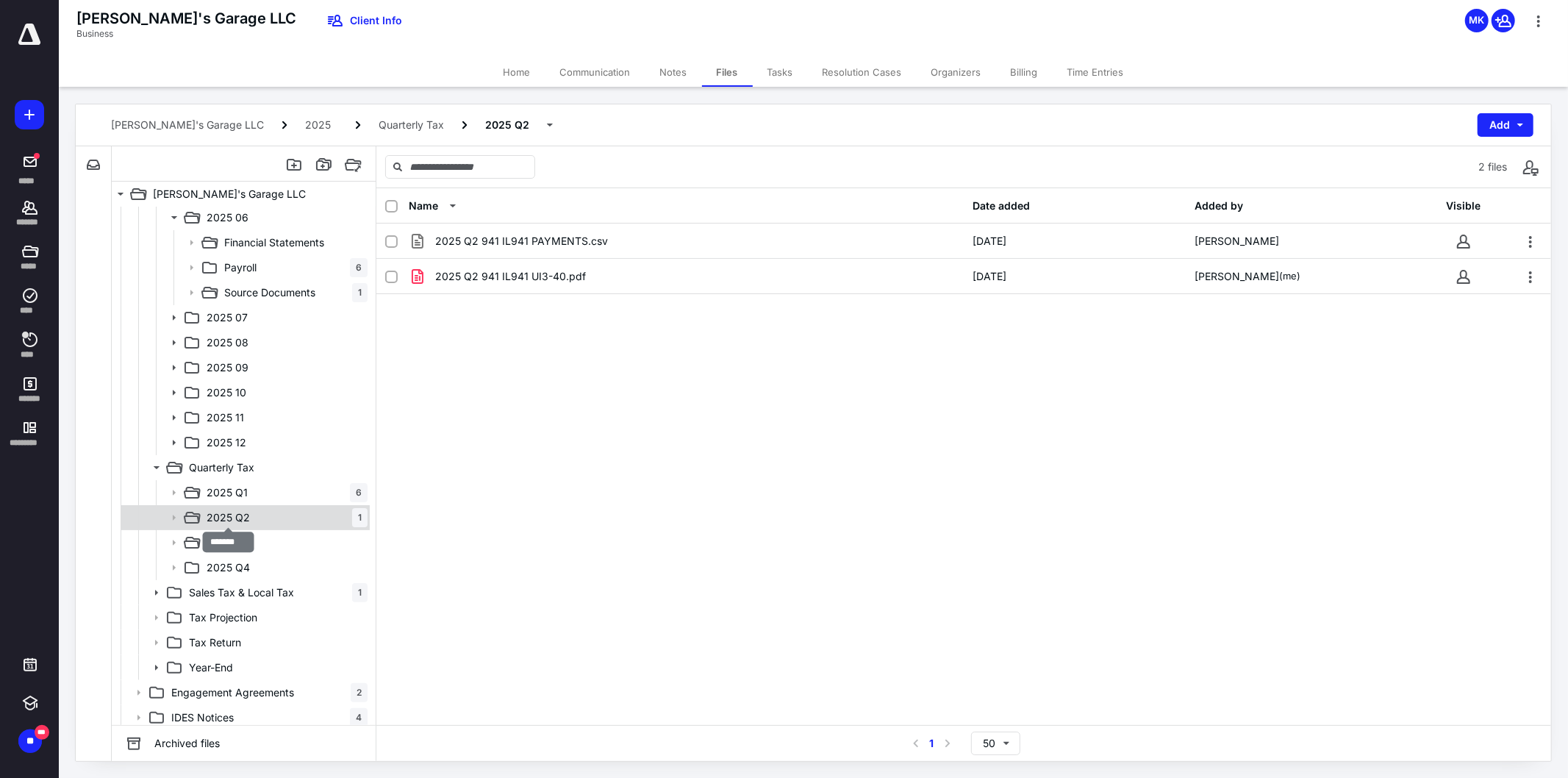 click on "2025 Q2" at bounding box center [228, 518] 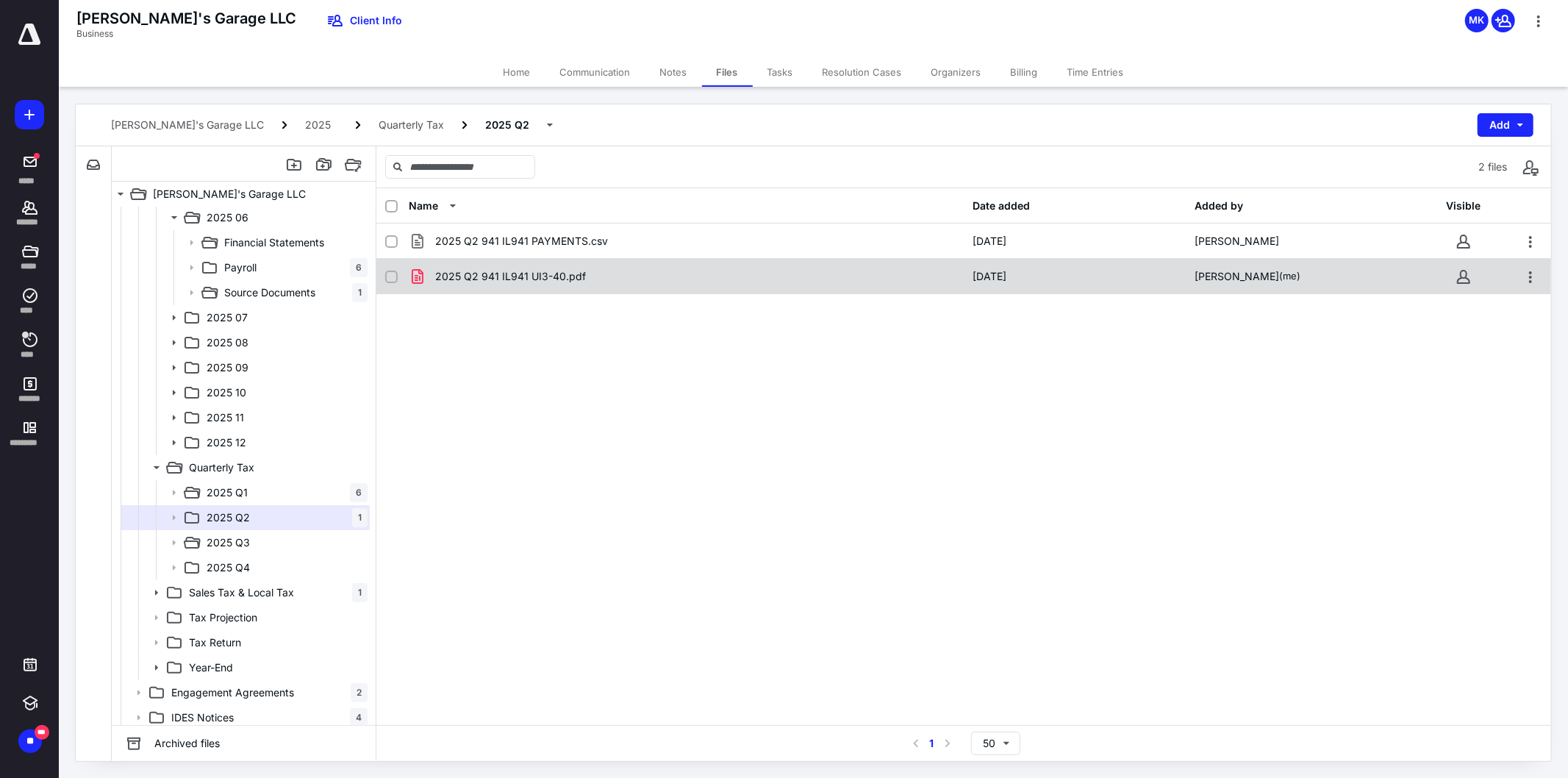 click on "2025 Q2 941 IL941 UI3-40.pdf" at bounding box center (686, 276) 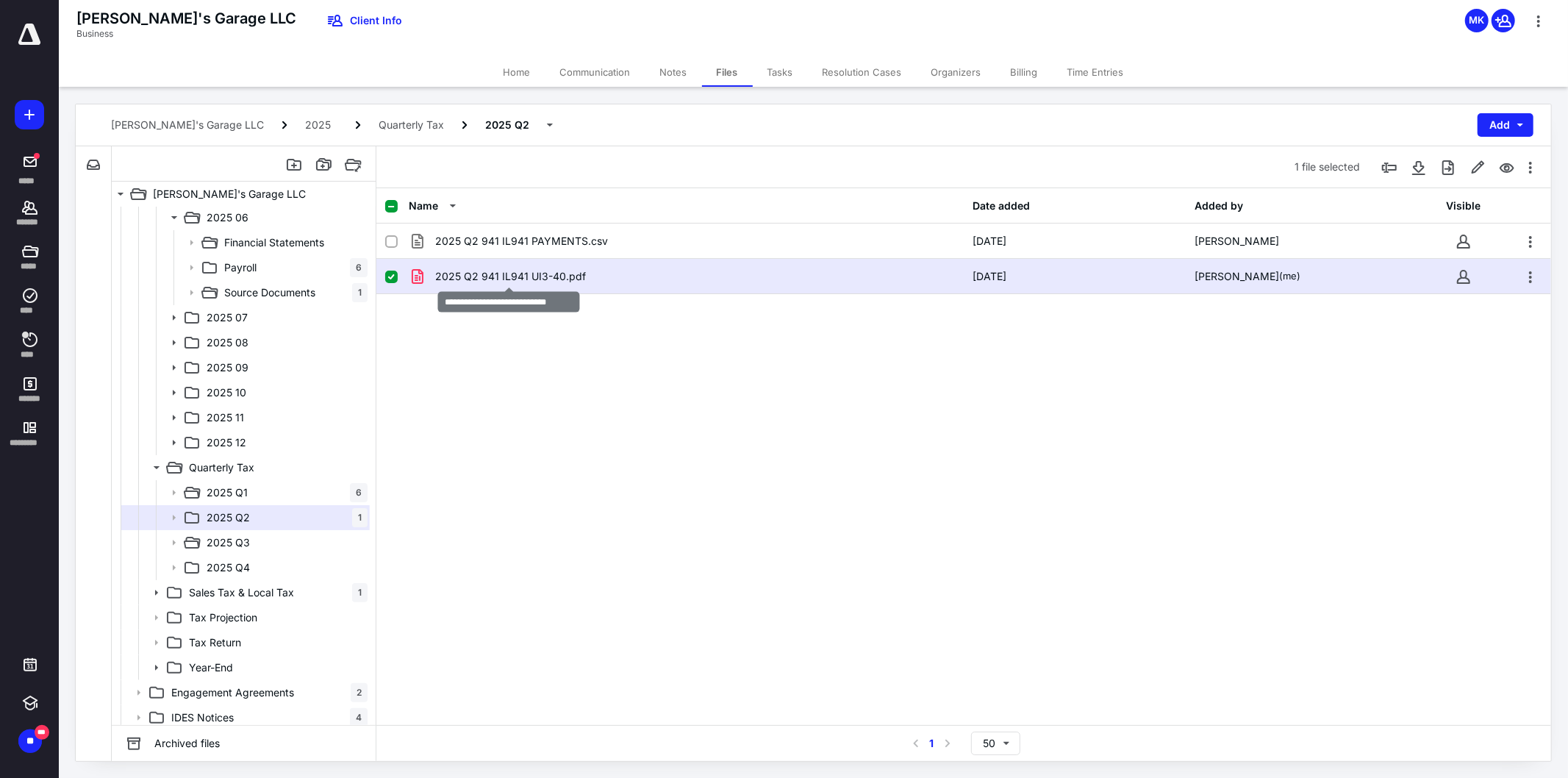 click on "2025 Q2 941 IL941 UI3-40.pdf" at bounding box center [510, 276] 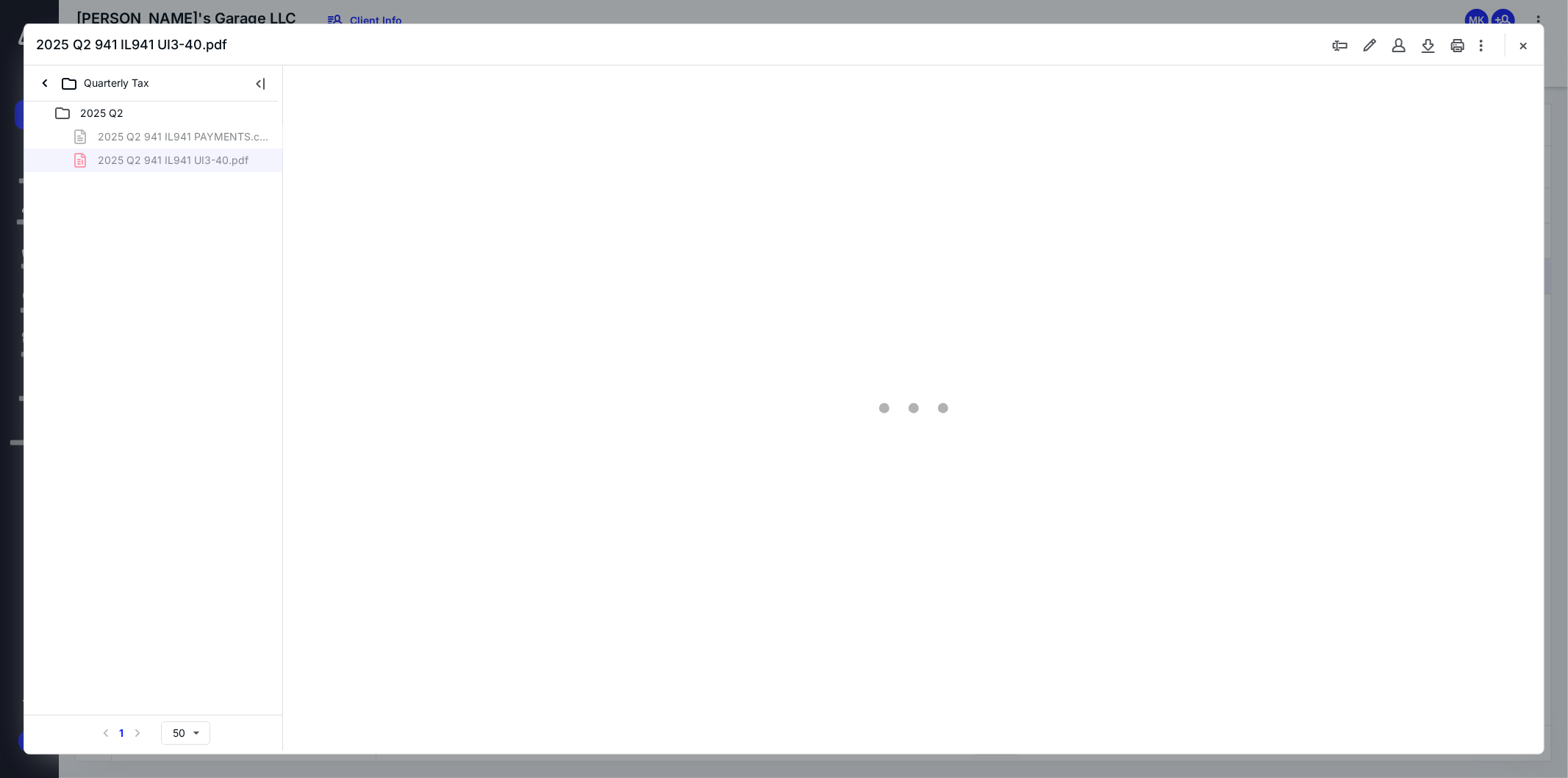 scroll, scrollTop: 0, scrollLeft: 0, axis: both 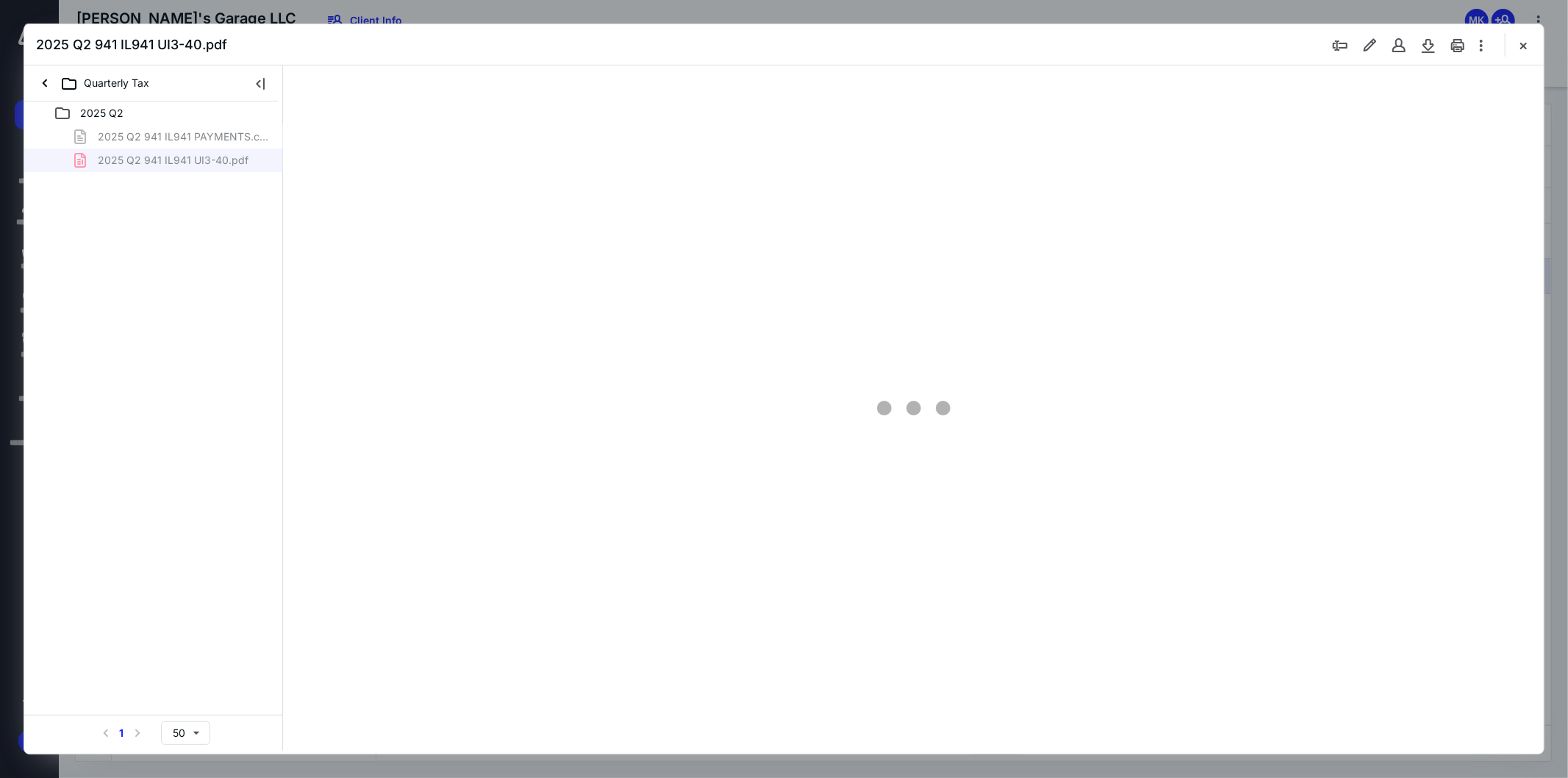 type on "107" 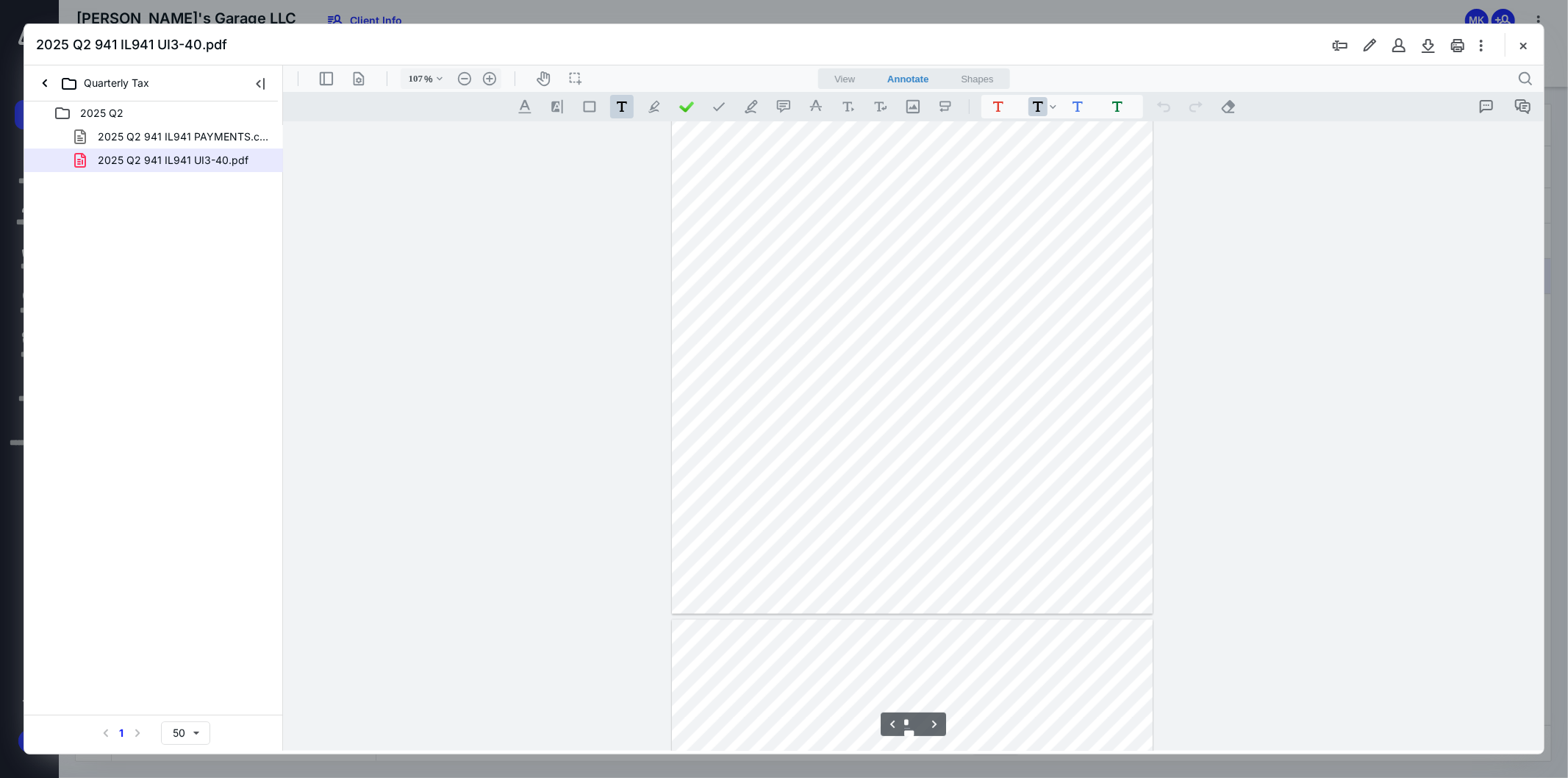 scroll, scrollTop: 2673, scrollLeft: 0, axis: vertical 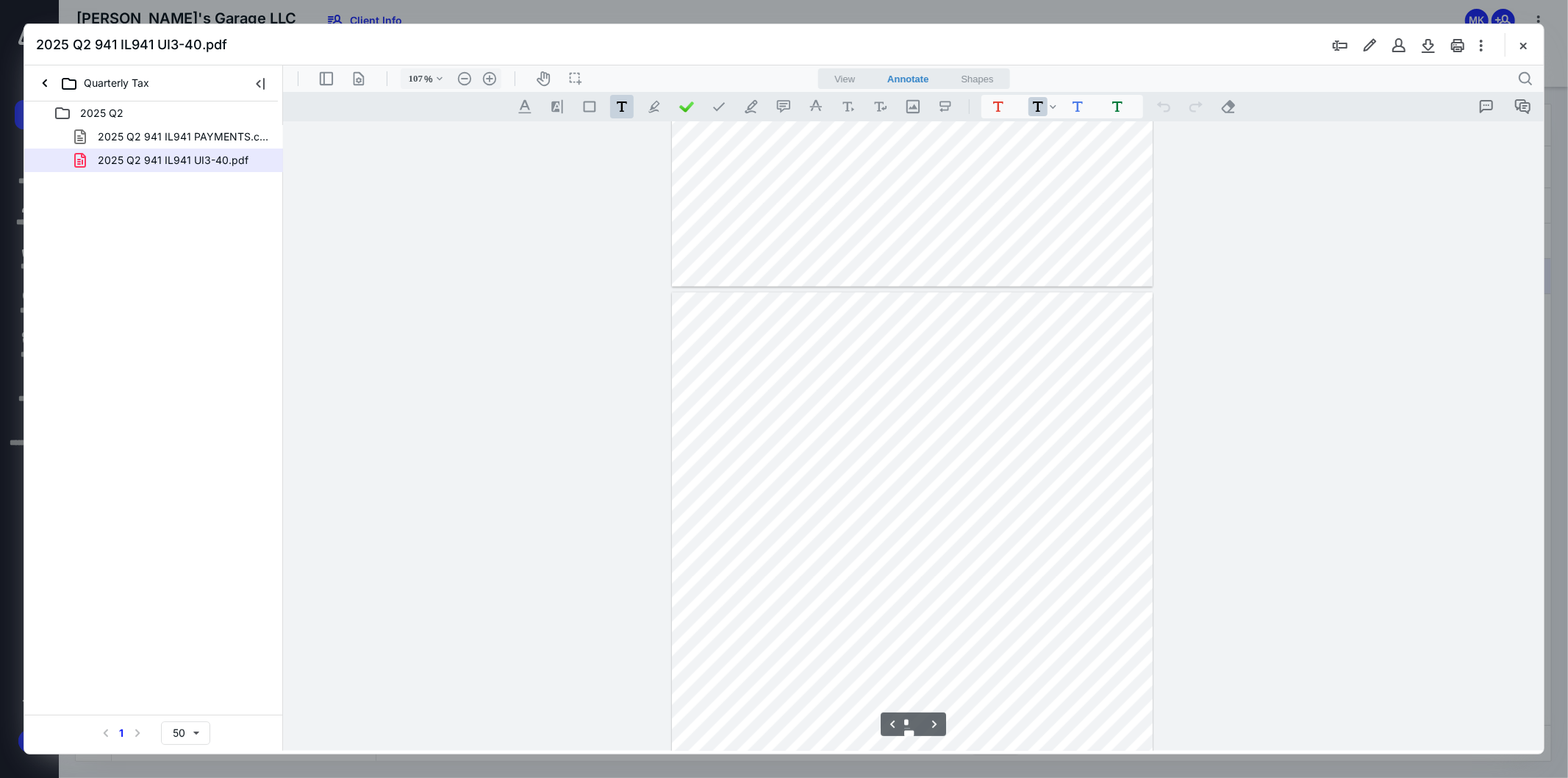 type on "*" 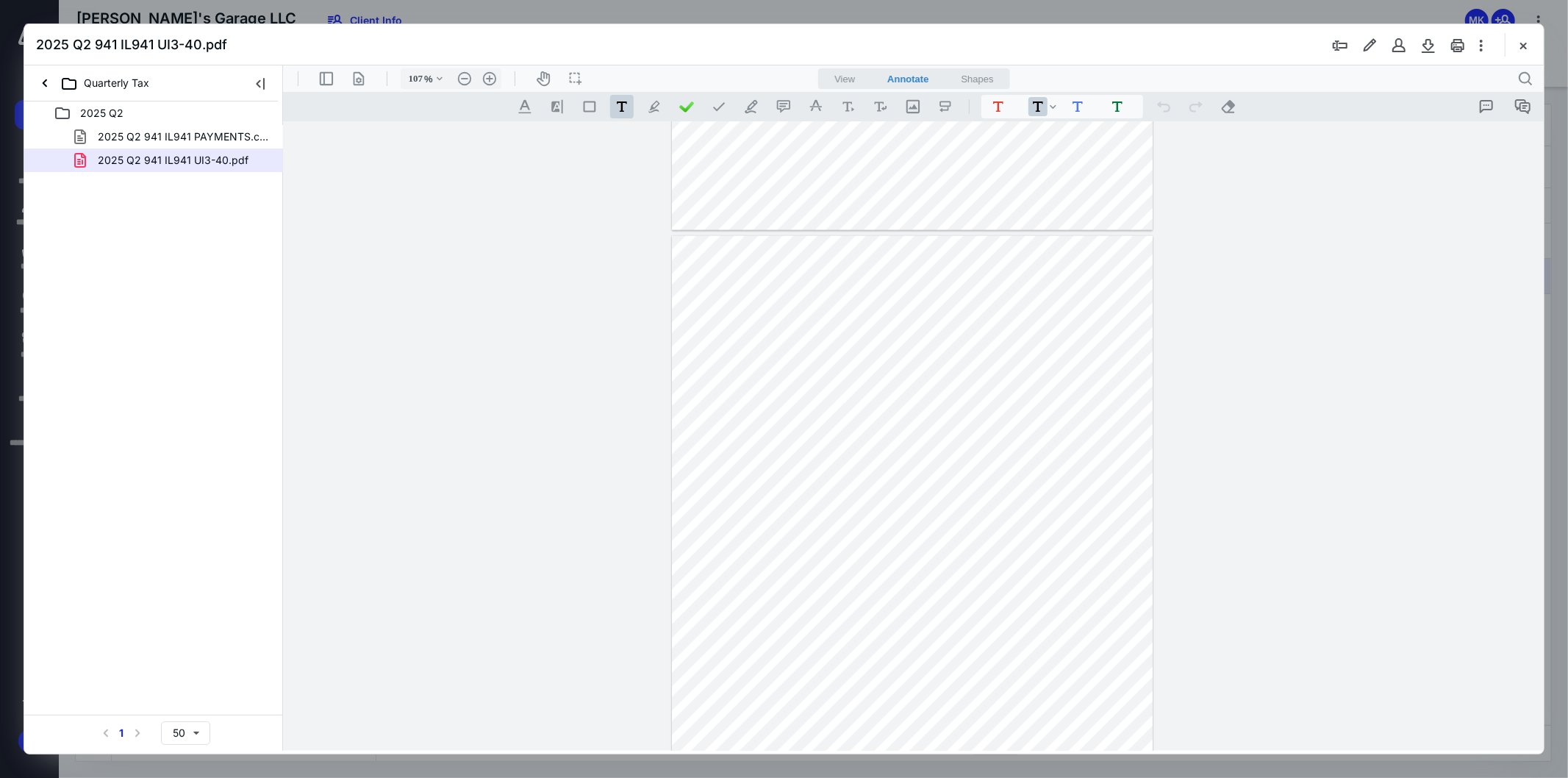 scroll, scrollTop: 2019, scrollLeft: 0, axis: vertical 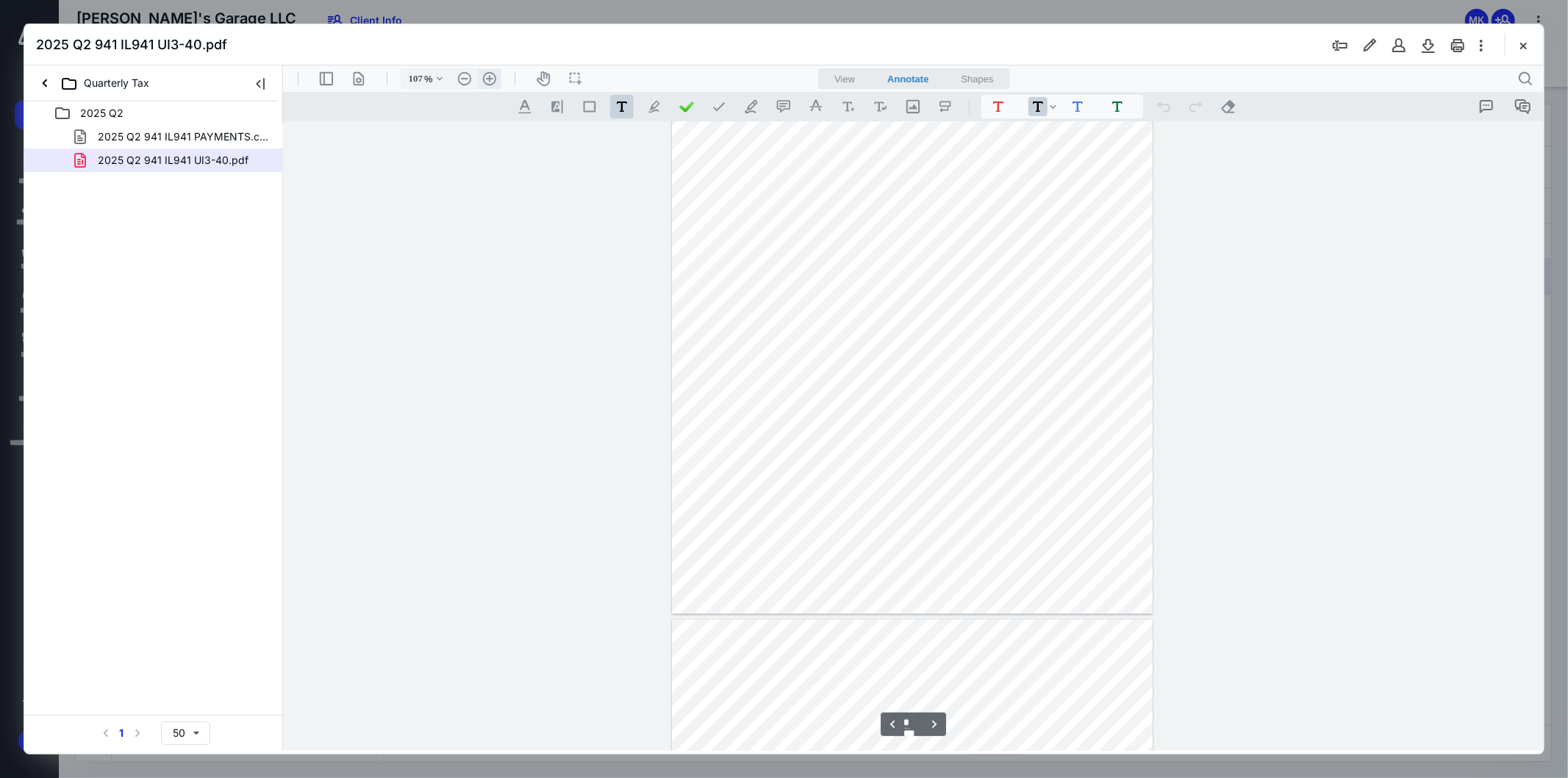 click on ".cls-1{fill:#abb0c4;} icon - header - zoom - in - line" at bounding box center [489, 78] 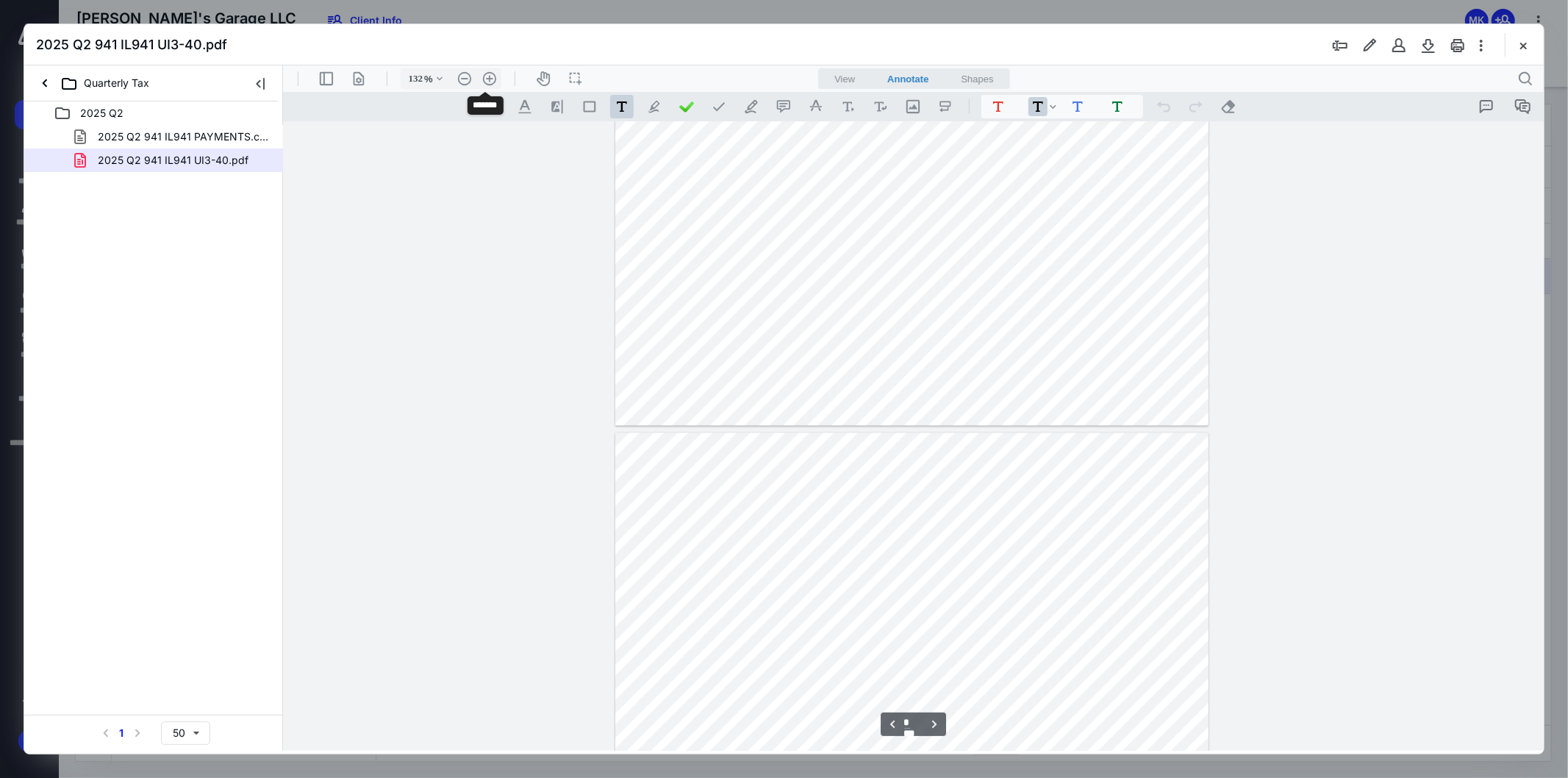 scroll, scrollTop: 2559, scrollLeft: 0, axis: vertical 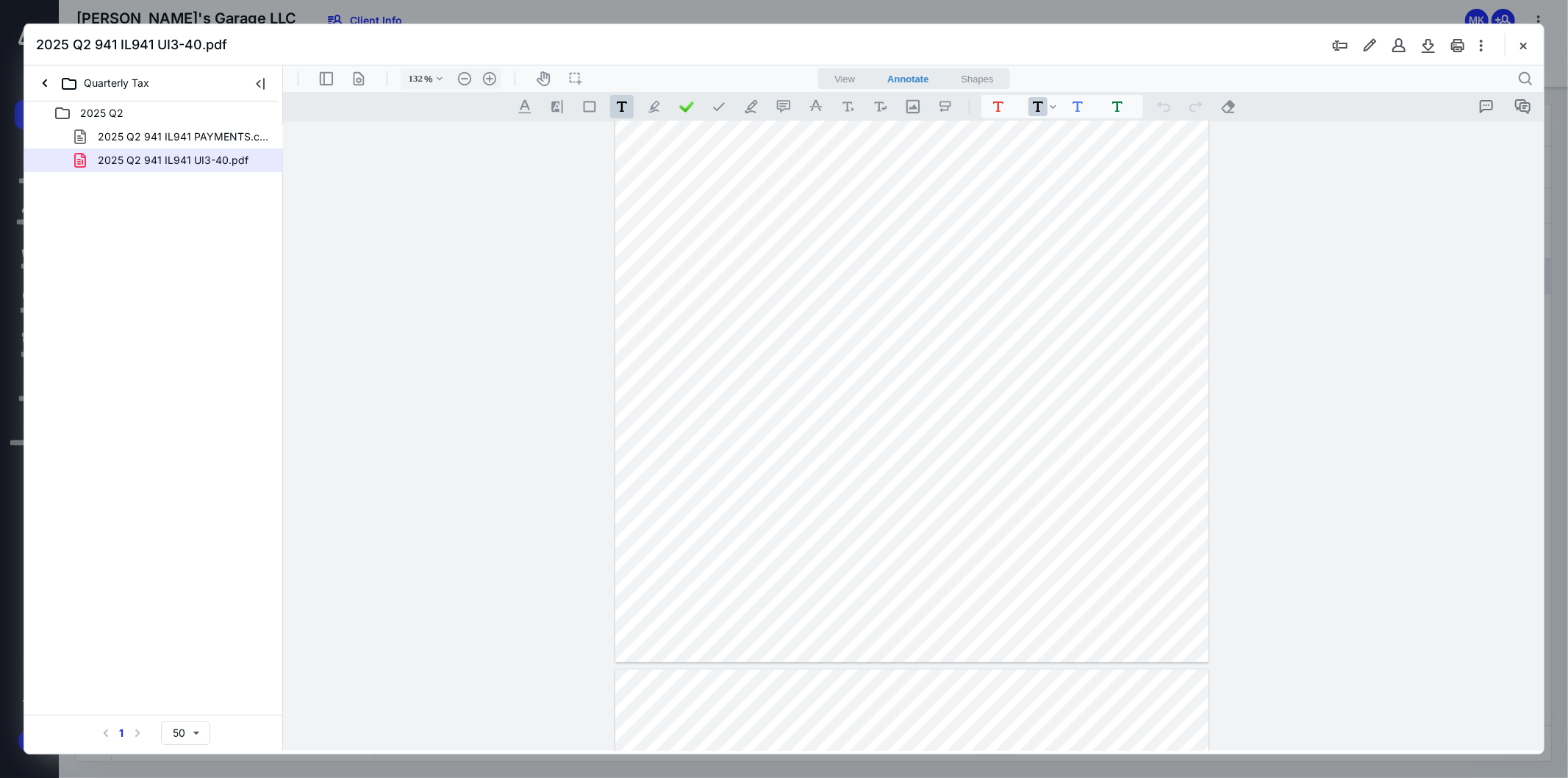 type on "*" 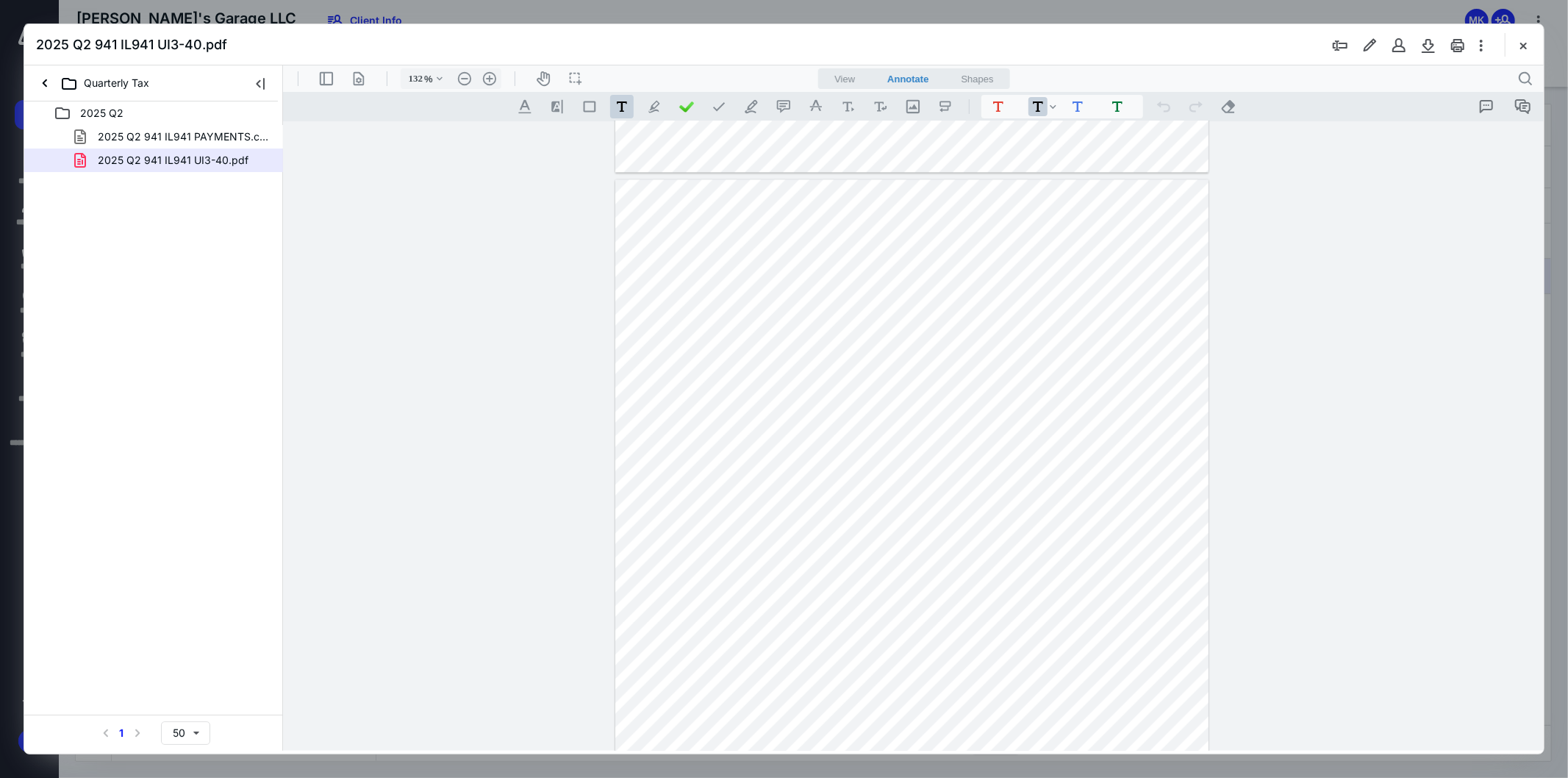 scroll, scrollTop: 3212, scrollLeft: 0, axis: vertical 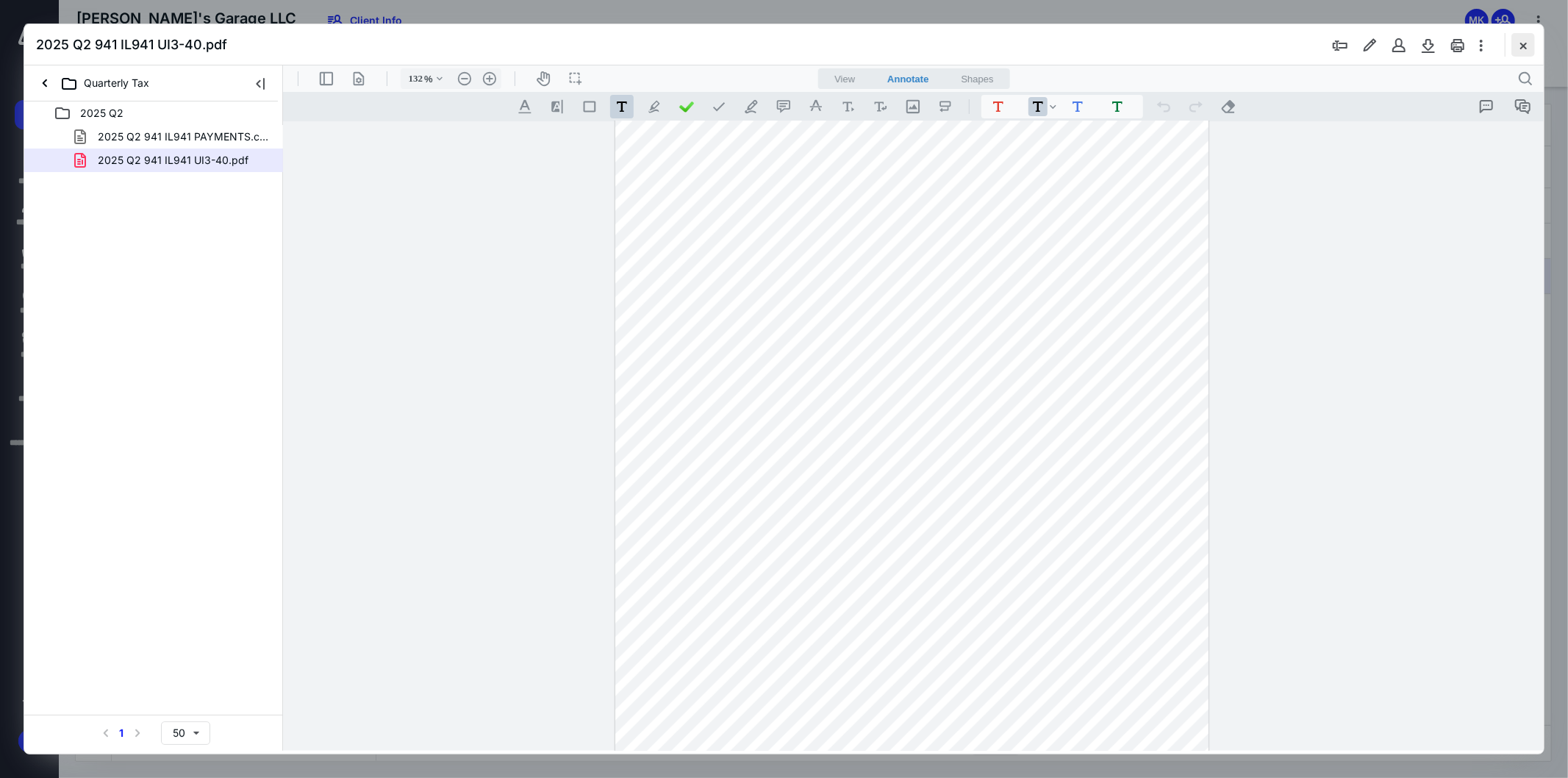 click at bounding box center [1523, 45] 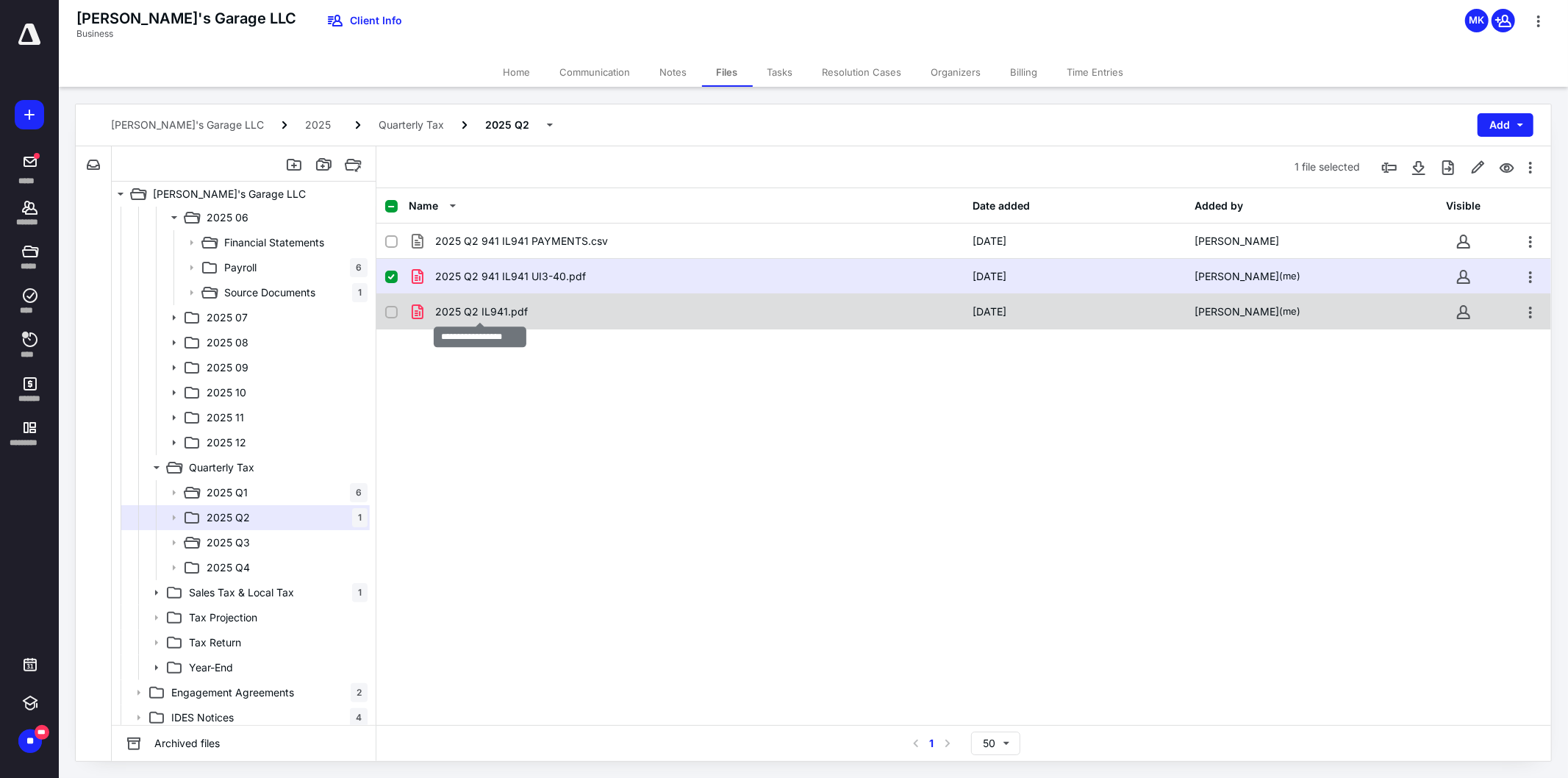 click on "2025 Q2 IL941.pdf" at bounding box center (482, 312) 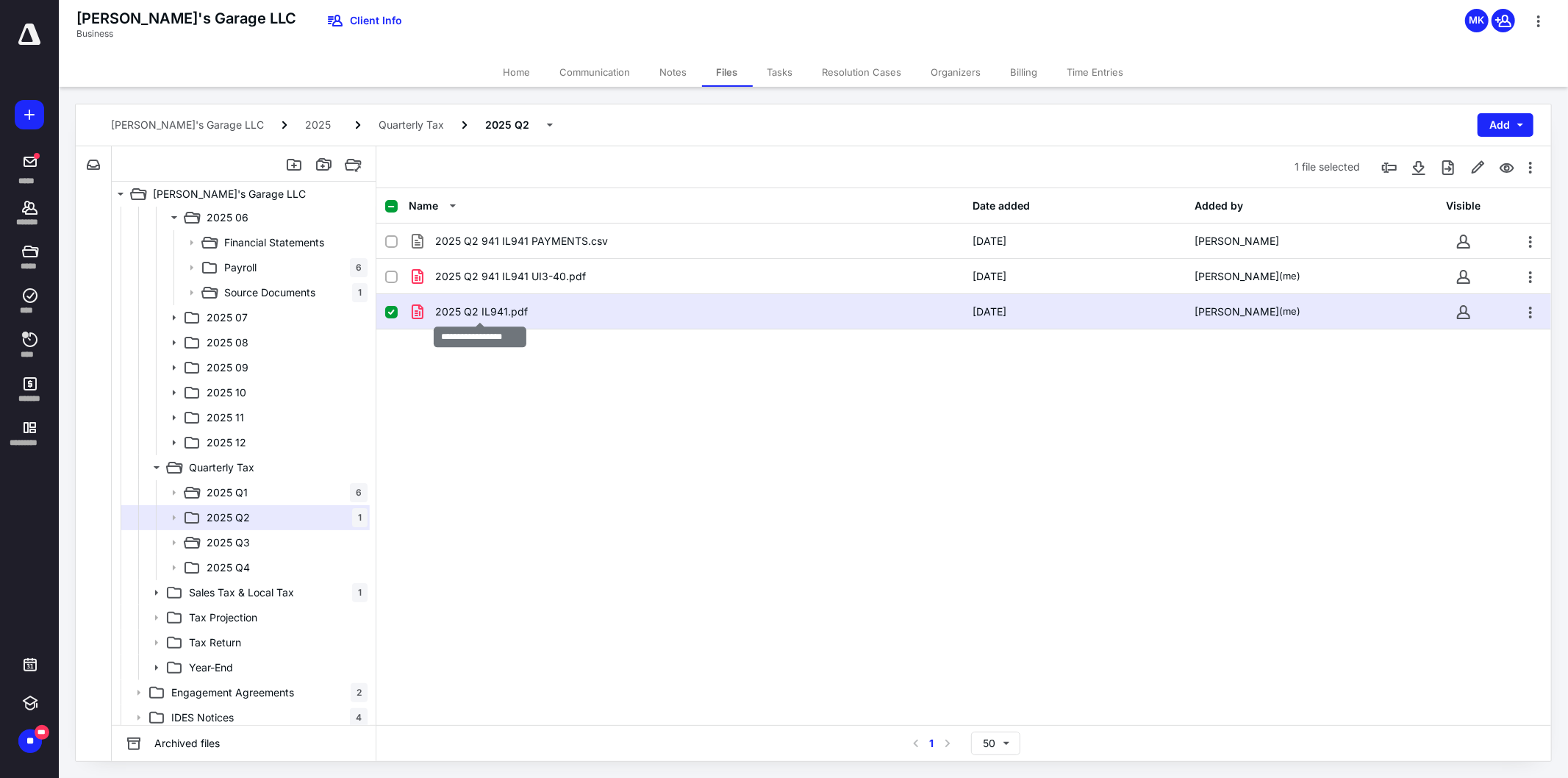 click on "2025 Q2 IL941.pdf" at bounding box center [482, 312] 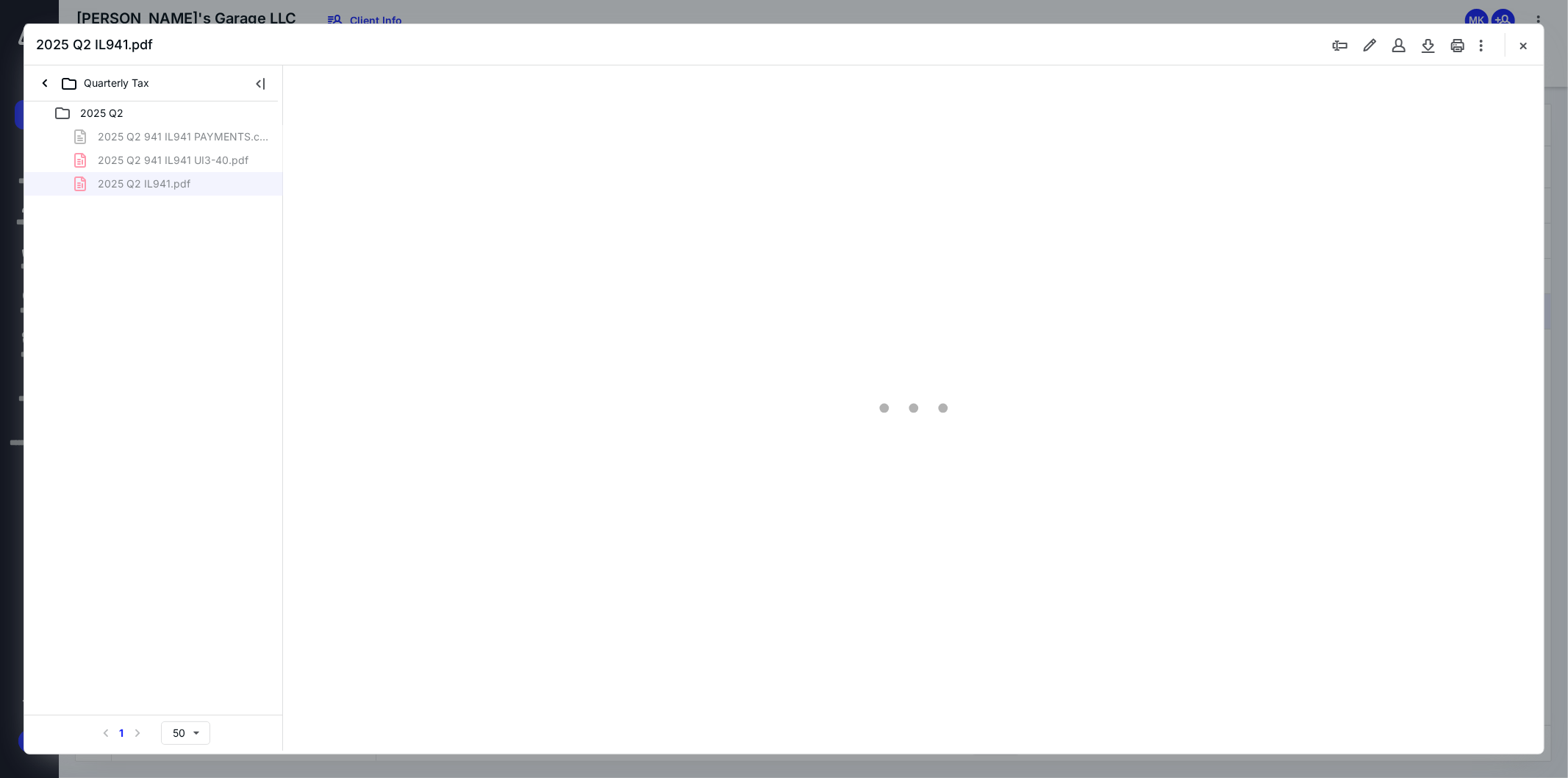 scroll, scrollTop: 0, scrollLeft: 0, axis: both 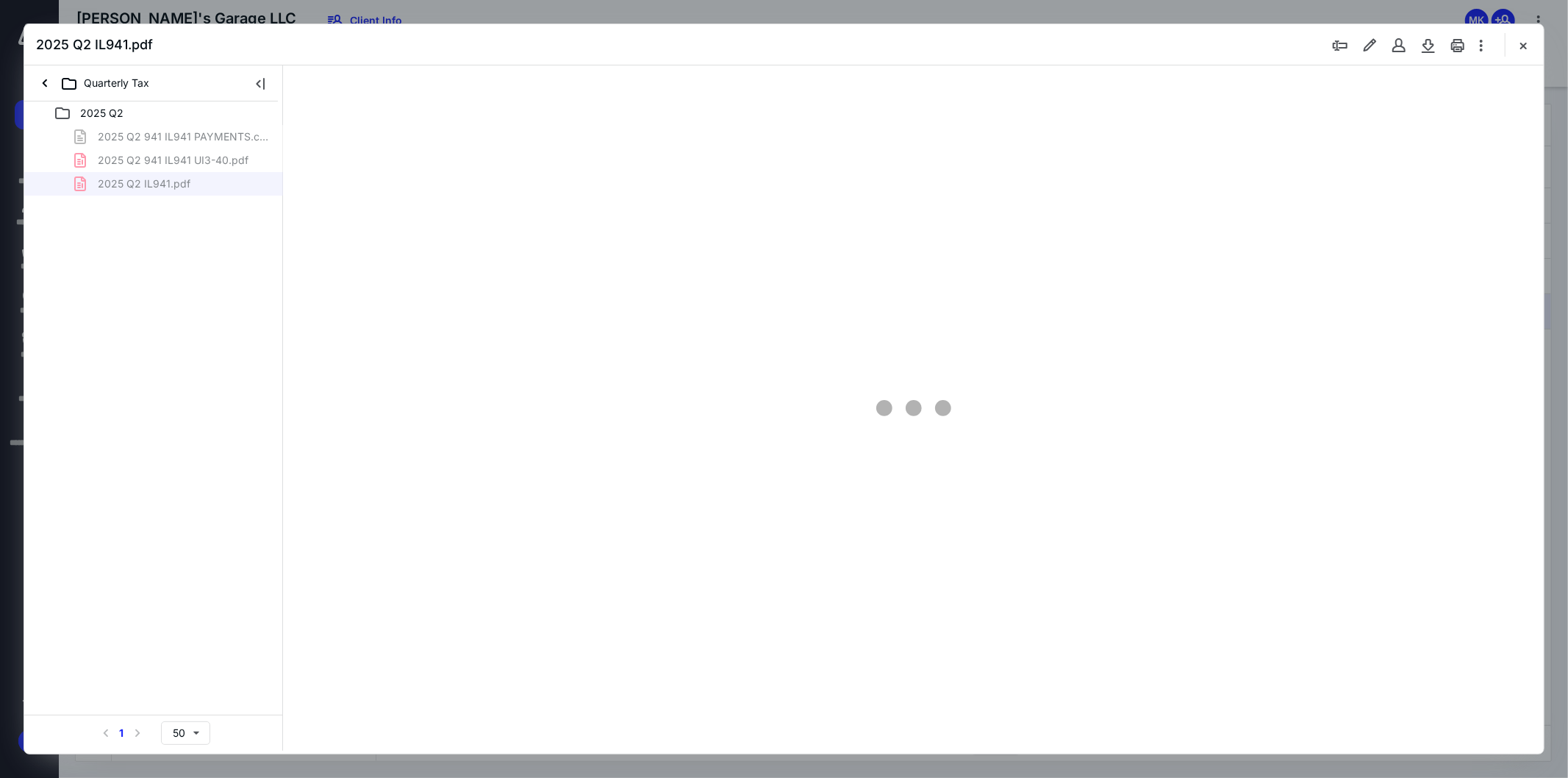 type on "107" 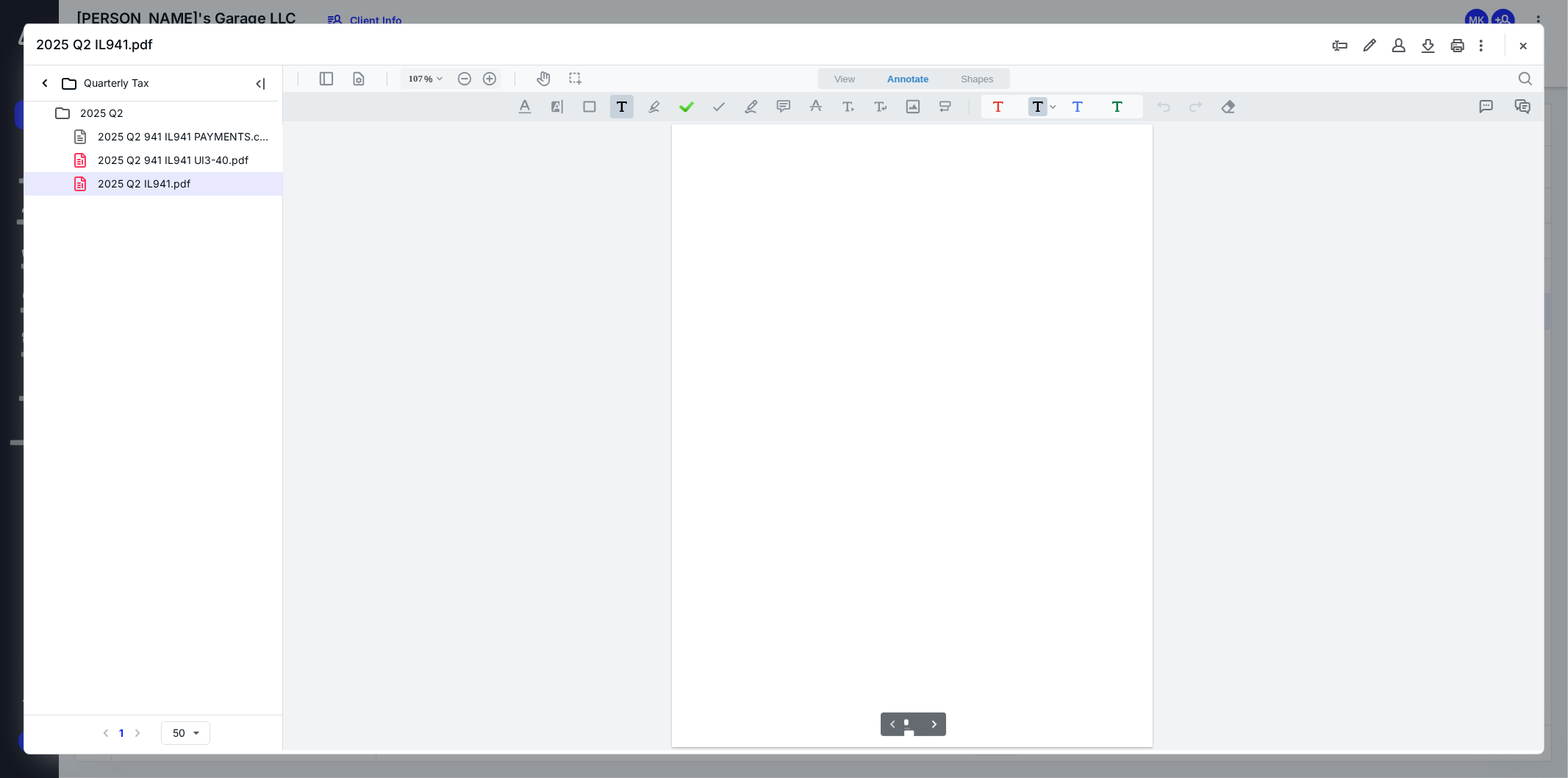 scroll, scrollTop: 59, scrollLeft: 0, axis: vertical 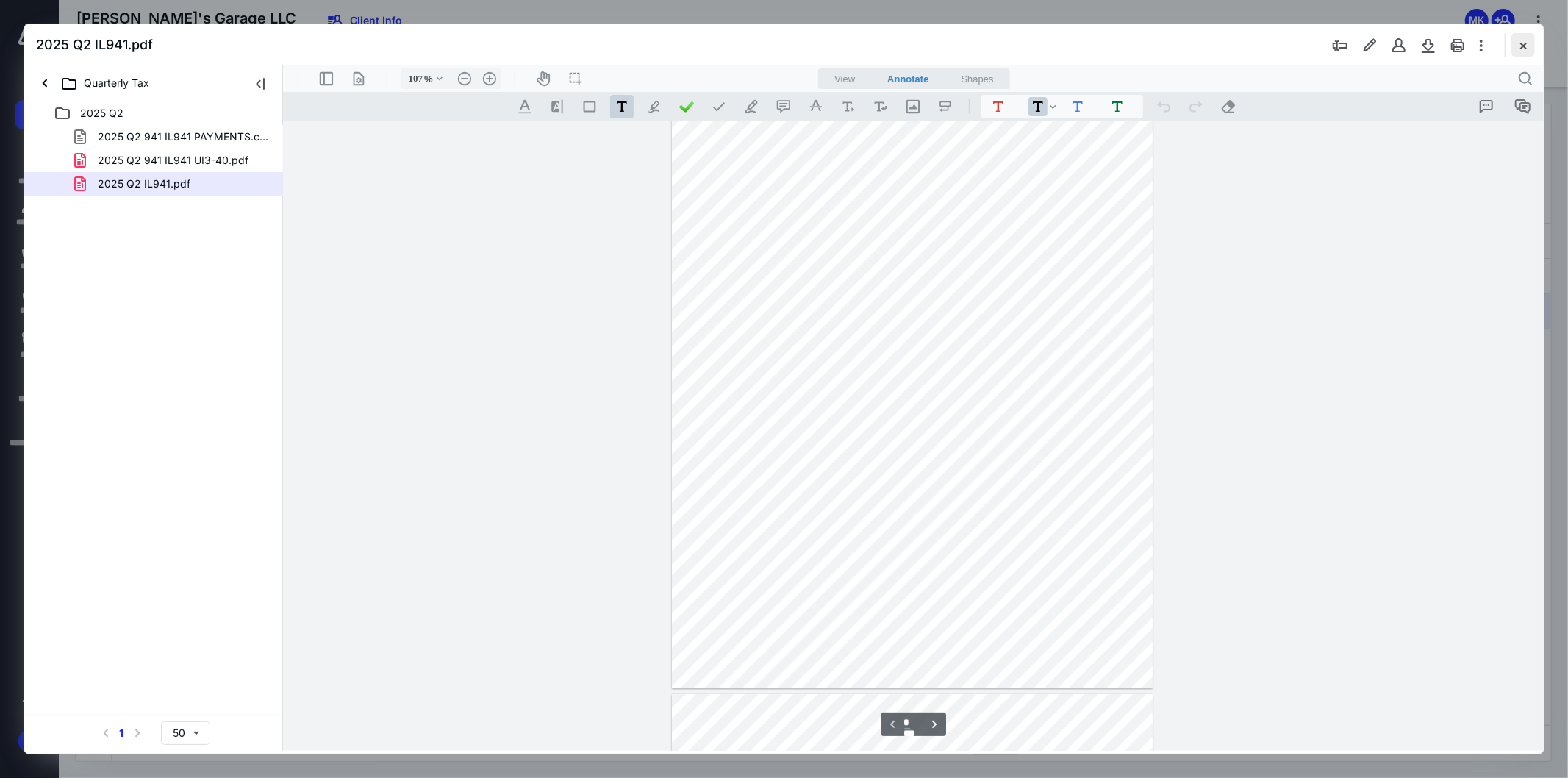 click at bounding box center (1523, 45) 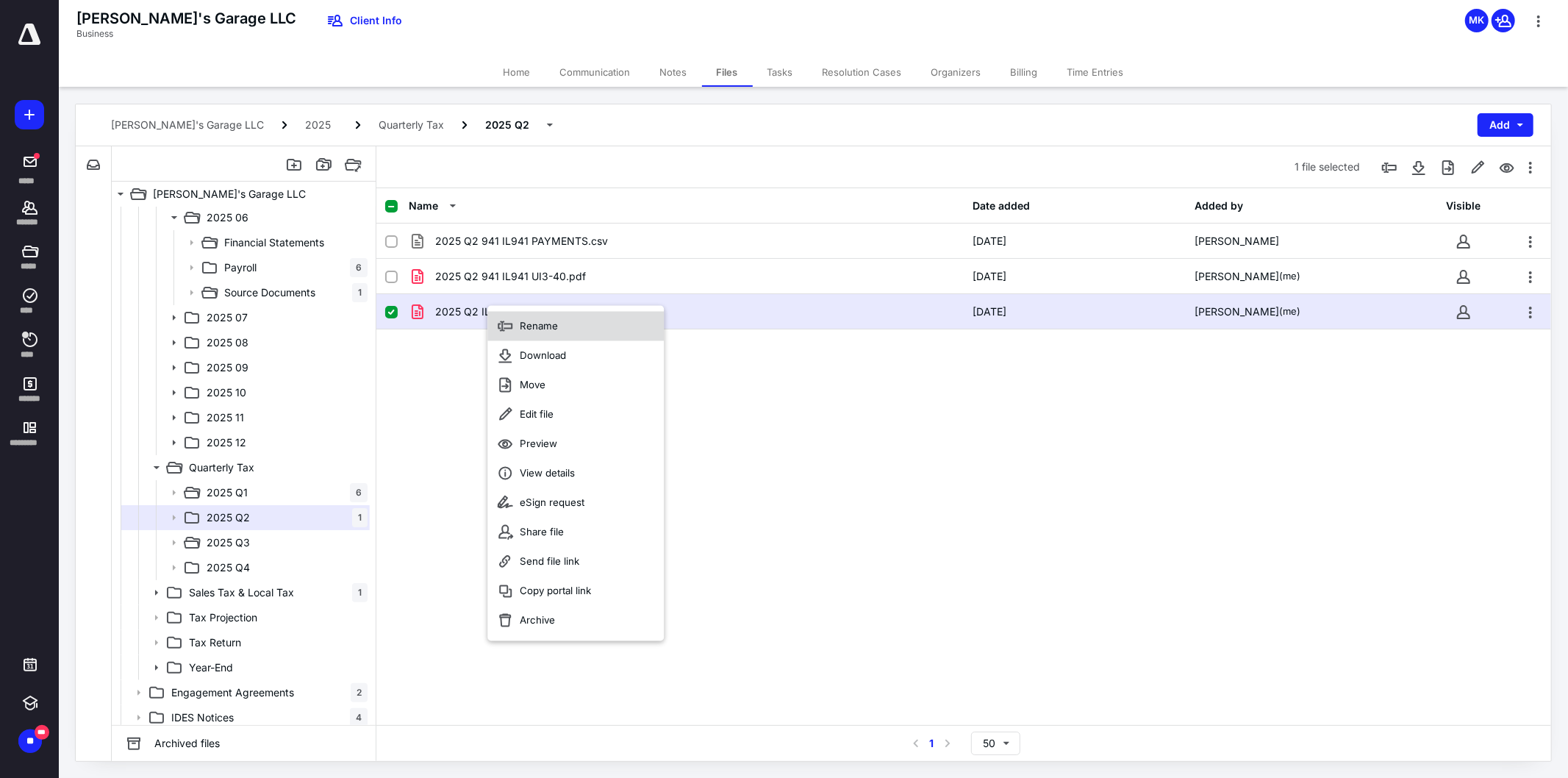 click on "Rename" at bounding box center [539, 326] 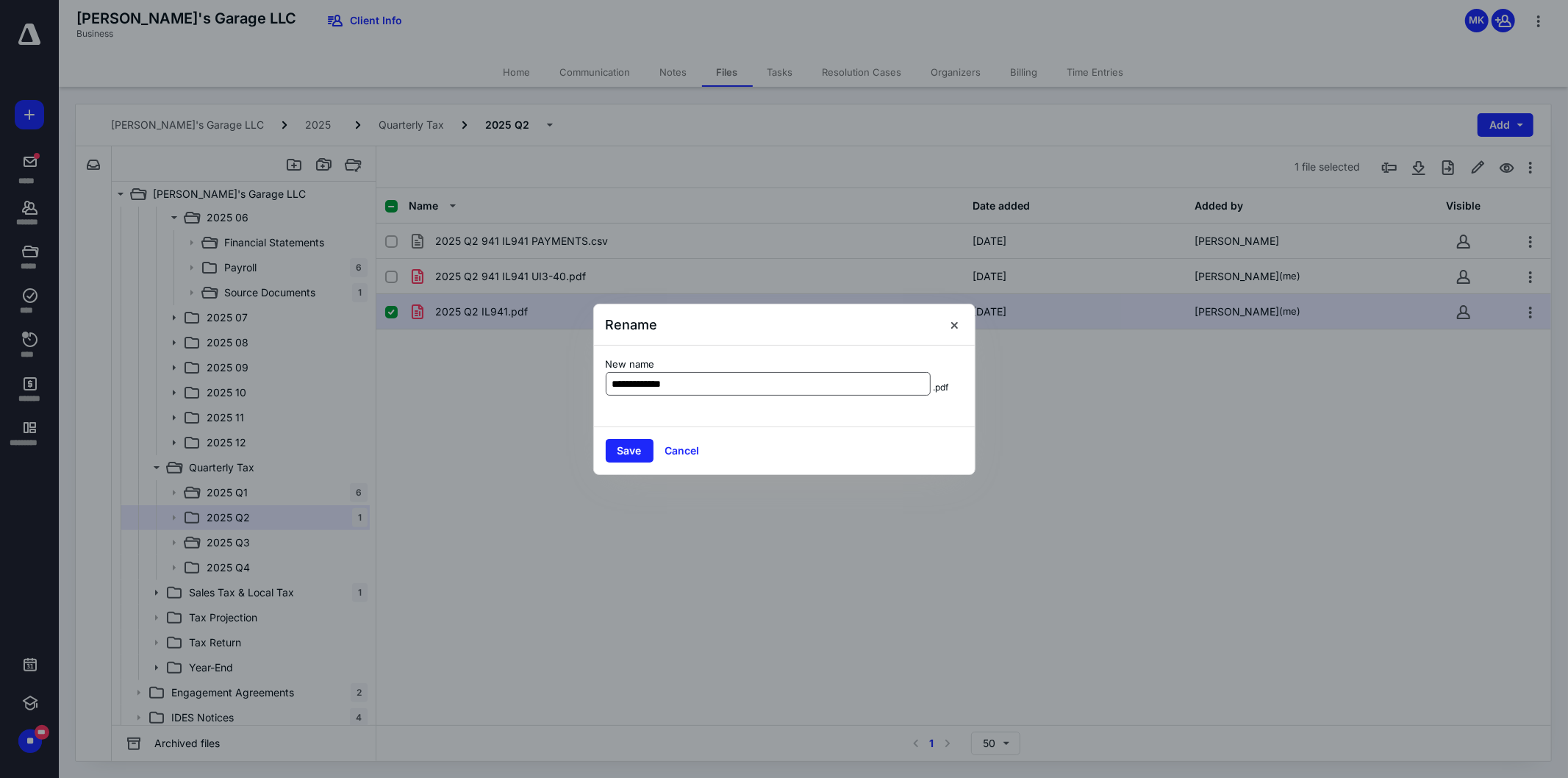 click on "**********" at bounding box center (768, 384) 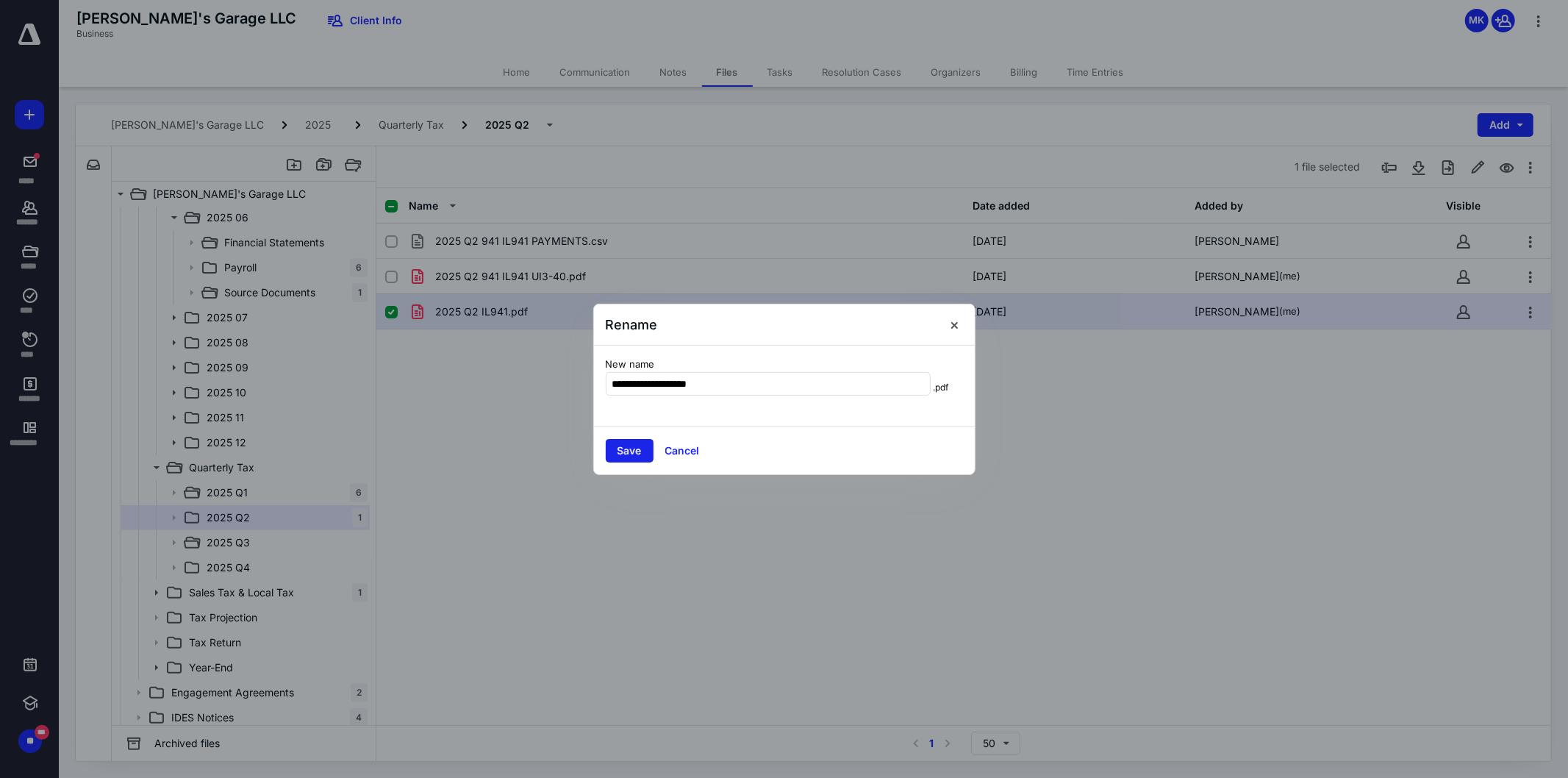 type on "**********" 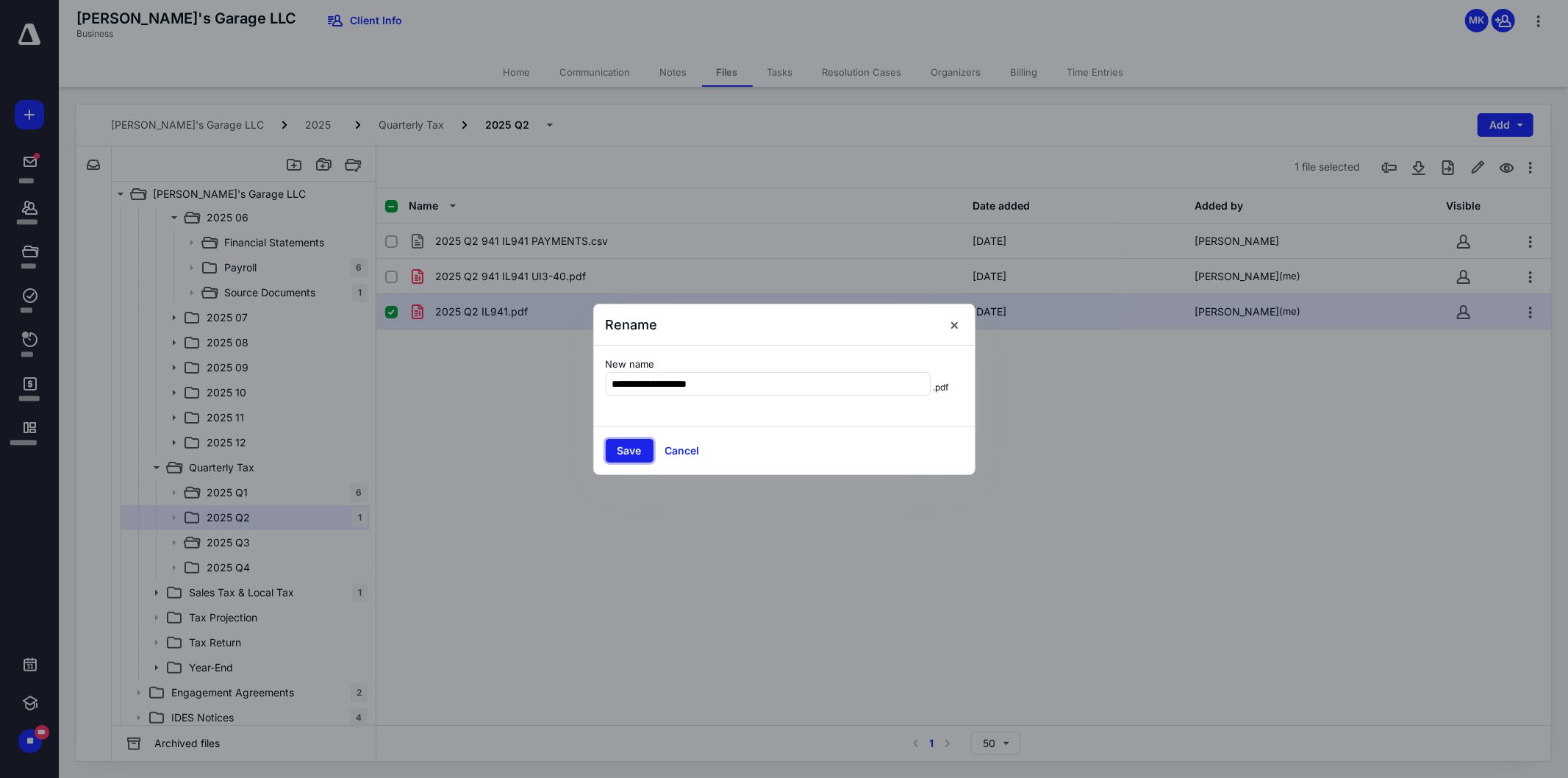 click on "Save" at bounding box center [629, 451] 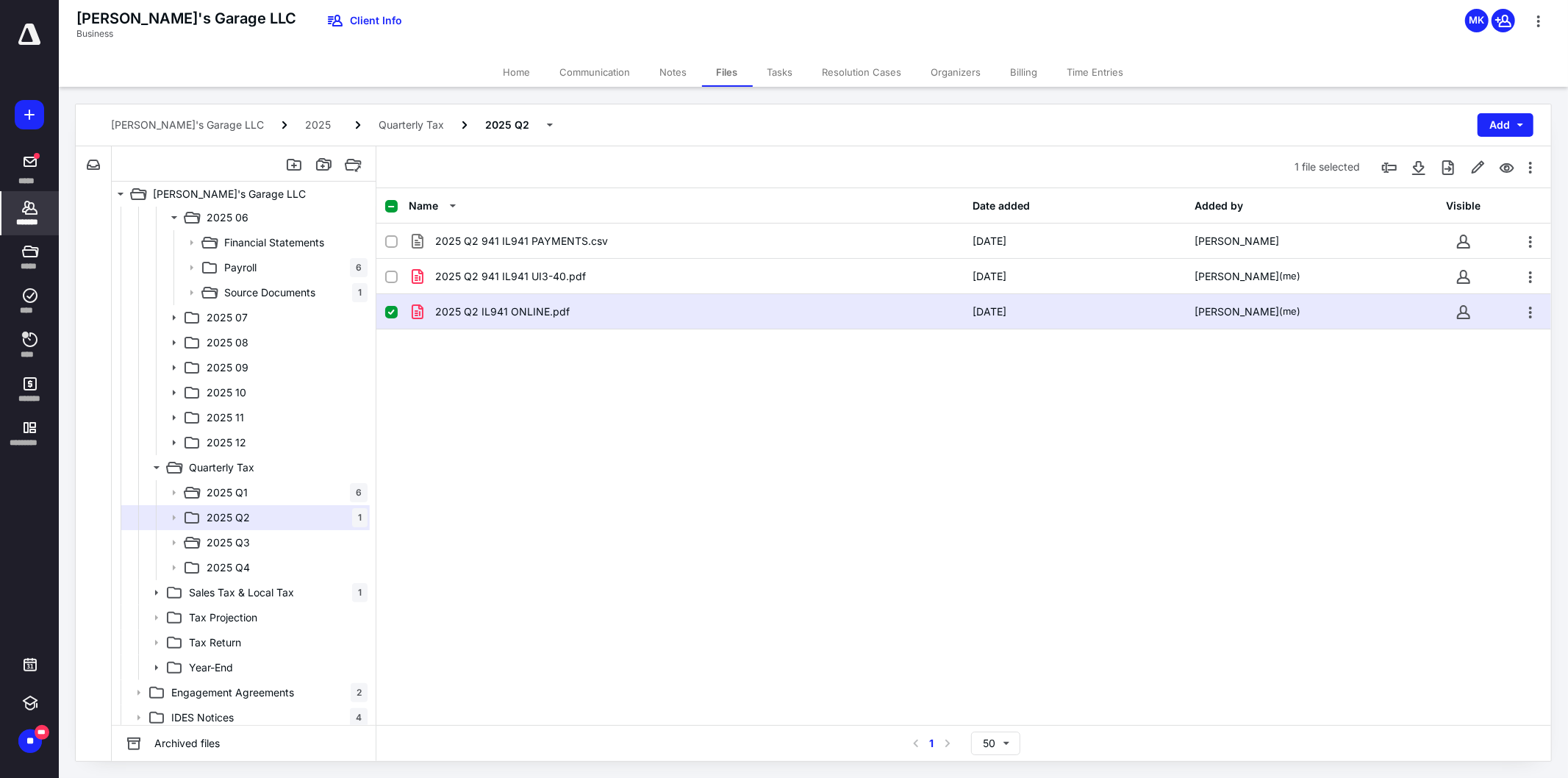 click 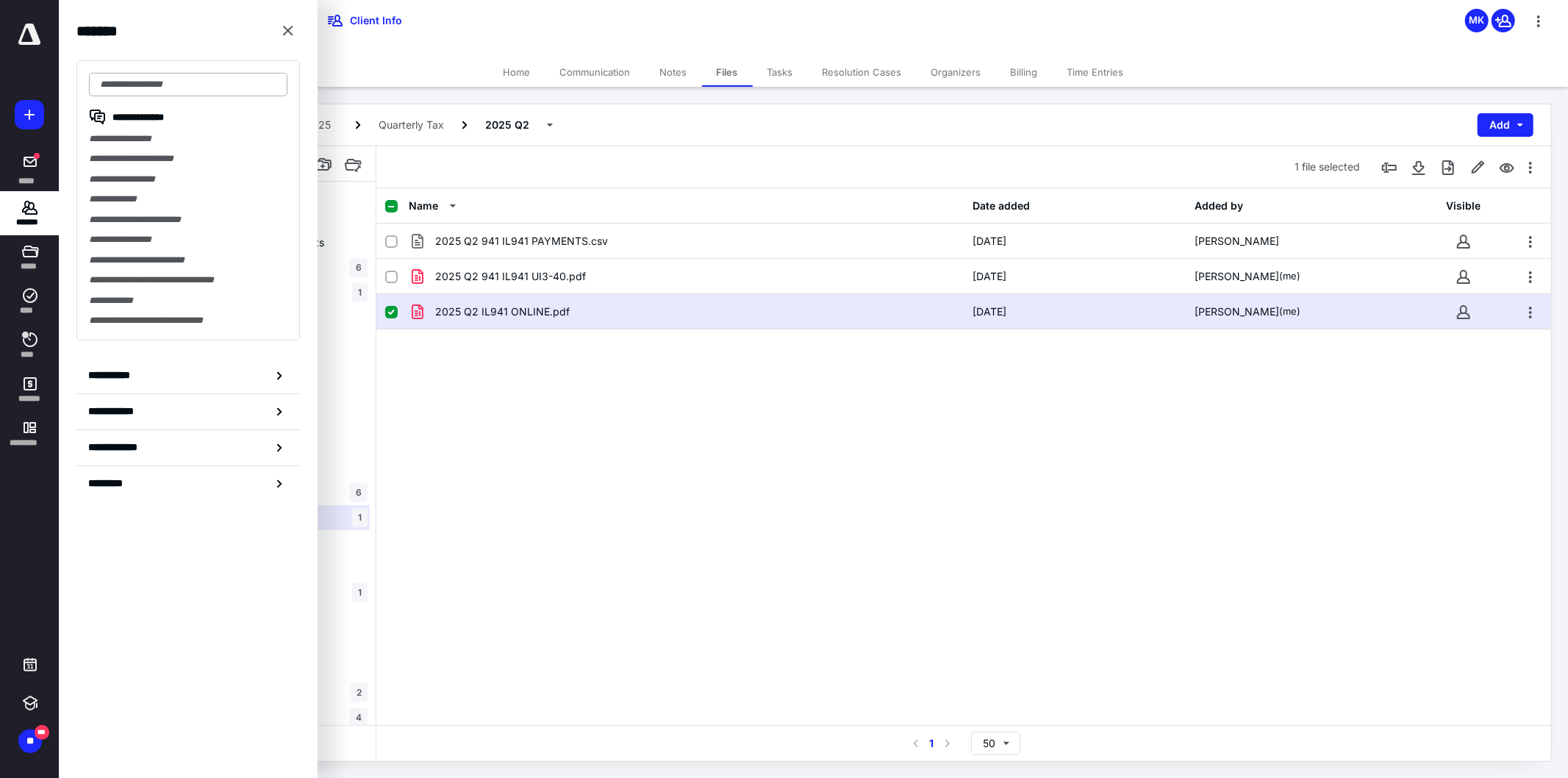 click at bounding box center (188, 85) 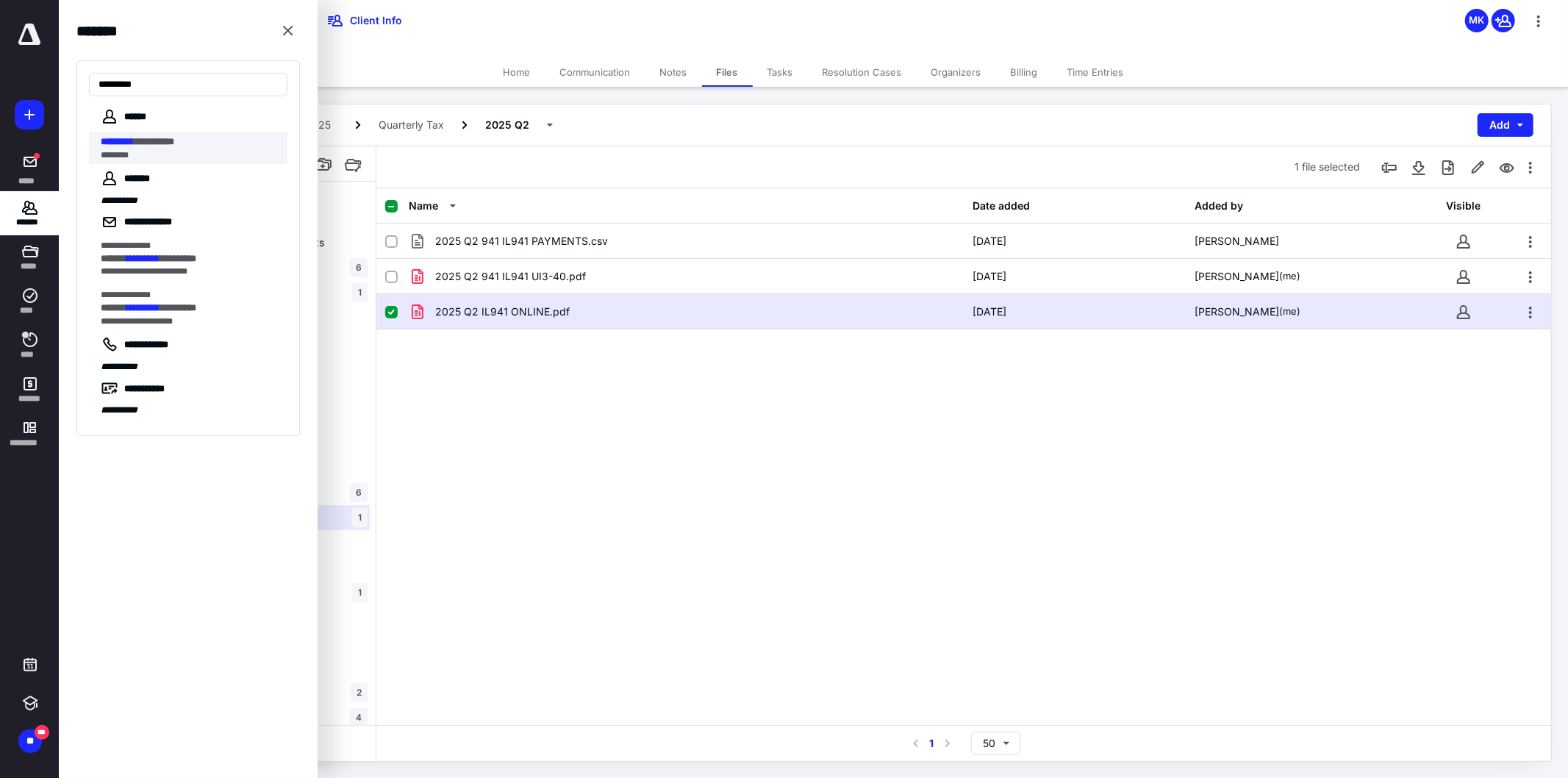 type on "*********" 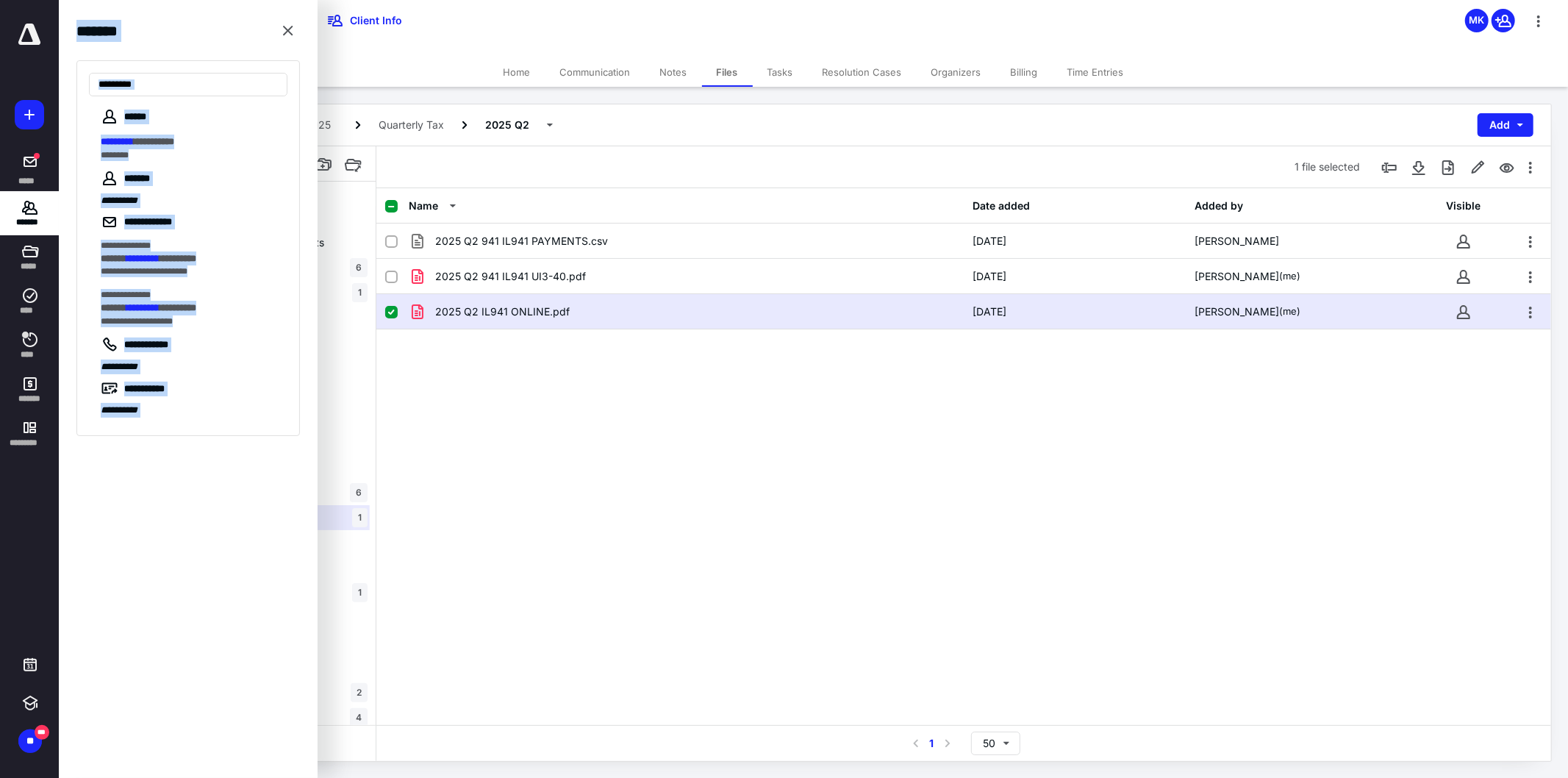 click on "**********" at bounding box center [784, 389] 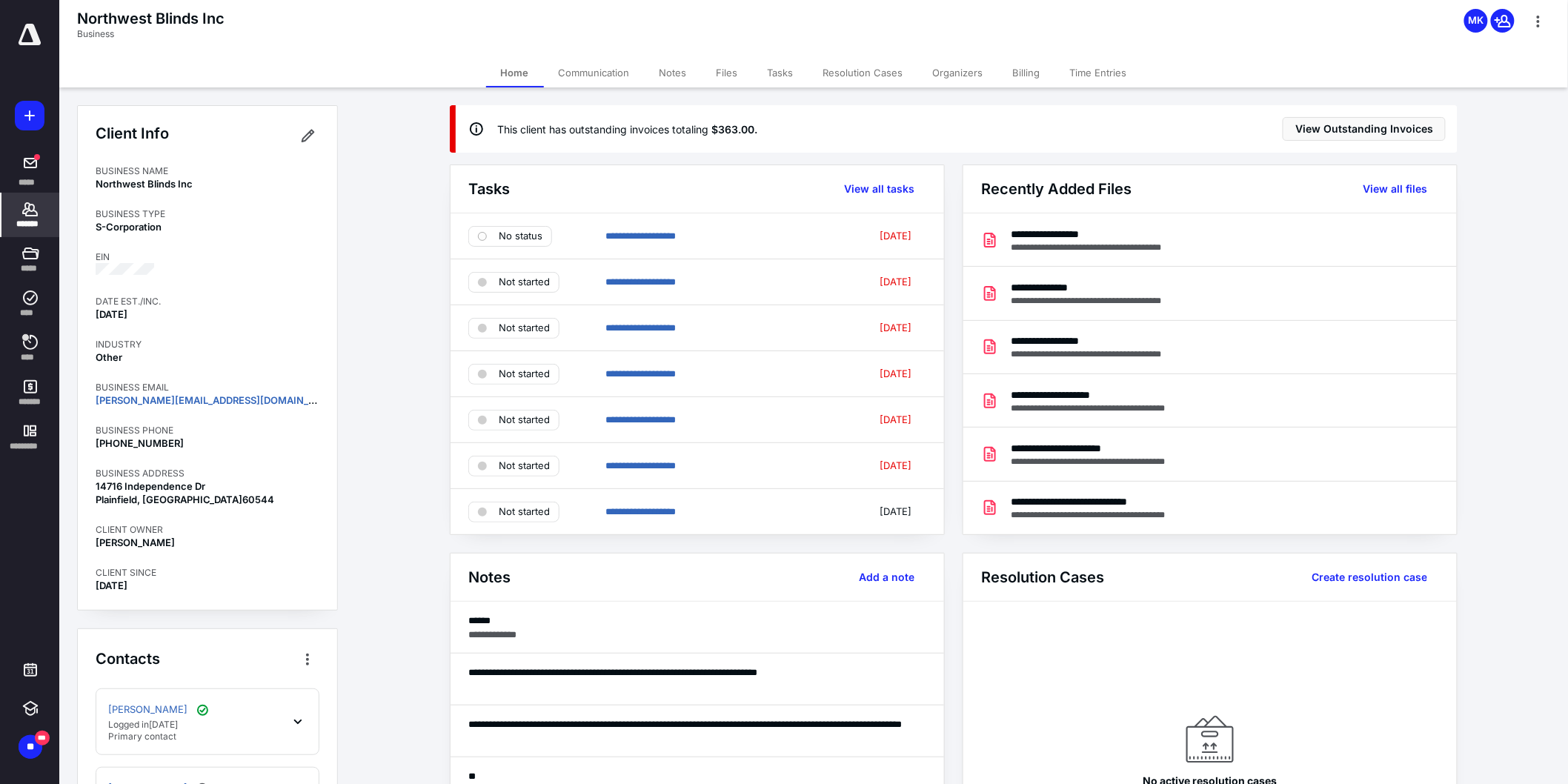 click on "Files" at bounding box center [727, 73] 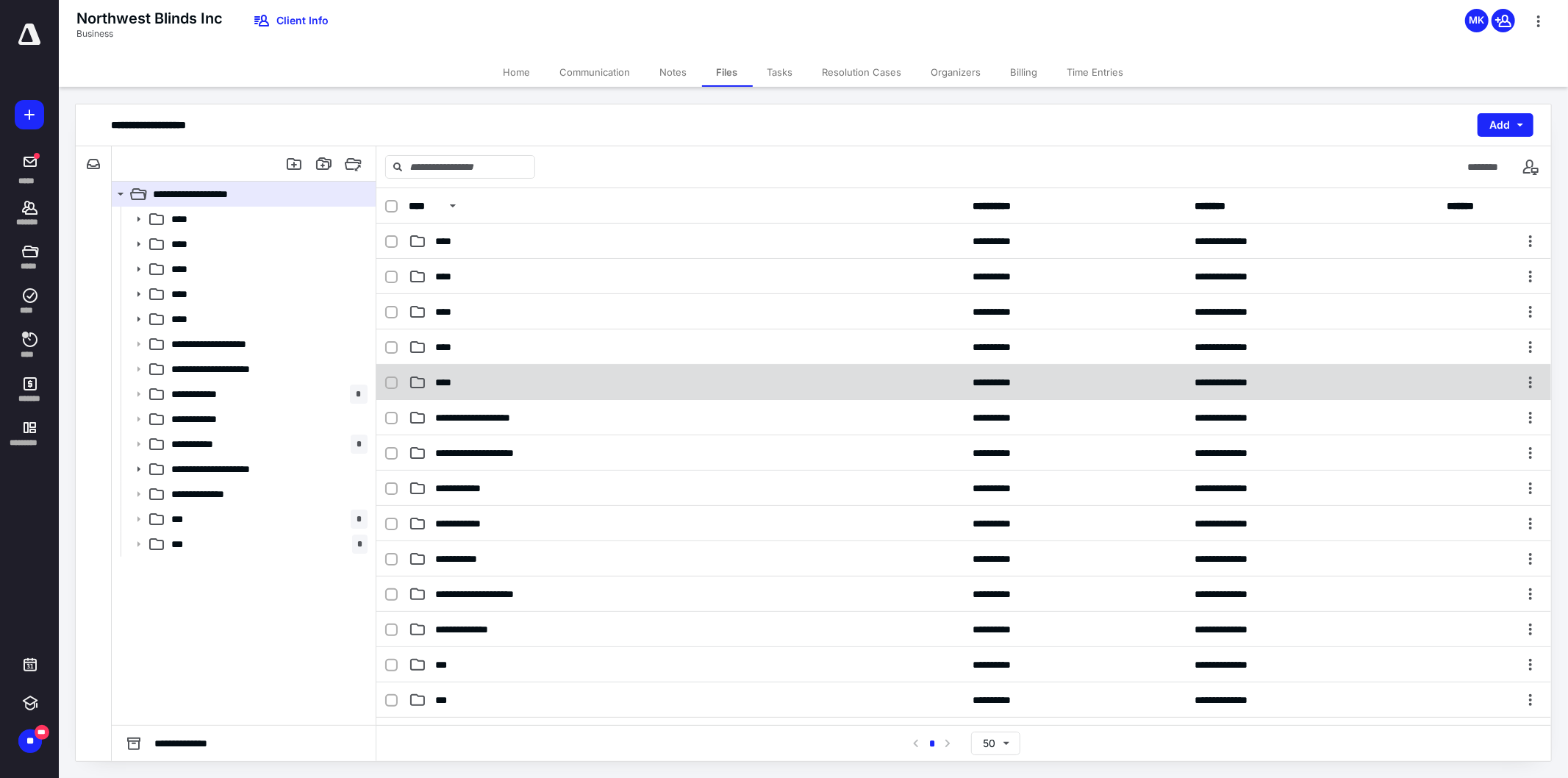 click on "****" at bounding box center [448, 382] 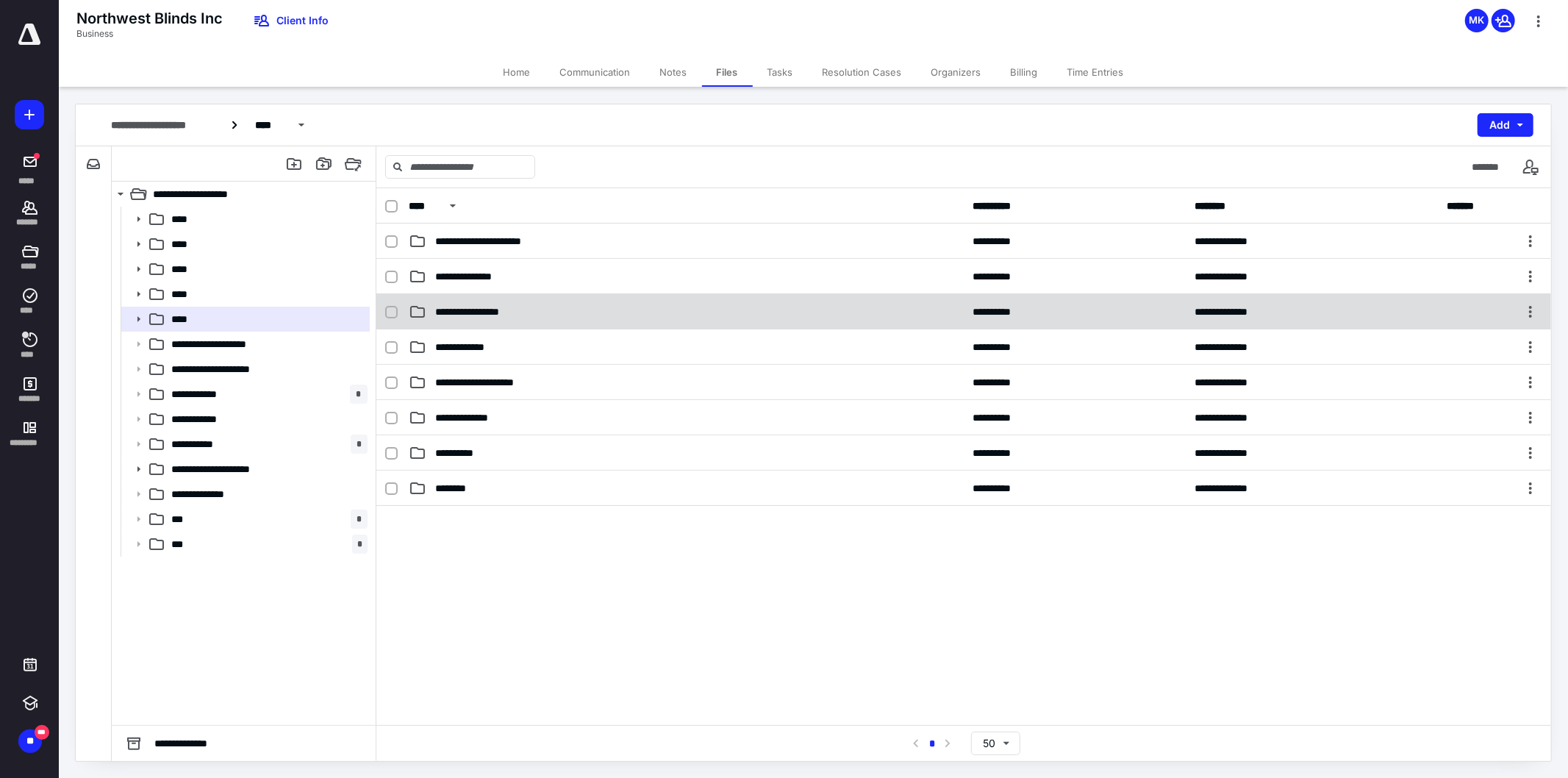 click on "**********" at bounding box center (484, 312) 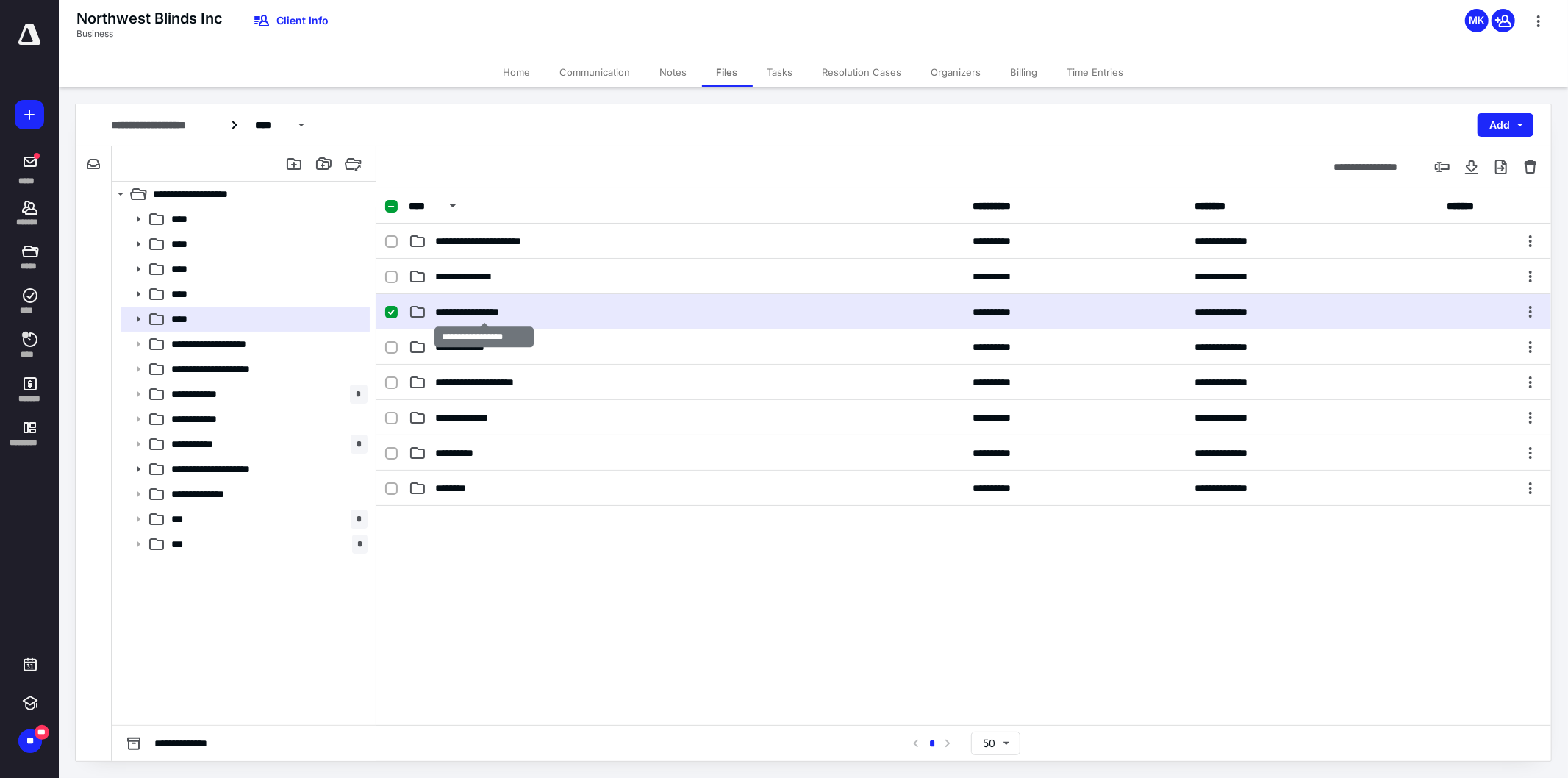 click on "**********" at bounding box center [484, 312] 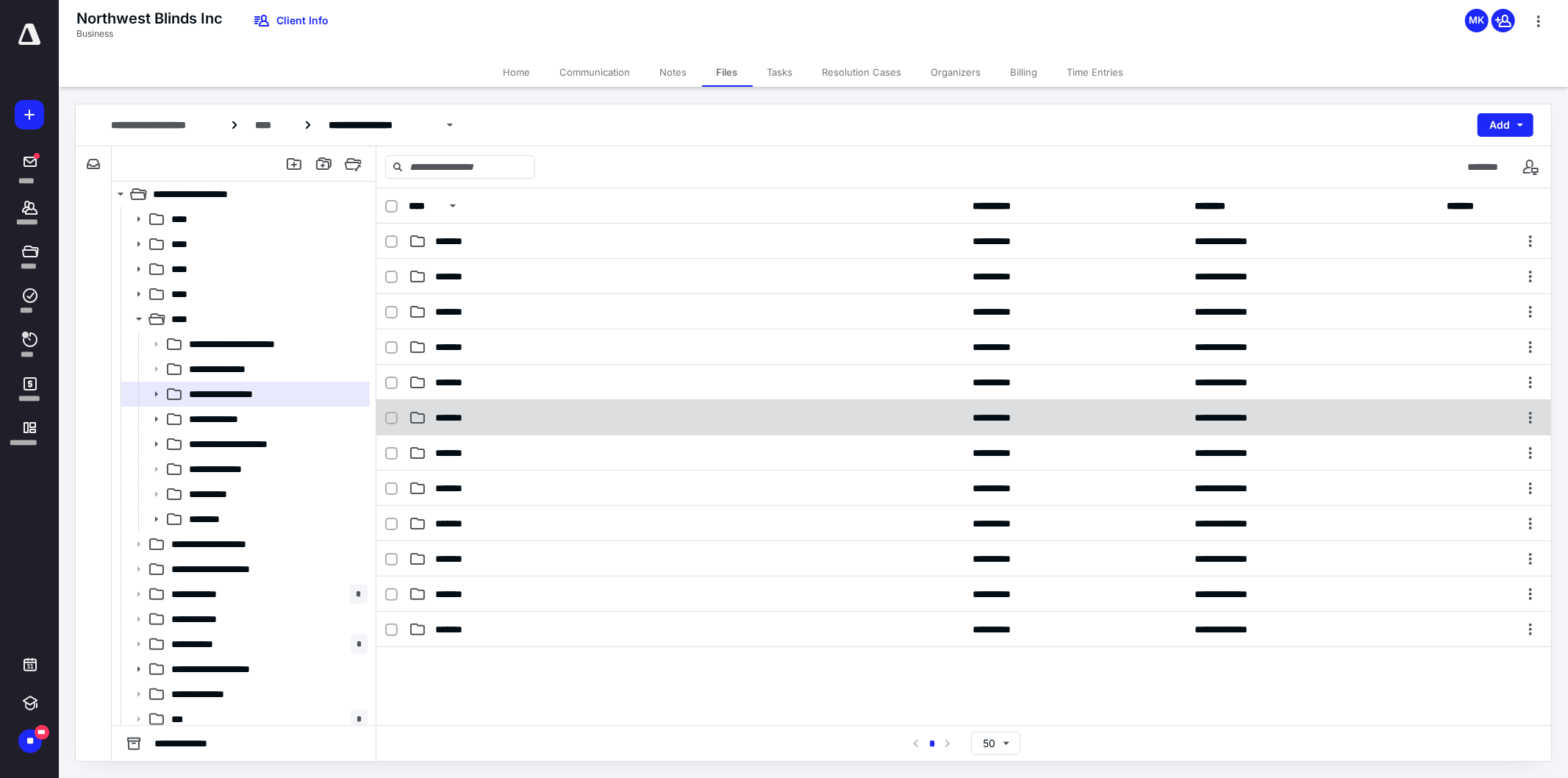 click on "**********" at bounding box center [964, 418] 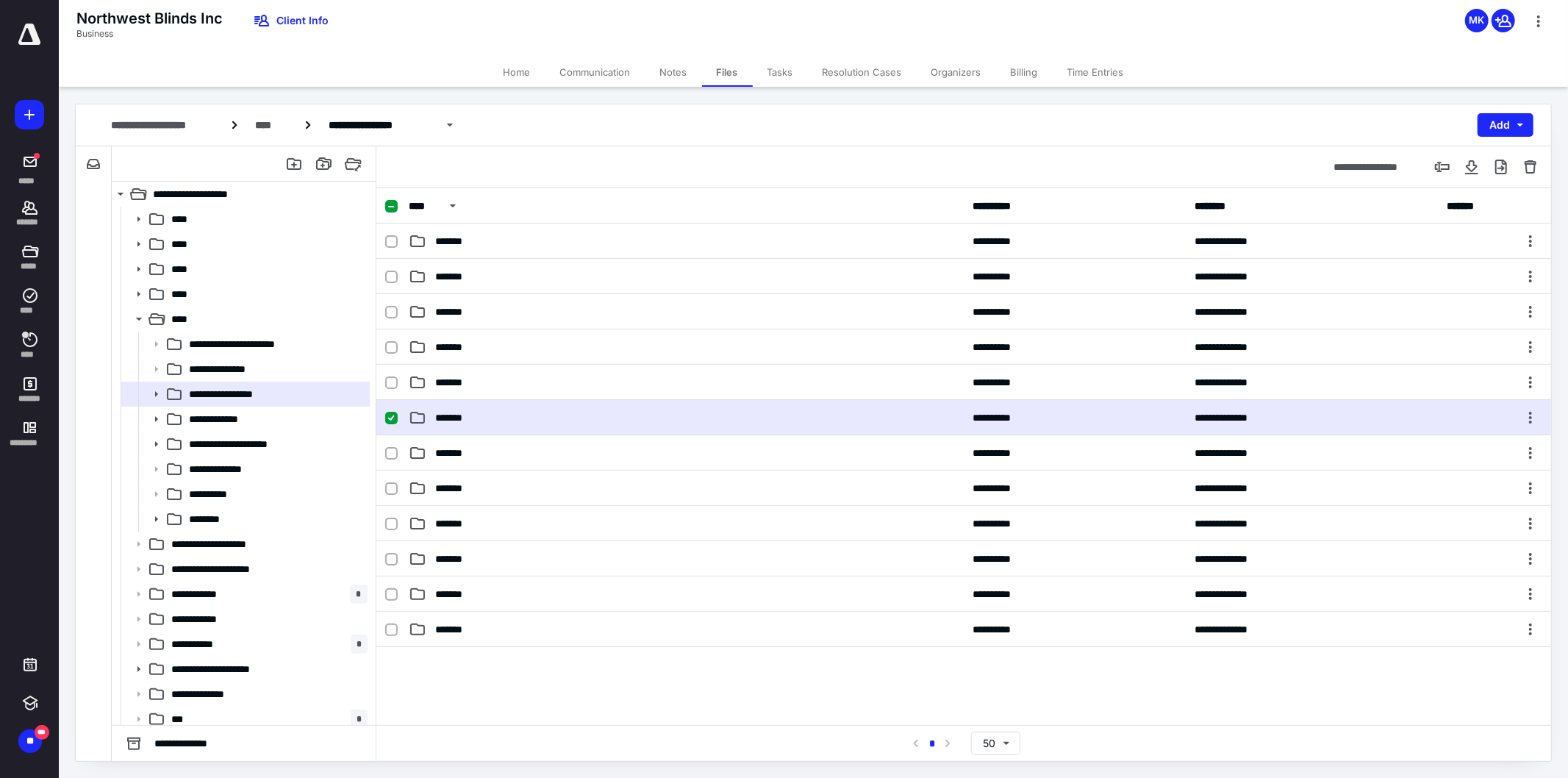 click on "**********" at bounding box center (964, 418) 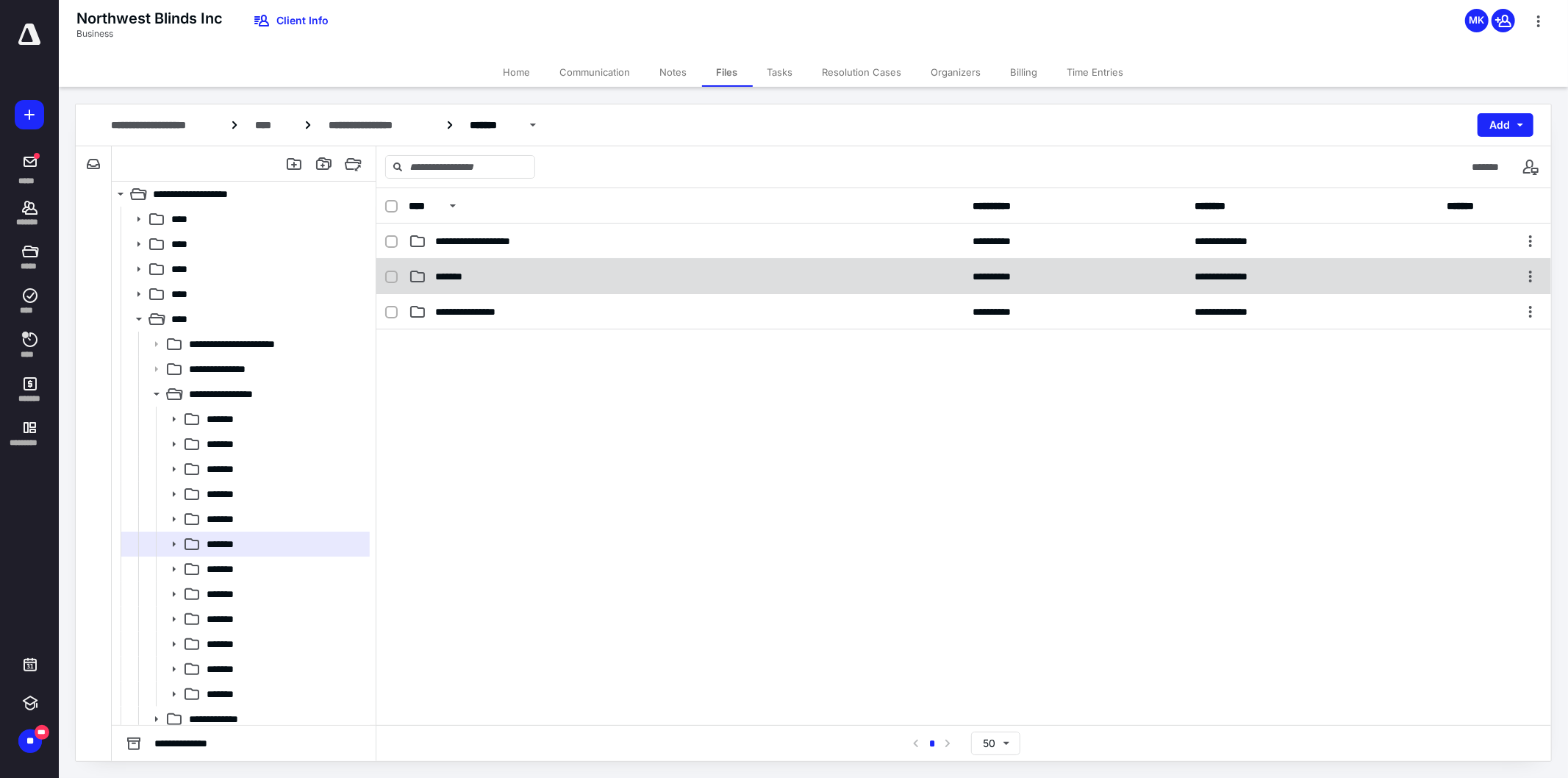 click on "*******" at bounding box center [451, 276] 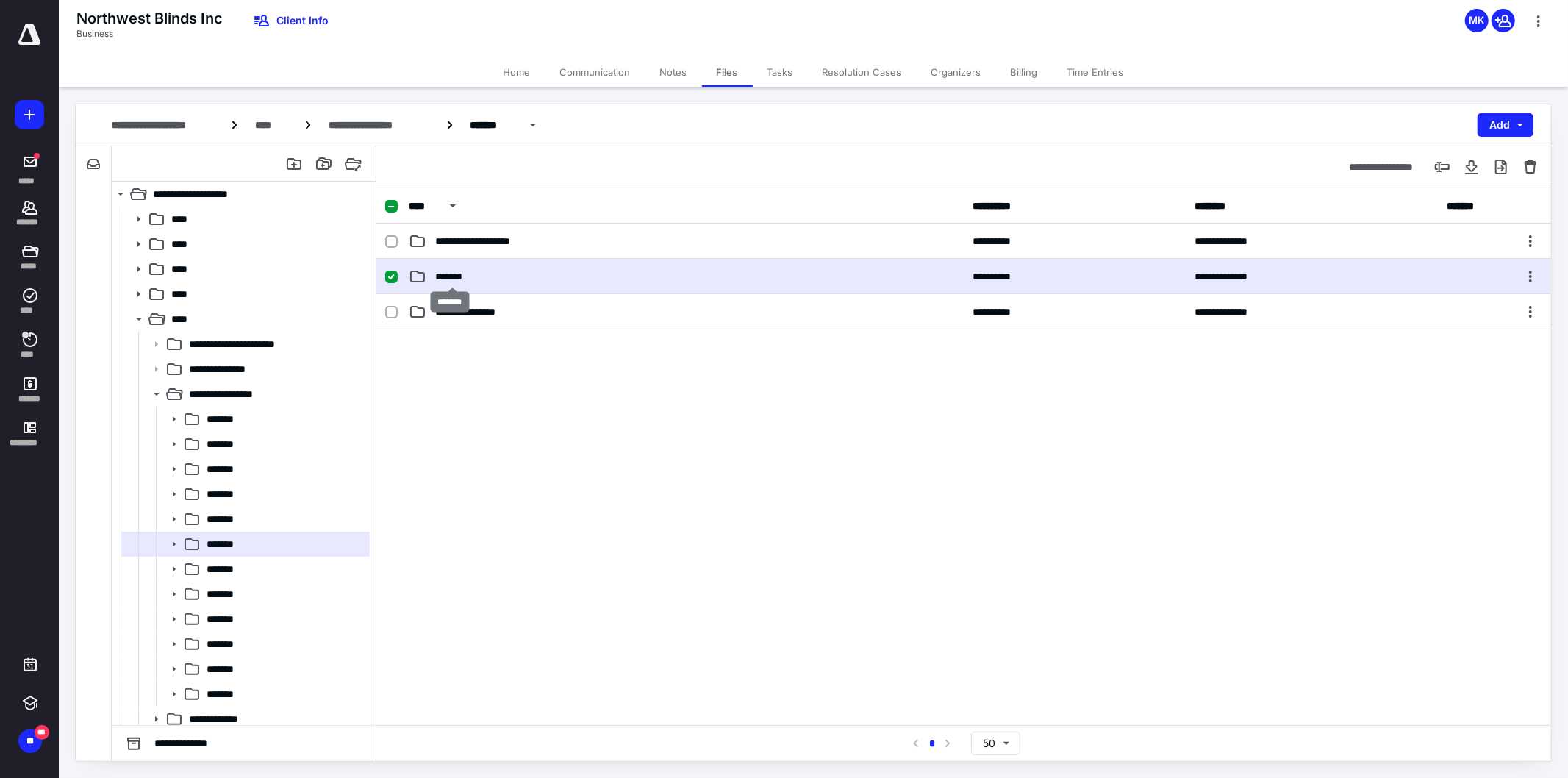 click on "*******" at bounding box center [451, 276] 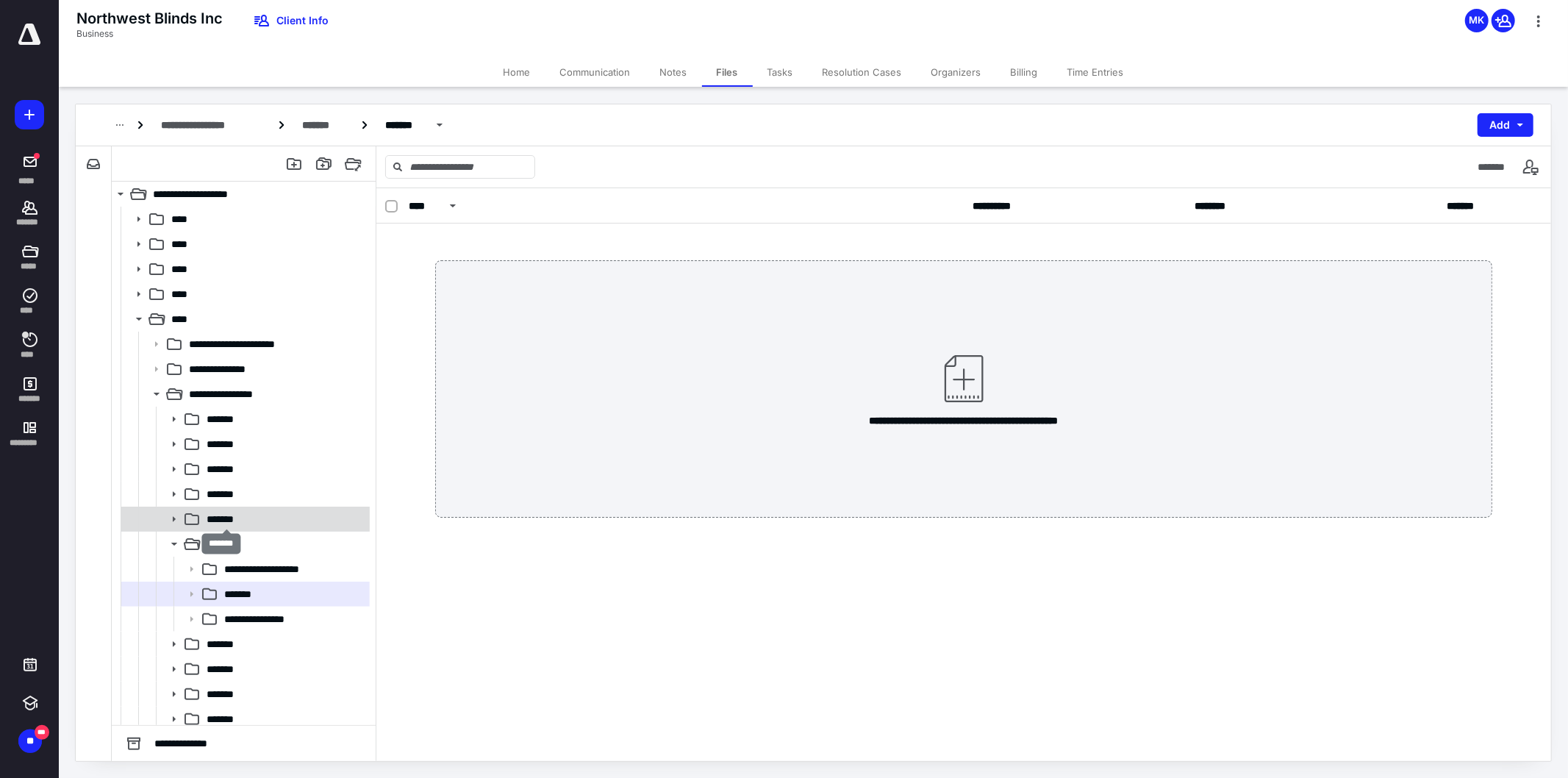 click on "*******" at bounding box center [226, 519] 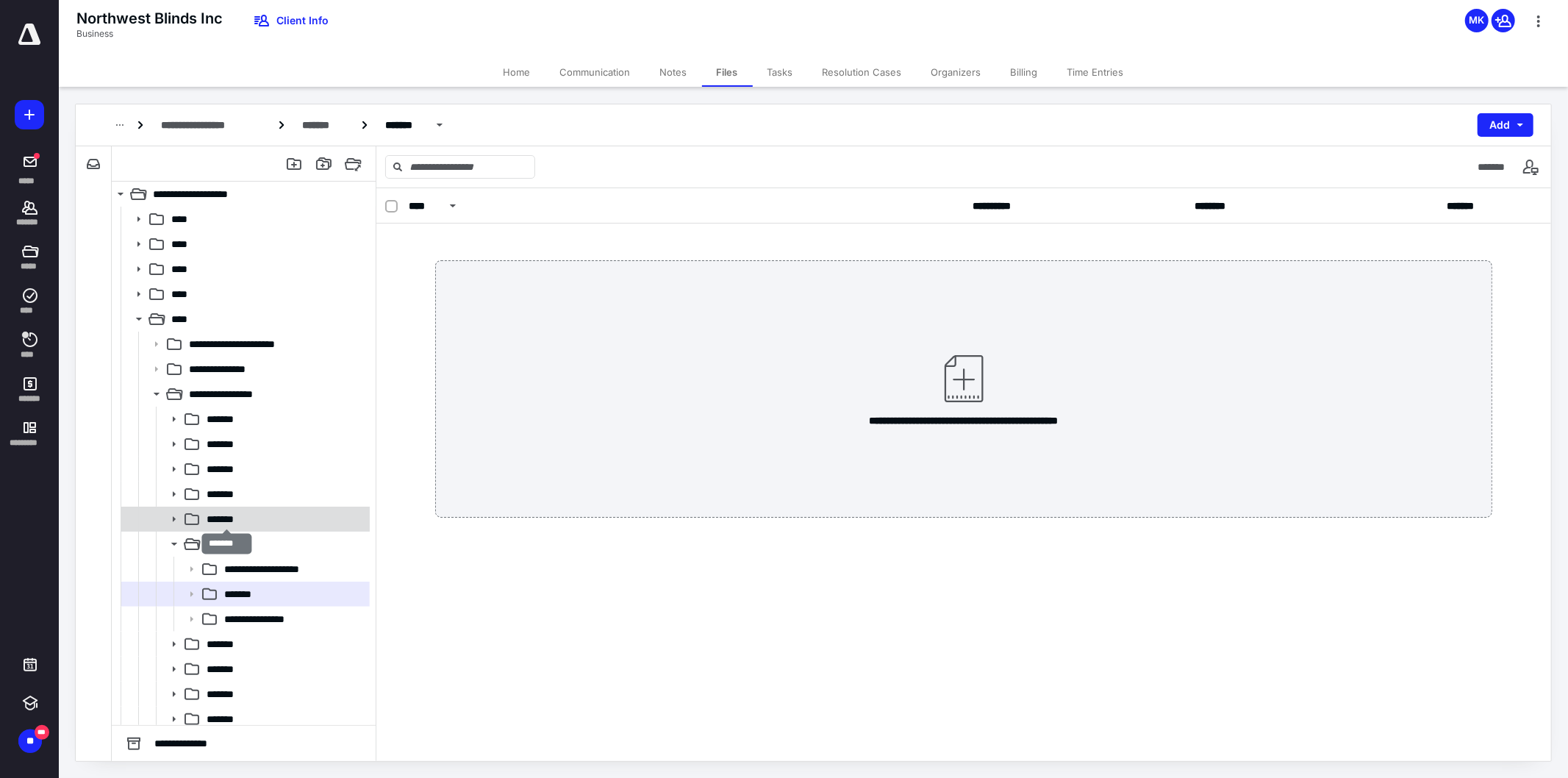 click on "*******" at bounding box center [226, 519] 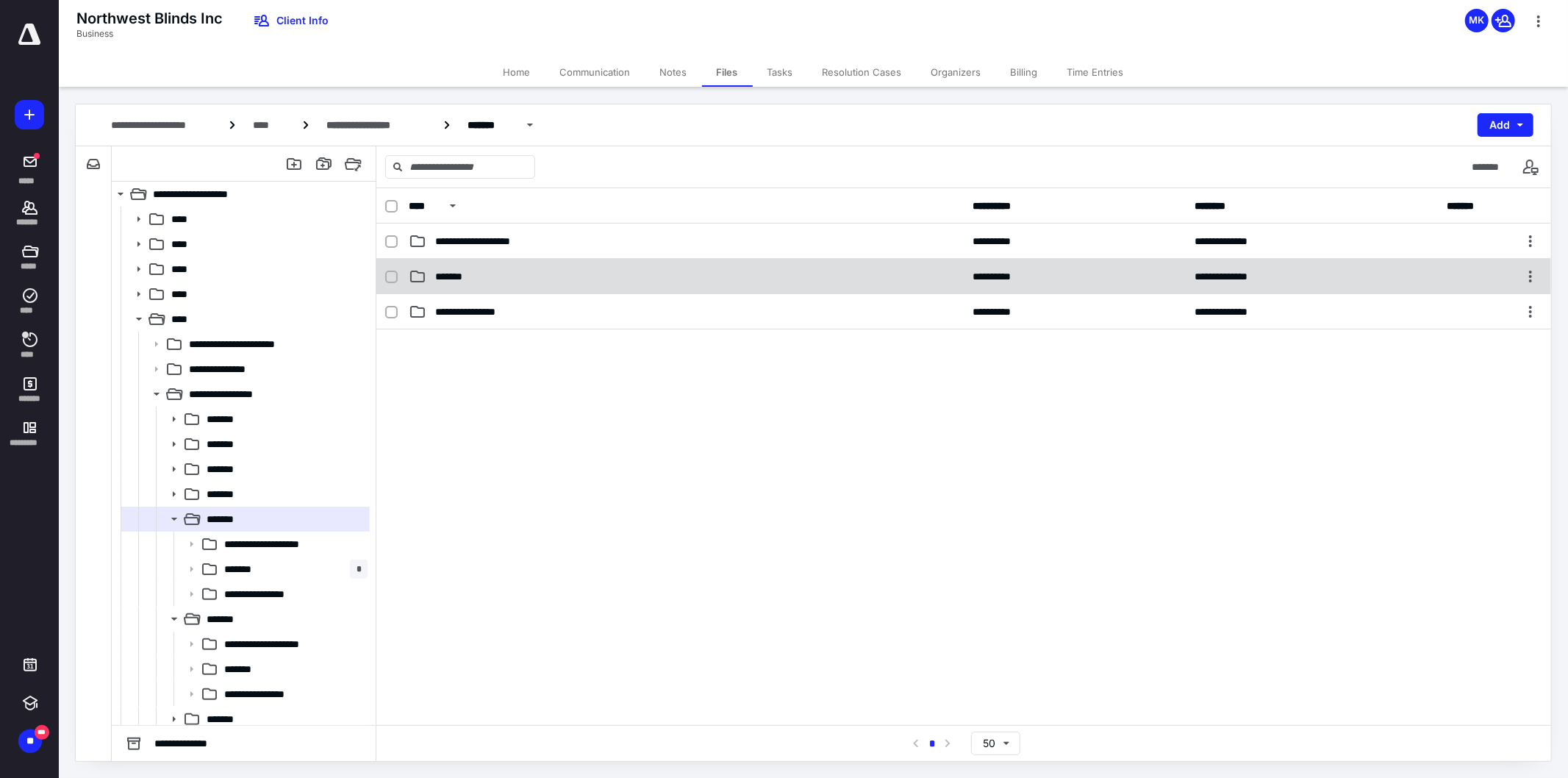 click on "*******" at bounding box center [451, 276] 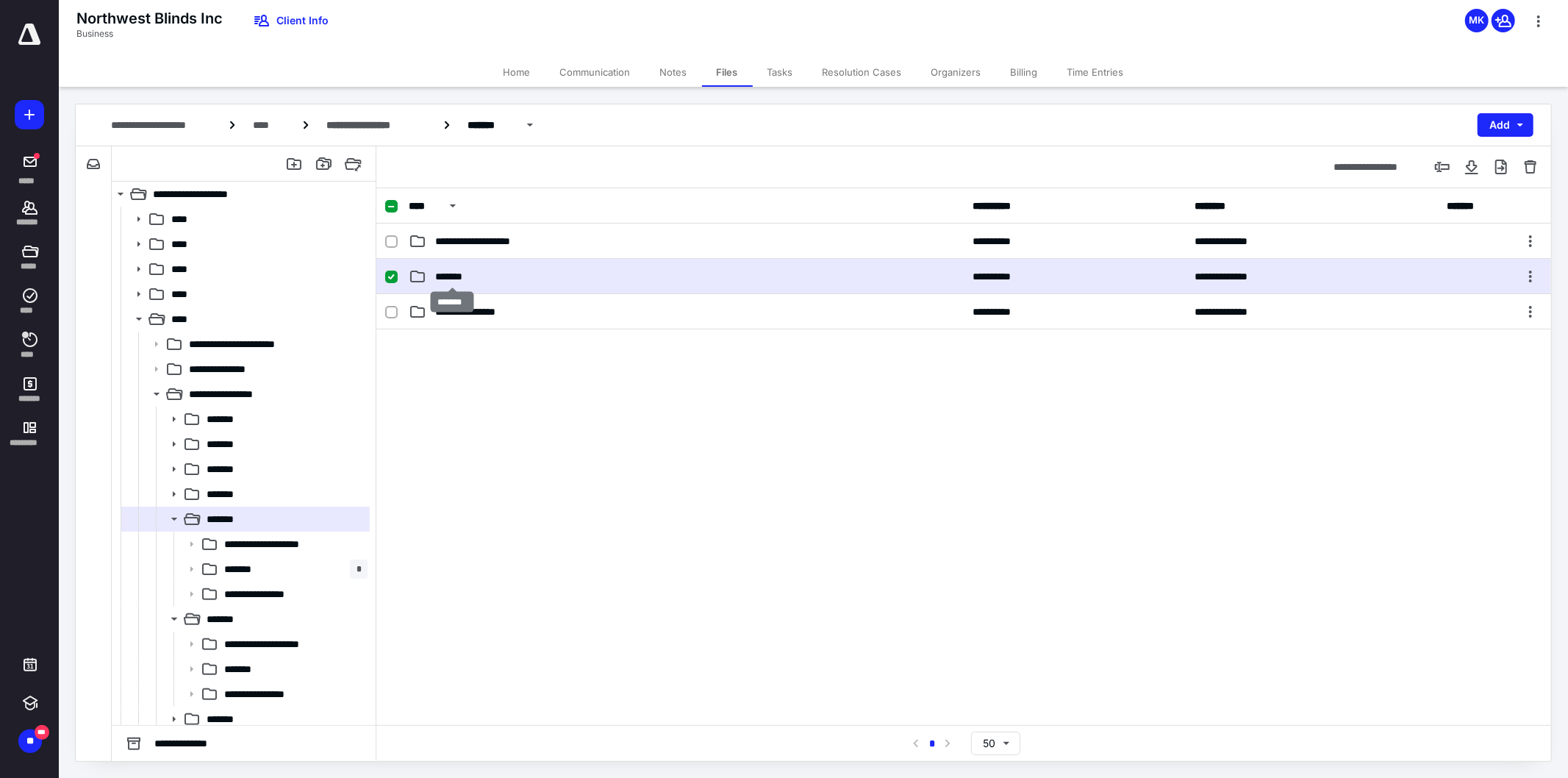 click on "*******" at bounding box center (451, 276) 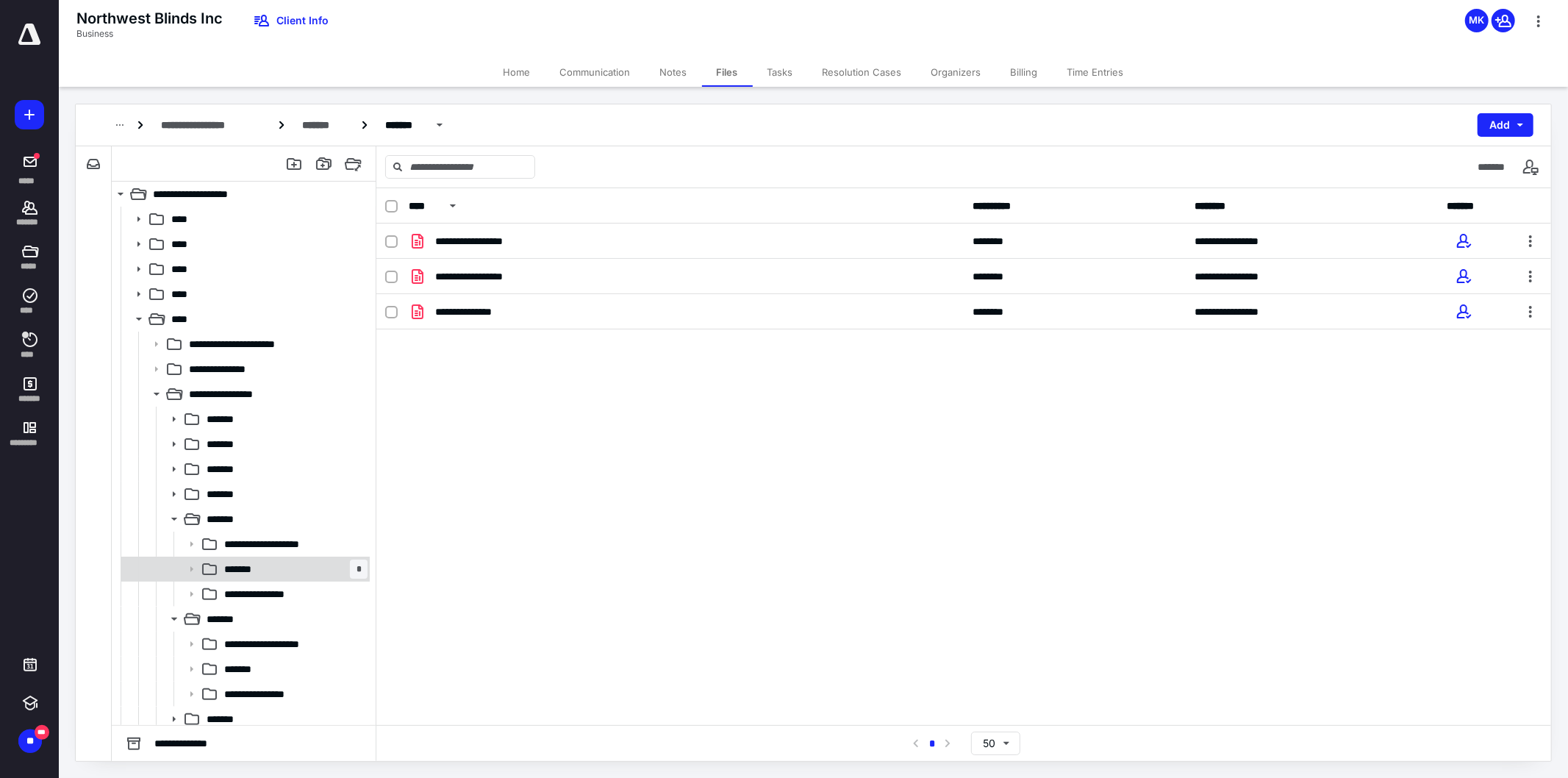 click on "*******" at bounding box center [240, 569] 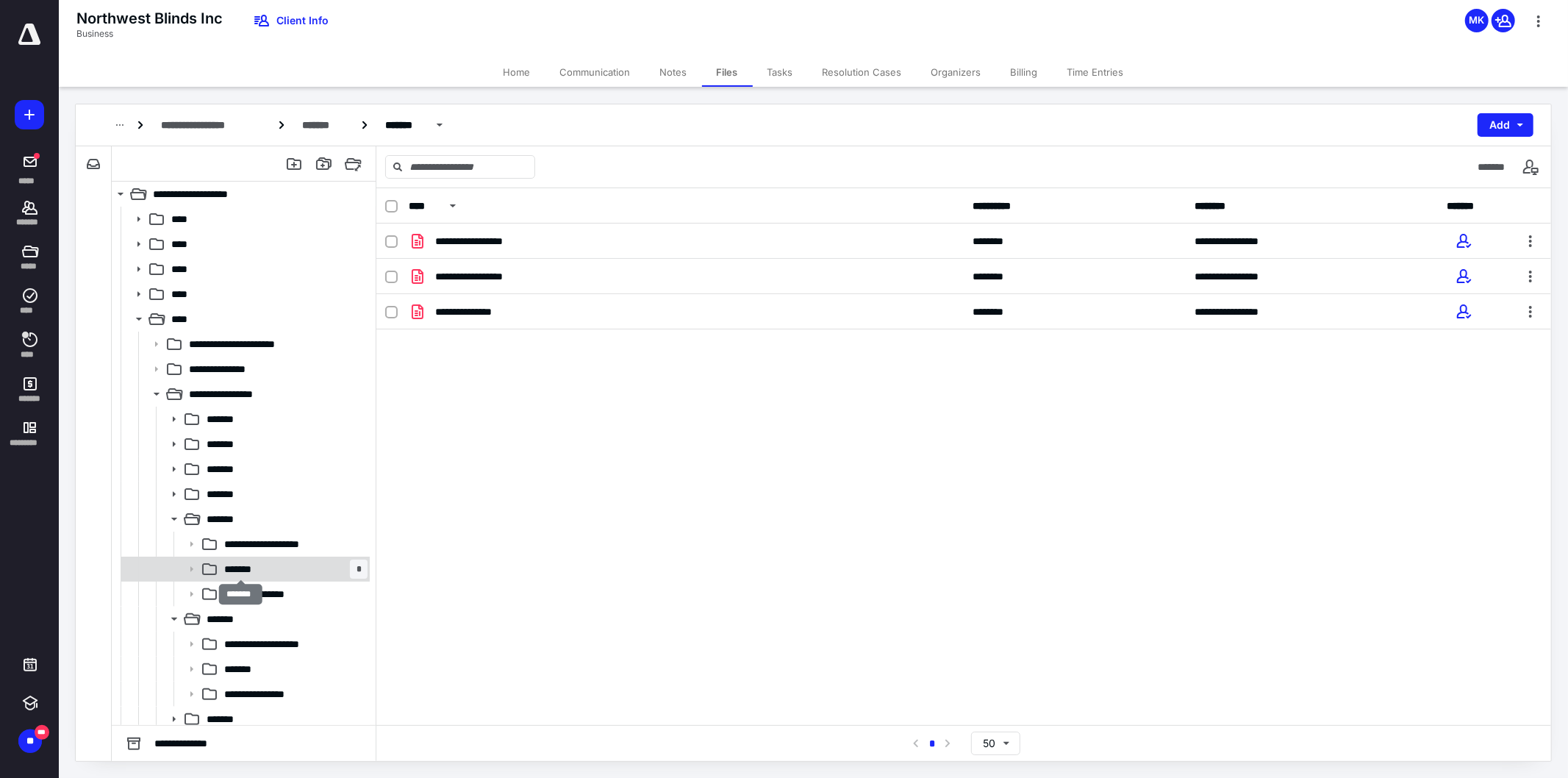 click on "*******" at bounding box center [240, 569] 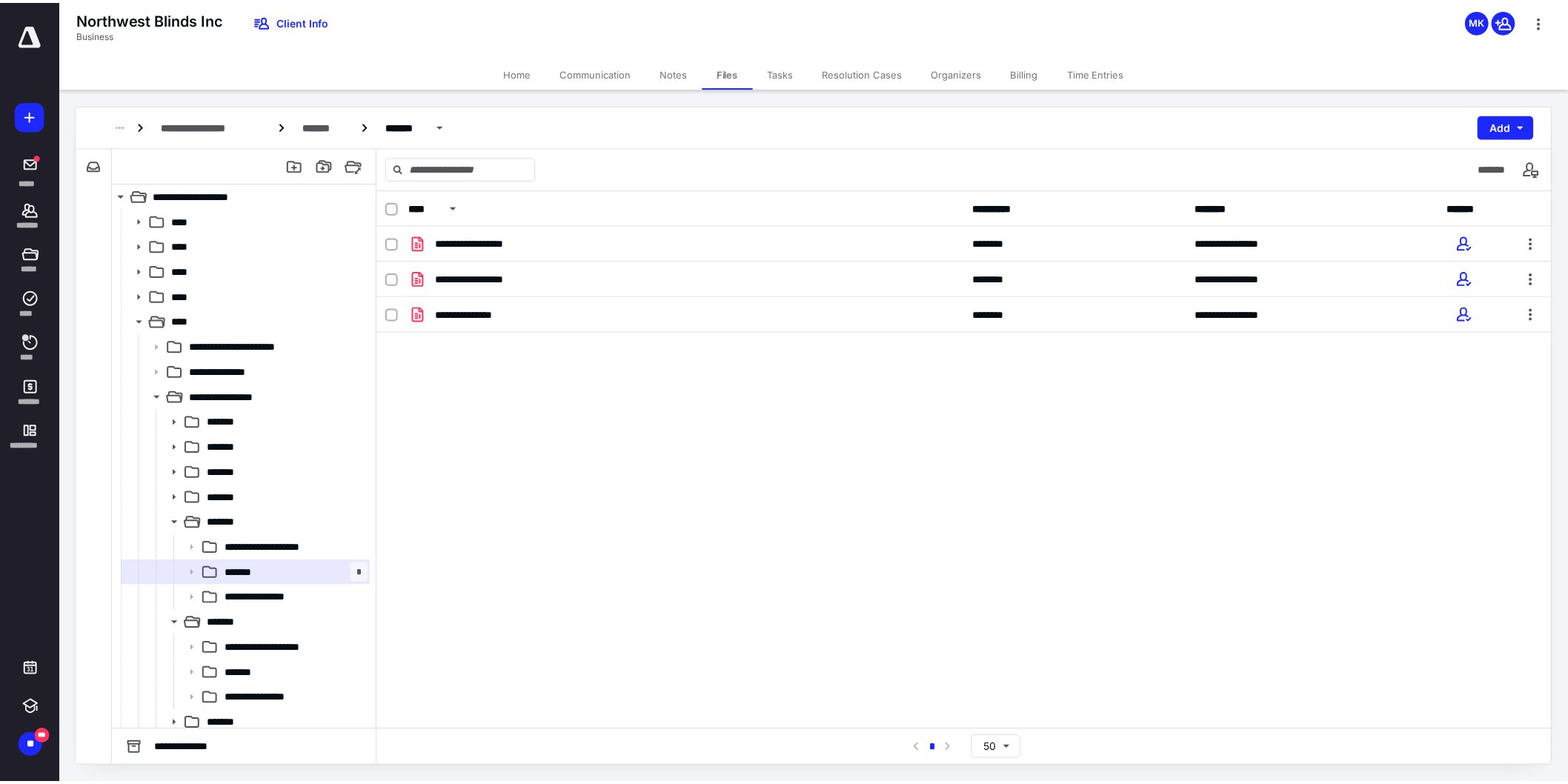 scroll, scrollTop: 82, scrollLeft: 0, axis: vertical 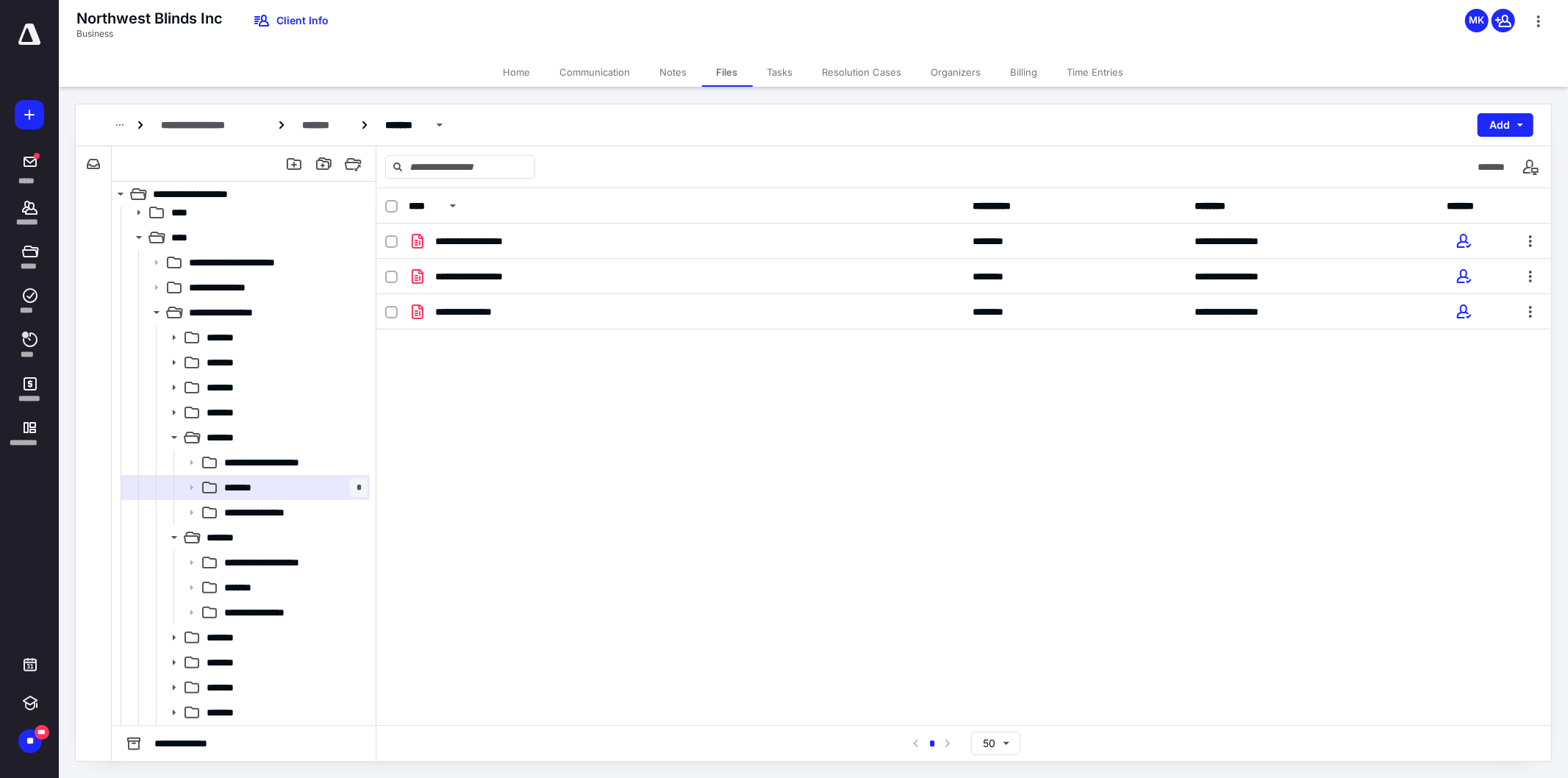 click on "Notes" at bounding box center (673, 72) 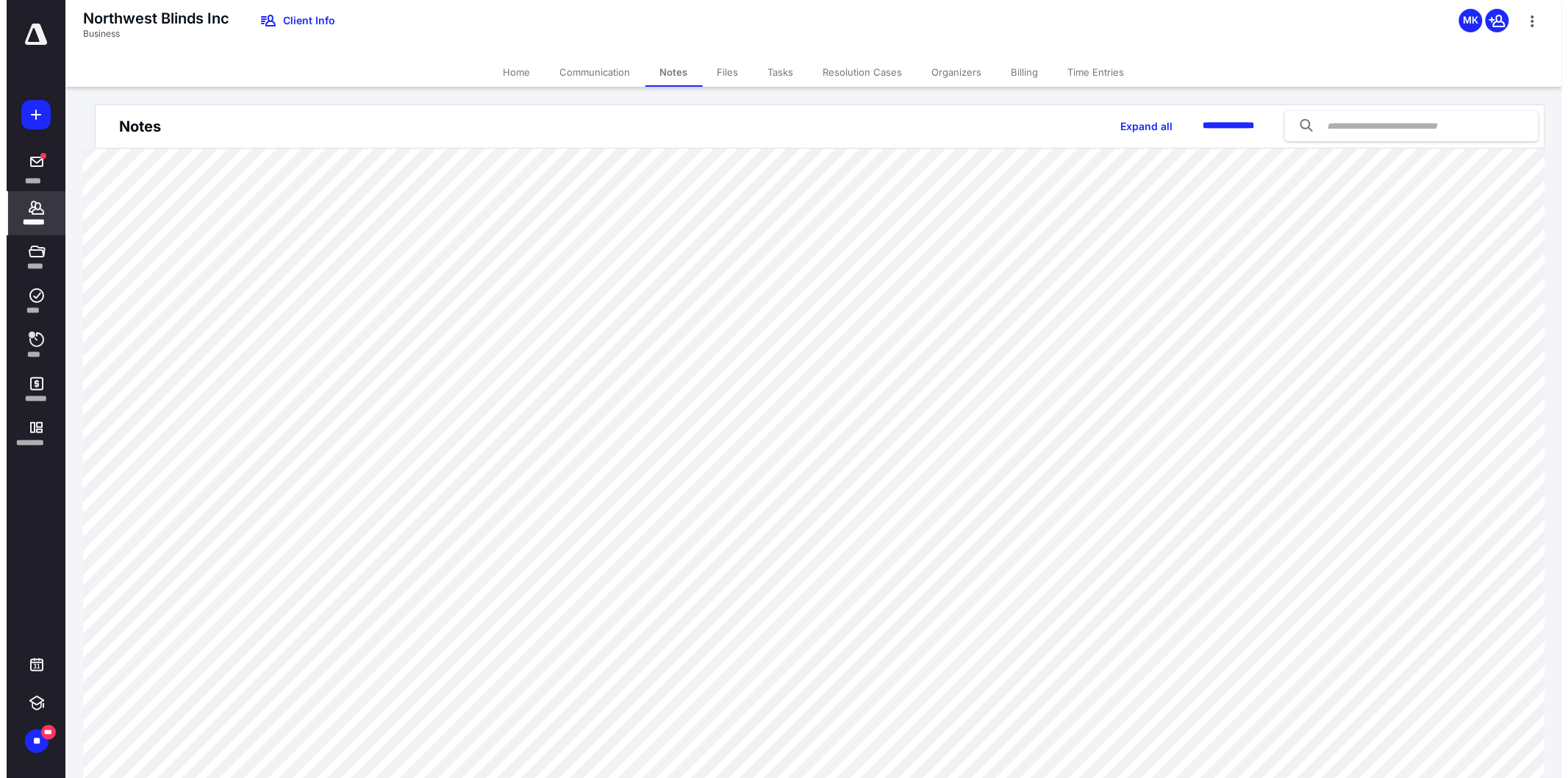 scroll, scrollTop: 52, scrollLeft: 0, axis: vertical 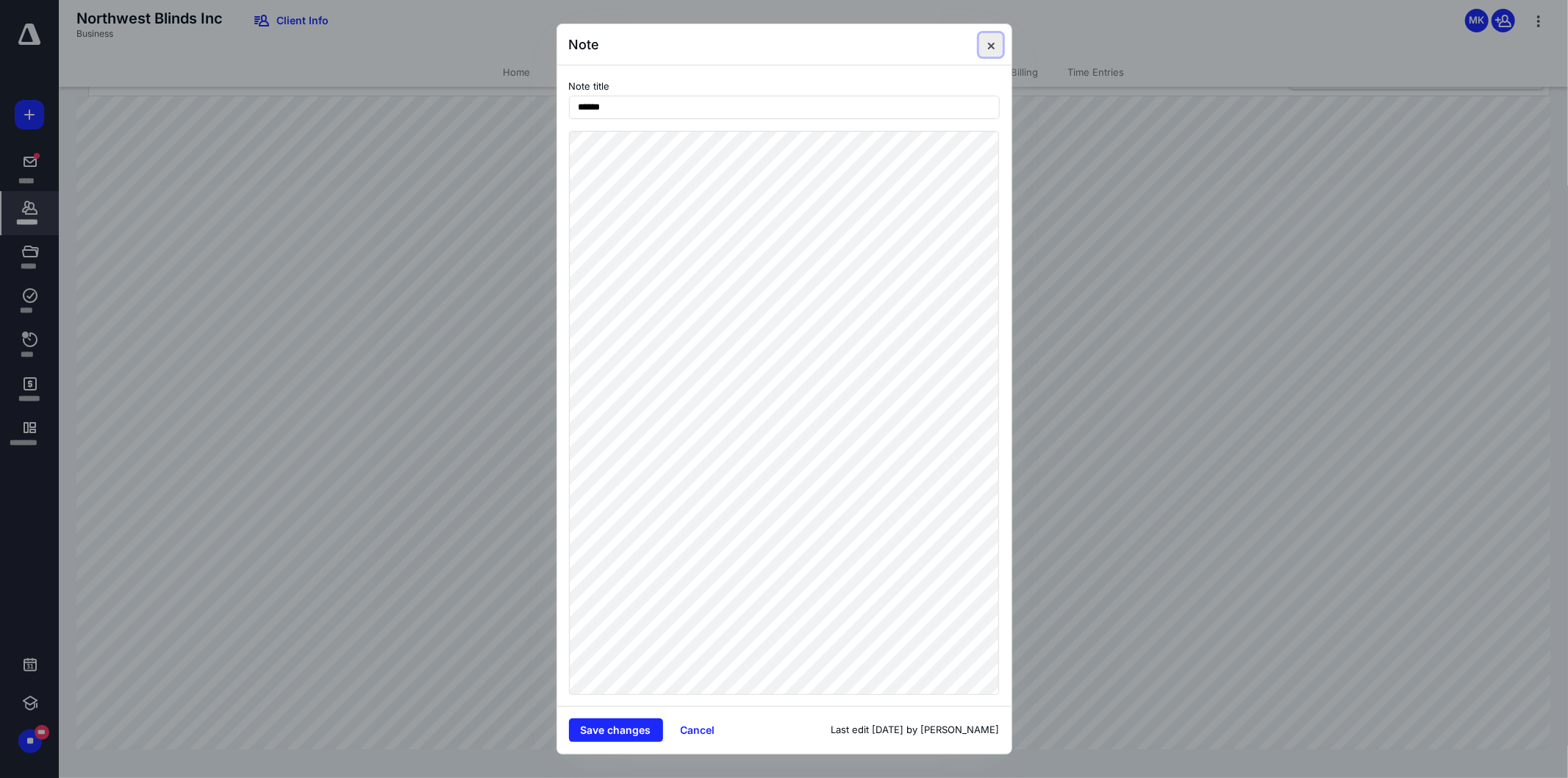 click at bounding box center (991, 45) 